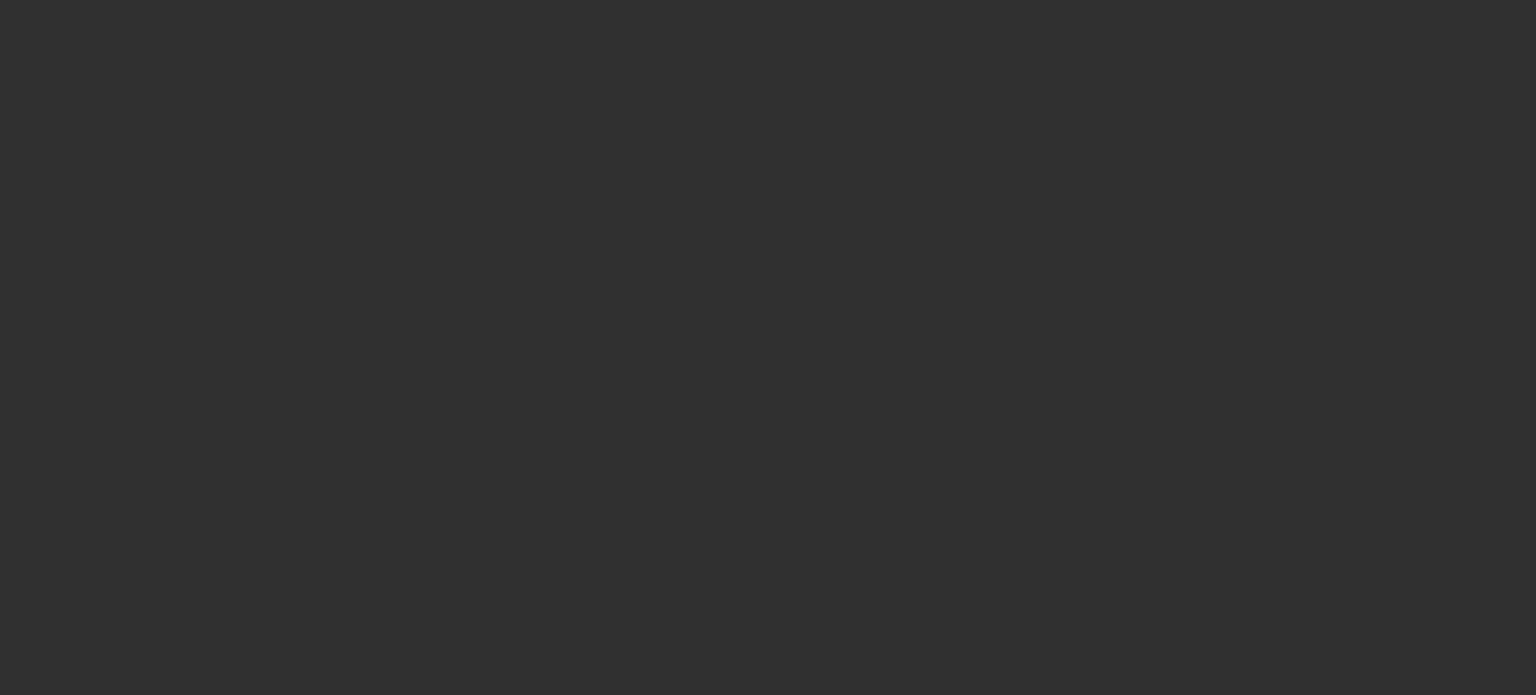 scroll, scrollTop: 0, scrollLeft: 0, axis: both 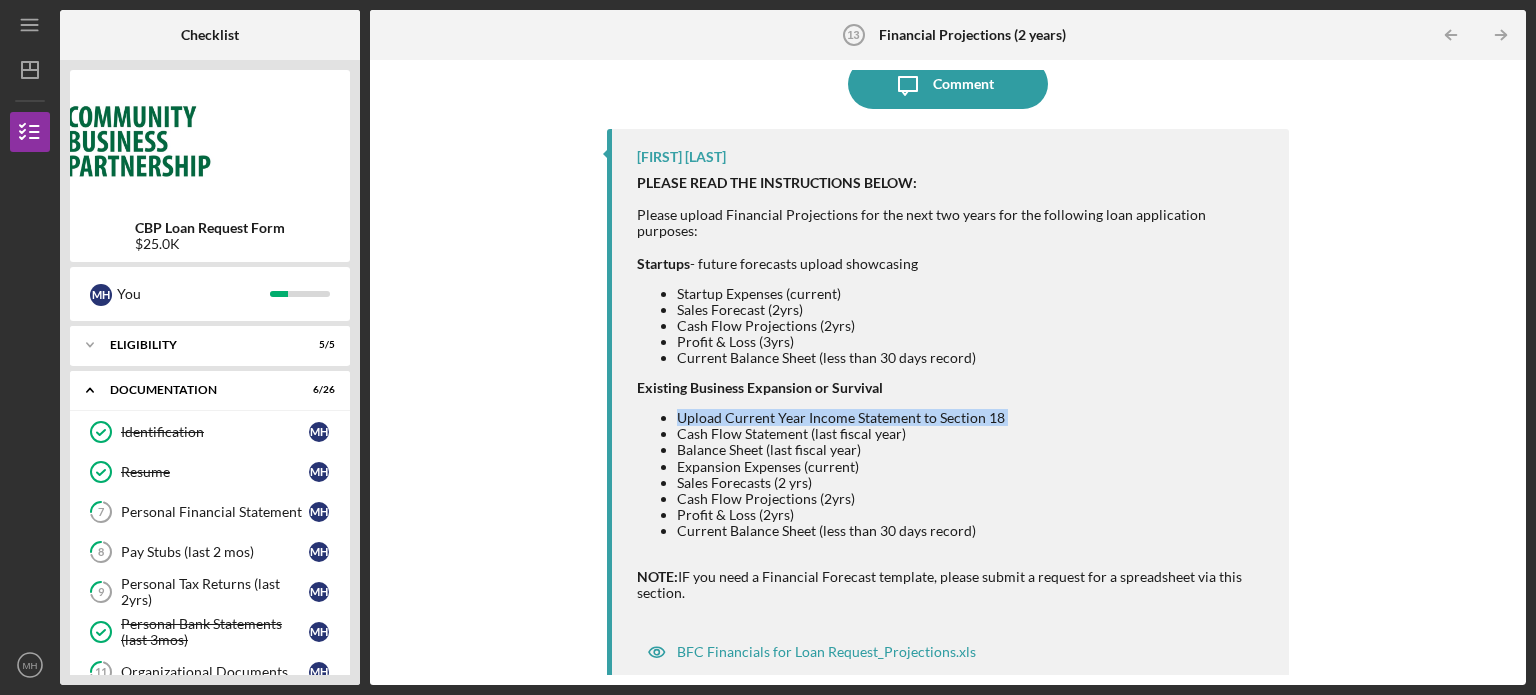 drag, startPoint x: 1509, startPoint y: 267, endPoint x: 1517, endPoint y: 394, distance: 127.25172 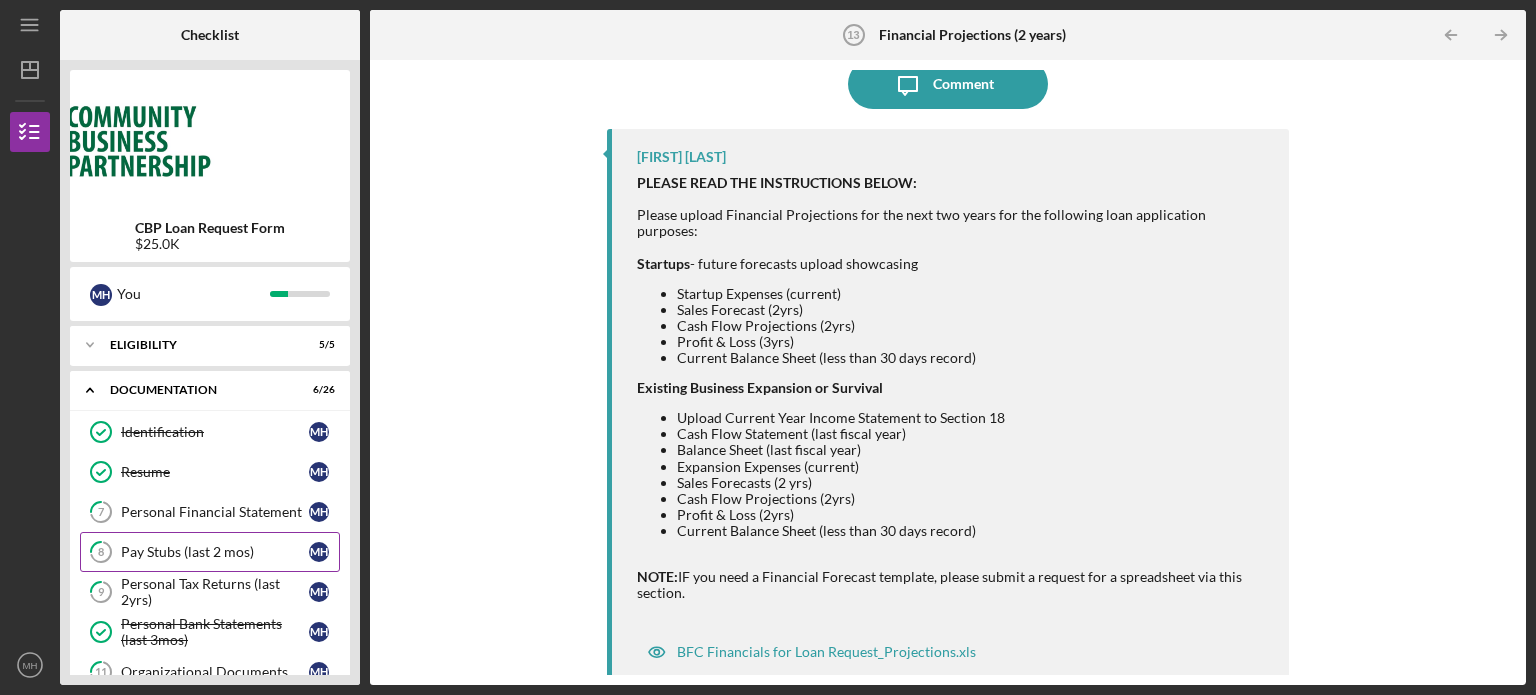 click on "Pay Stubs (last 2 mos)" at bounding box center (215, 552) 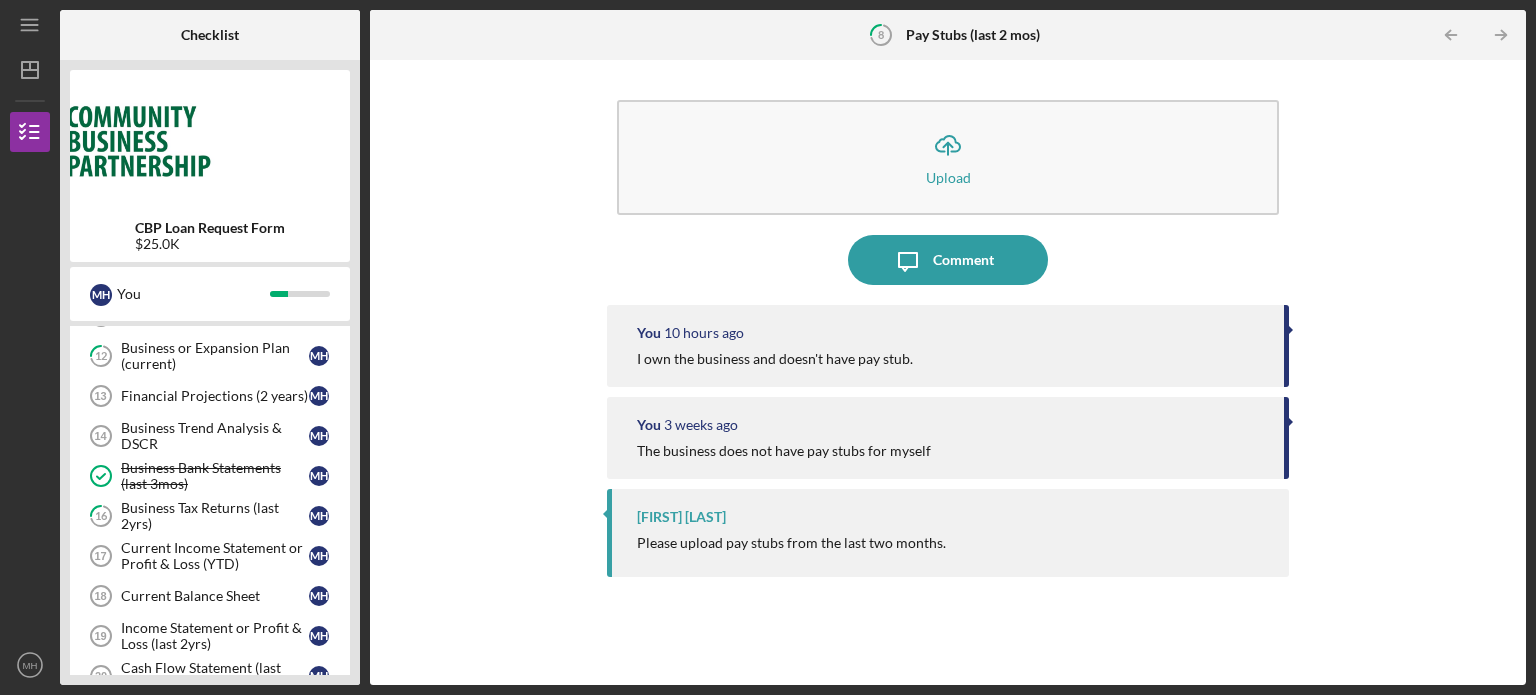 scroll, scrollTop: 360, scrollLeft: 0, axis: vertical 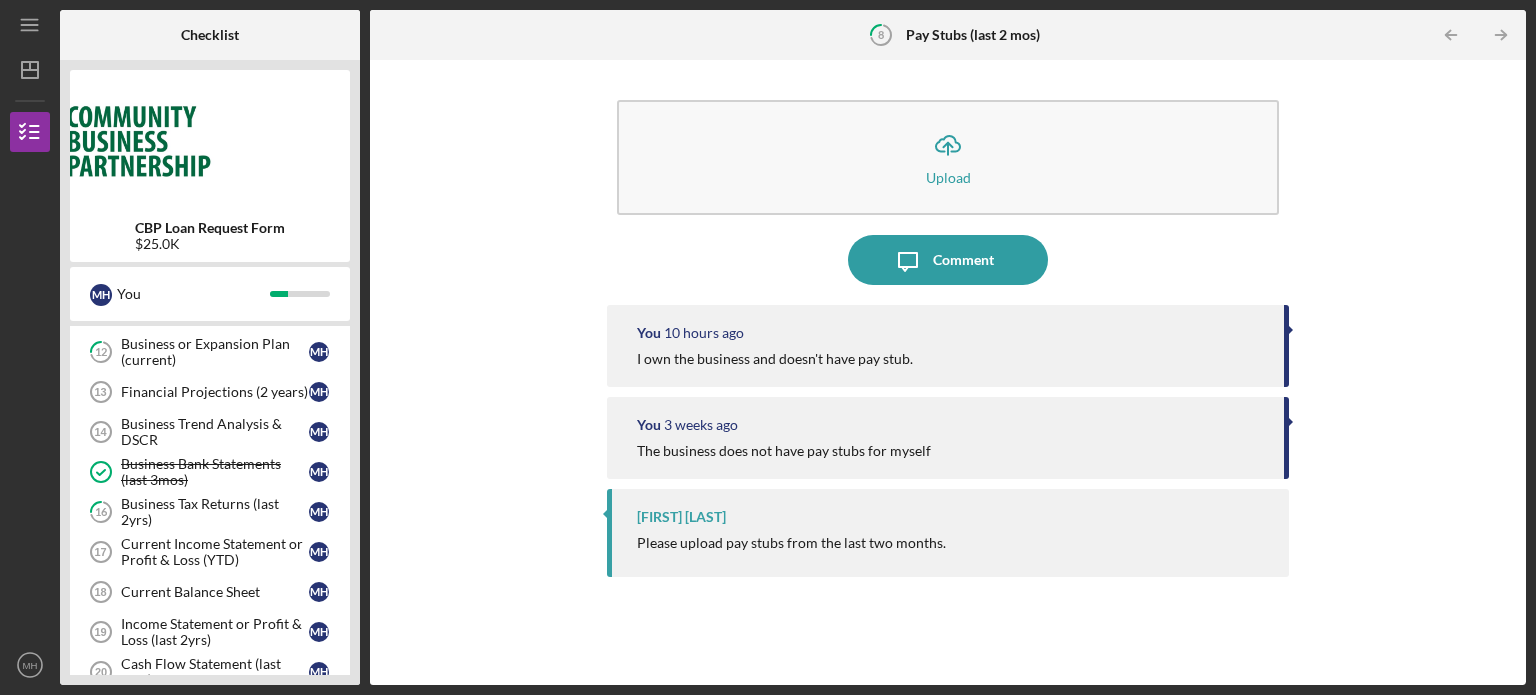 click on "Current Income Statement or Profit  & Loss (YTD)" at bounding box center [215, 552] 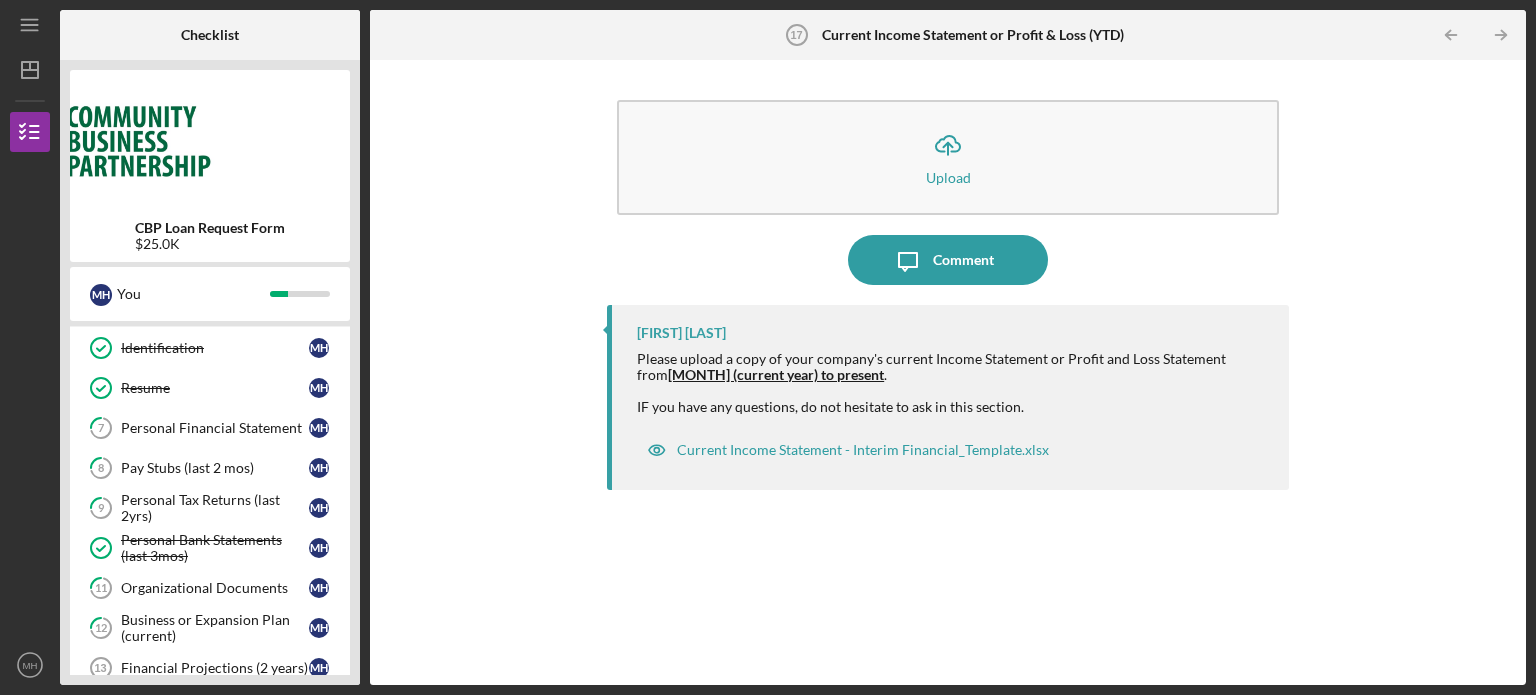 scroll, scrollTop: 80, scrollLeft: 0, axis: vertical 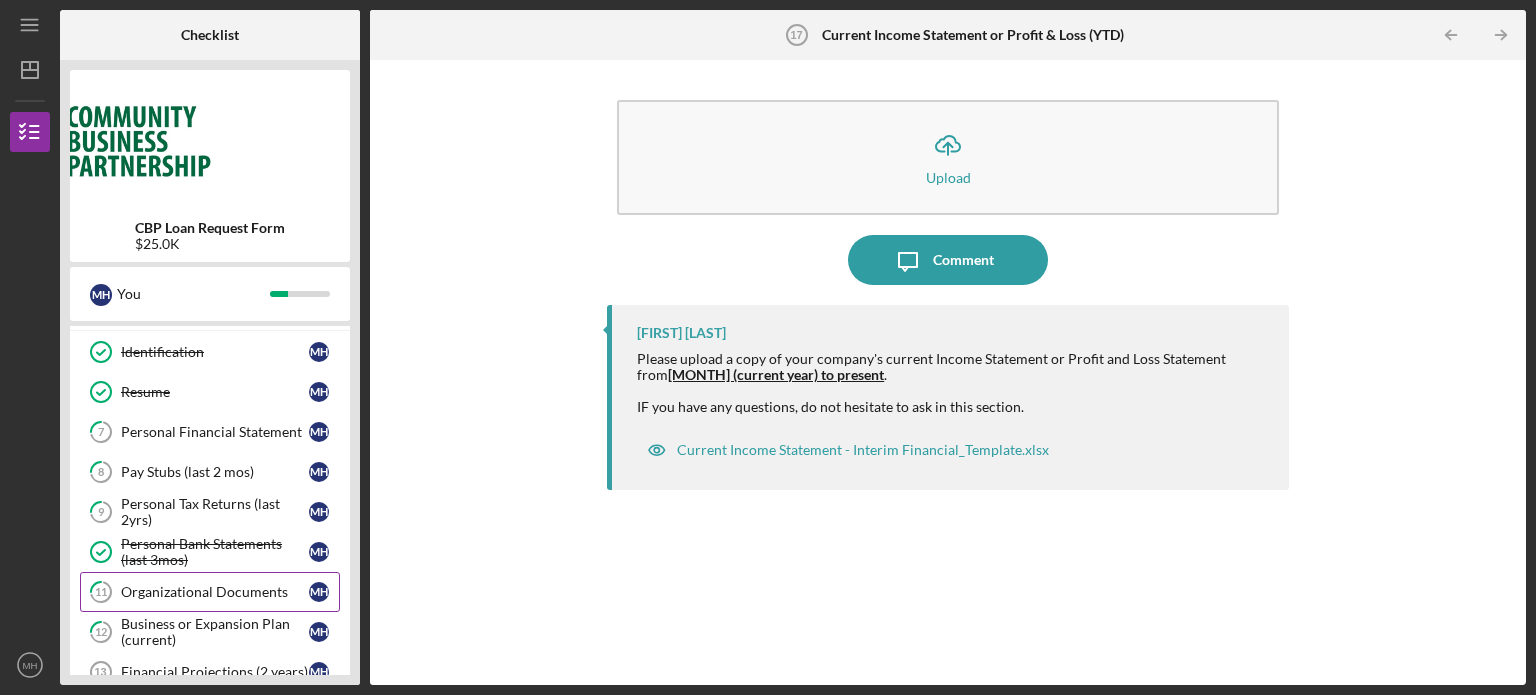 click on "Organizational Documents" at bounding box center [215, 592] 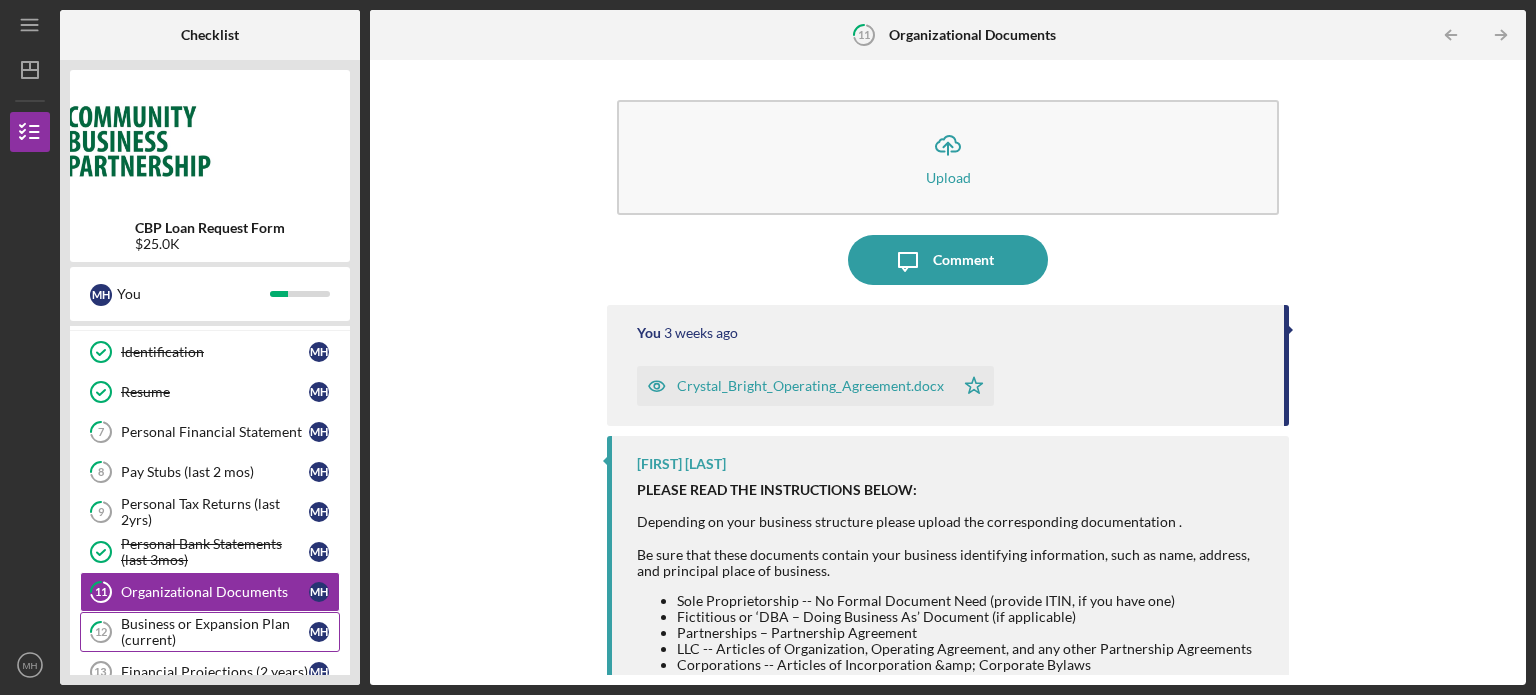 click on "[NUMBER] Business  or Expansion Plan (current) M H" at bounding box center (210, 632) 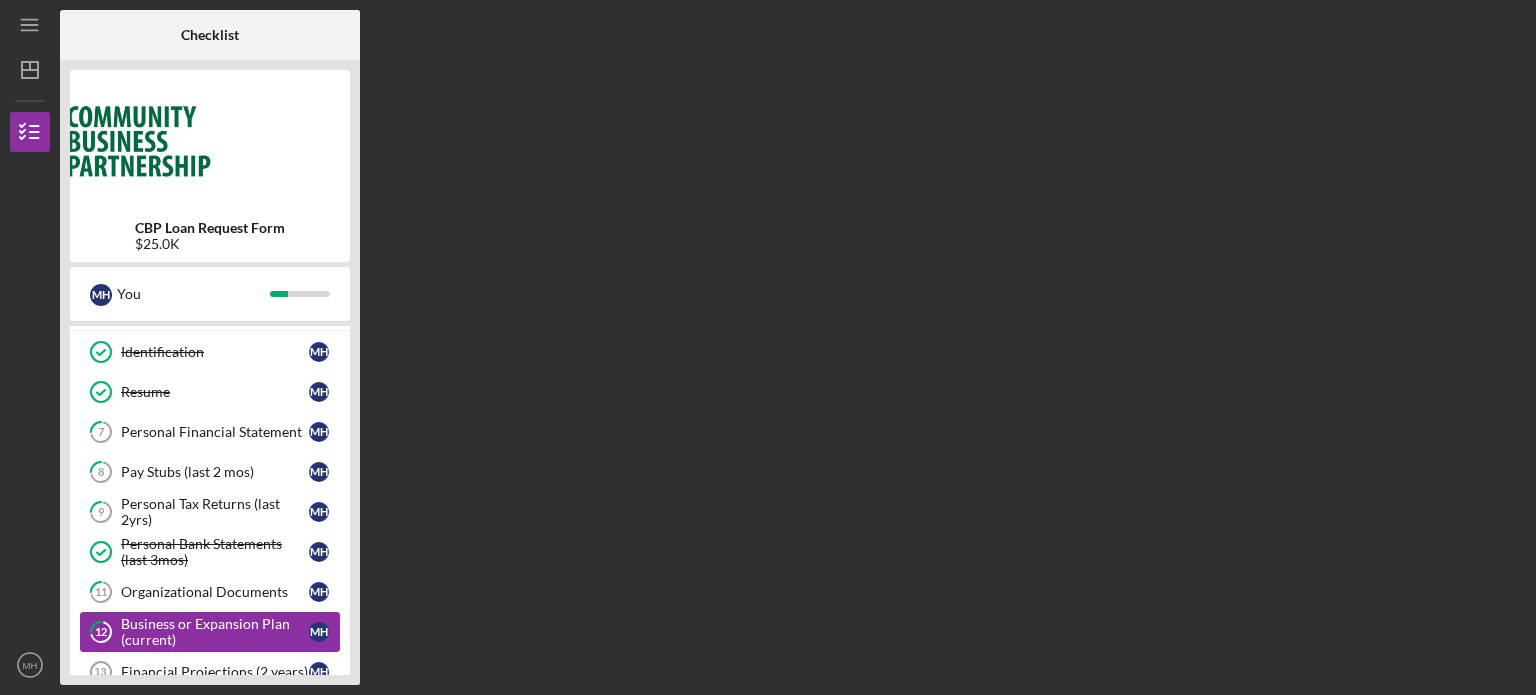 click on "[NUMBER] Business  or Expansion Plan (current) M H" at bounding box center [210, 632] 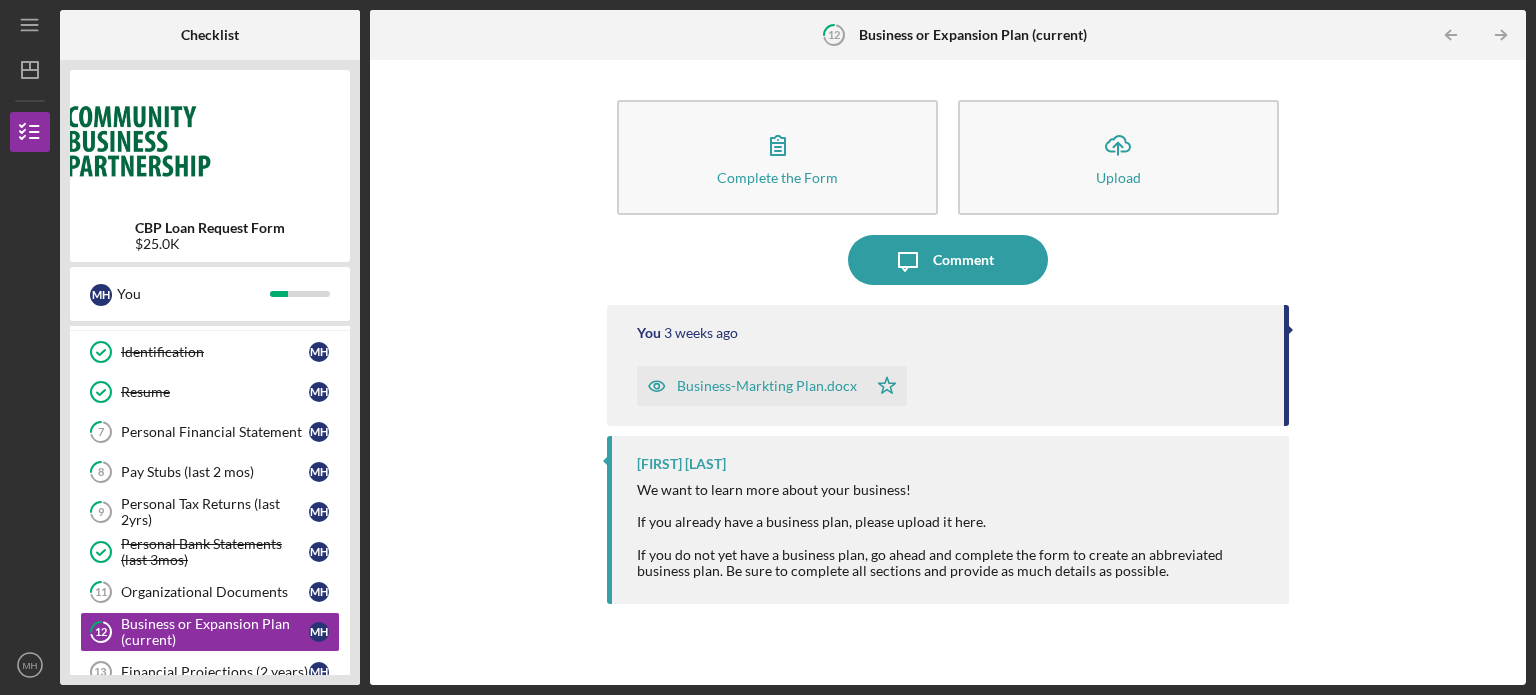 click on "Complete the Form Form Icon/Upload Upload Icon/Message Comment You   [WEEKS] weeks ago Business-Markting Plan.docx Icon/Star [FIRST] [LAST]   We want to learn more about your business!  If you already have a business plan, please upload it here.
If you do not yet have a business plan, go ahead and complete the form to create an abbreviated business plan. Be sure to complete all sections and provide as much details as possible." at bounding box center [948, 372] 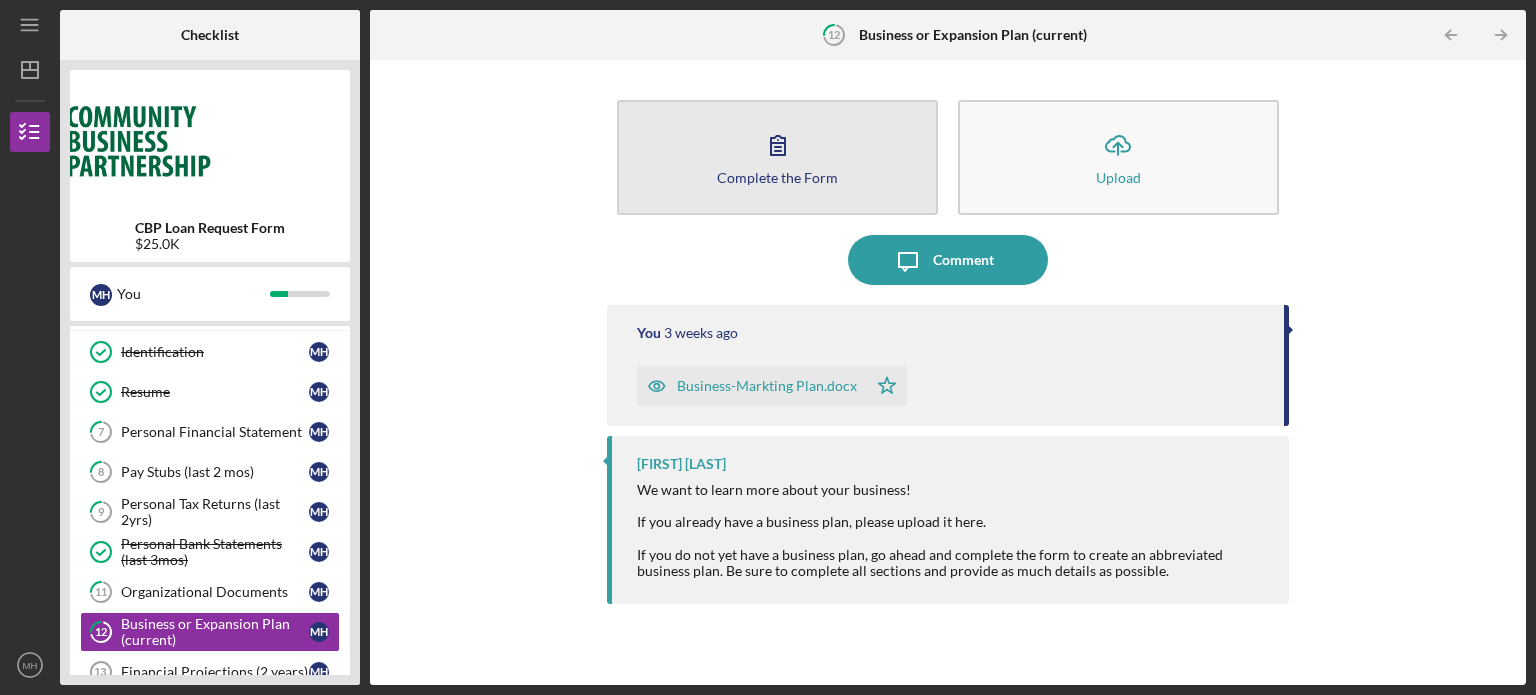 click on "Complete the Form" at bounding box center [777, 177] 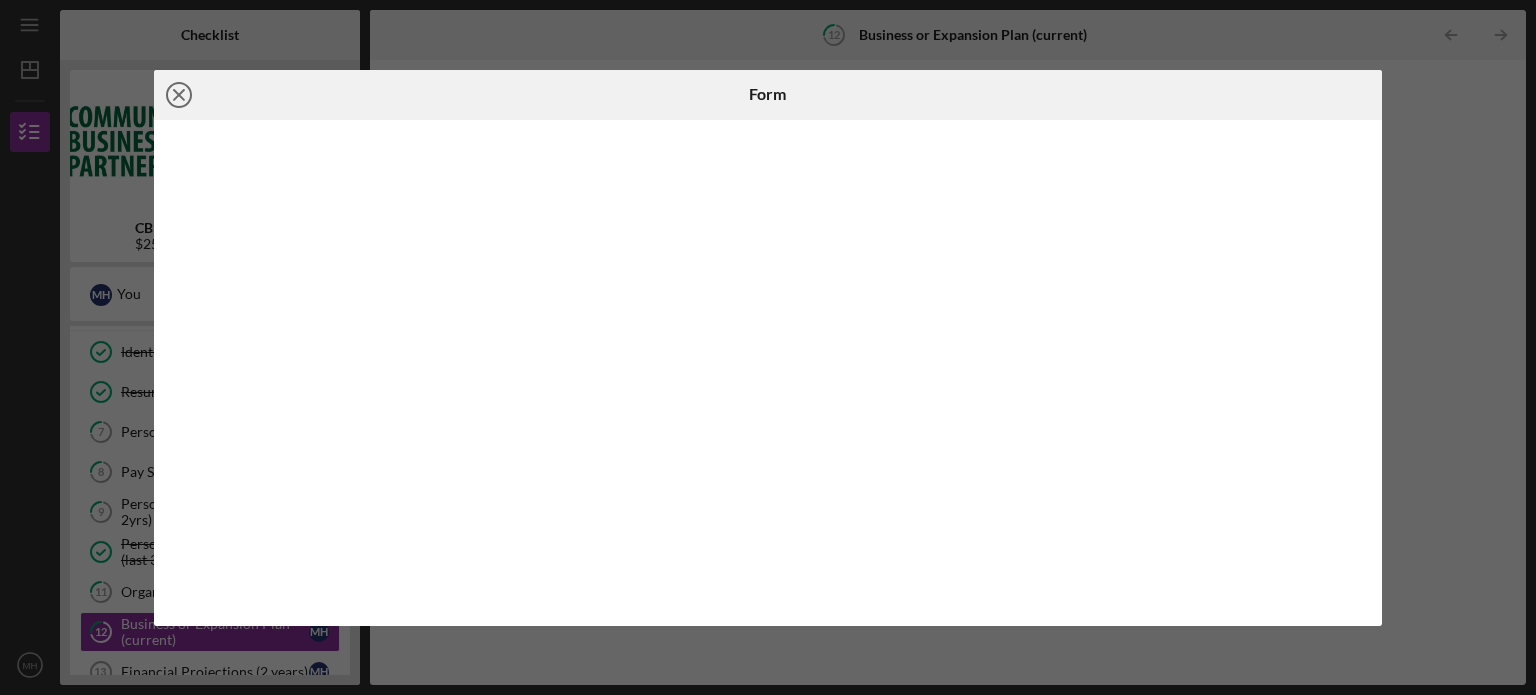 click on "Icon/Close" 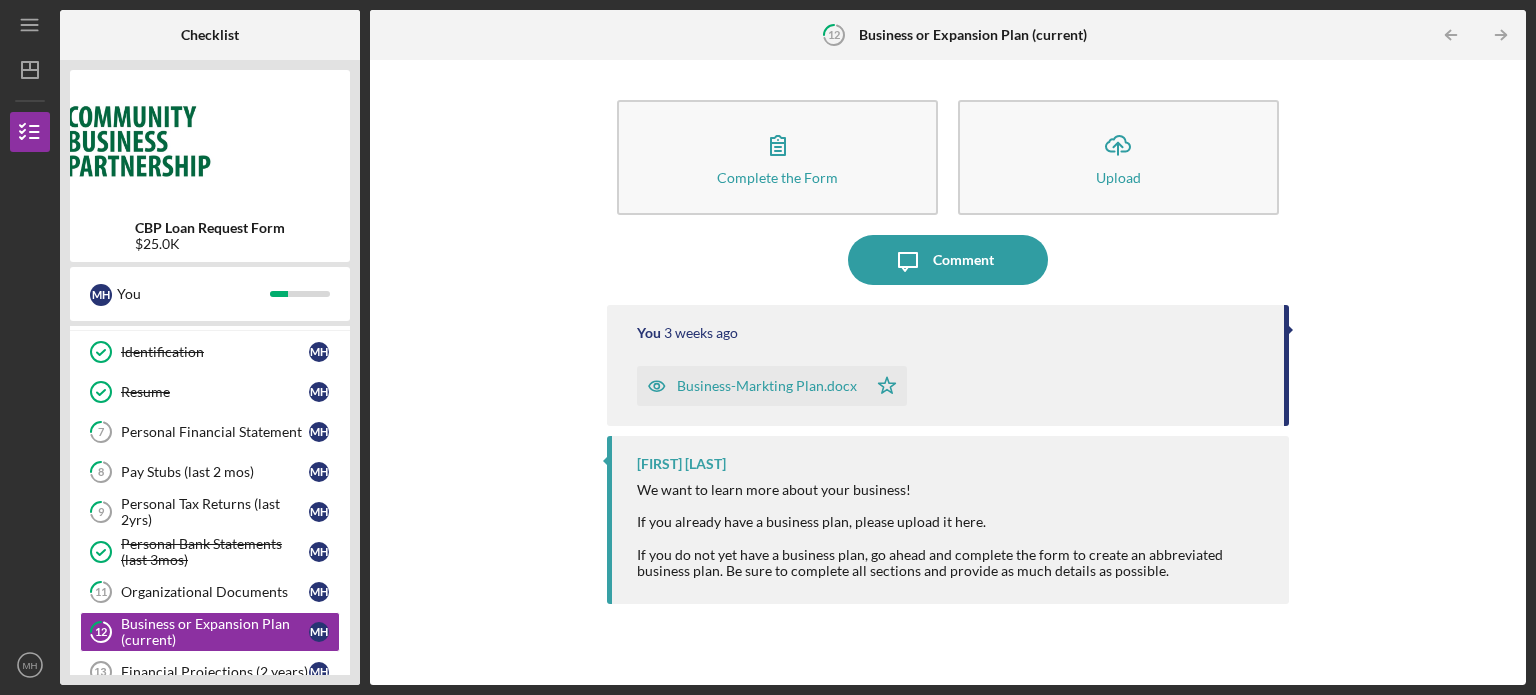 type 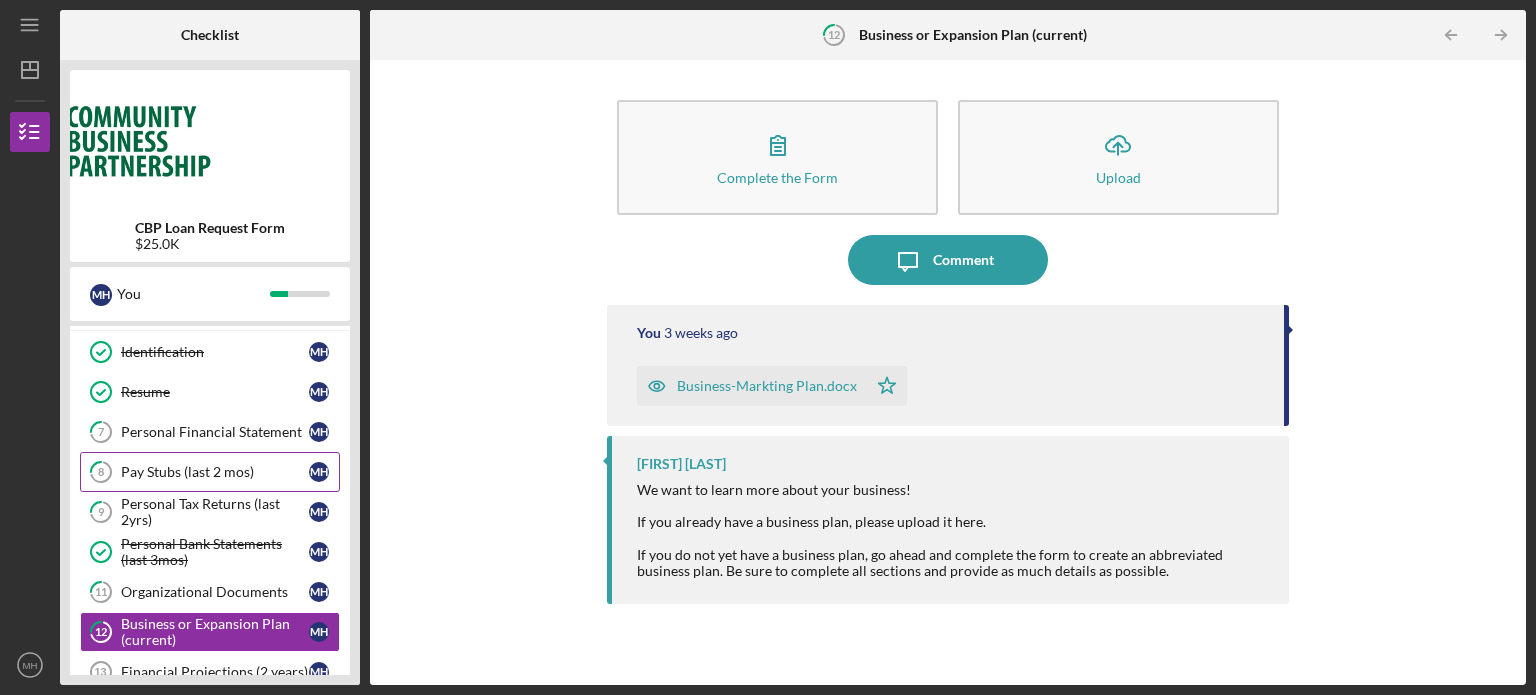 click on "Pay Stubs (last 2 mos)" at bounding box center (215, 472) 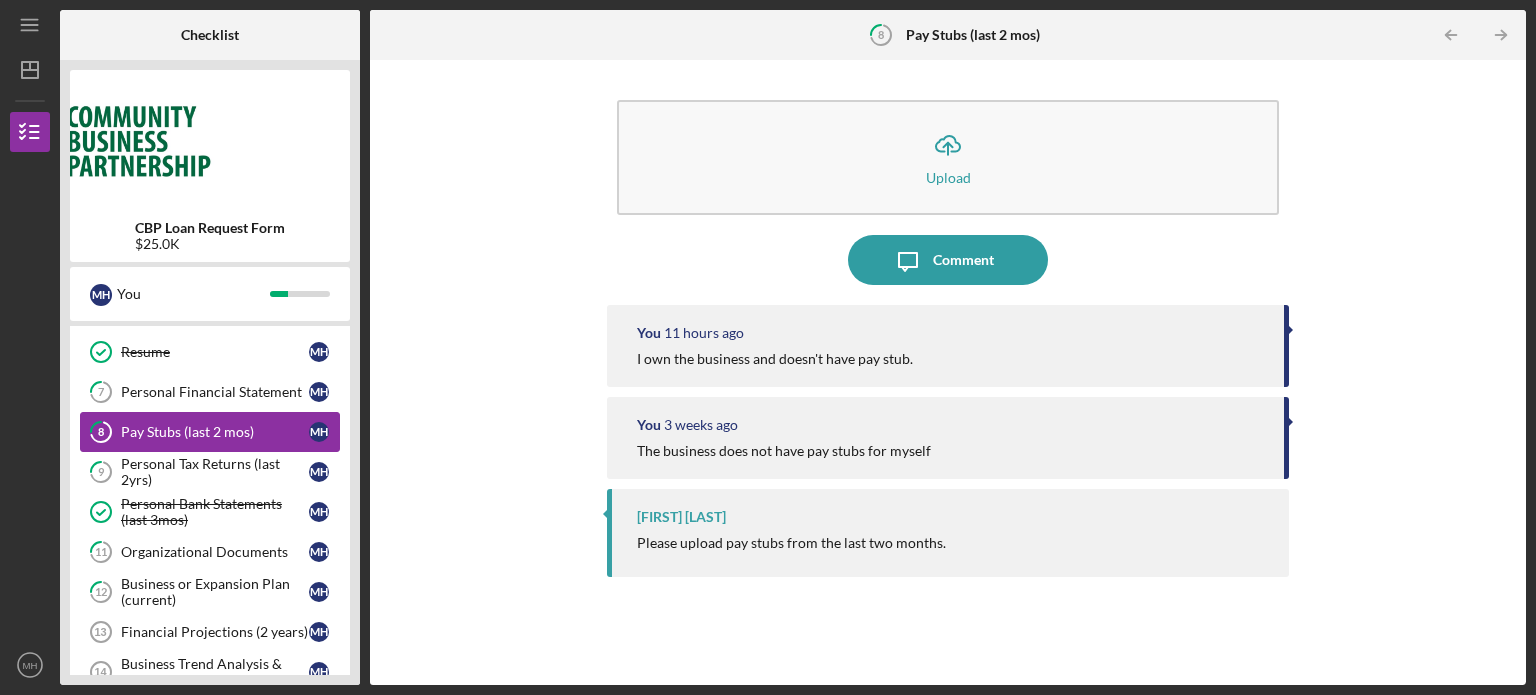 scroll, scrollTop: 160, scrollLeft: 0, axis: vertical 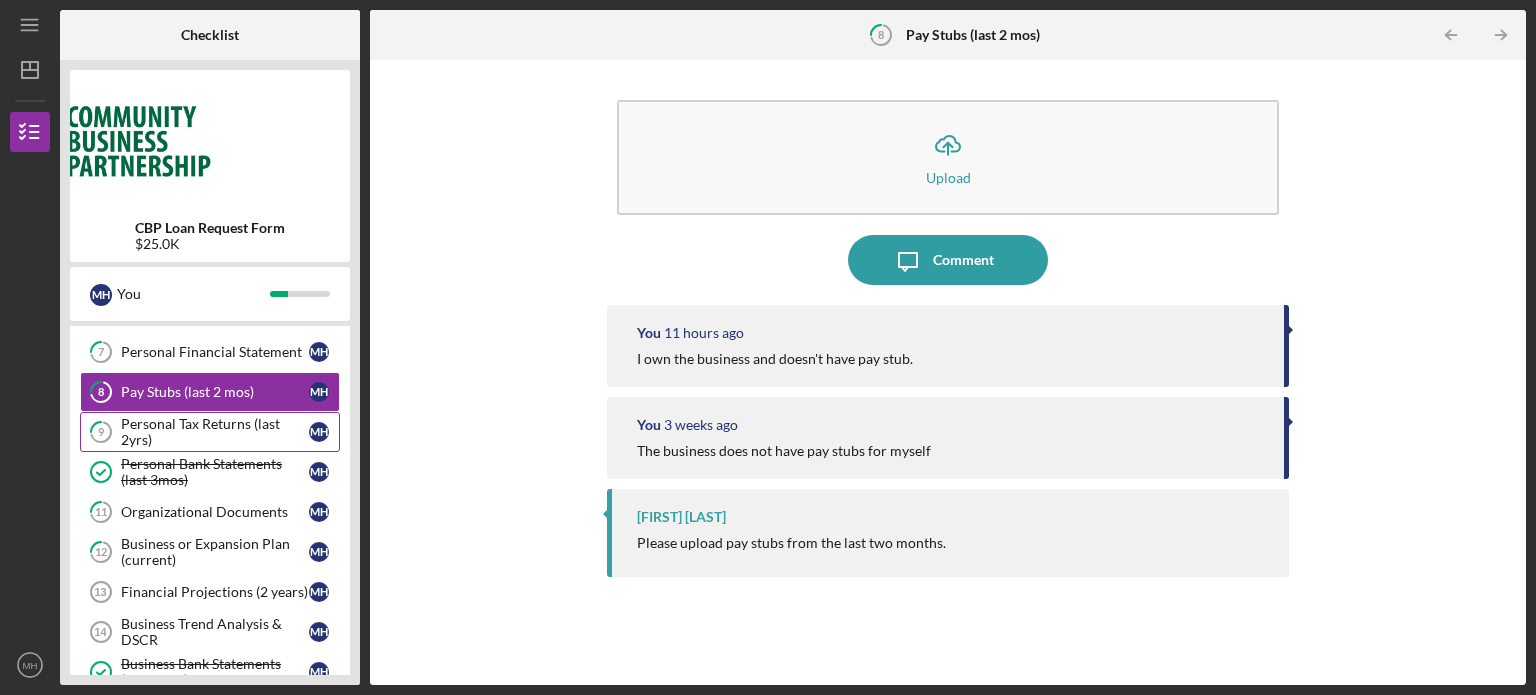 click on "Personal Tax Returns (last 2yrs)" at bounding box center (215, 432) 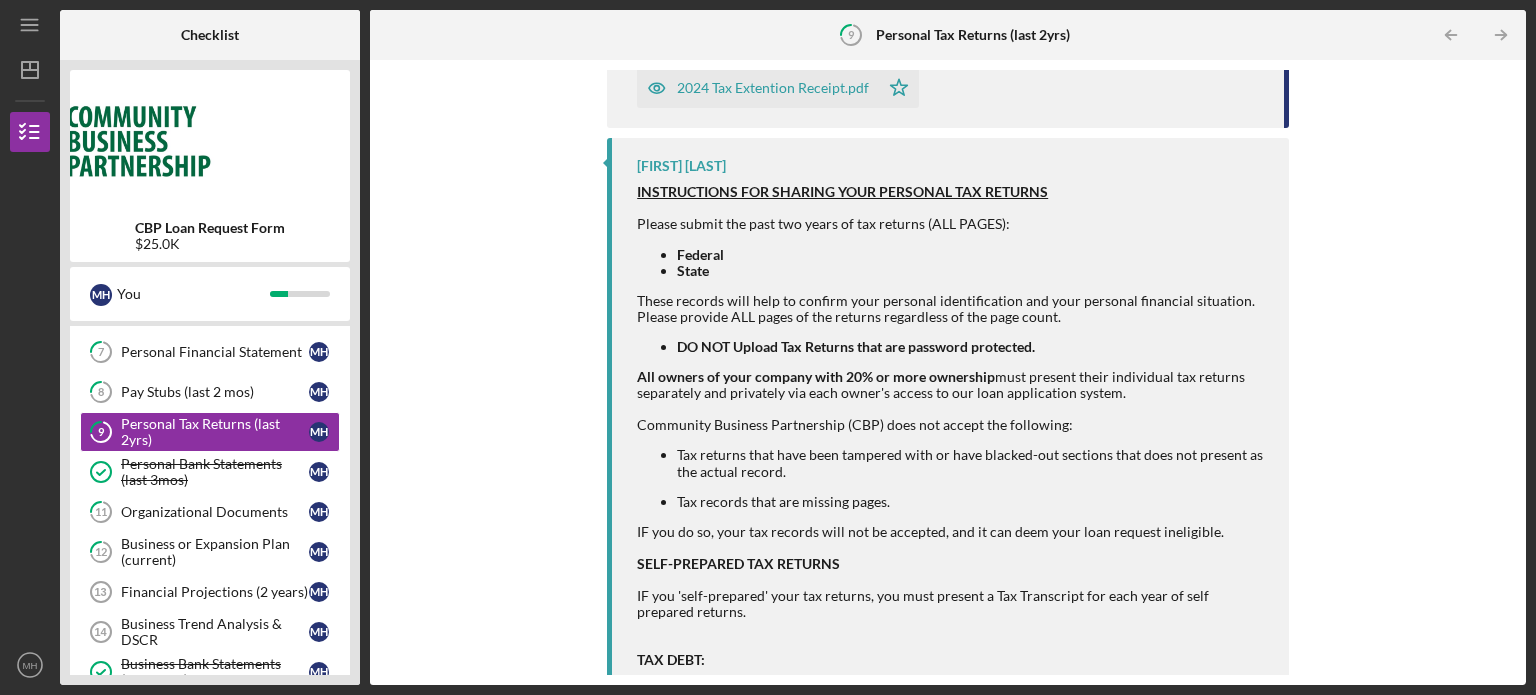 scroll, scrollTop: 0, scrollLeft: 0, axis: both 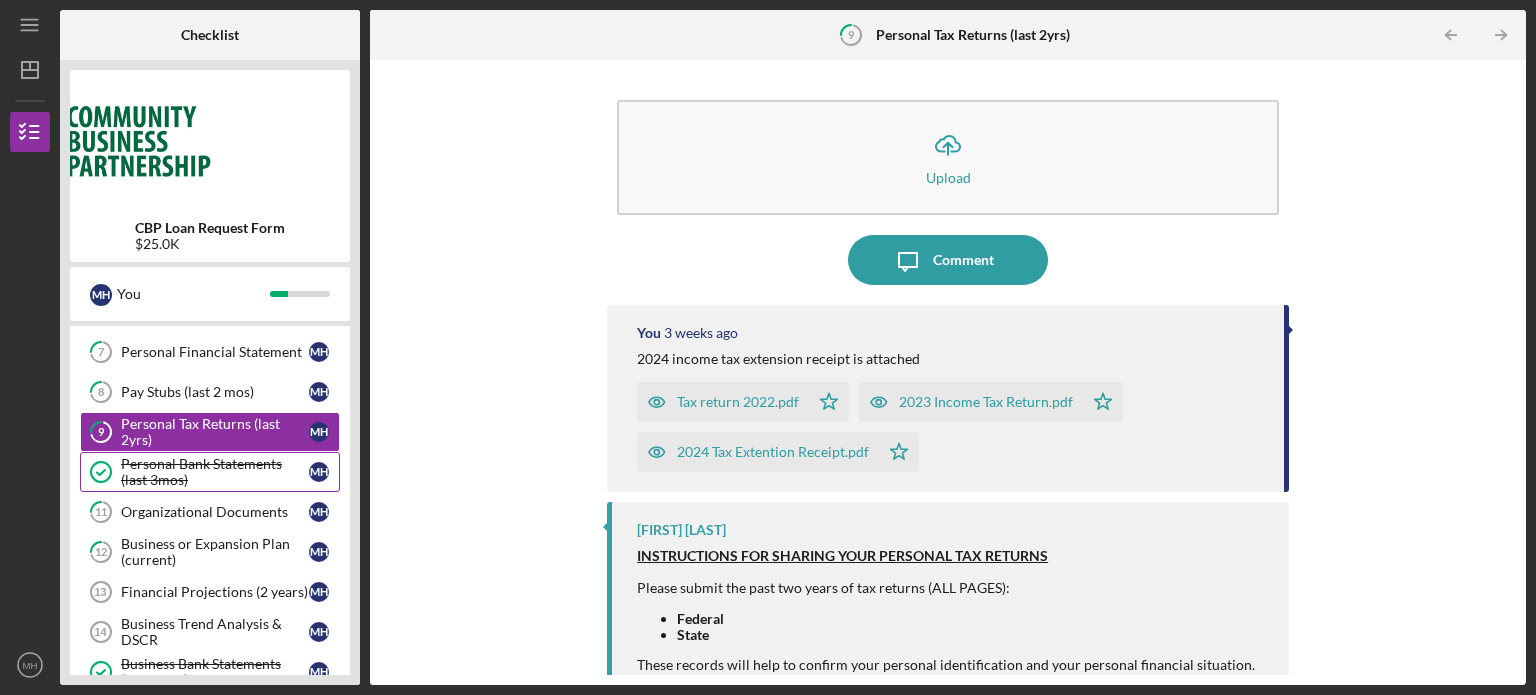 click on "Personal Bank Statements (last 3mos)" at bounding box center (215, 472) 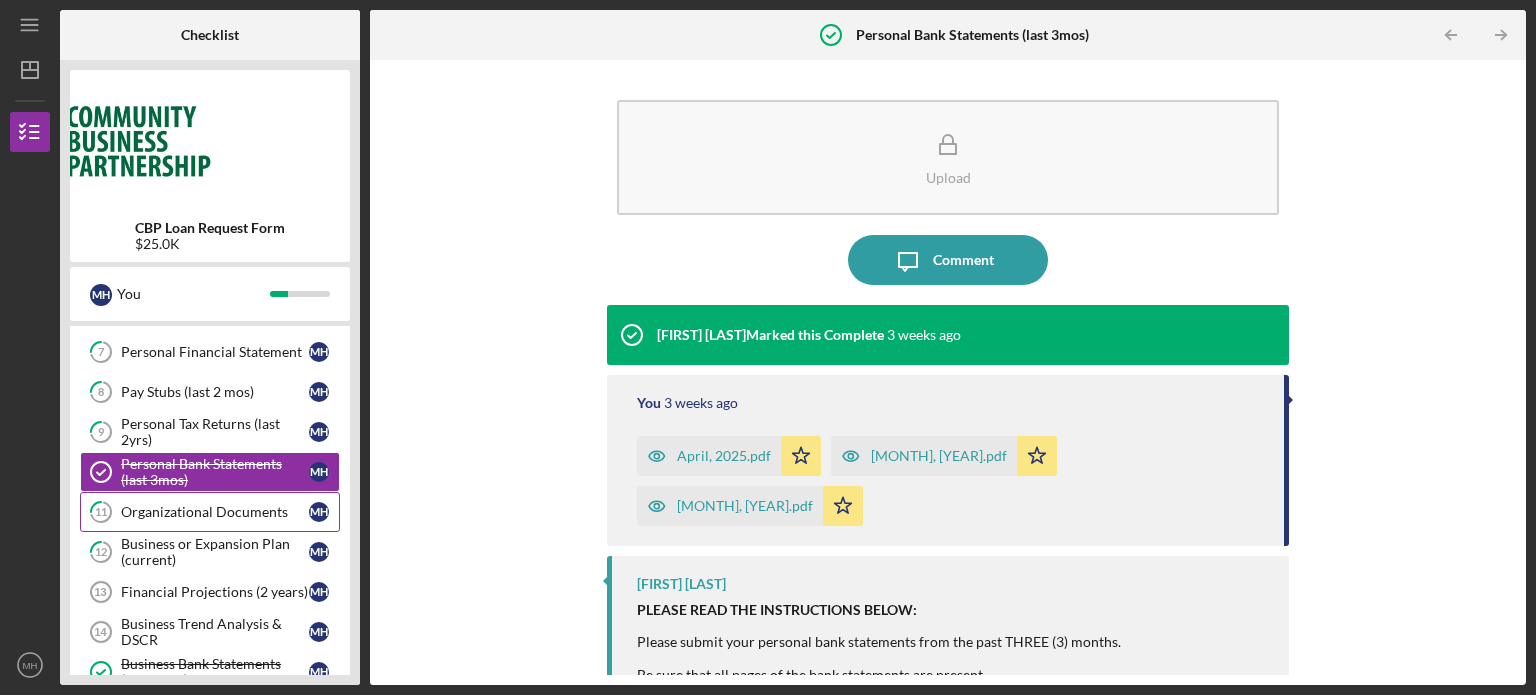 click on "Organizational Documents" at bounding box center (215, 512) 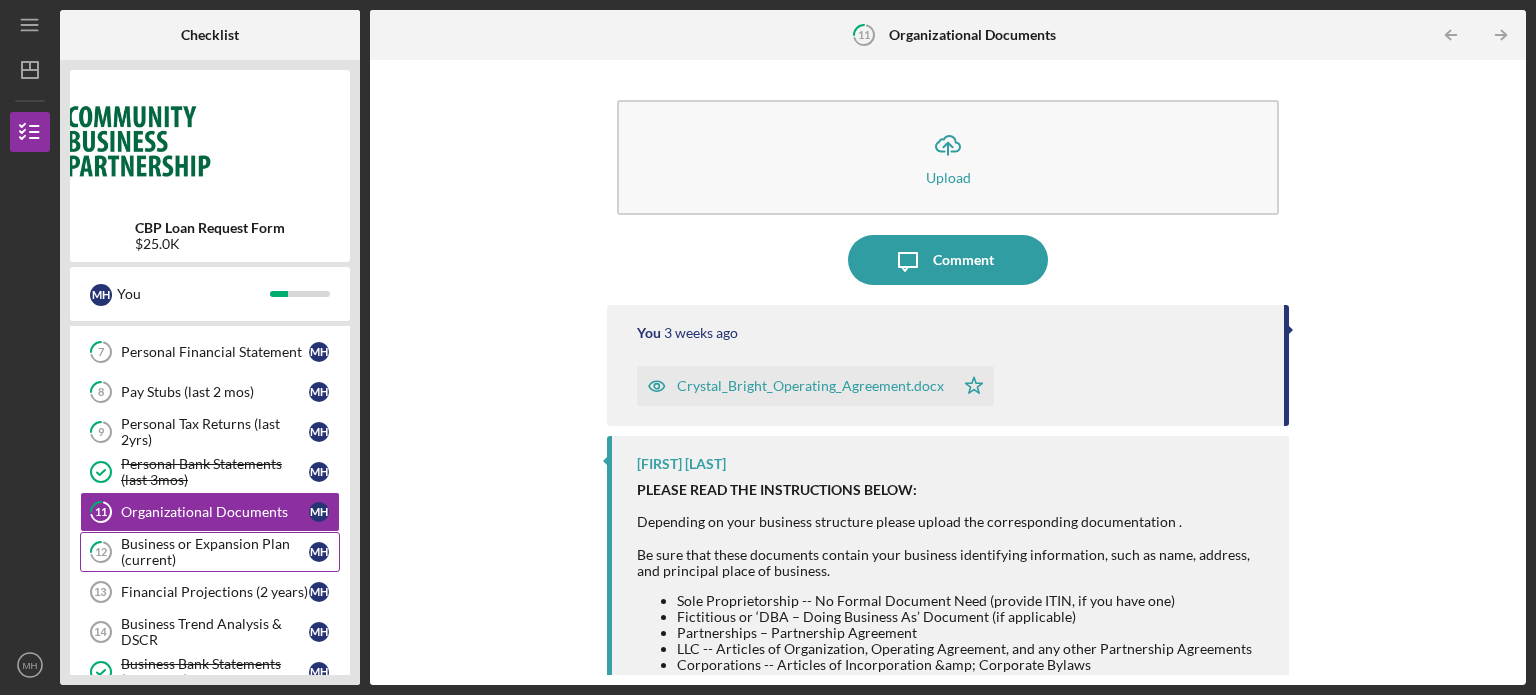 click on "Business  or Expansion Plan (current)" at bounding box center [215, 552] 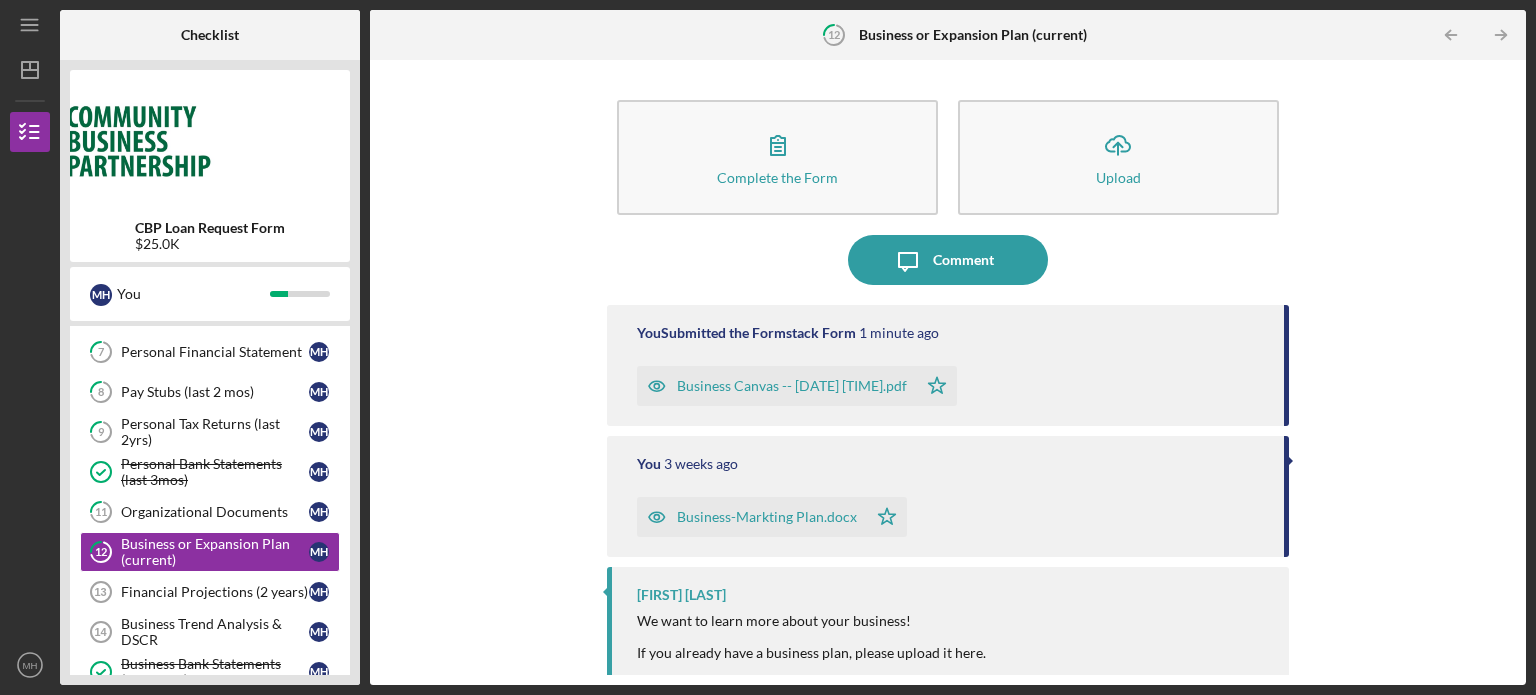 click on "Business Canvas -- [DATE] [TIME].pdf" at bounding box center [792, 386] 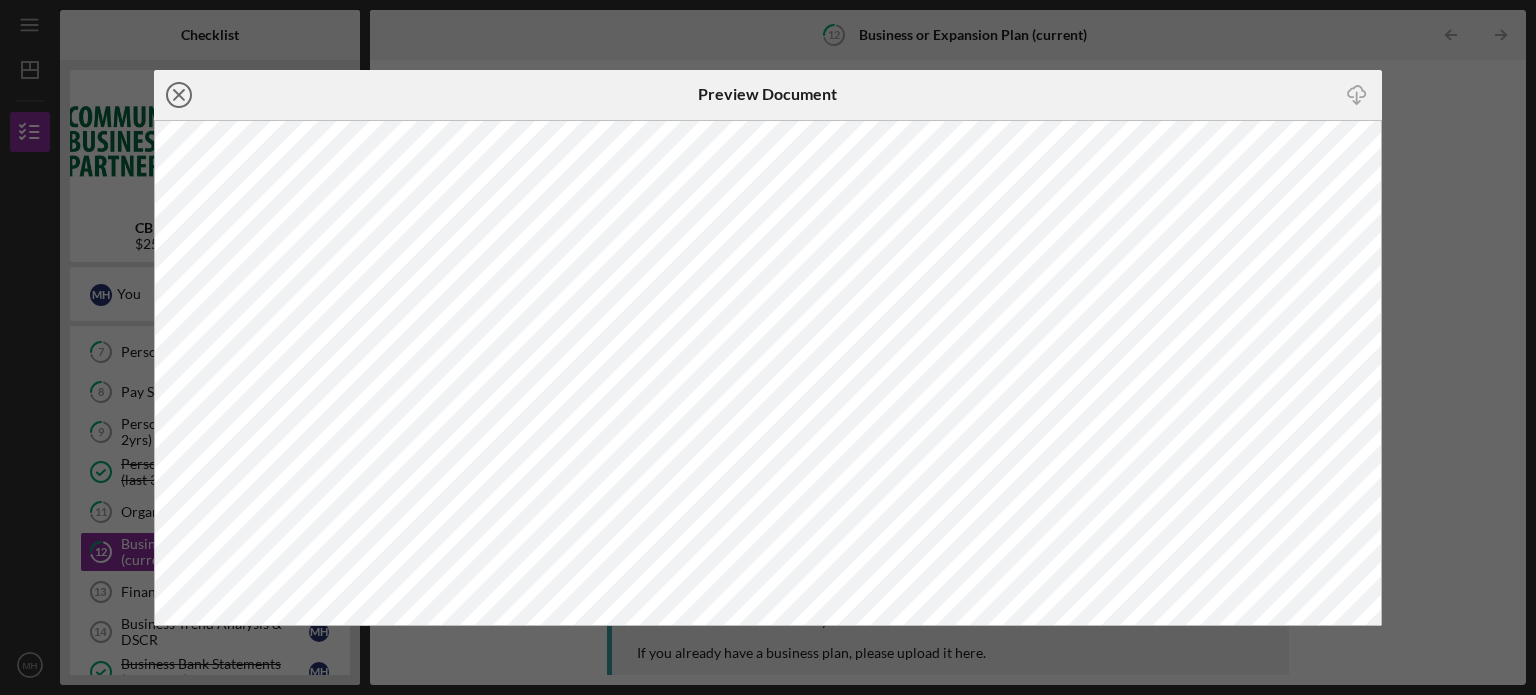click on "Icon/Close" 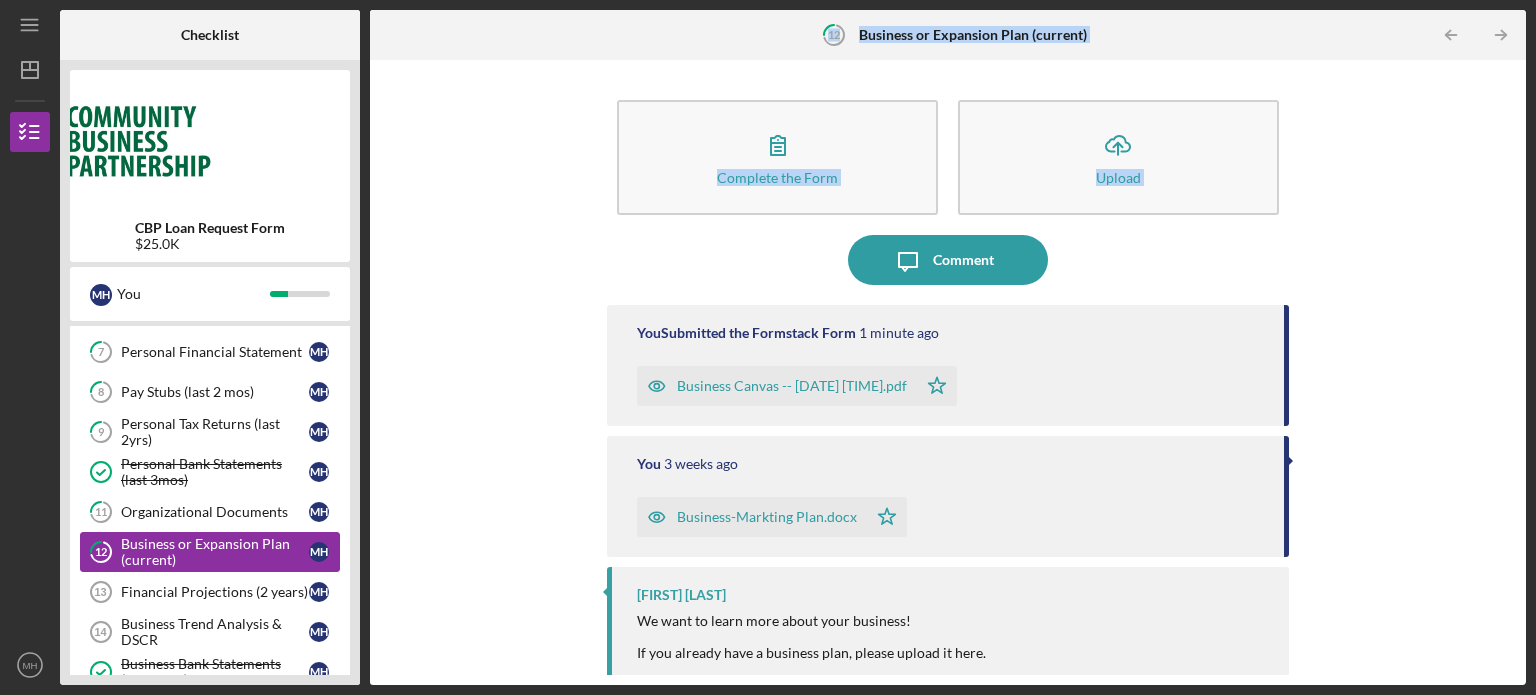 drag, startPoint x: 567, startPoint y: 238, endPoint x: 268, endPoint y: 548, distance: 430.69827 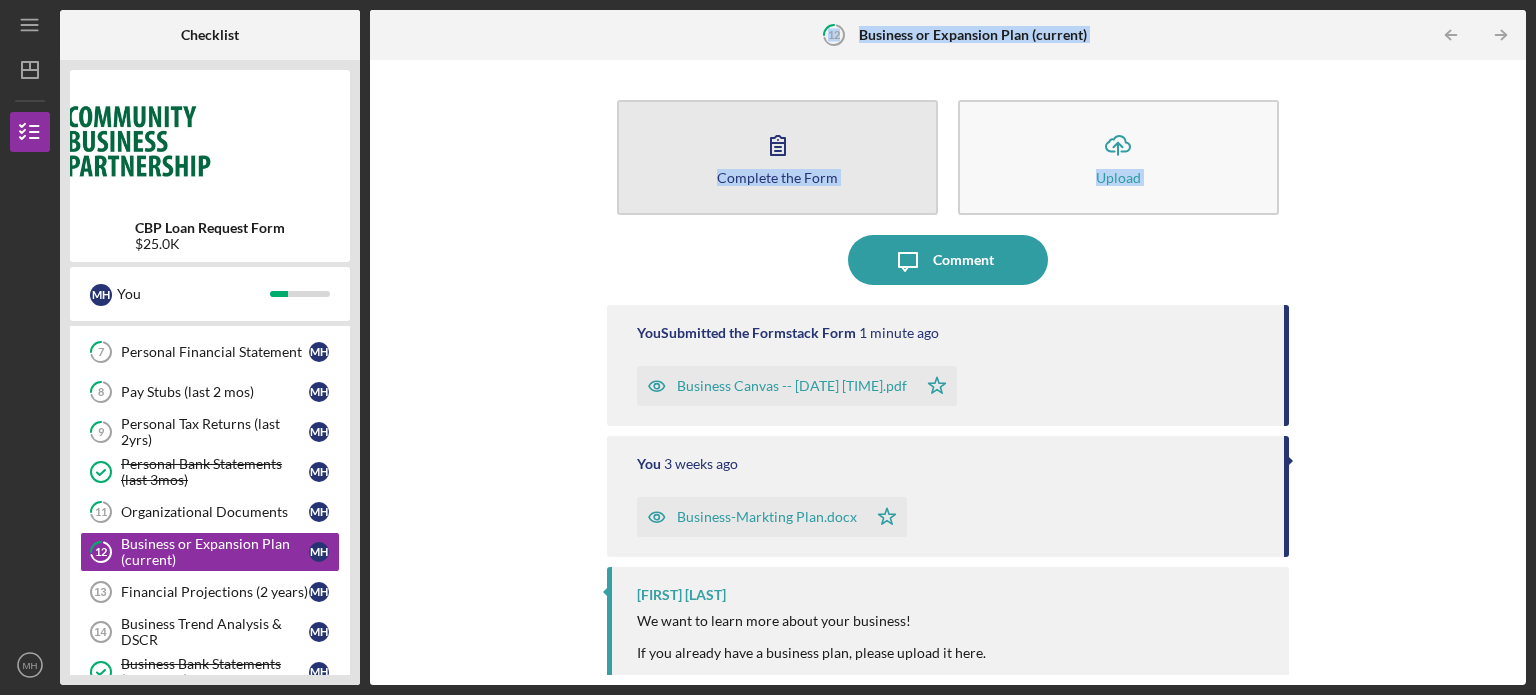 click on "Complete the Form Form" at bounding box center (777, 157) 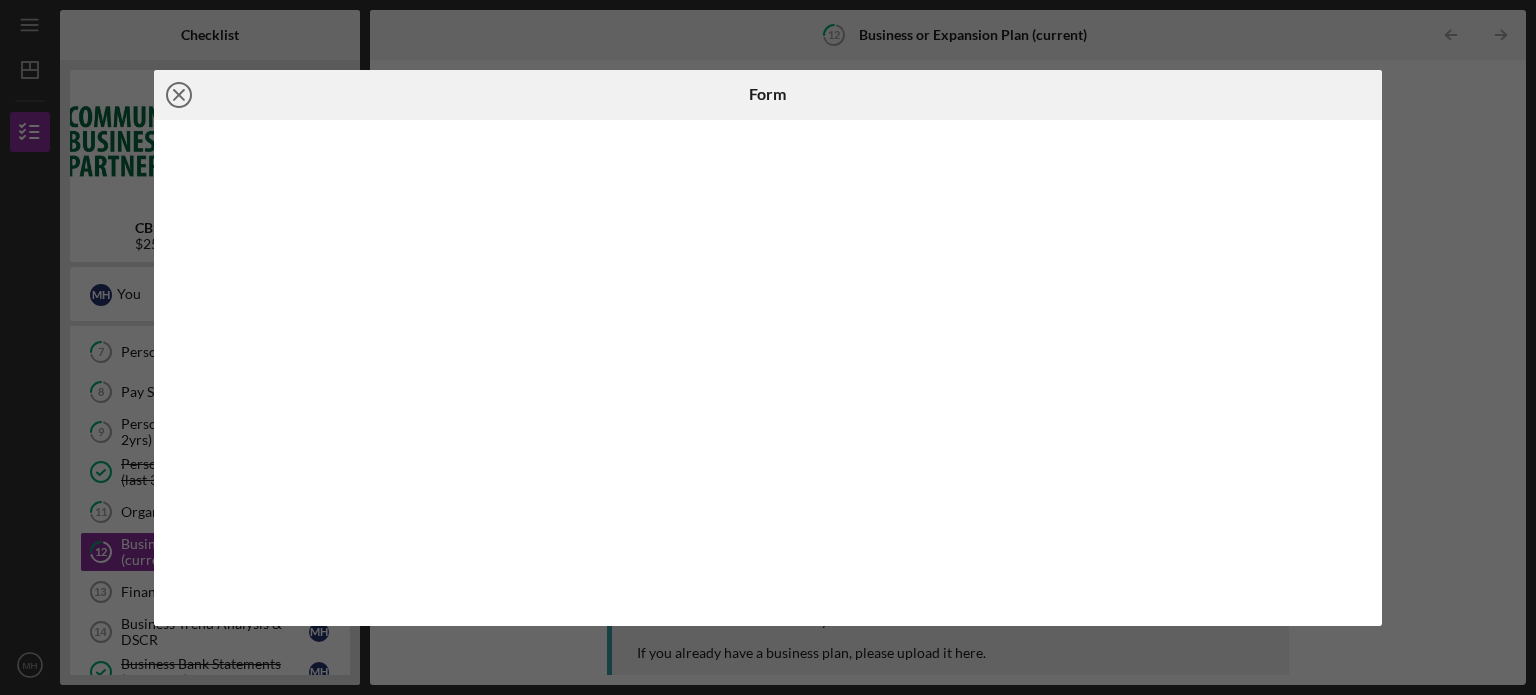 click on "Icon/Close" 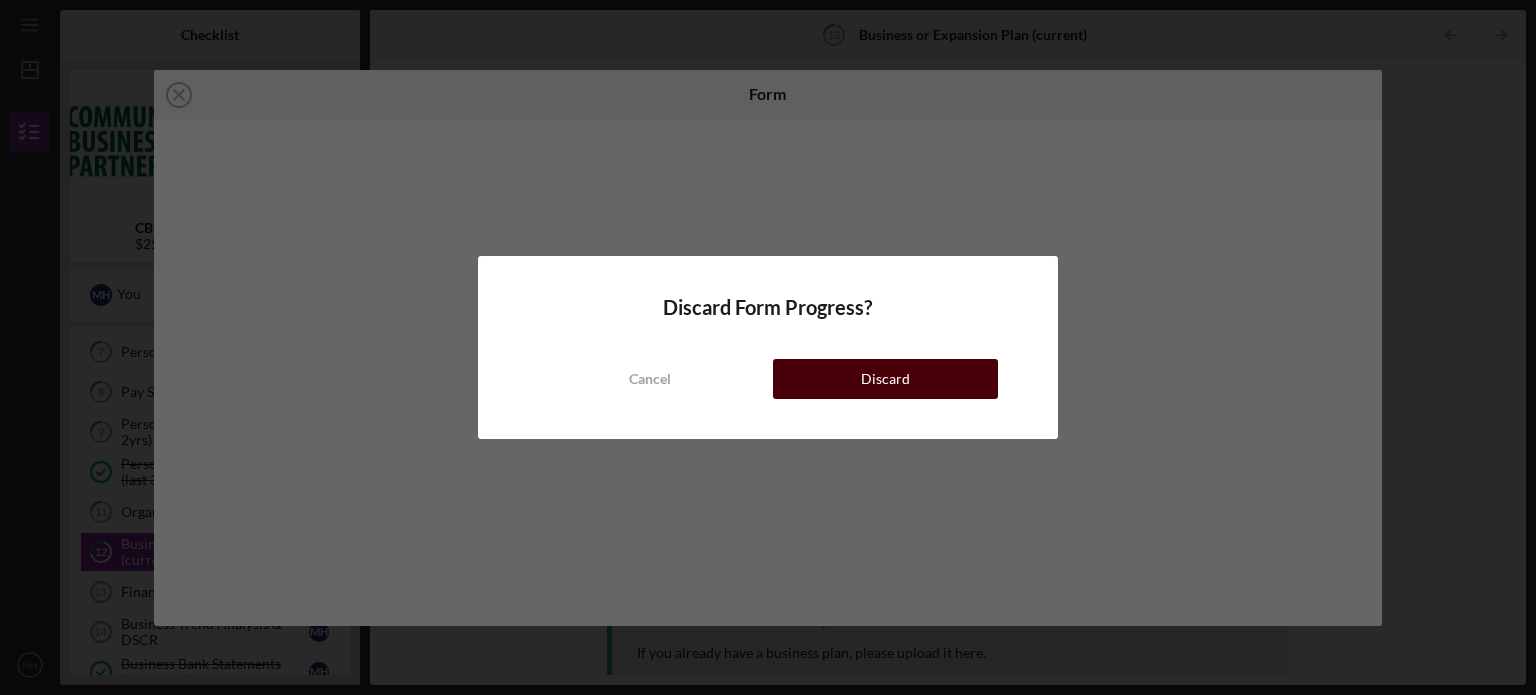 click on "Discard" at bounding box center [885, 379] 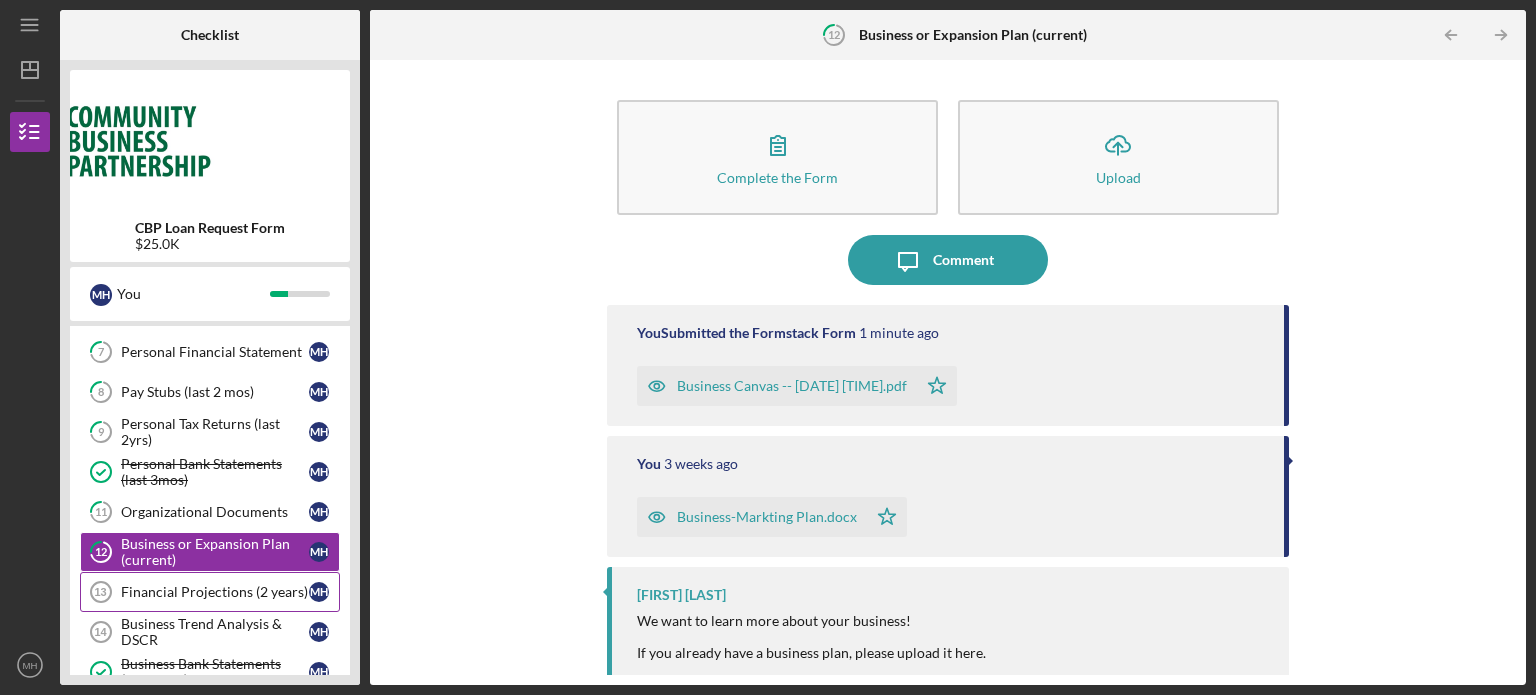 click on "Financial Projections ([YEAR] years) [NUMBER] Financial Projections ([YEAR] years) M H" at bounding box center (210, 592) 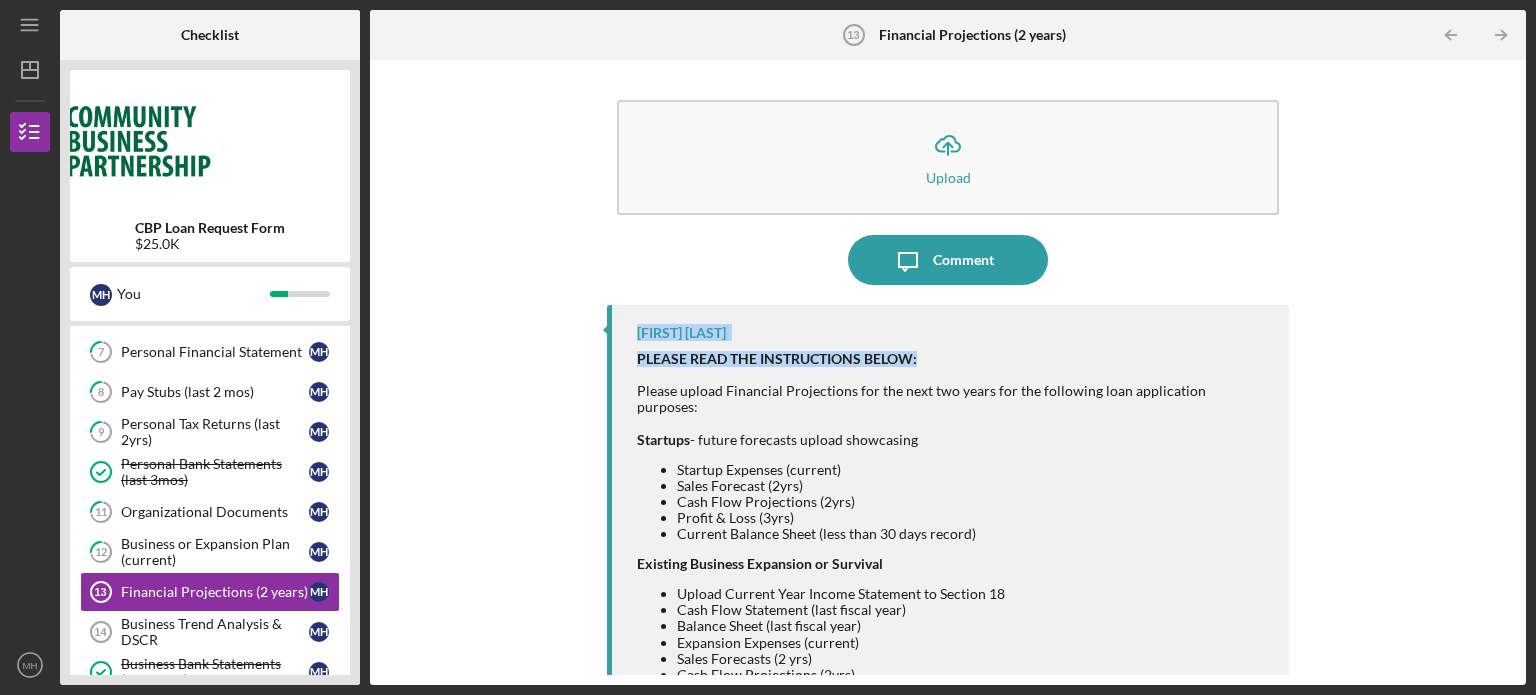 drag, startPoint x: 1509, startPoint y: 267, endPoint x: 1508, endPoint y: 362, distance: 95.005264 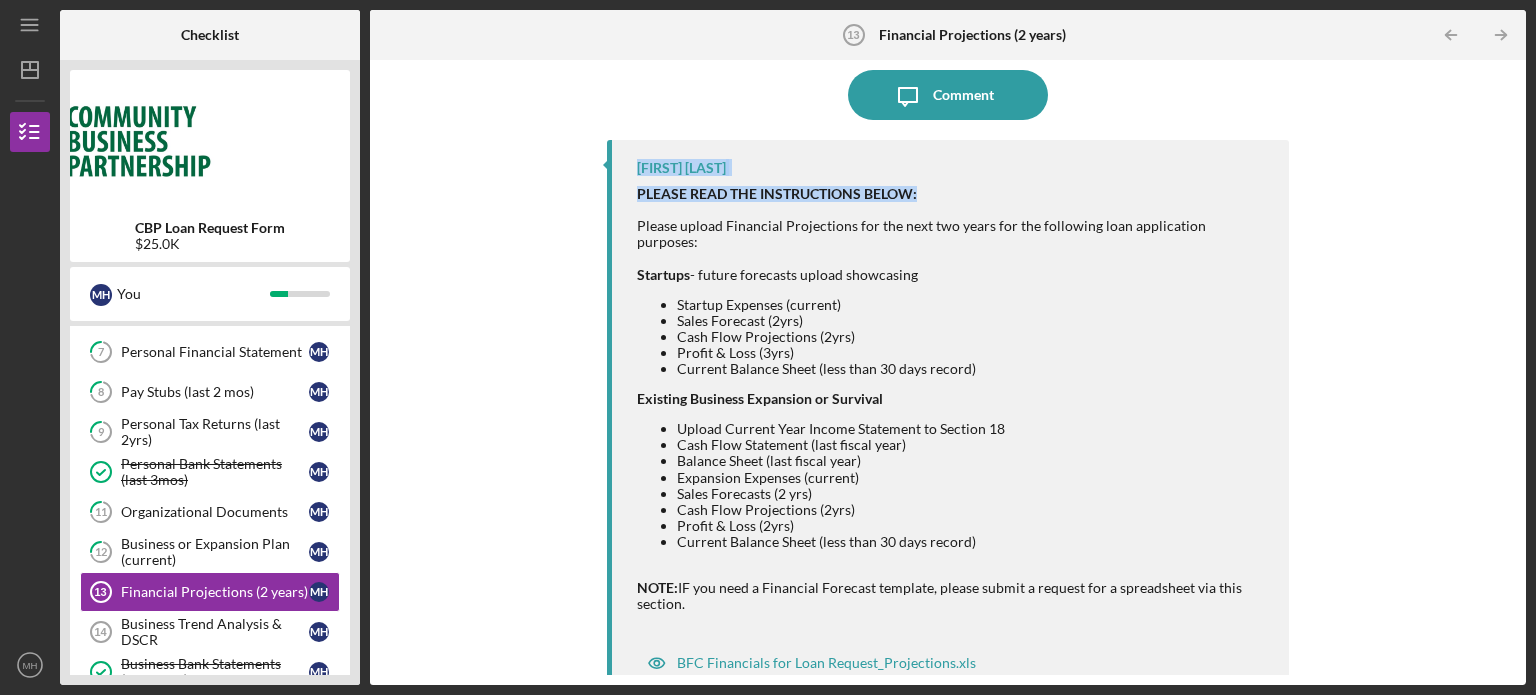 scroll, scrollTop: 176, scrollLeft: 0, axis: vertical 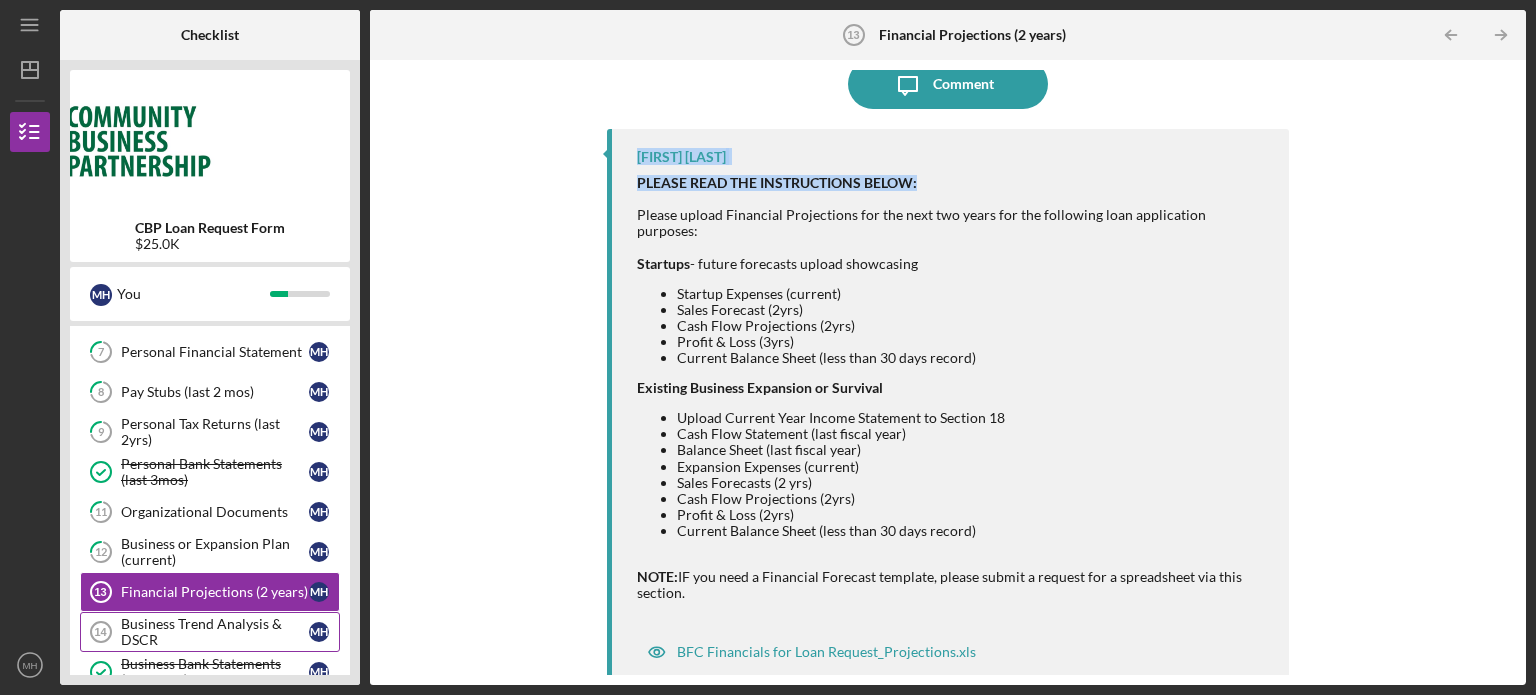 click on "Business Trend Analysis & DSCR" at bounding box center (215, 632) 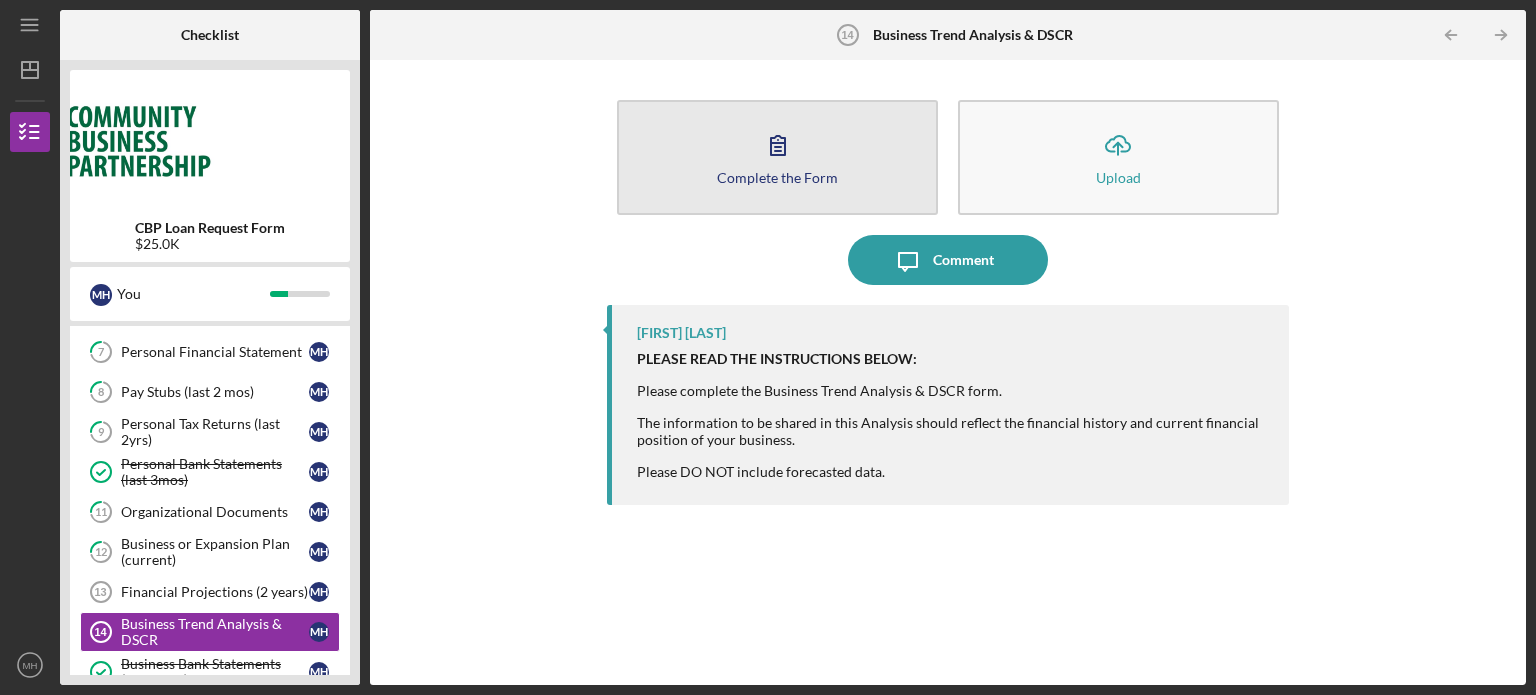click 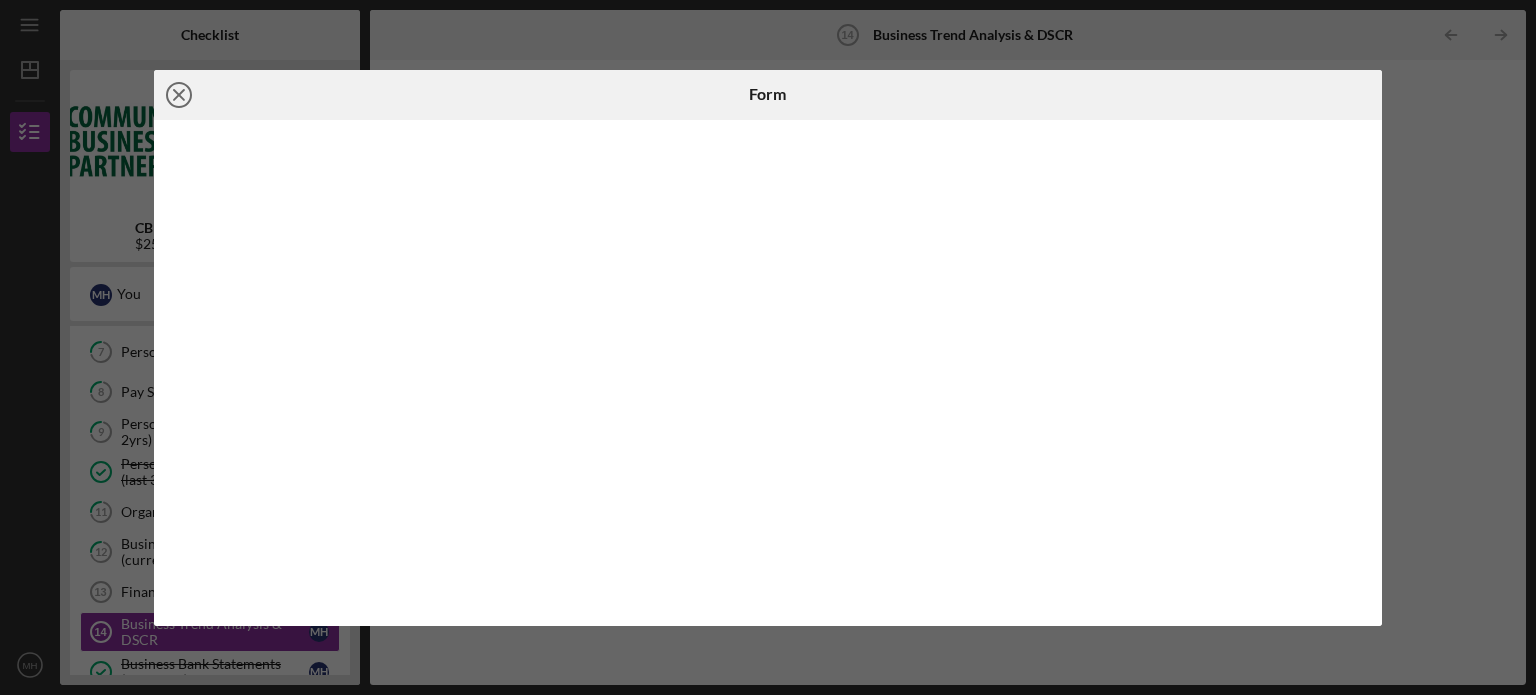 click 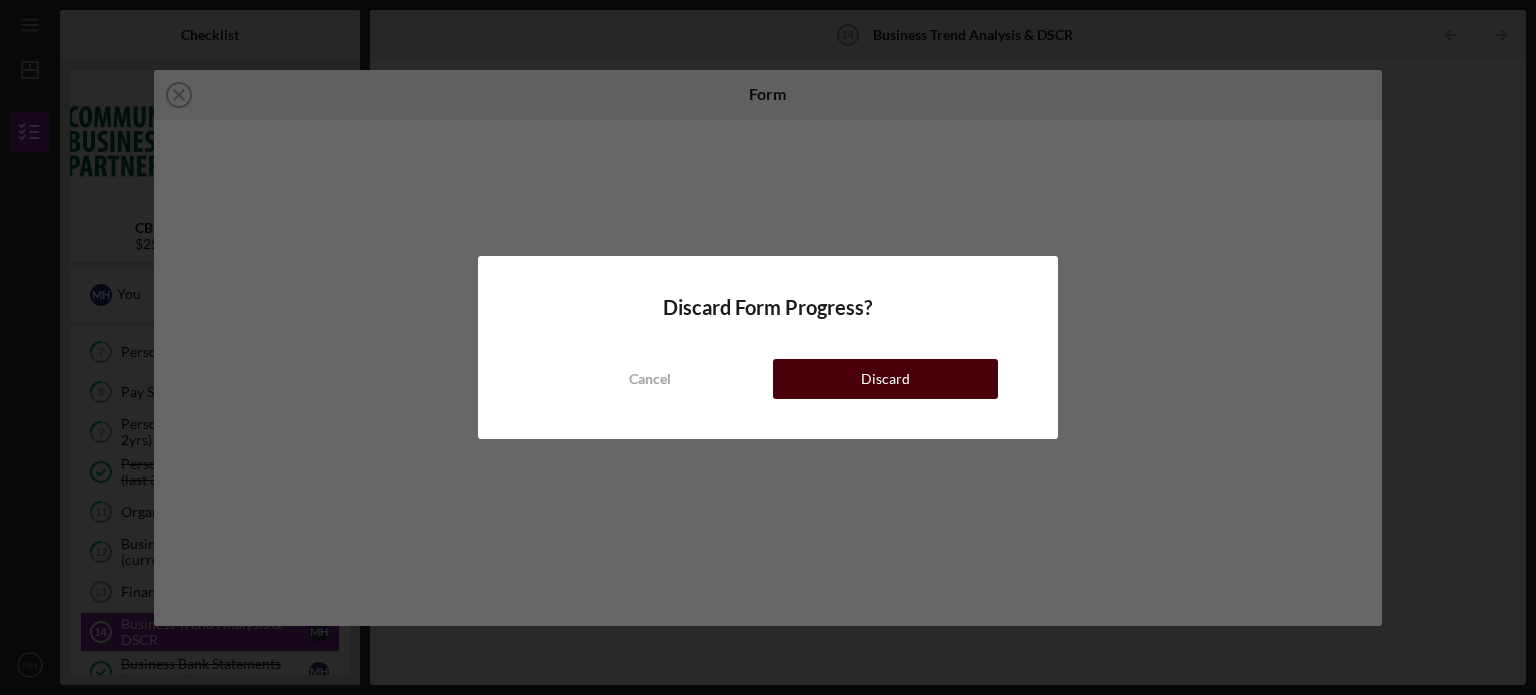 click on "Discard" at bounding box center (885, 379) 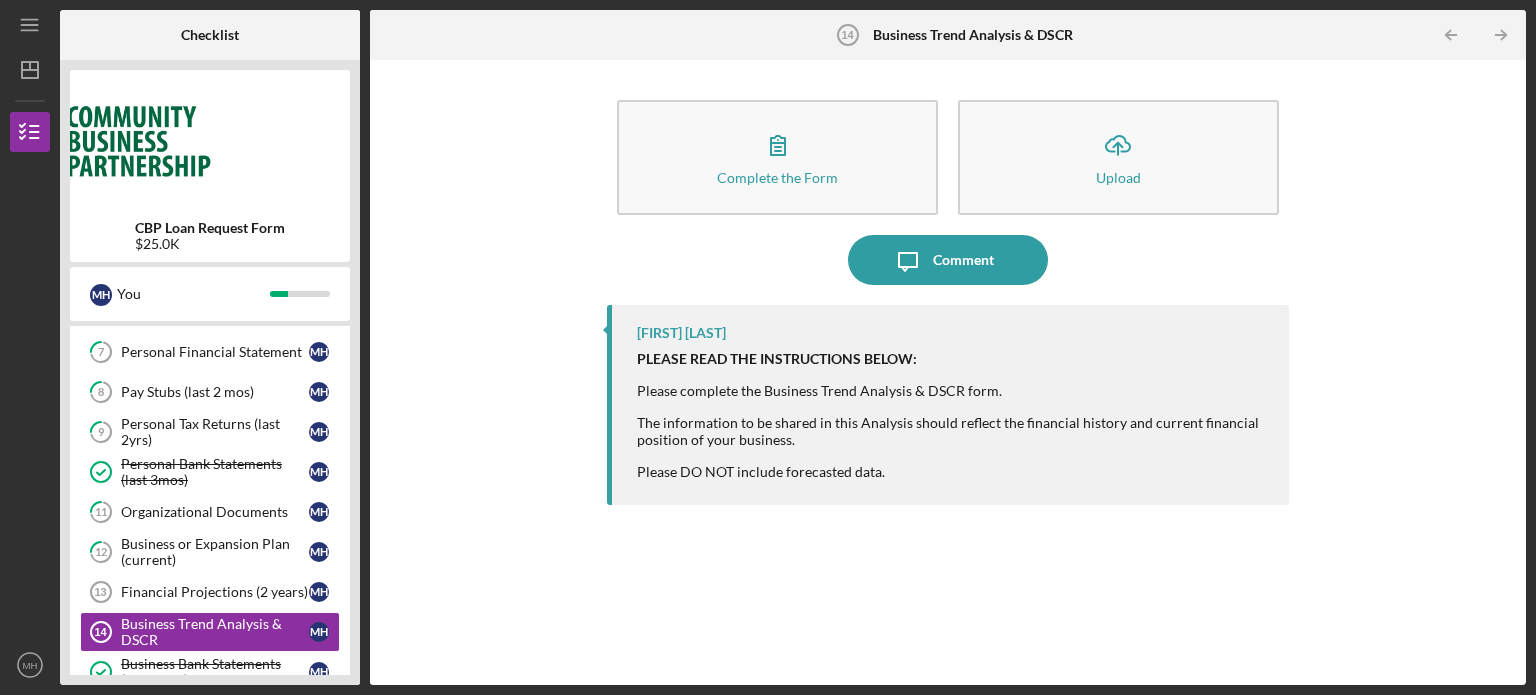type 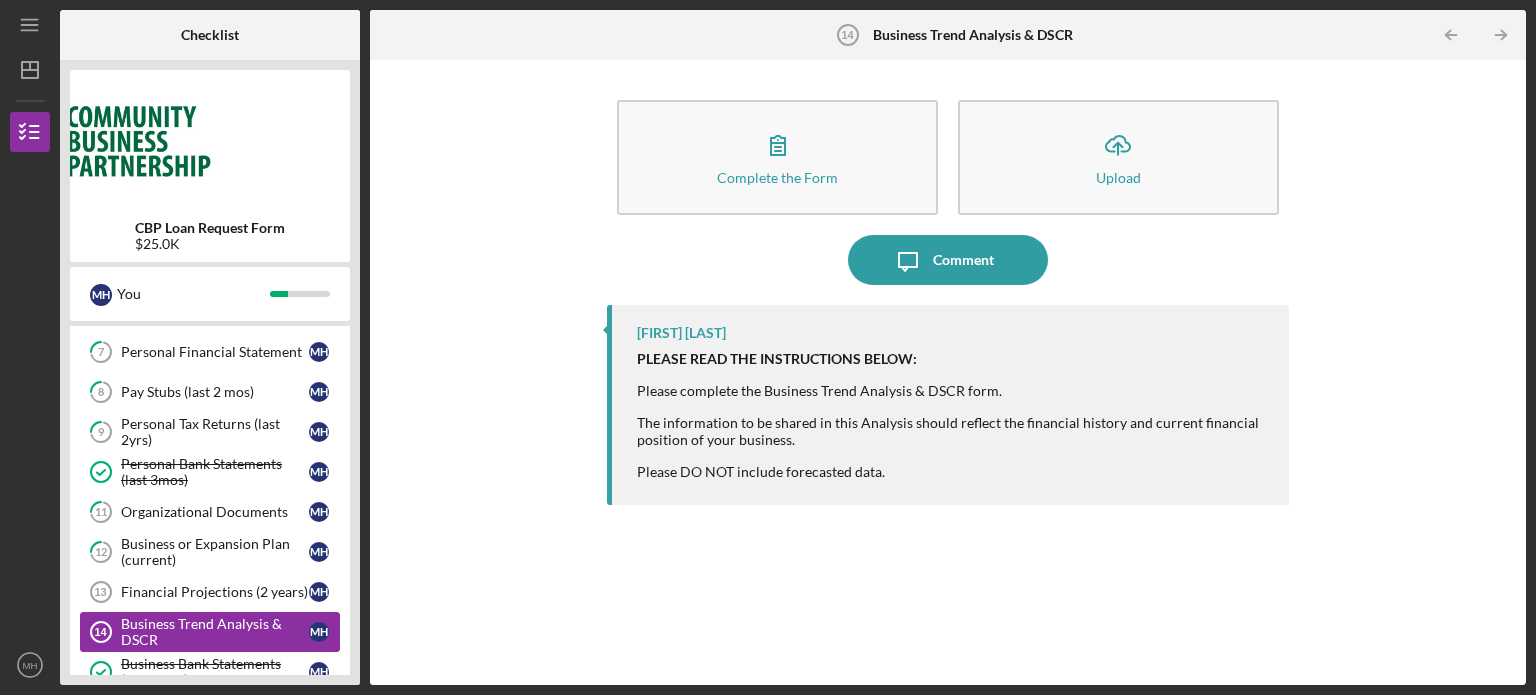 click on "Business Trend Analysis & DSCR" at bounding box center (215, 632) 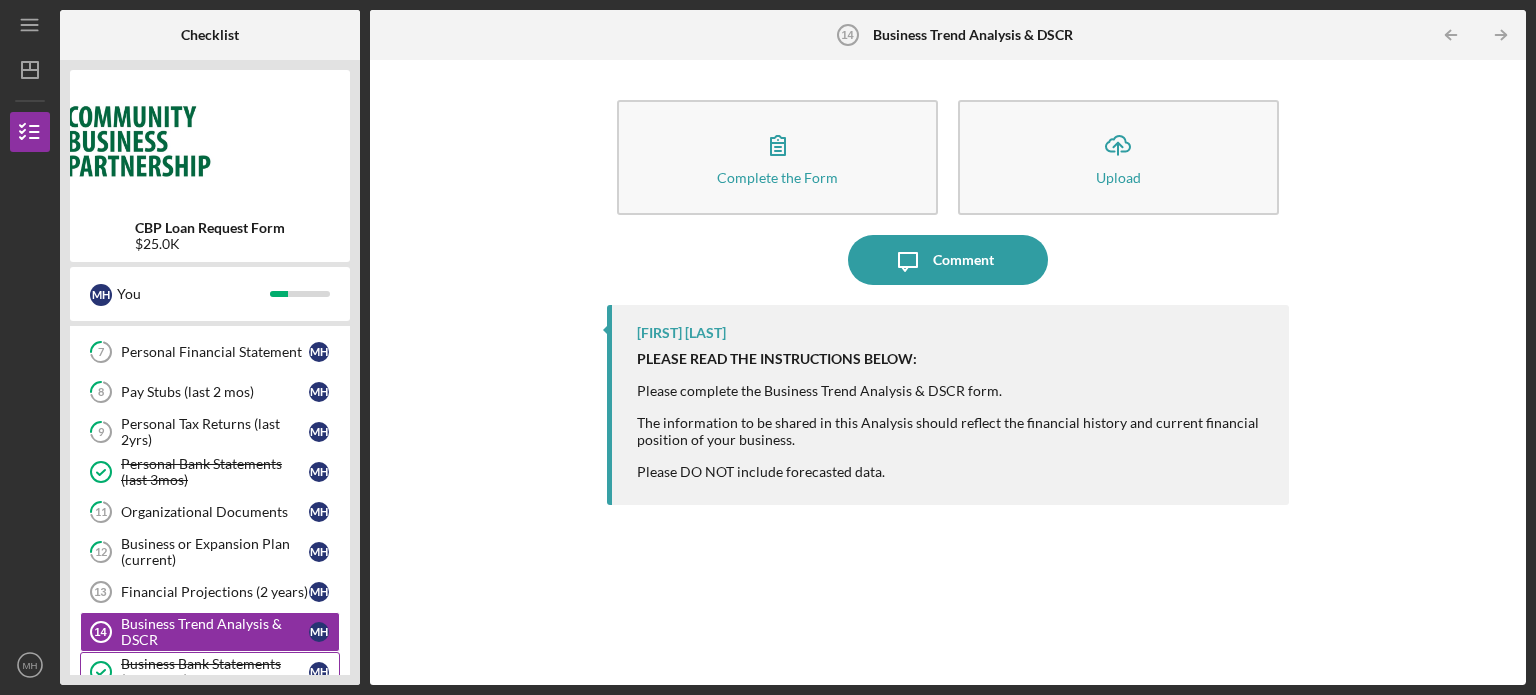 click on "Business Bank Statements (last 3mos)" at bounding box center (215, 672) 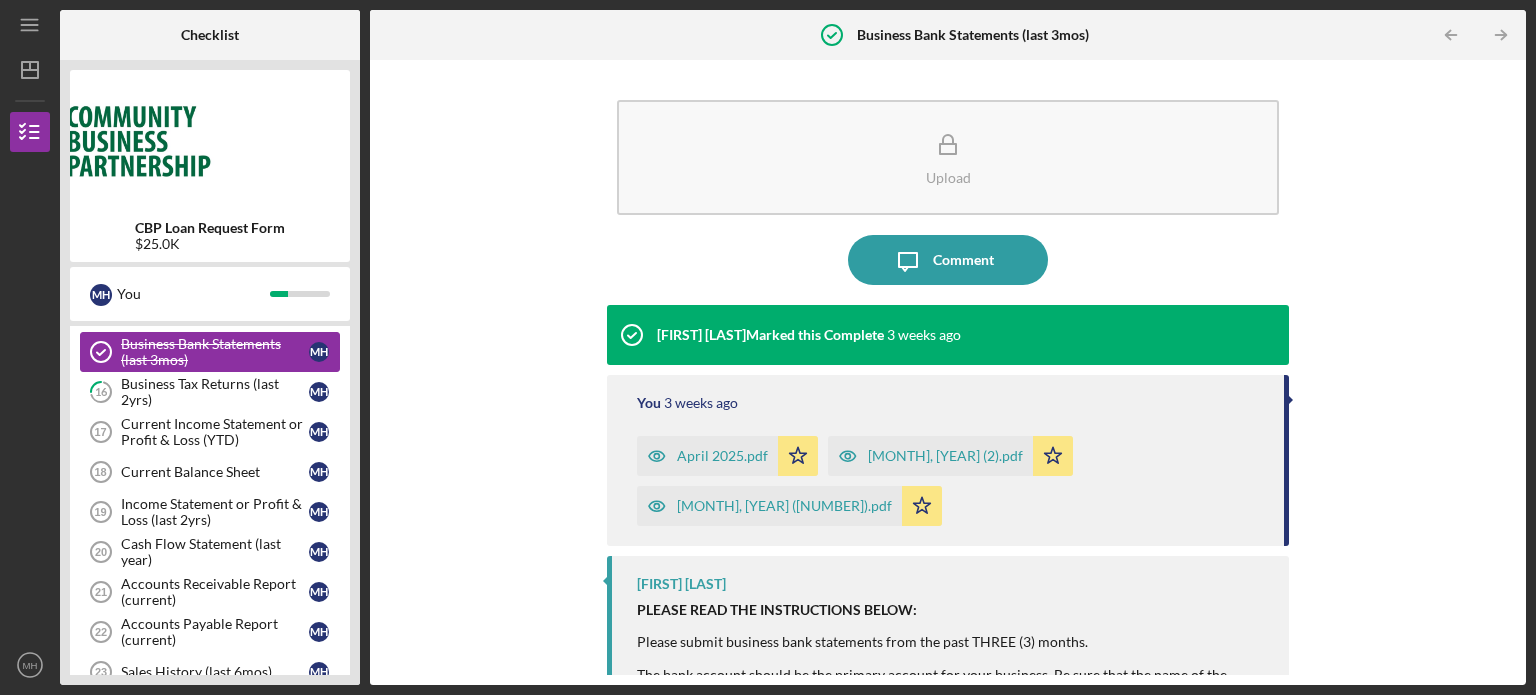 scroll, scrollTop: 520, scrollLeft: 0, axis: vertical 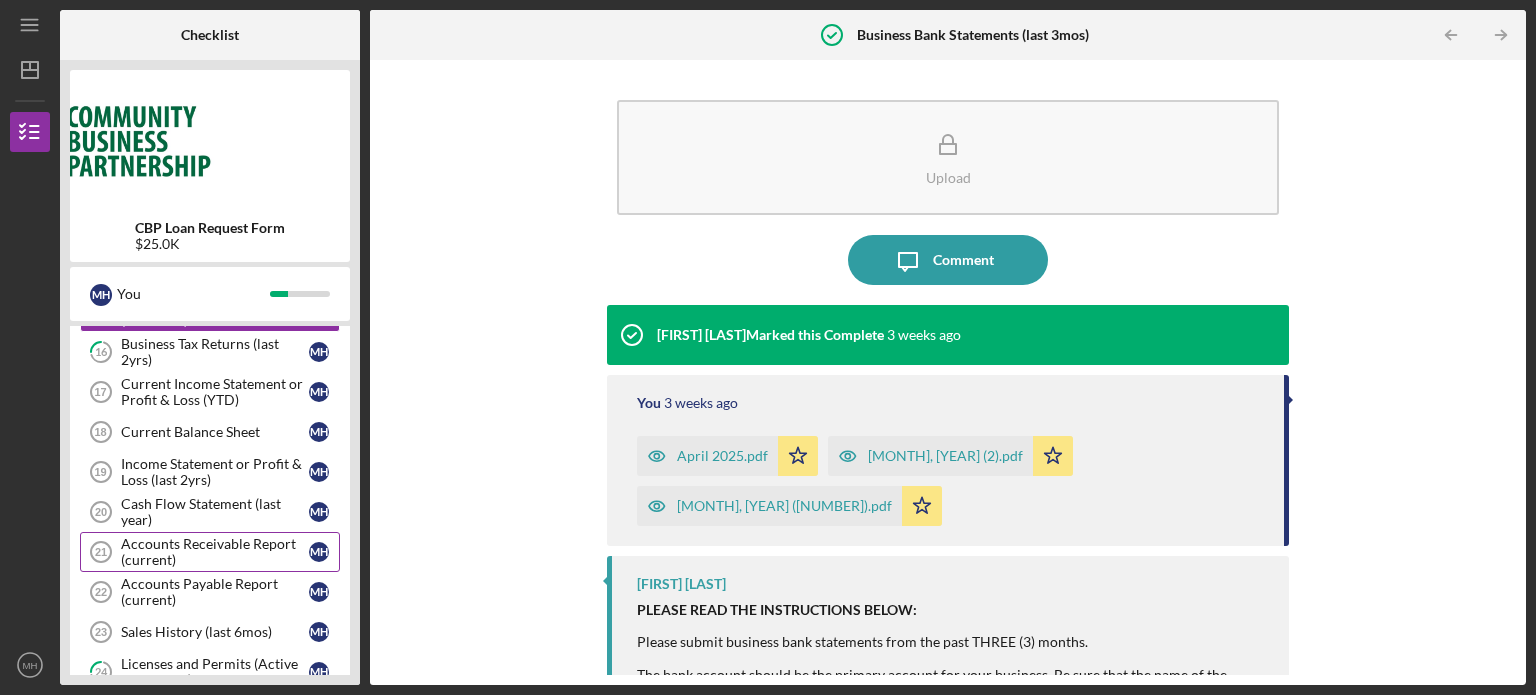 click on "Accounts Receivable Report (current)" at bounding box center [215, 552] 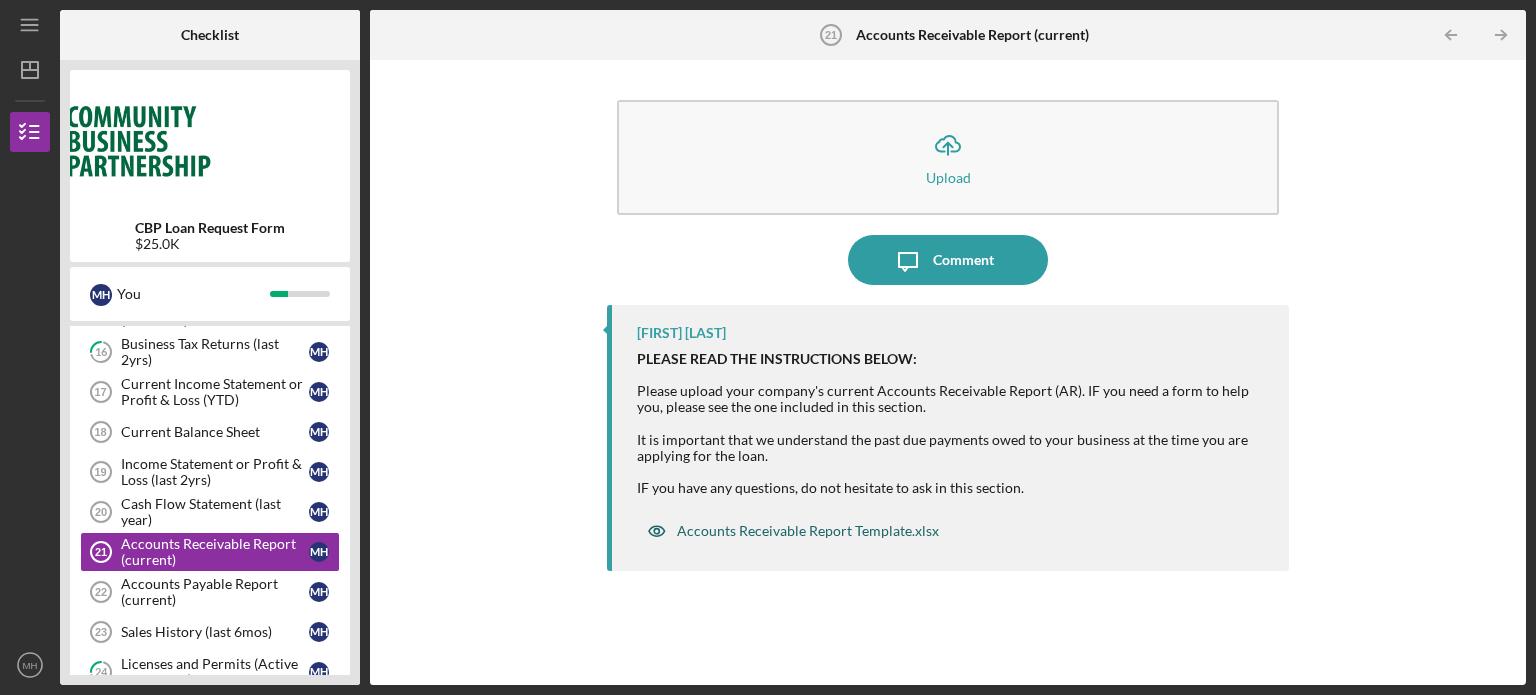 click on "Accounts Receivable Report Template.xlsx" at bounding box center (808, 531) 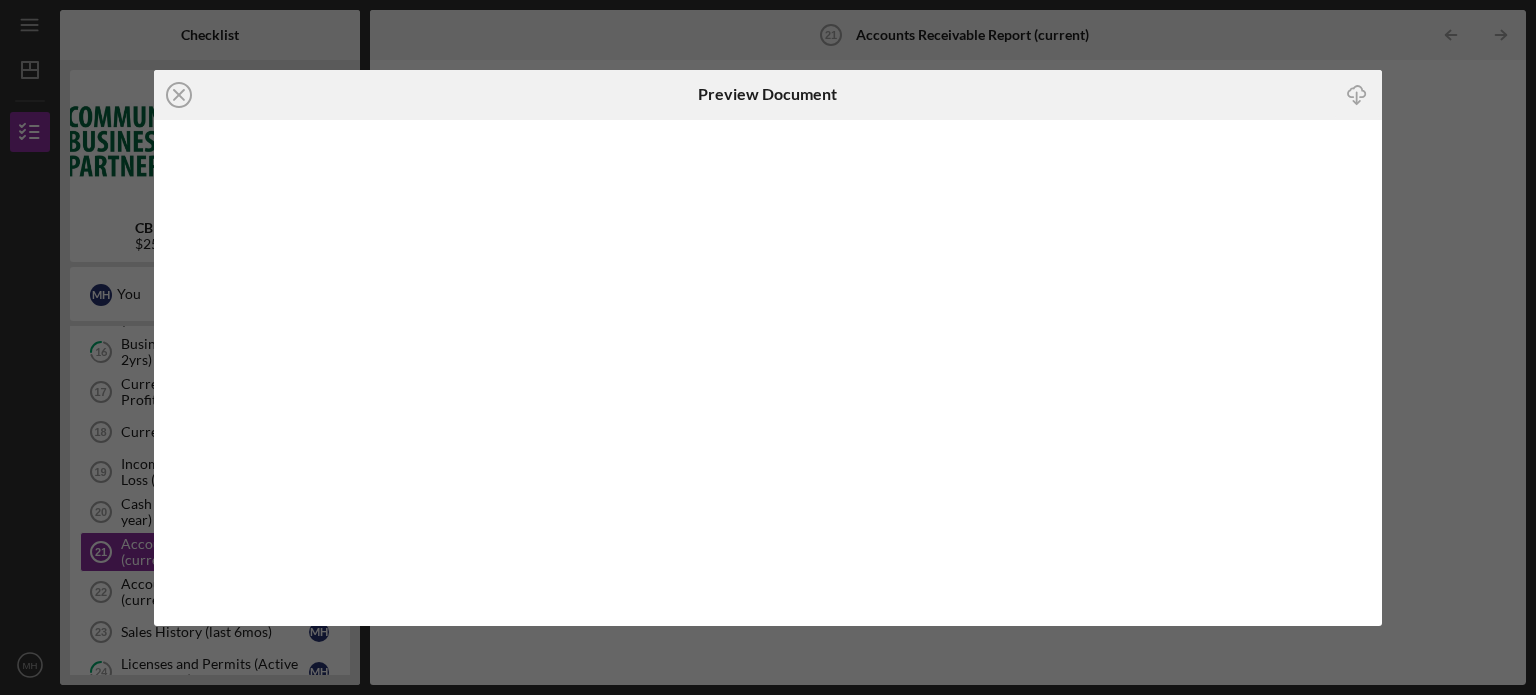 click 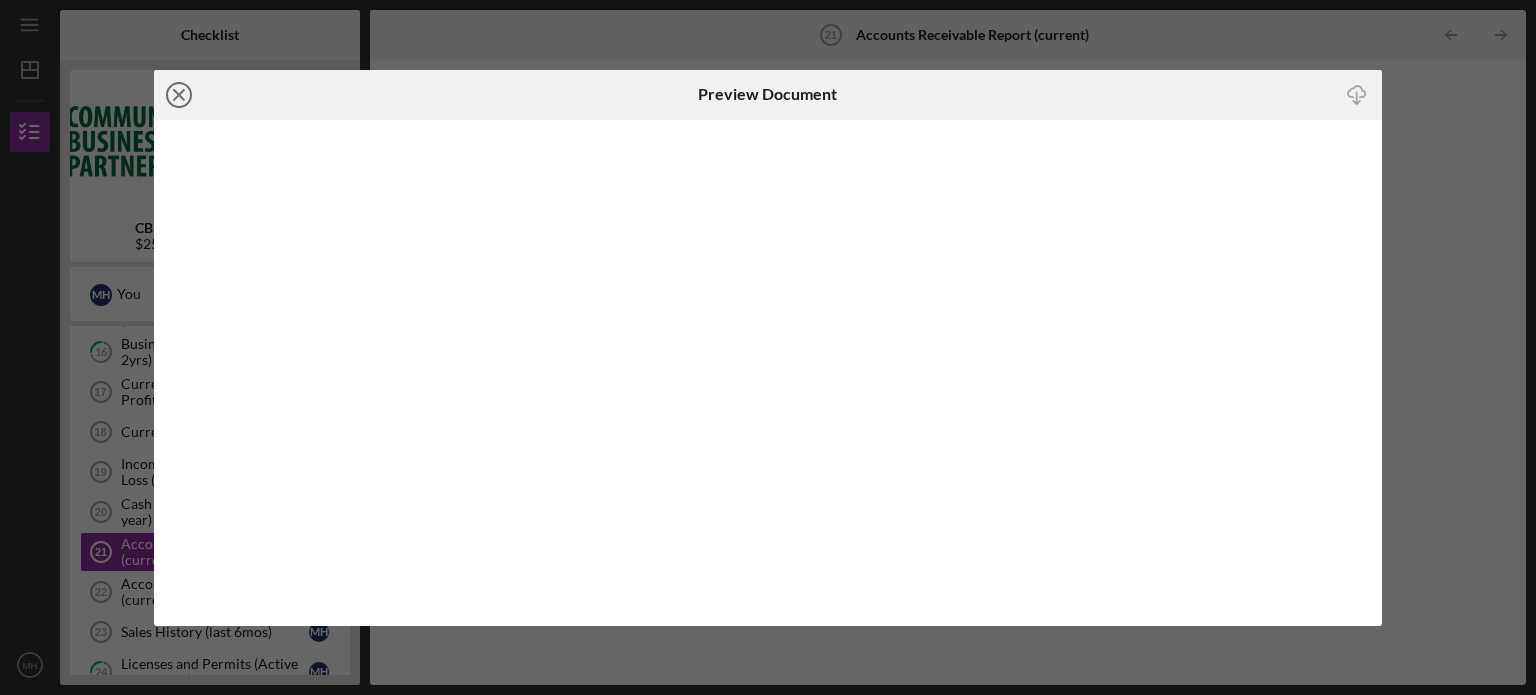 click 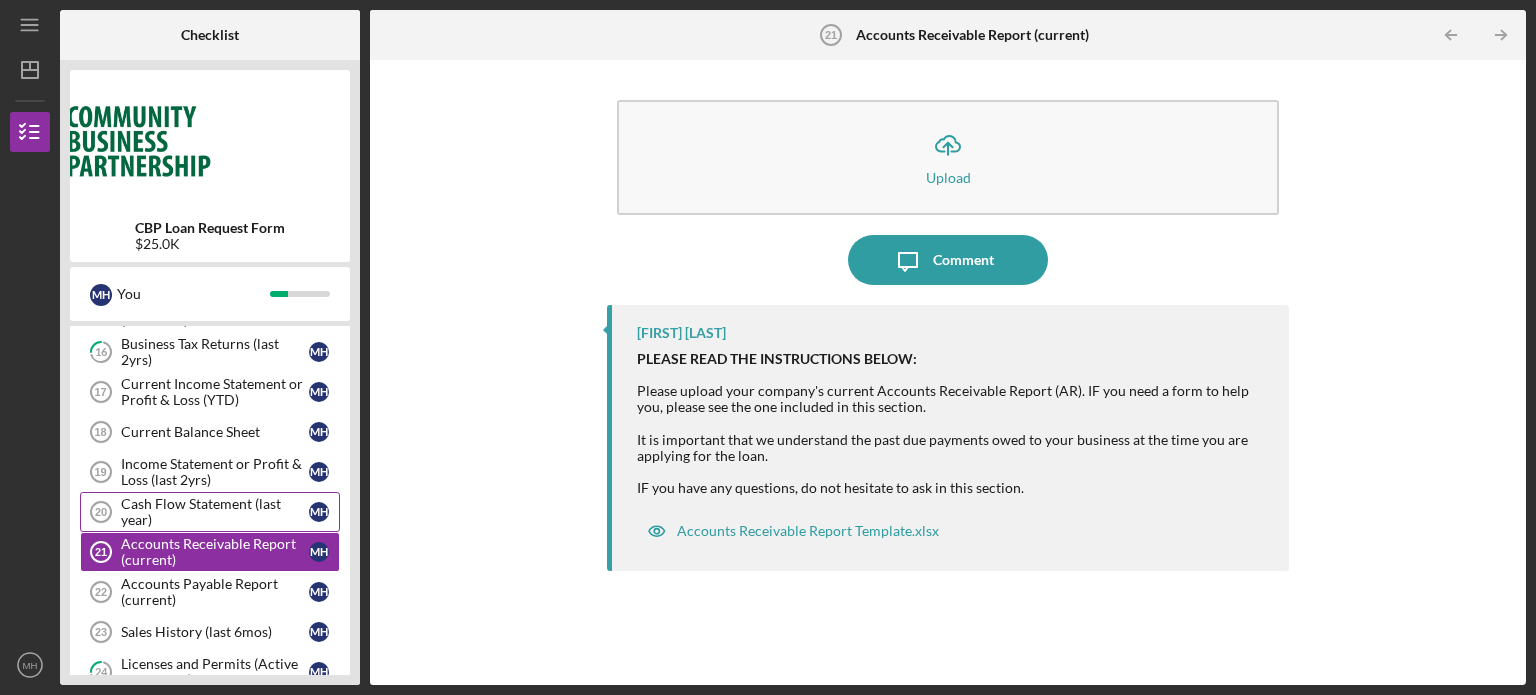 click on "Cash Flow Statement (last year)" at bounding box center [215, 512] 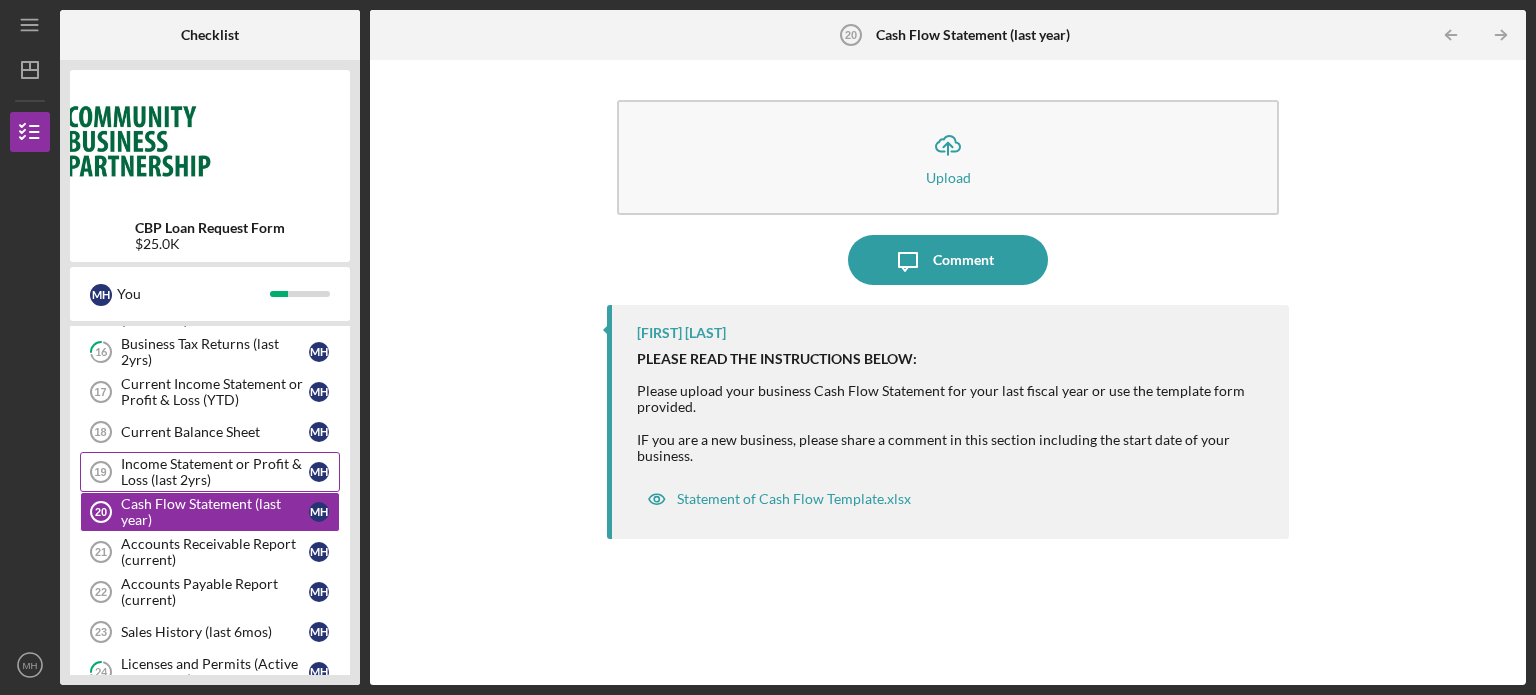 click on "Income Statement or Profit & Loss (last 2yrs)" at bounding box center (215, 472) 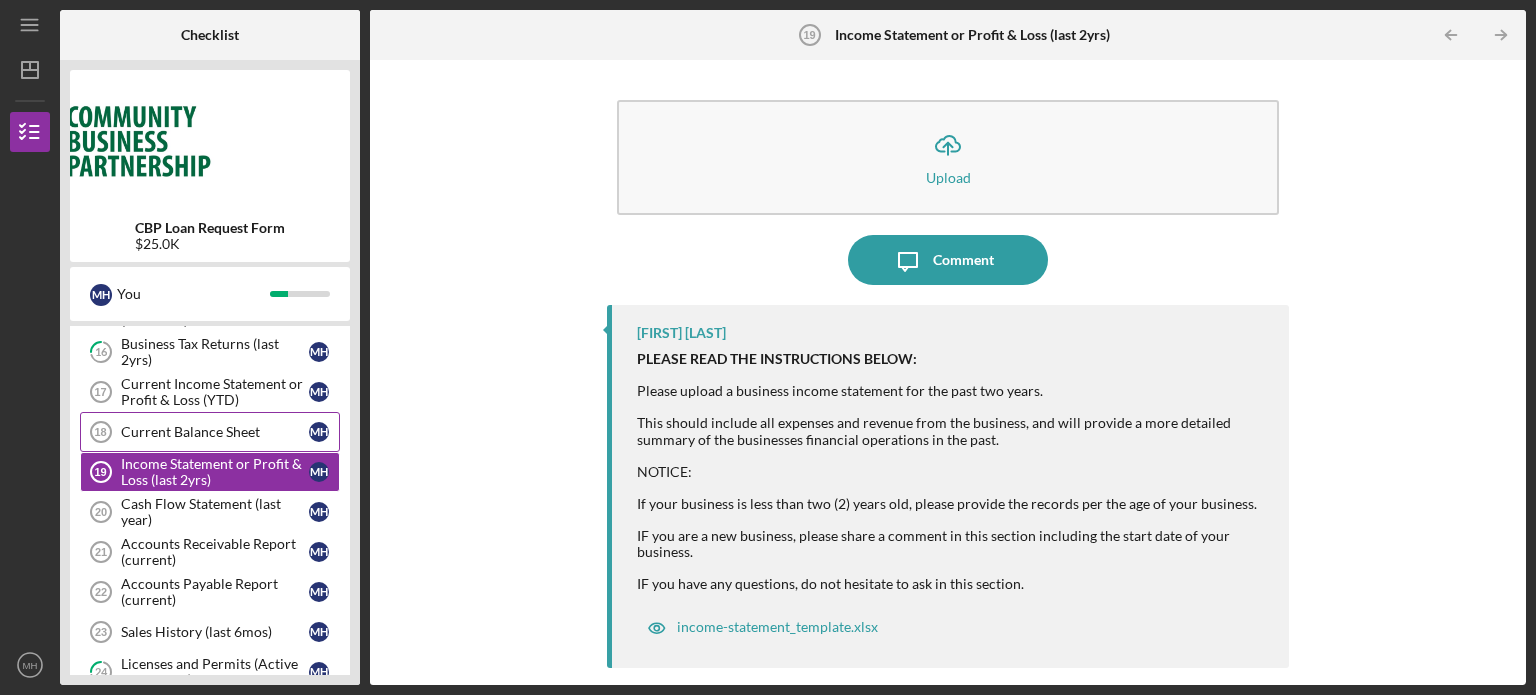 click on "Current Balance Sheet" at bounding box center [215, 432] 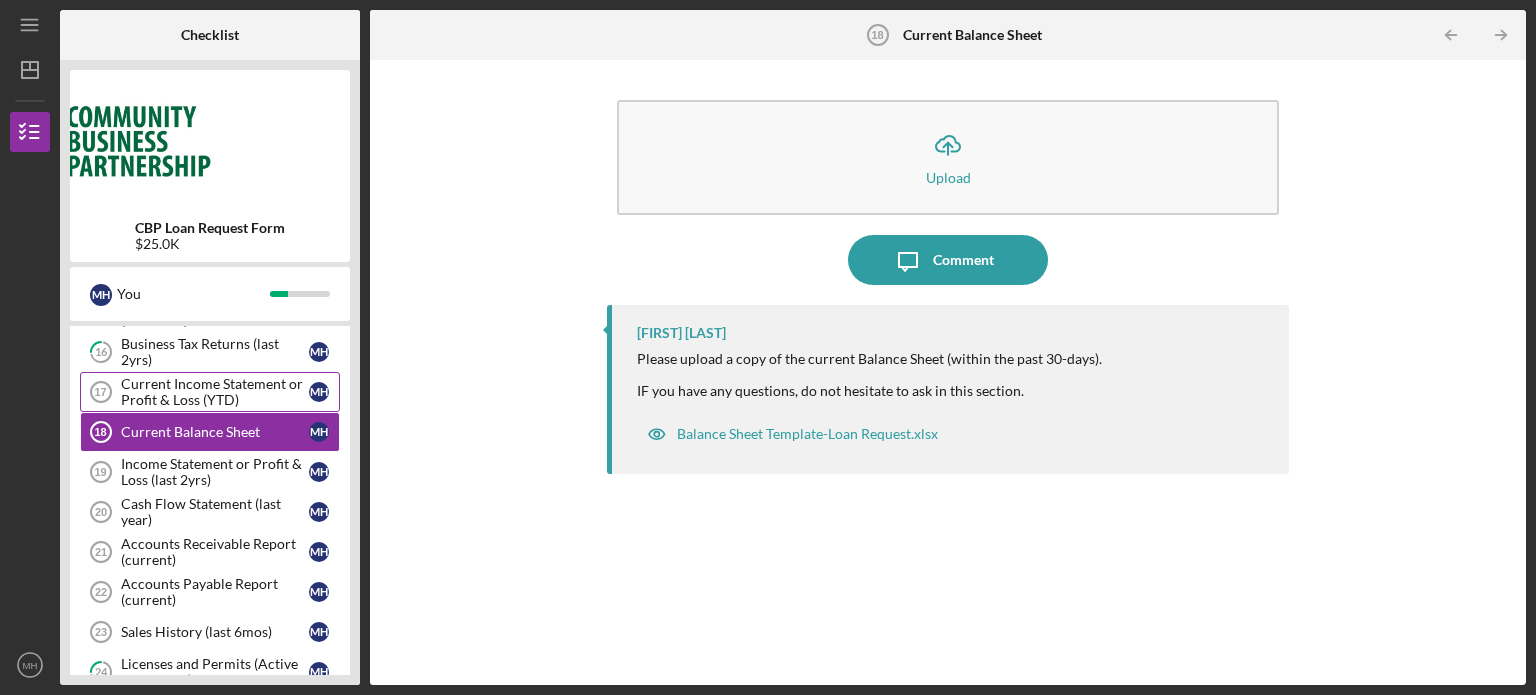 click on "Current Income Statement or Profit  & Loss (YTD)" at bounding box center (215, 392) 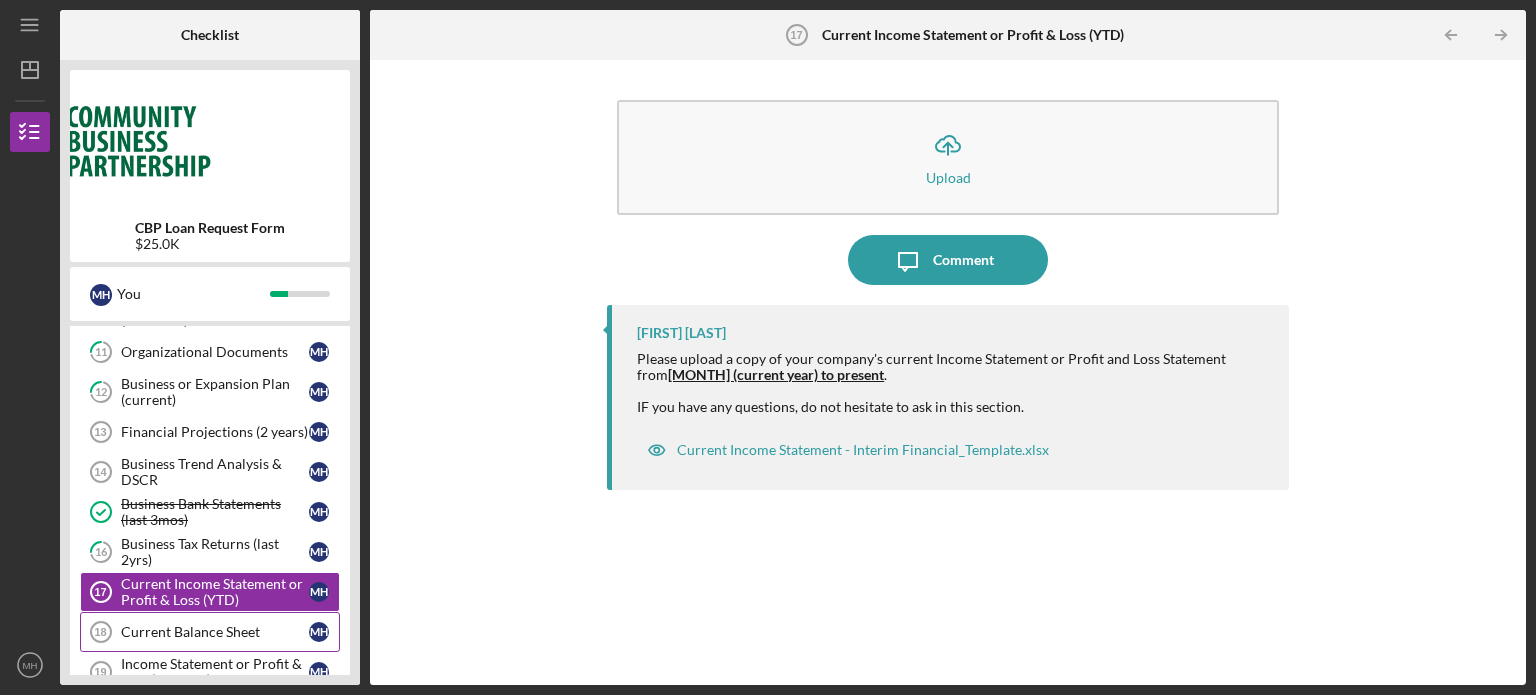 scroll, scrollTop: 280, scrollLeft: 0, axis: vertical 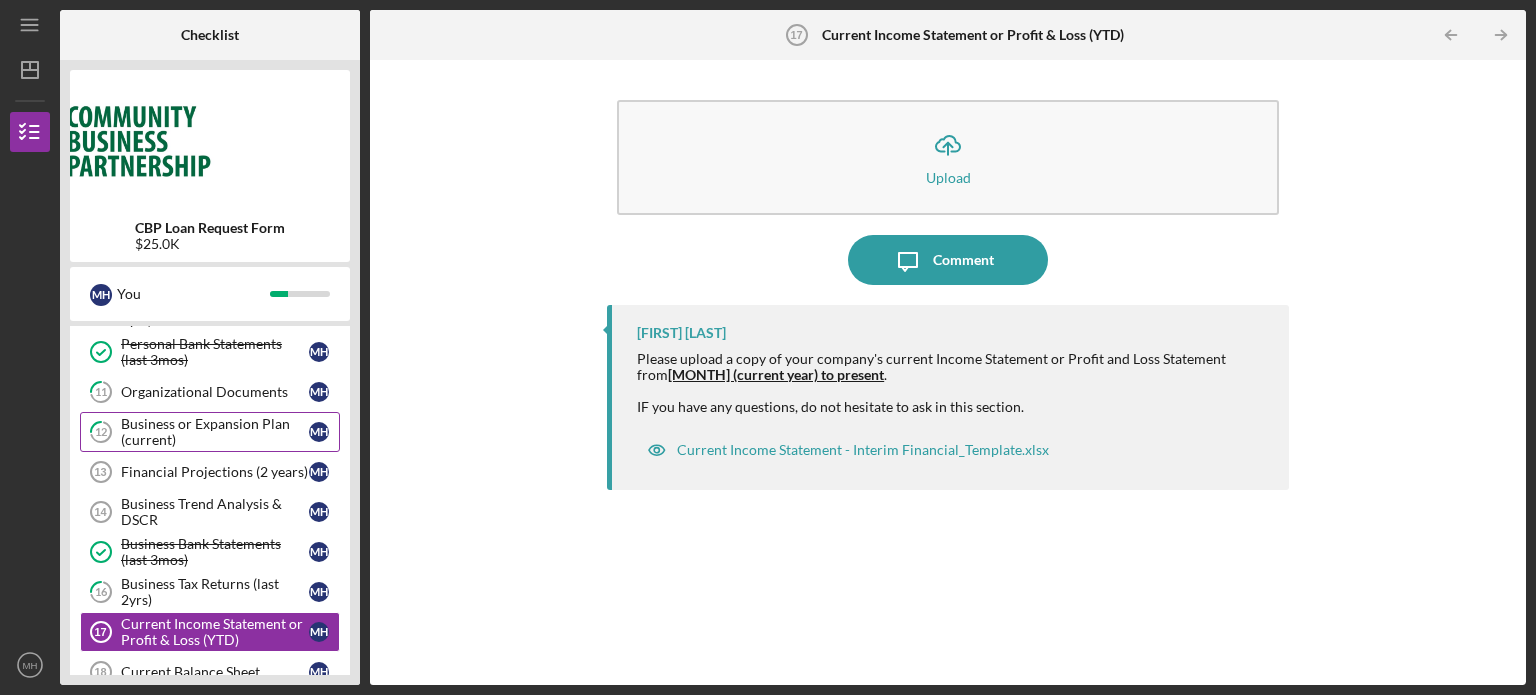 click on "Business  or Expansion Plan (current)" at bounding box center [215, 432] 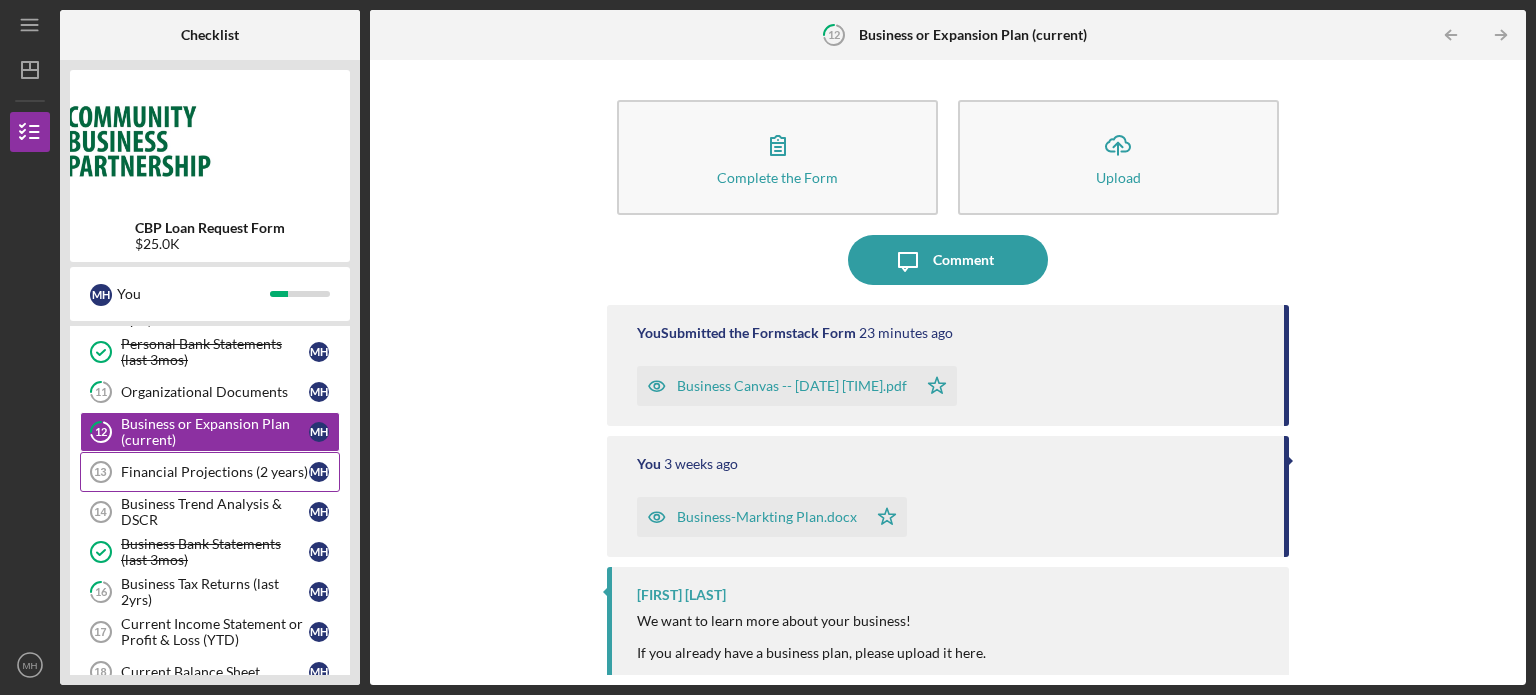 click on "Financial Projections (2 years)" at bounding box center [215, 472] 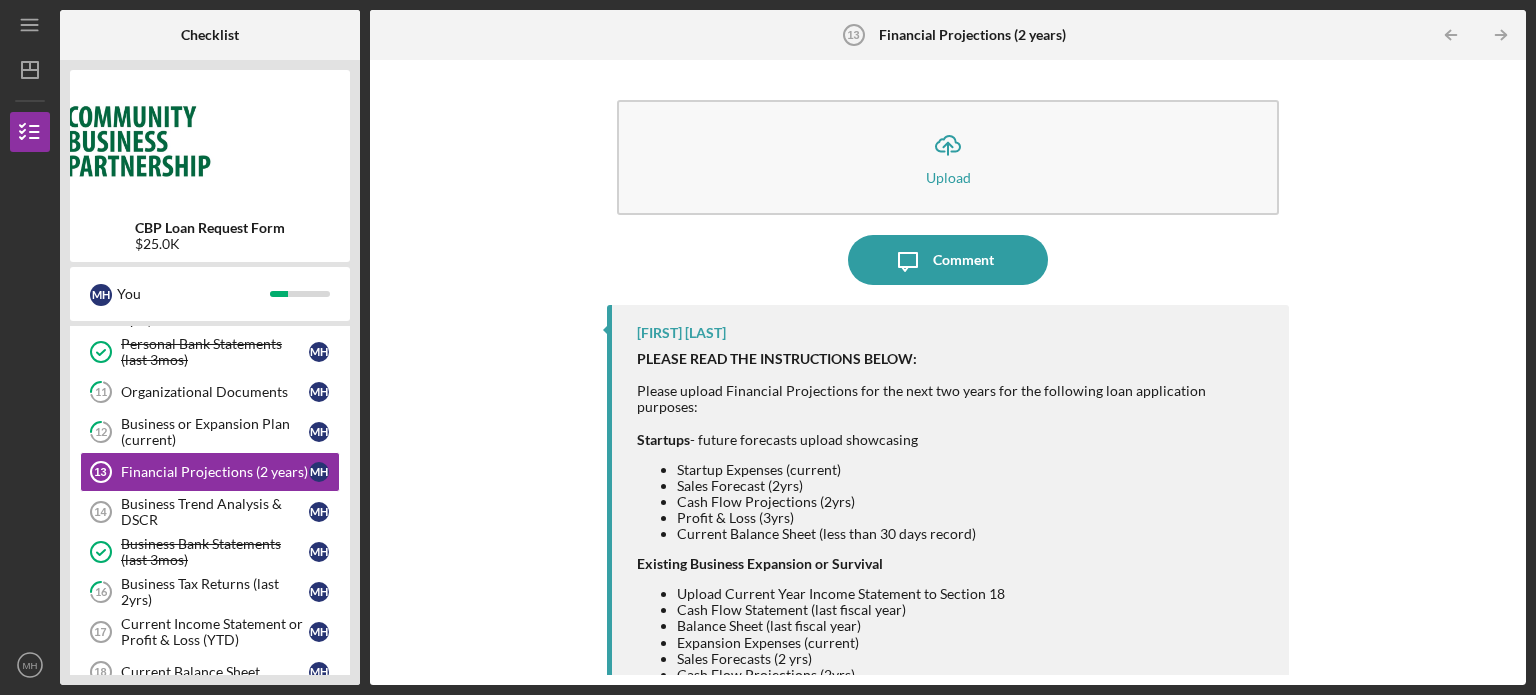 click on "Icon/Upload Upload Icon/Message Comment Shirley Natto   PLEASE READ THE INSTRUCTIONS BELOW:
Please upload Financial Projections for the next two years for the following loan application purposes:
Startups  - future forecasts upload showcasing
Startup Expenses (current)
Sales Forecast (2yrs)
Cash Flow Projections (2yrs)
Profit & Loss (3yrs)
Current Balance Sheet (less than 30 days record)
Existing Business Expansion or Survival
Upload Current Year Income Statement to Section 18
Cash Flow Statement (last fiscal year)
Balance Sheet (last fiscal year)
Expansion Expenses (current)
Sales Forecasts (2 yrs)
Cash Flow Projections (2yrs)
Profit & Loss (2yrs)
Current Balance Sheet (less than 30 days record)
NOTE:   IF you need a Financial Forecast template, please submit a request for a spreadsheet via this section.
BFC Financials for Loan Request_Projections.xls" at bounding box center [948, 372] 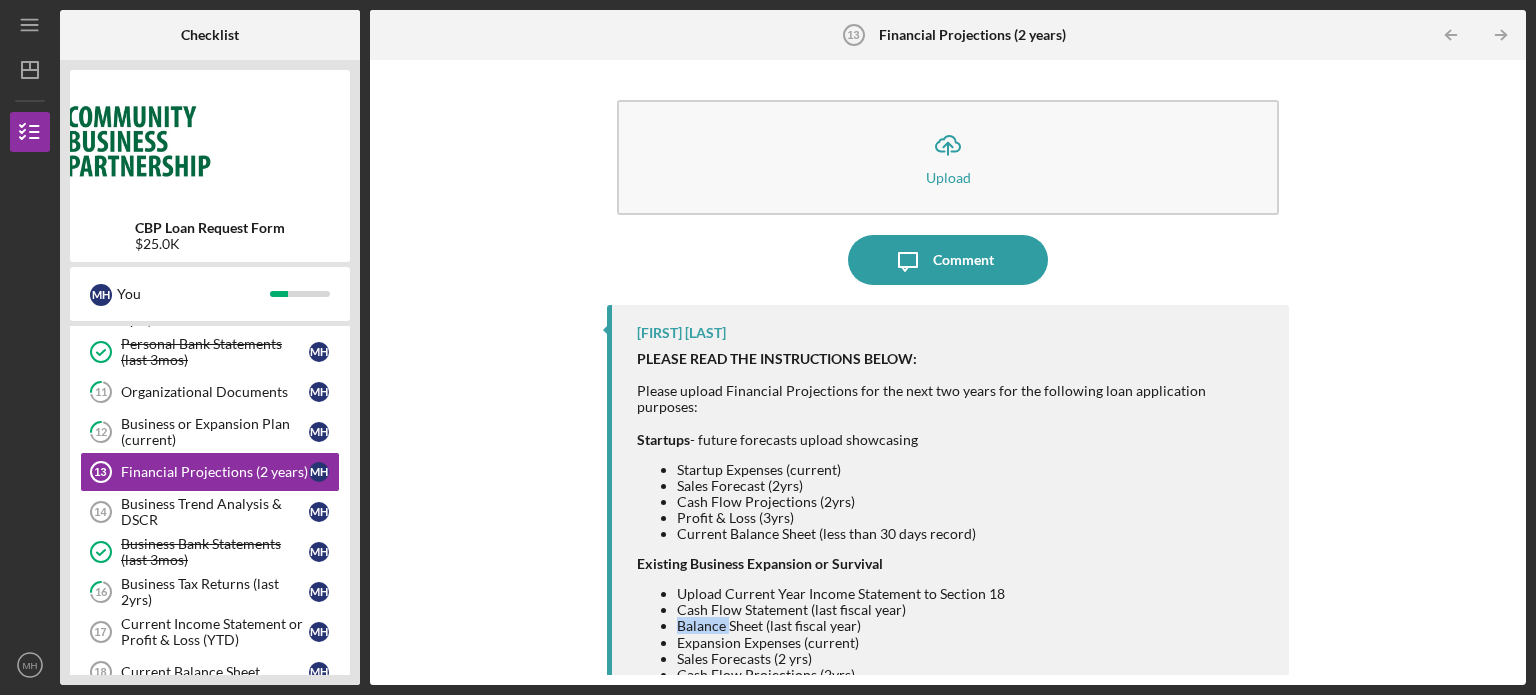 click on "Balance Sheet (last fiscal year)" at bounding box center (973, 626) 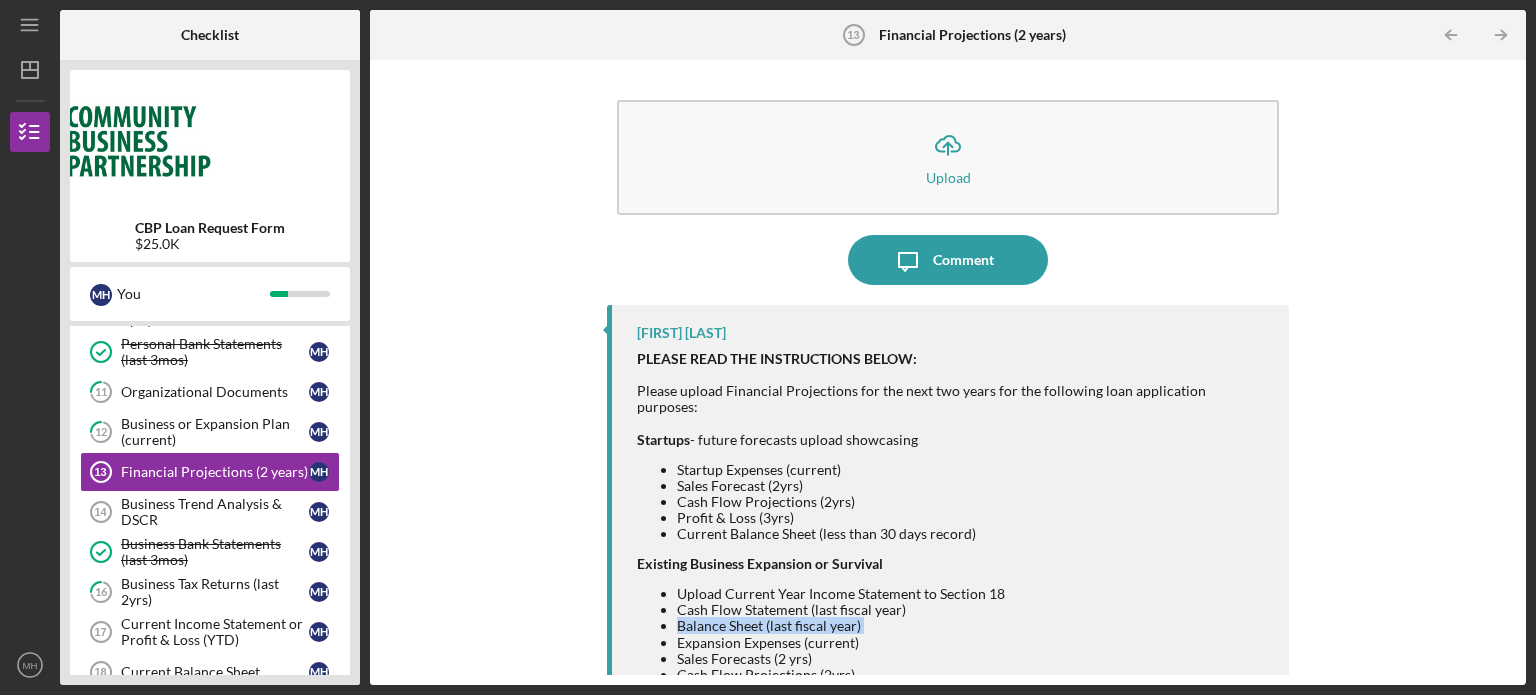 click on "Balance Sheet (last fiscal year)" at bounding box center [973, 626] 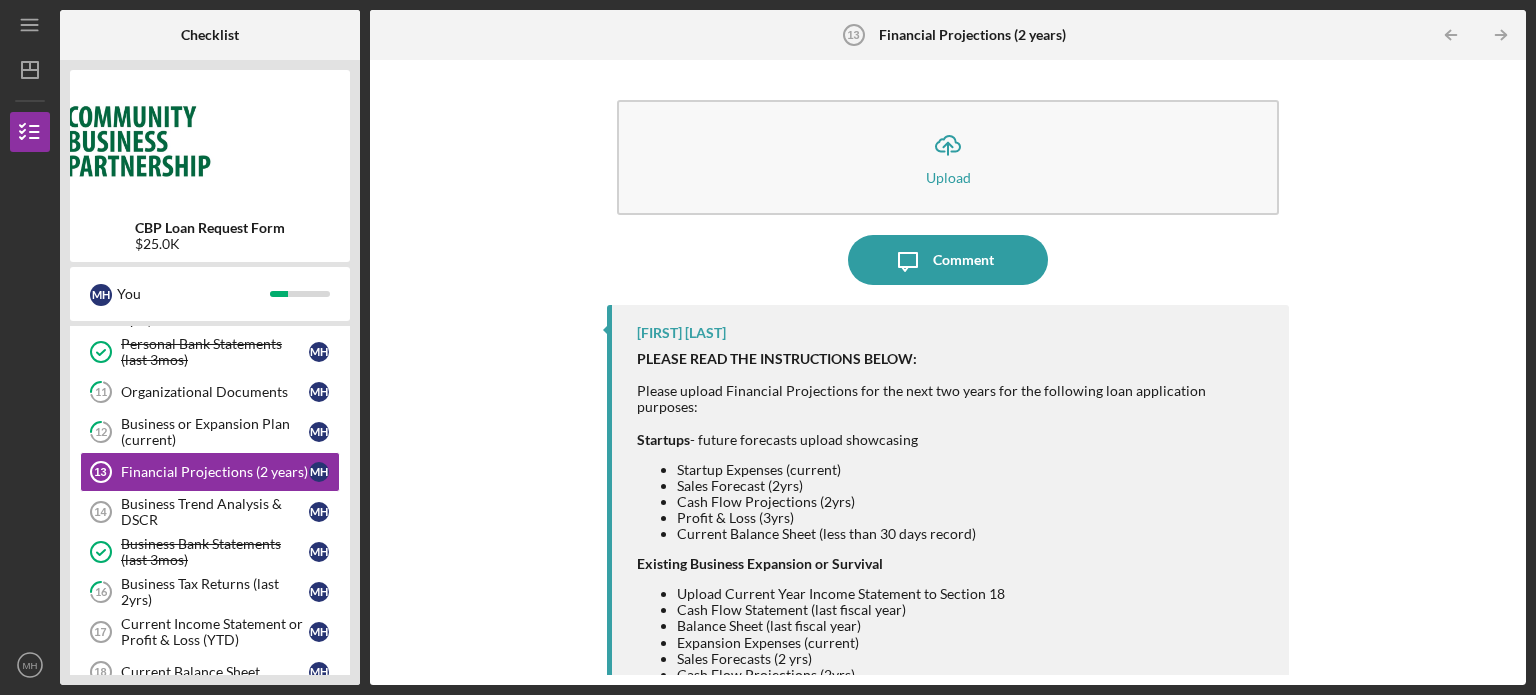 click on "Cash Flow Statement (last fiscal year)" at bounding box center (973, 610) 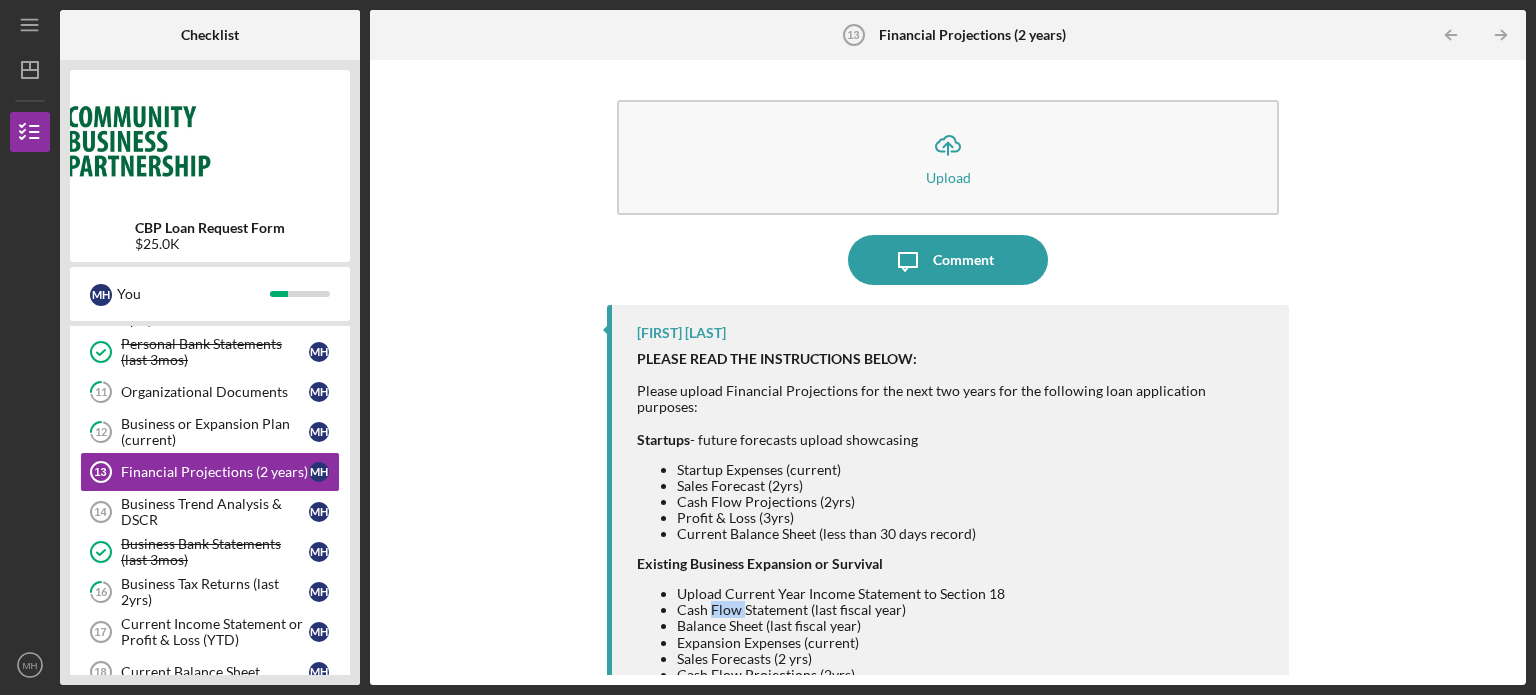 click on "Cash Flow Statement (last fiscal year)" at bounding box center (973, 610) 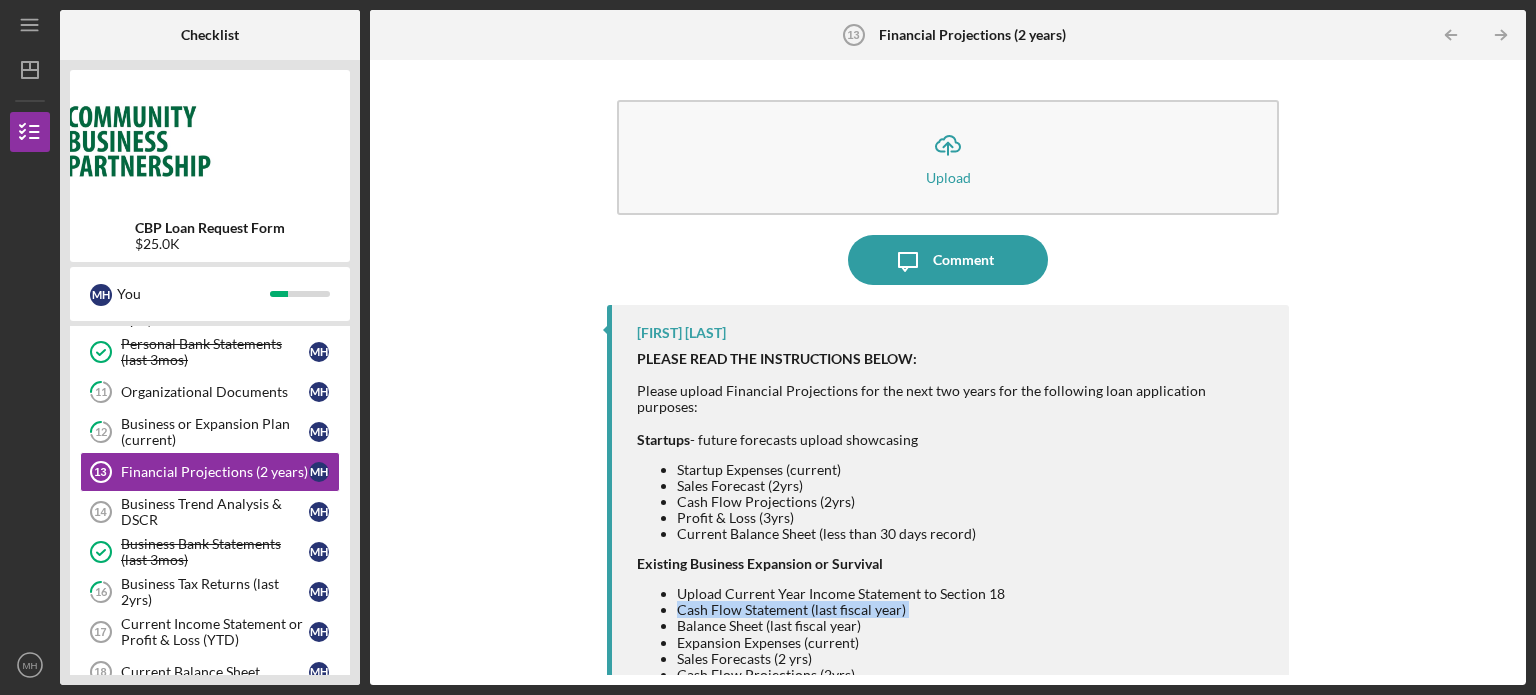 click on "Cash Flow Statement (last fiscal year)" at bounding box center [973, 610] 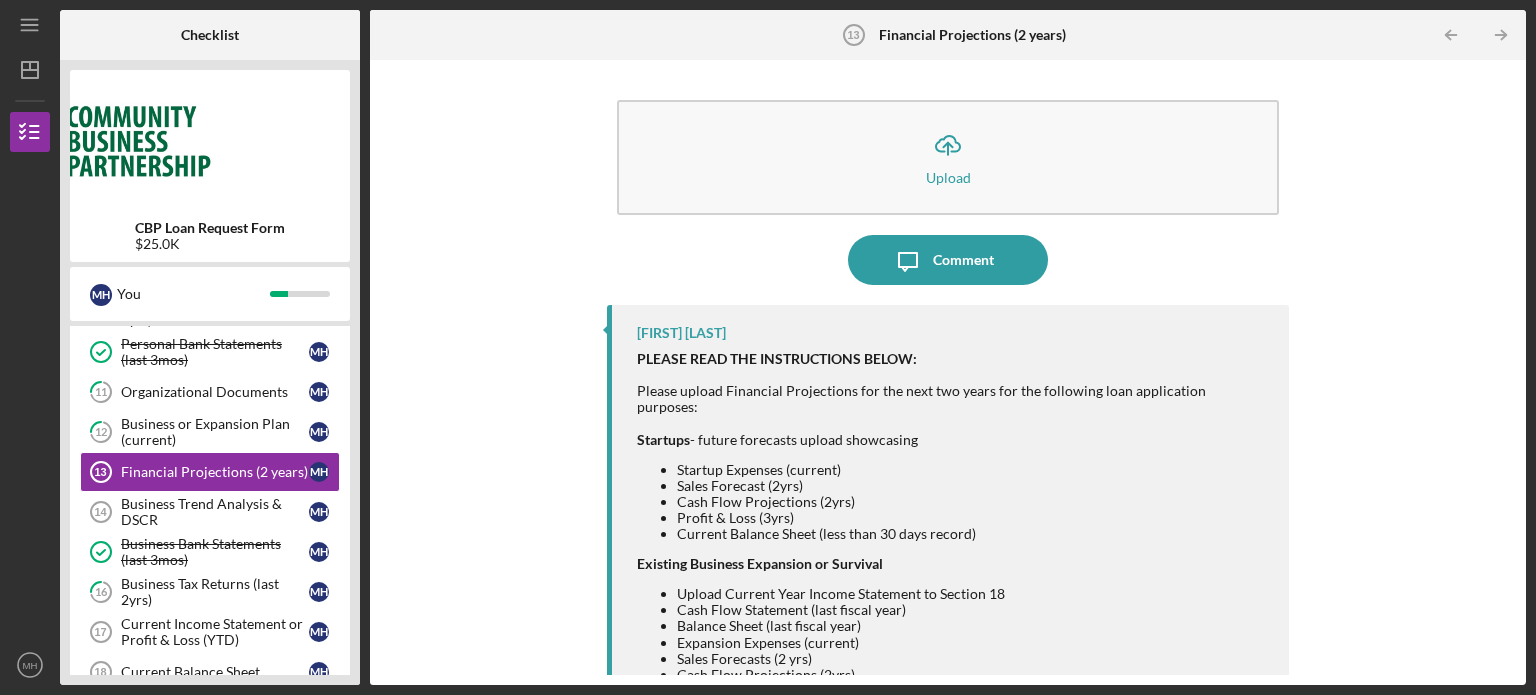 click on "Expansion Expenses (current)" at bounding box center (973, 643) 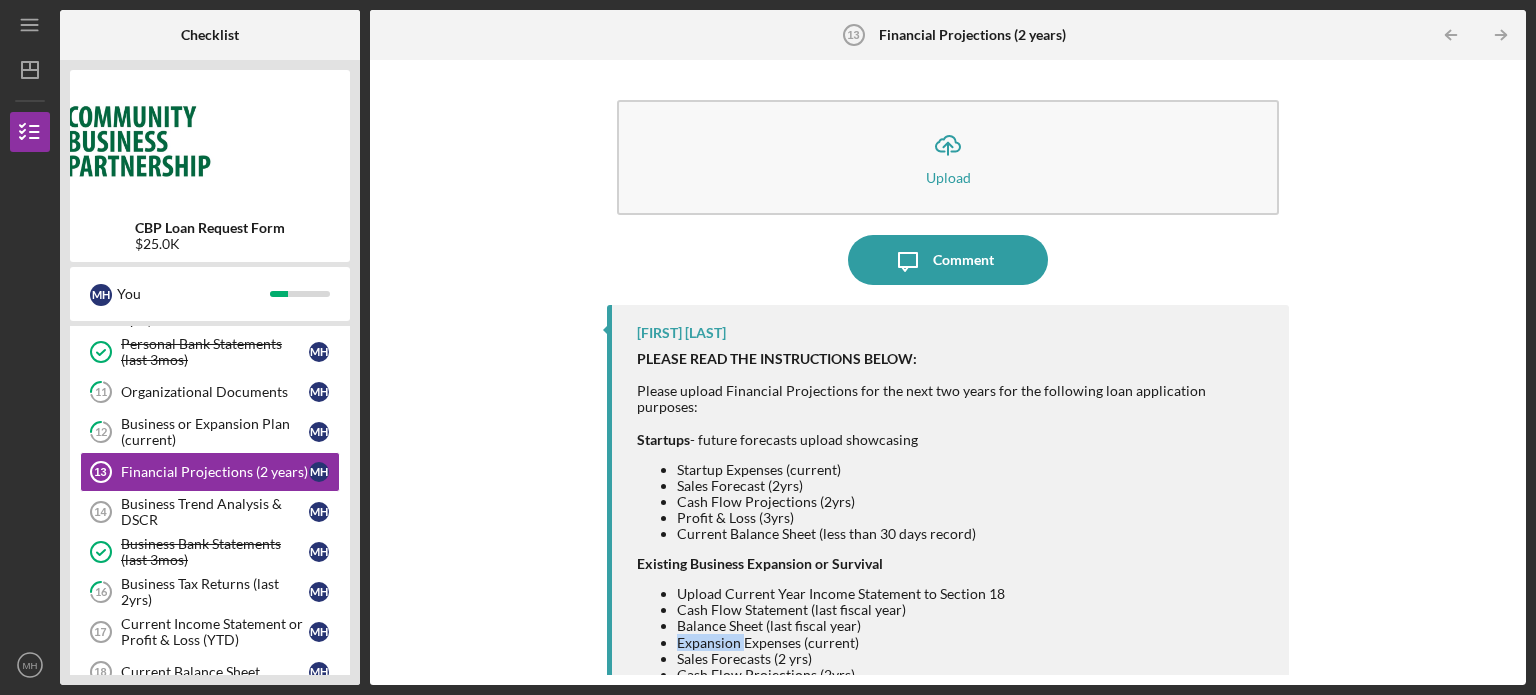 click on "Expansion Expenses (current)" at bounding box center [973, 643] 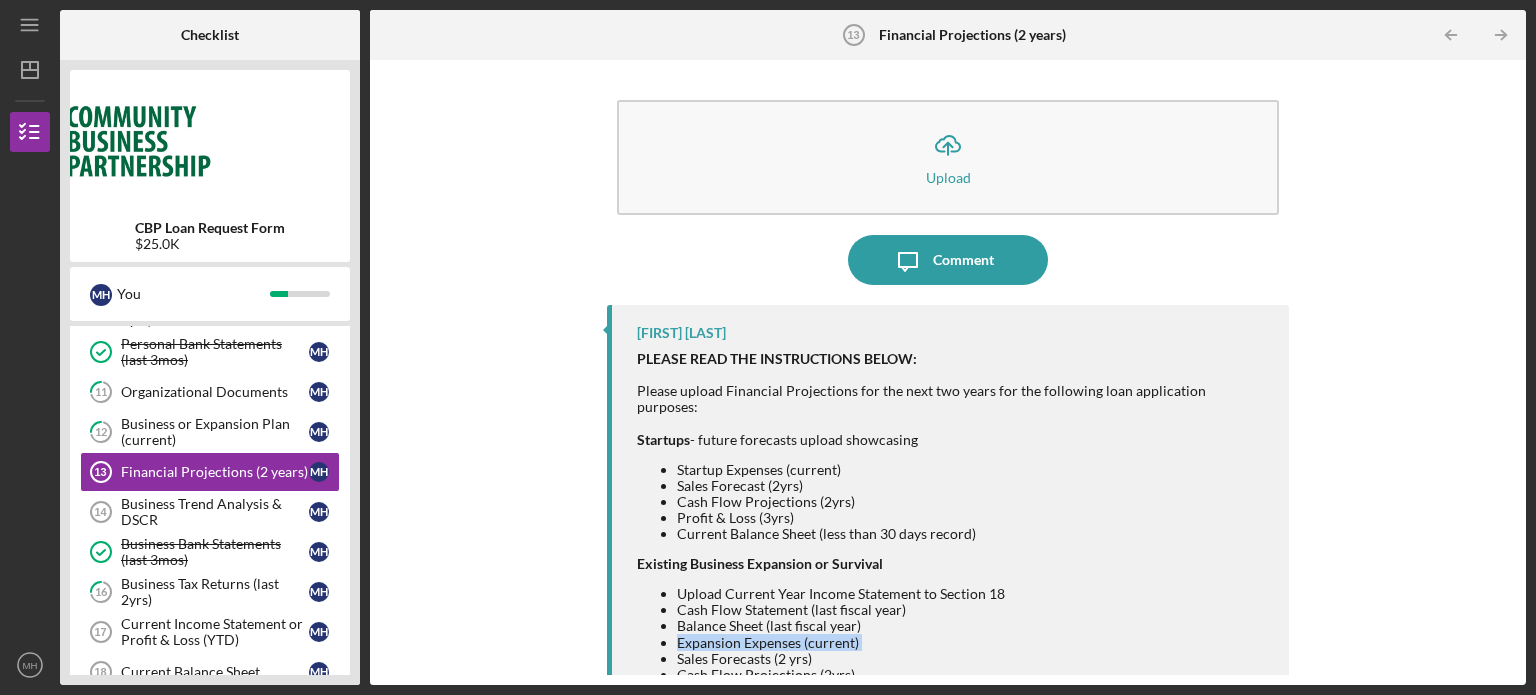 click on "Expansion Expenses (current)" at bounding box center (973, 643) 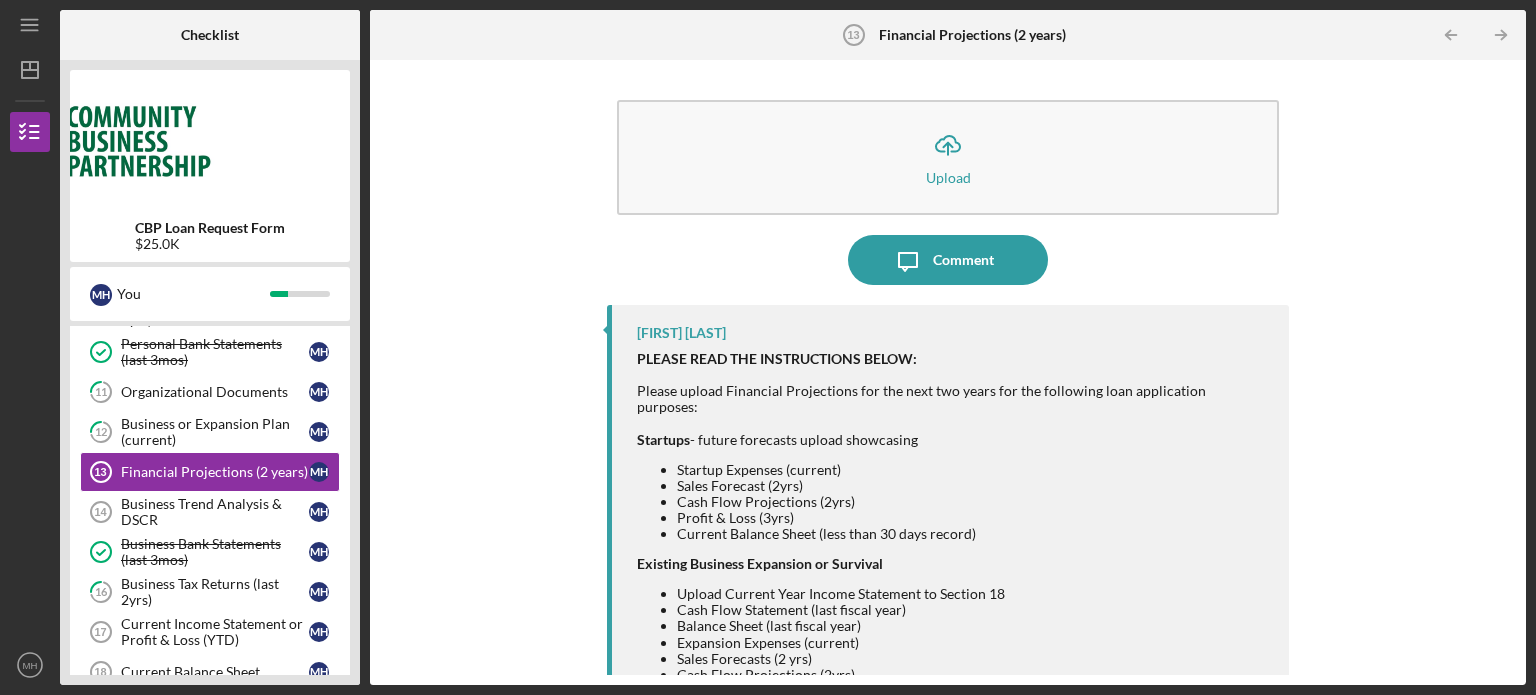click on "Upload Current Year Income Statement to Section 18" at bounding box center [973, 594] 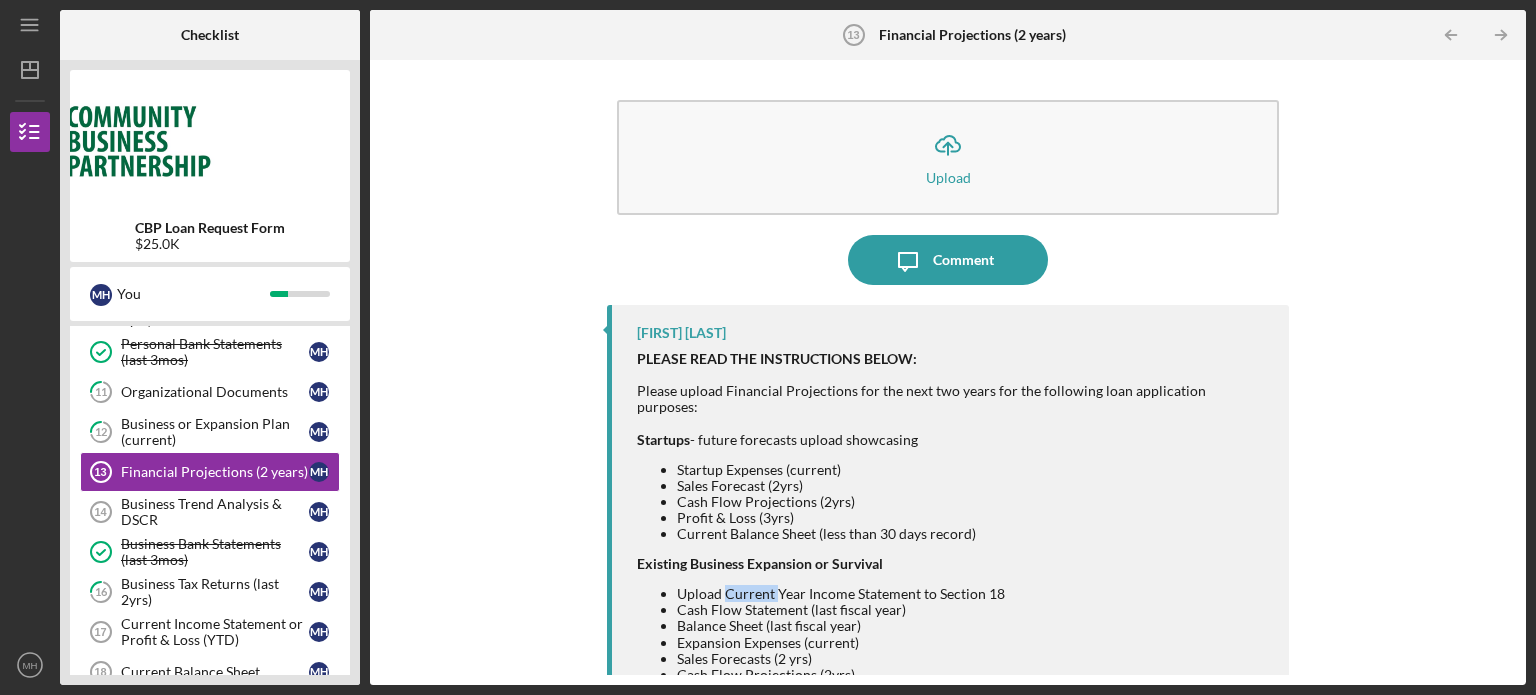 click on "Upload Current Year Income Statement to Section 18" at bounding box center (973, 594) 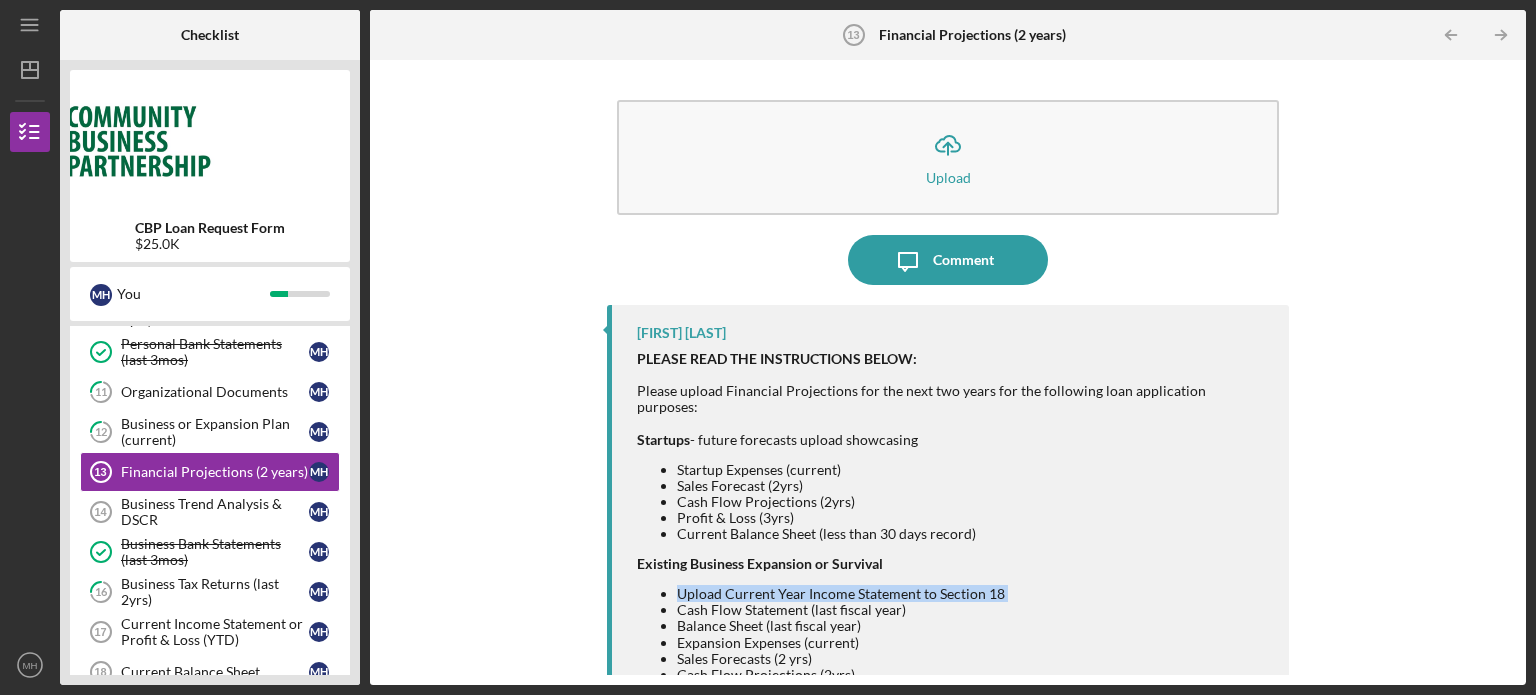 click on "Upload Current Year Income Statement to Section 18" at bounding box center (973, 594) 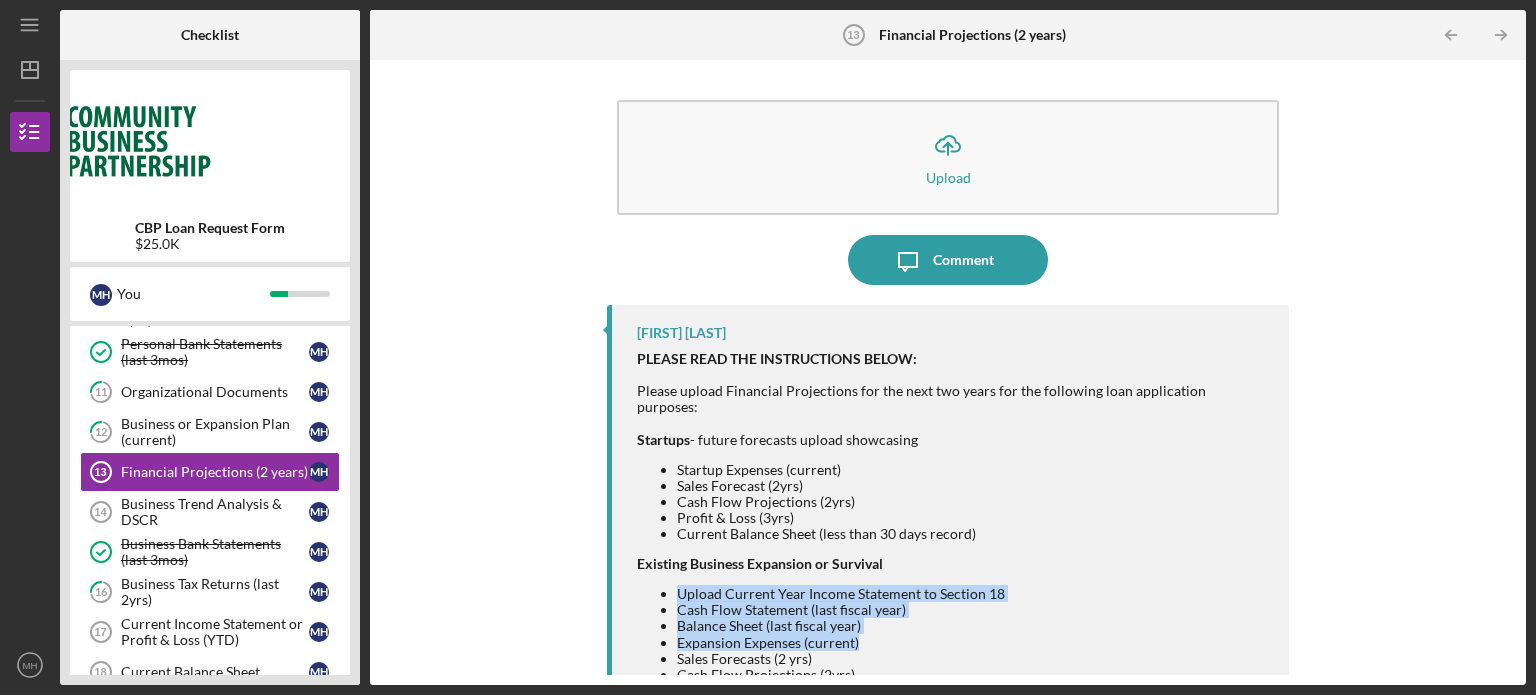 drag, startPoint x: 861, startPoint y: 628, endPoint x: 654, endPoint y: 578, distance: 212.95305 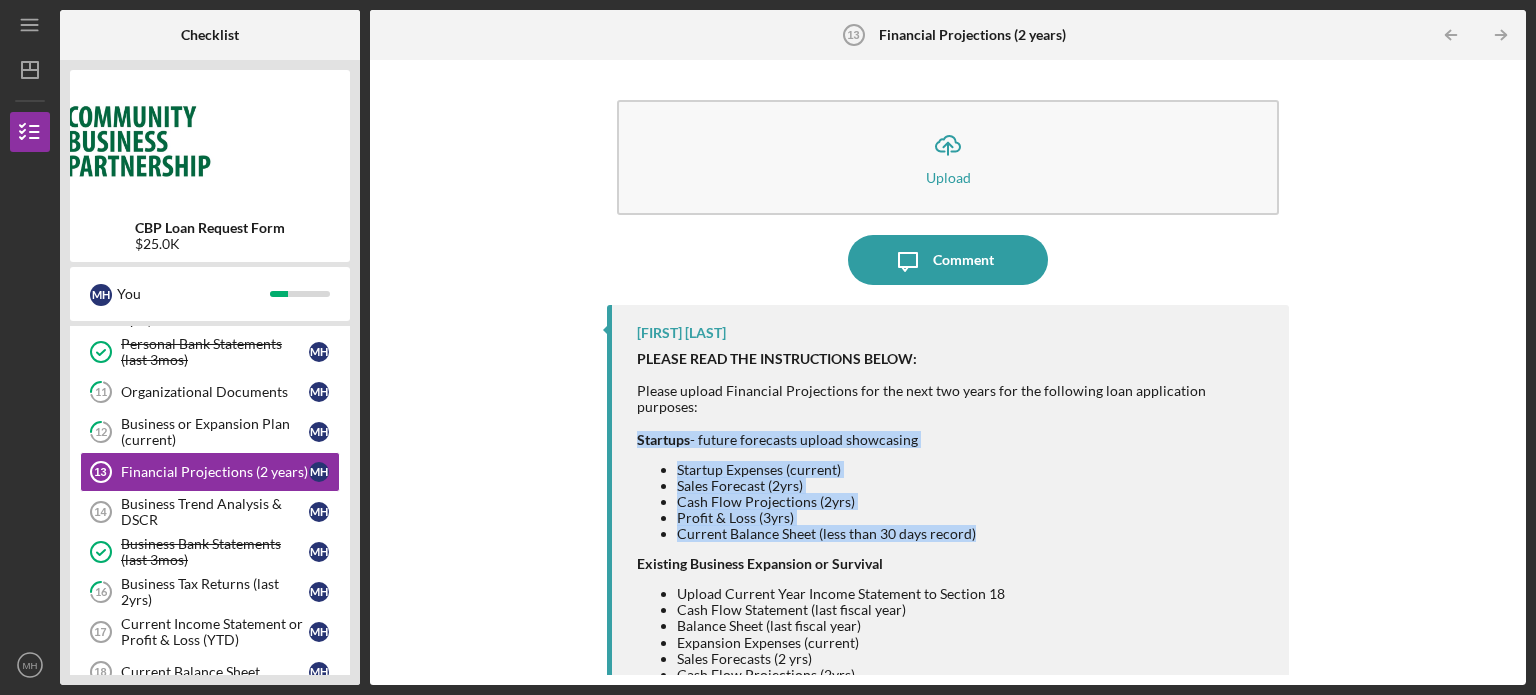drag, startPoint x: 1516, startPoint y: 403, endPoint x: 1511, endPoint y: 526, distance: 123.101585 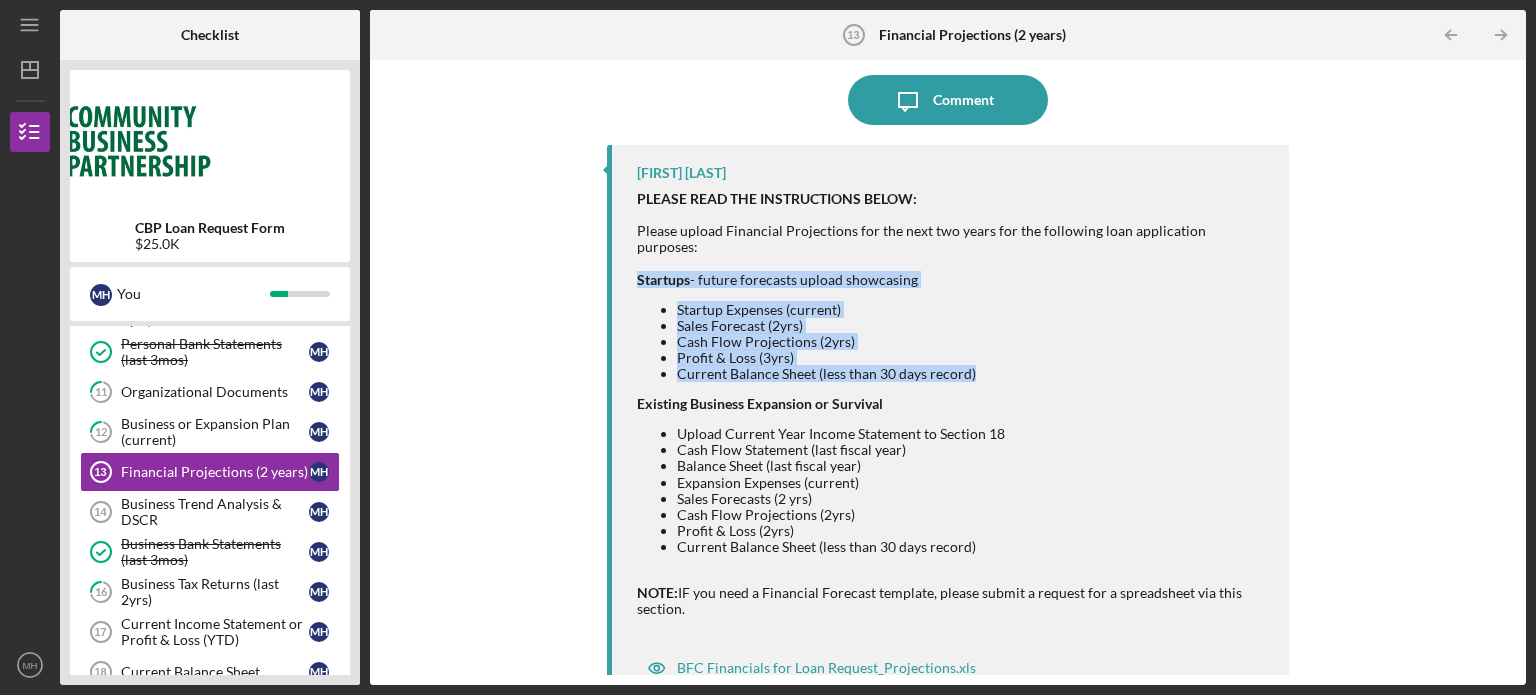 scroll, scrollTop: 176, scrollLeft: 0, axis: vertical 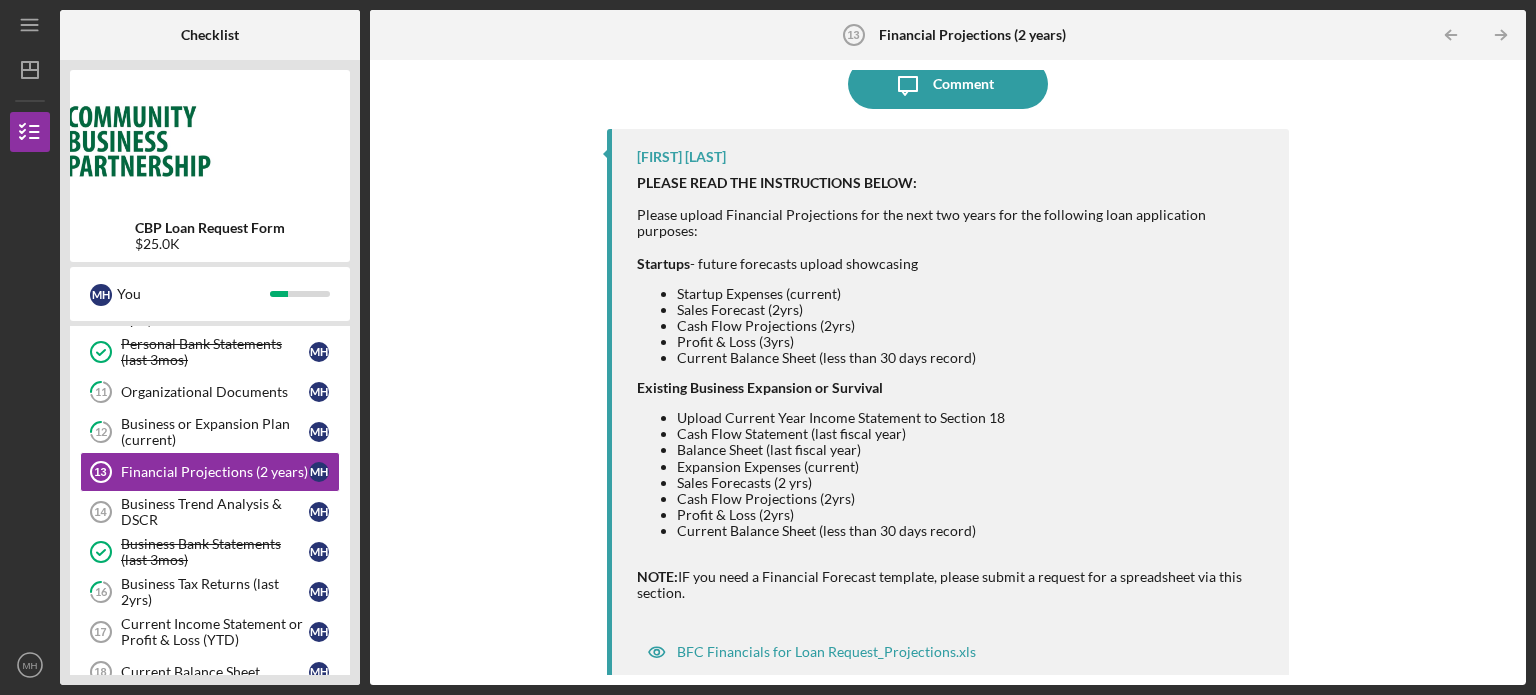 click on "Cash Flow Projections (2yrs)" at bounding box center [973, 499] 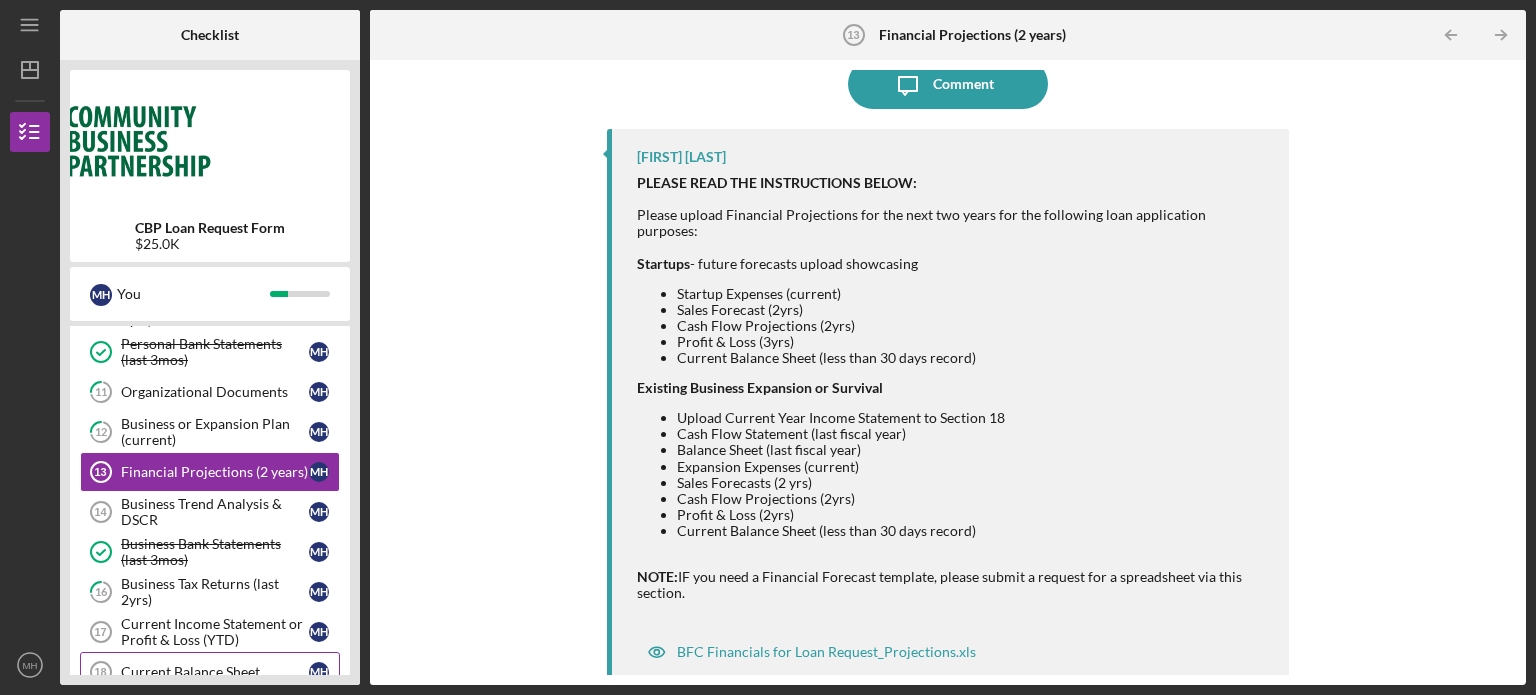 drag, startPoint x: 208, startPoint y: 663, endPoint x: 78, endPoint y: 665, distance: 130.01538 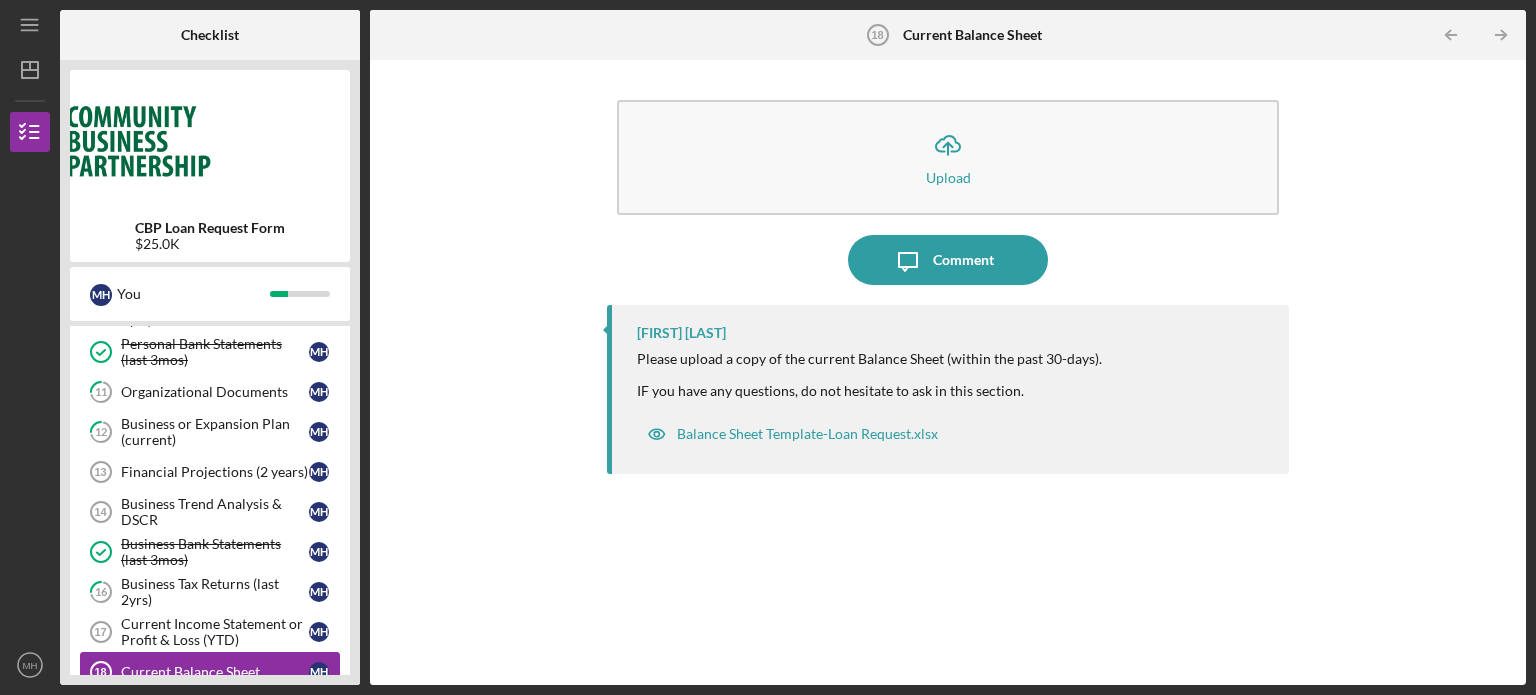 scroll, scrollTop: 0, scrollLeft: 0, axis: both 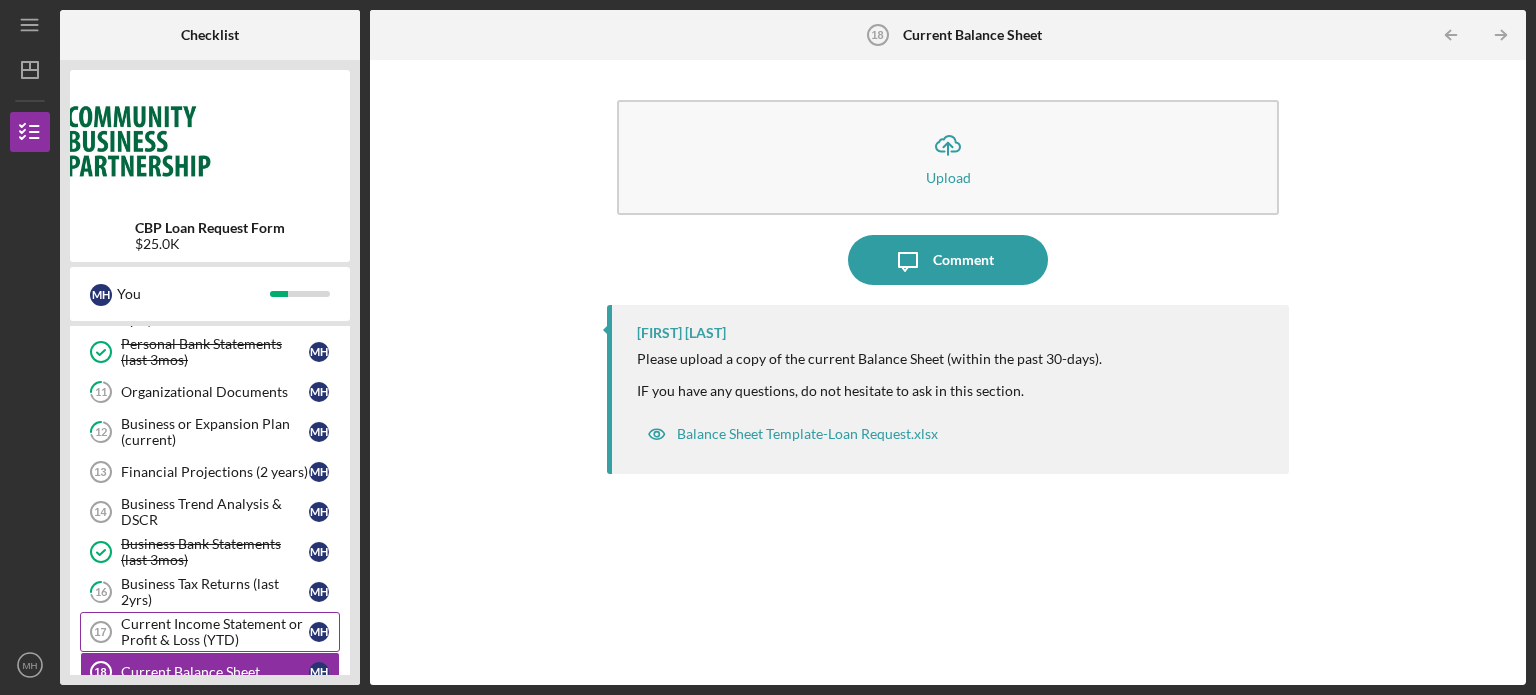 click on "Current Income Statement or Profit  & Loss (YTD)" at bounding box center (215, 632) 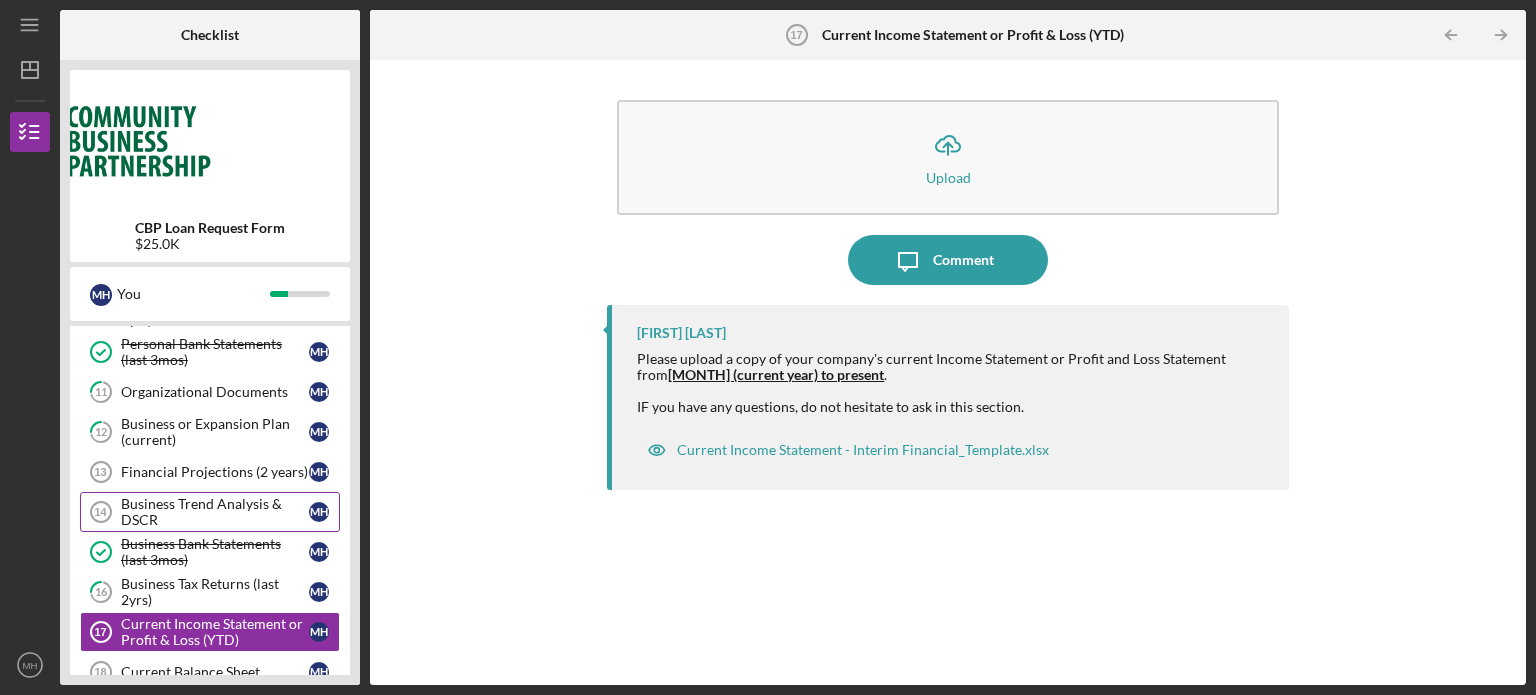 click on "Business Trend Analysis & DSCR" at bounding box center (215, 512) 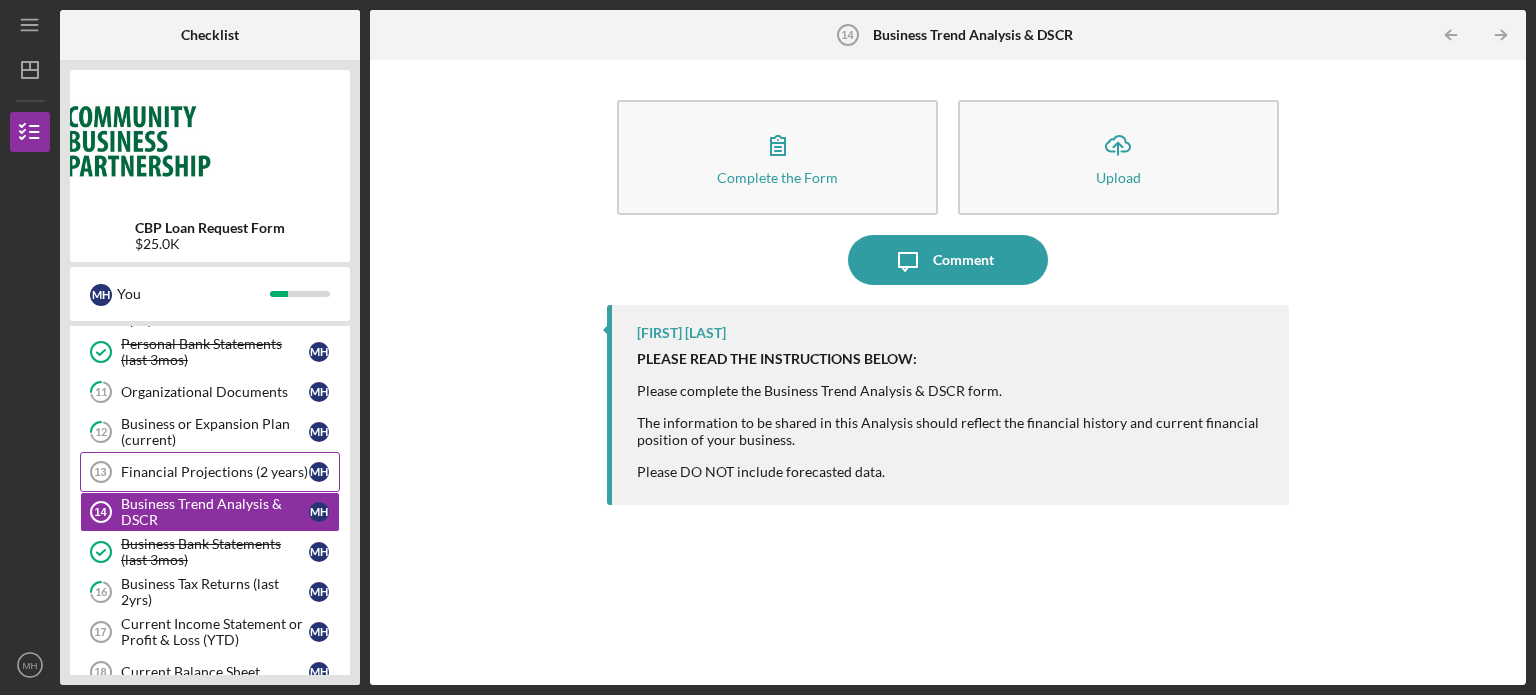 click on "Financial Projections ([YEAR] years) [NUMBER] Financial Projections ([YEAR] years) M H" at bounding box center (210, 472) 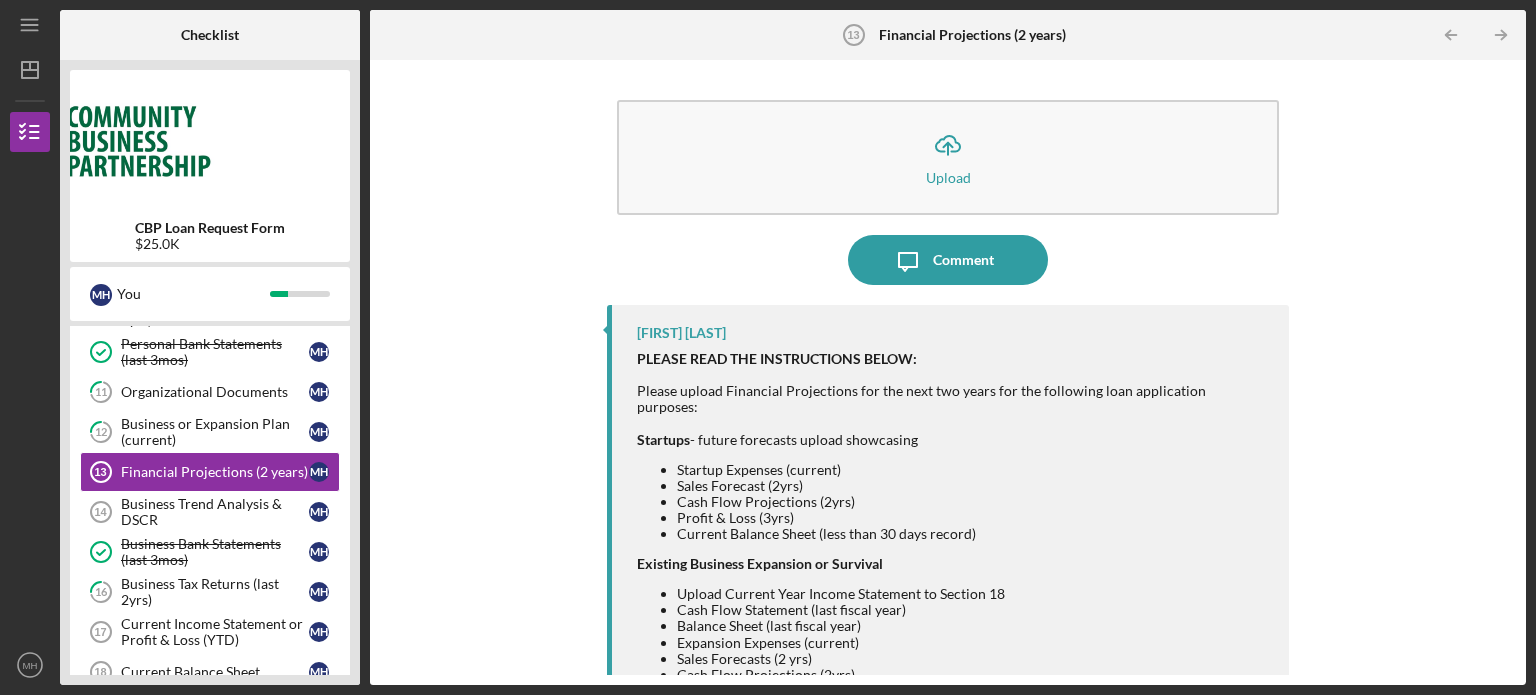 click on "Icon/Upload Upload Icon/Message Comment Shirley Natto   PLEASE READ THE INSTRUCTIONS BELOW:
Please upload Financial Projections for the next two years for the following loan application purposes:
Startups  - future forecasts upload showcasing
Startup Expenses (current)
Sales Forecast (2yrs)
Cash Flow Projections (2yrs)
Profit & Loss (3yrs)
Current Balance Sheet (less than 30 days record)
Existing Business Expansion or Survival
Upload Current Year Income Statement to Section 18
Cash Flow Statement (last fiscal year)
Balance Sheet (last fiscal year)
Expansion Expenses (current)
Sales Forecasts (2 yrs)
Cash Flow Projections (2yrs)
Profit & Loss (2yrs)
Current Balance Sheet (less than 30 days record)
NOTE:   IF you need a Financial Forecast template, please submit a request for a spreadsheet via this section.
BFC Financials for Loan Request_Projections.xls" at bounding box center [948, 372] 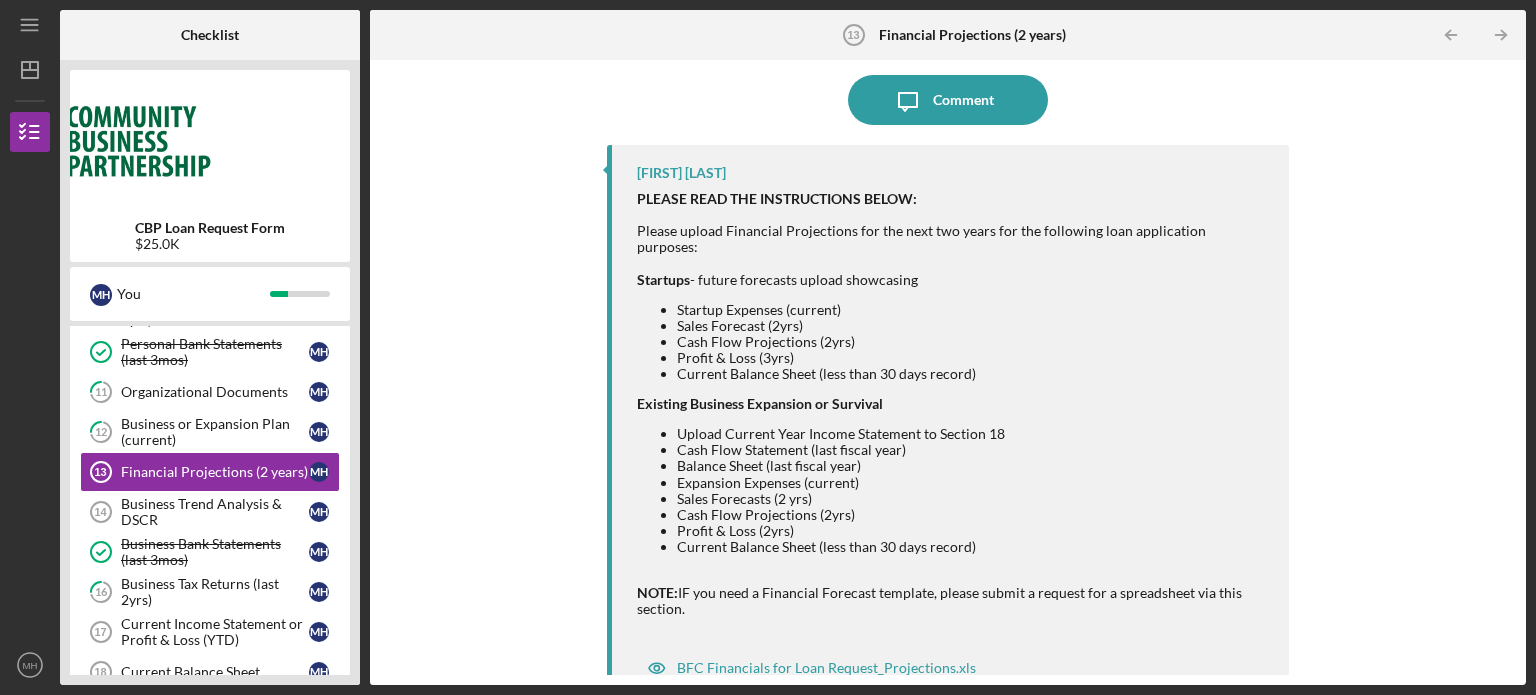 scroll, scrollTop: 176, scrollLeft: 0, axis: vertical 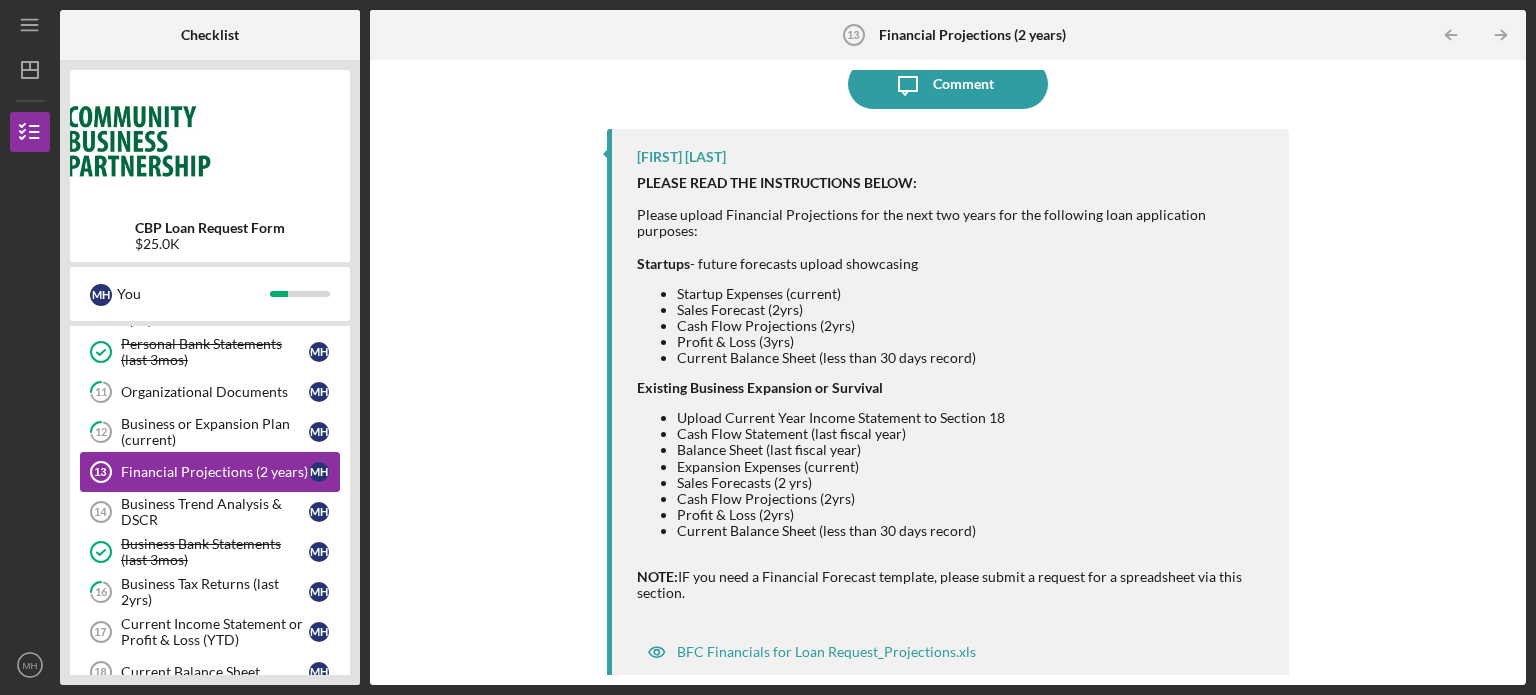 click on "Financial Projections (2 years)" at bounding box center [215, 472] 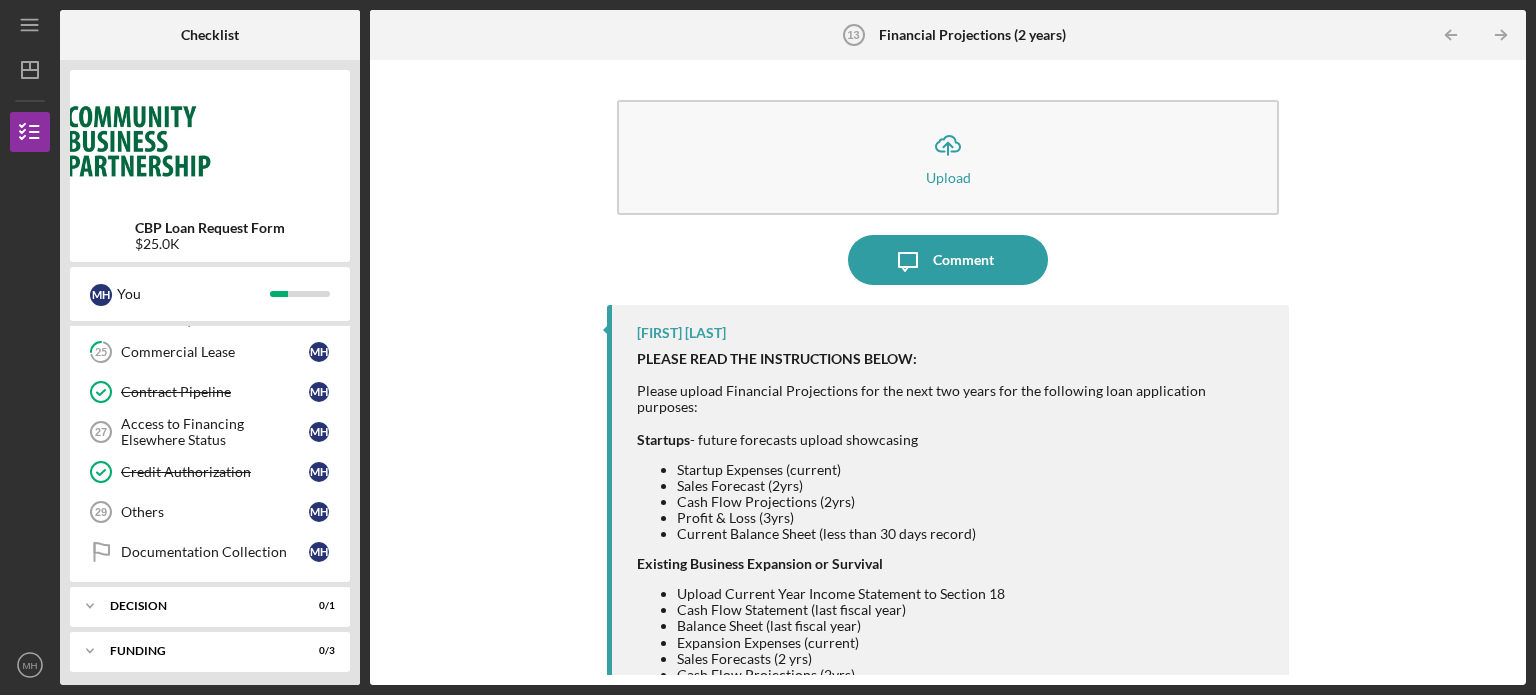scroll, scrollTop: 840, scrollLeft: 0, axis: vertical 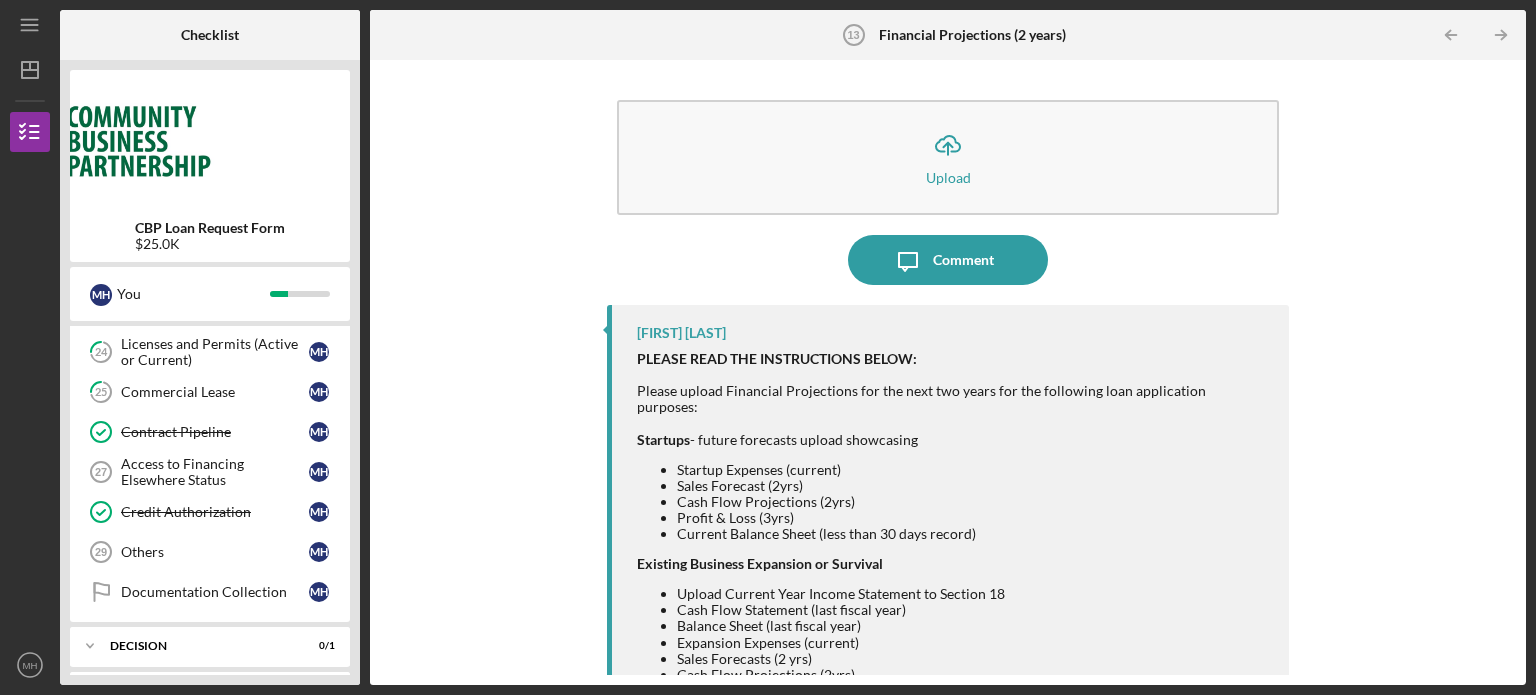 click on "Balance Sheet (last fiscal year)" at bounding box center (973, 626) 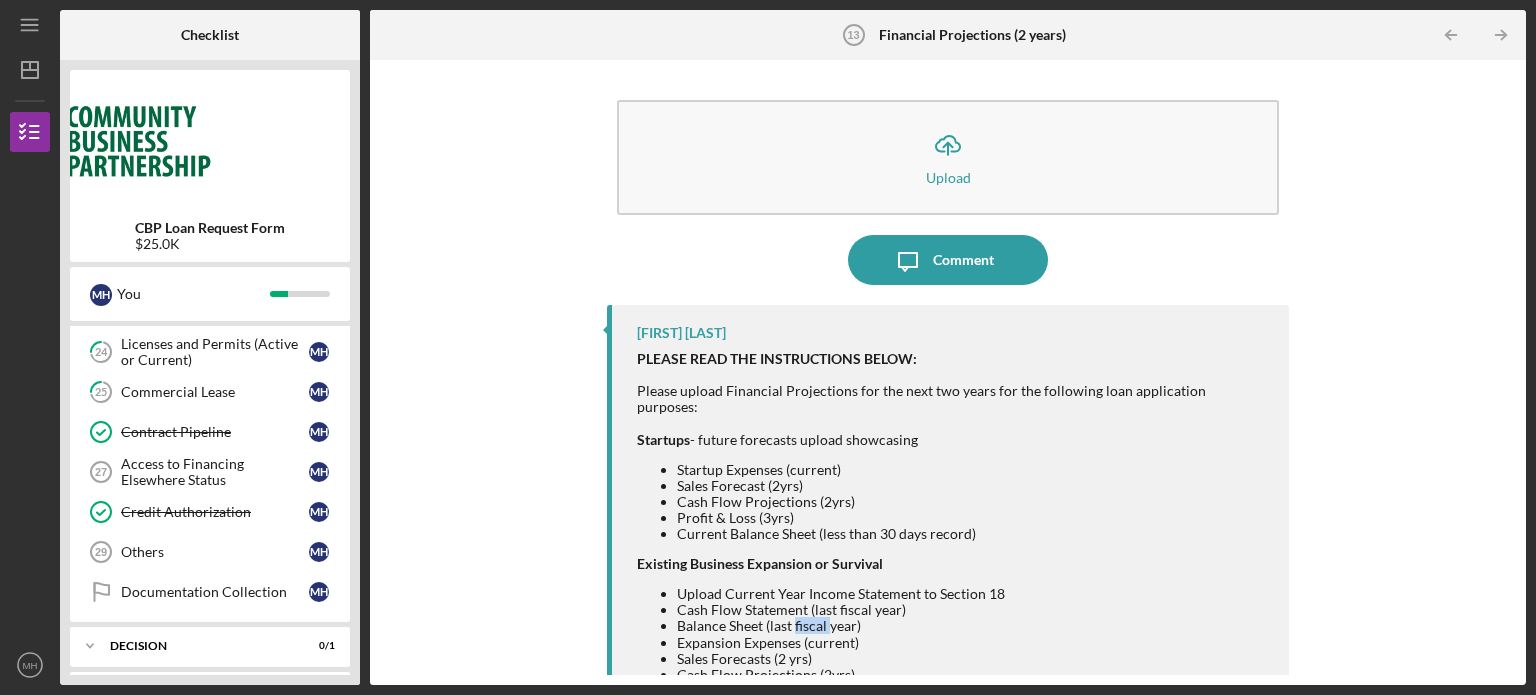 click on "Balance Sheet (last fiscal year)" at bounding box center [973, 626] 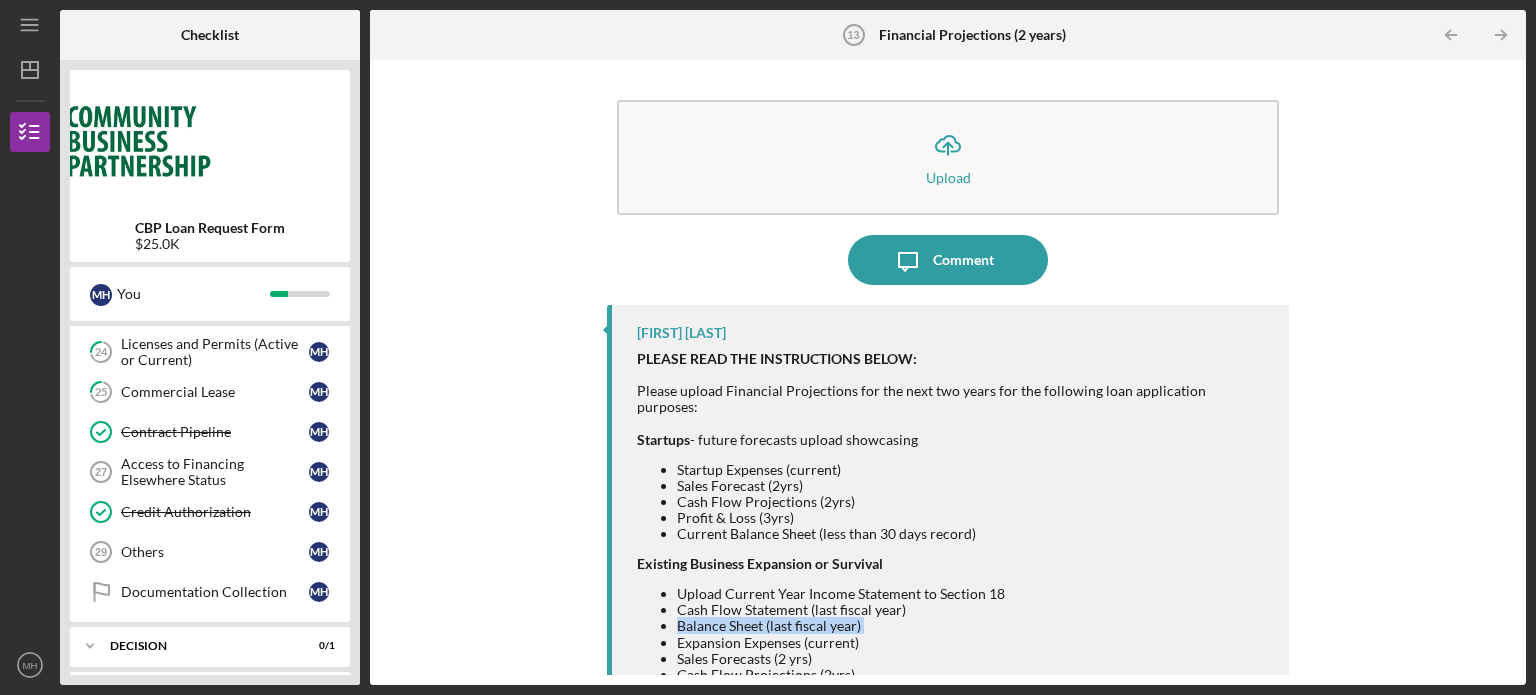 click on "Balance Sheet (last fiscal year)" at bounding box center [973, 626] 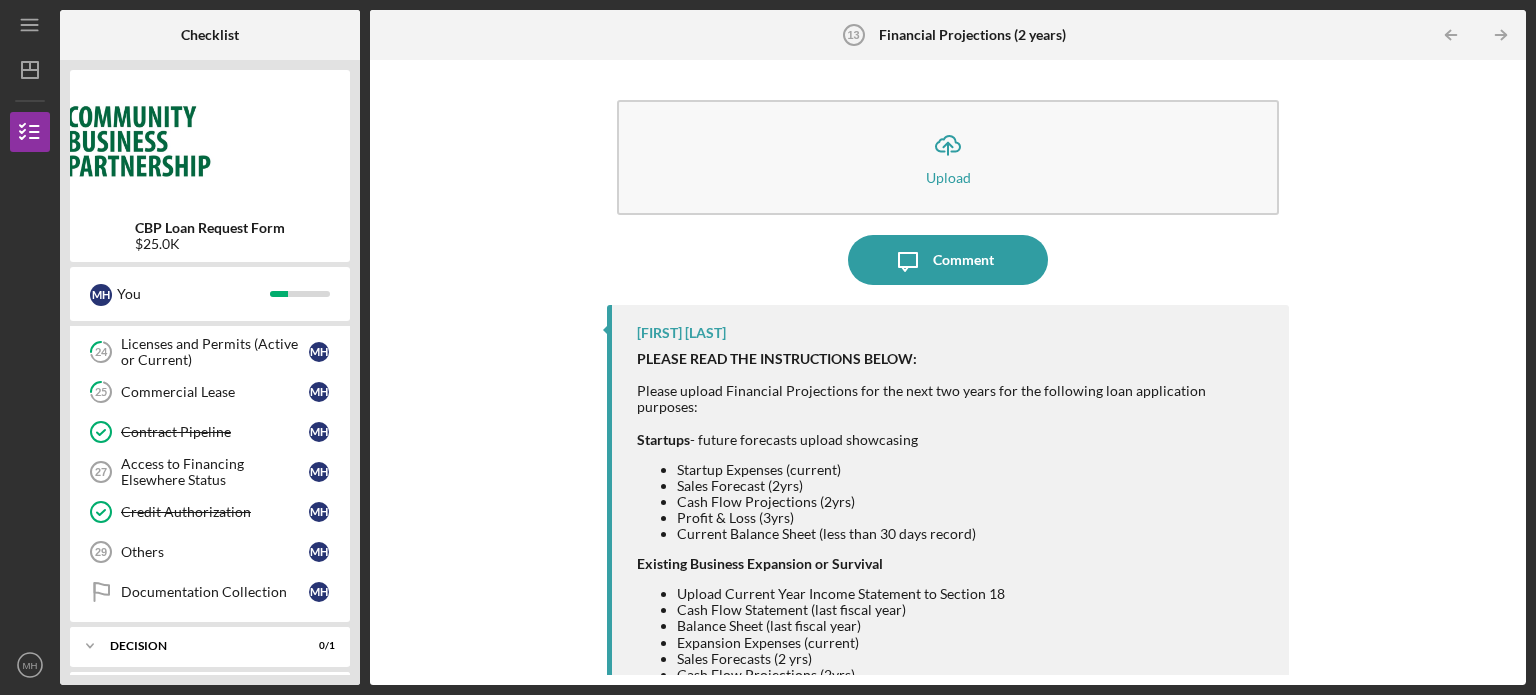 click on "Icon/Upload Upload Icon/Message Comment Shirley Natto   PLEASE READ THE INSTRUCTIONS BELOW:
Please upload Financial Projections for the next two years for the following loan application purposes:
Startups  - future forecasts upload showcasing
Startup Expenses (current)
Sales Forecast (2yrs)
Cash Flow Projections (2yrs)
Profit & Loss (3yrs)
Current Balance Sheet (less than 30 days record)
Existing Business Expansion or Survival
Upload Current Year Income Statement to Section 18
Cash Flow Statement (last fiscal year)
Balance Sheet (last fiscal year)
Expansion Expenses (current)
Sales Forecasts (2 yrs)
Cash Flow Projections (2yrs)
Profit & Loss (2yrs)
Current Balance Sheet (less than 30 days record)
NOTE:   IF you need a Financial Forecast template, please submit a request for a spreadsheet via this section.
BFC Financials for Loan Request_Projections.xls" at bounding box center (948, 372) 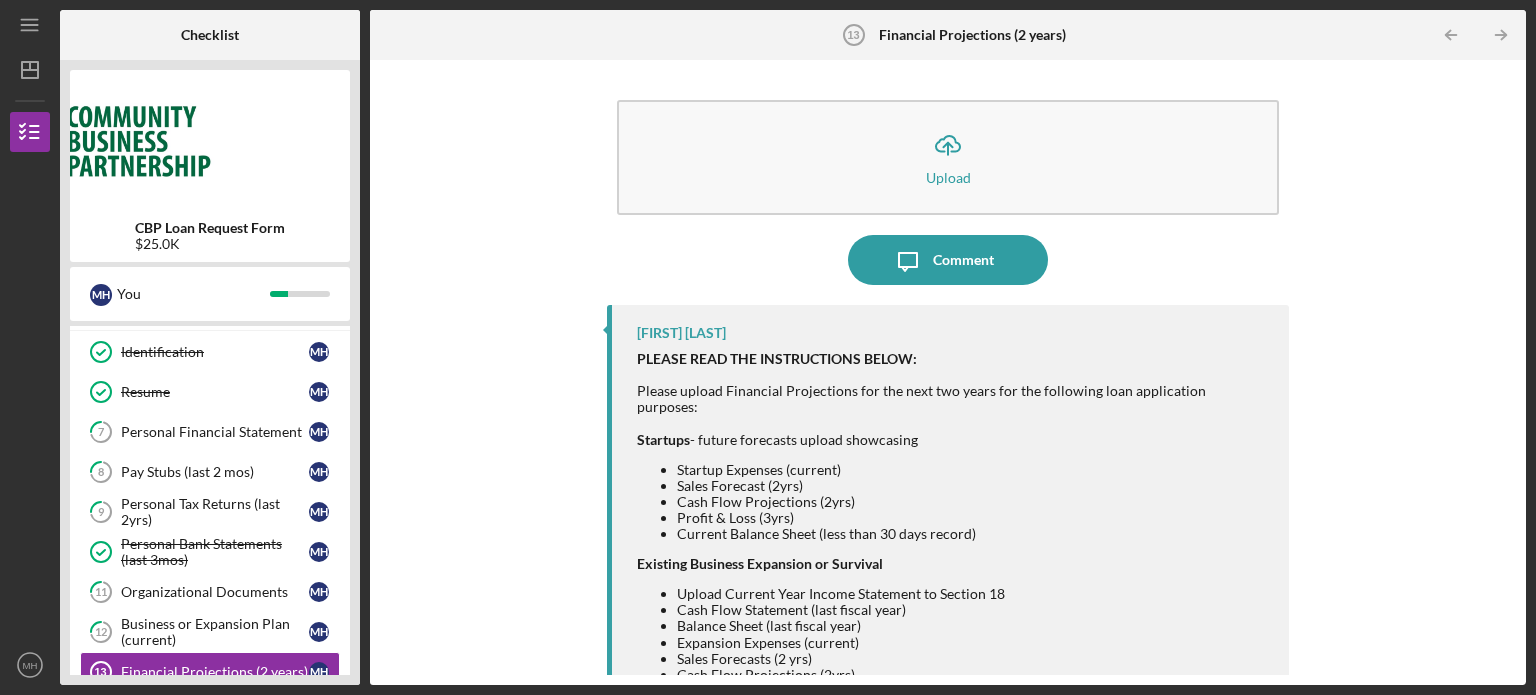scroll, scrollTop: 120, scrollLeft: 0, axis: vertical 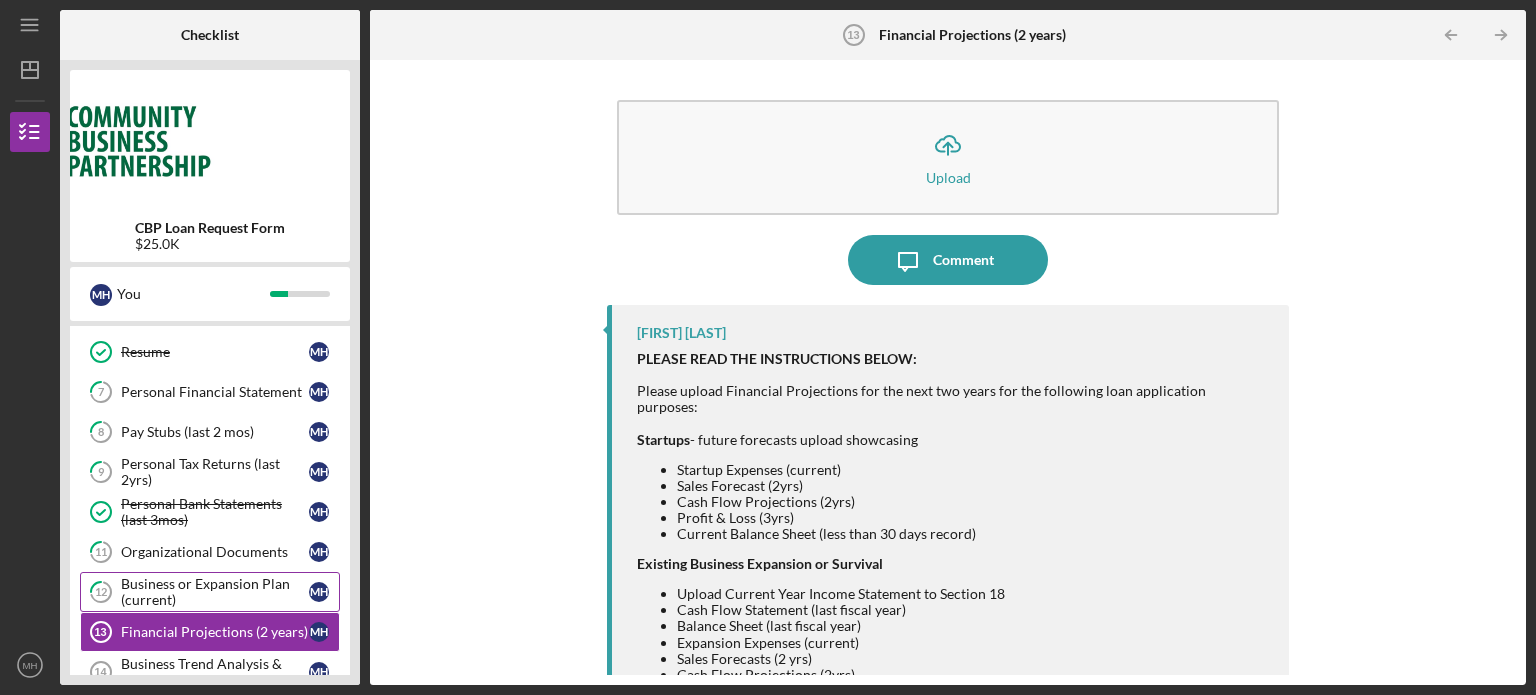 click on "Business  or Expansion Plan (current)" at bounding box center (215, 592) 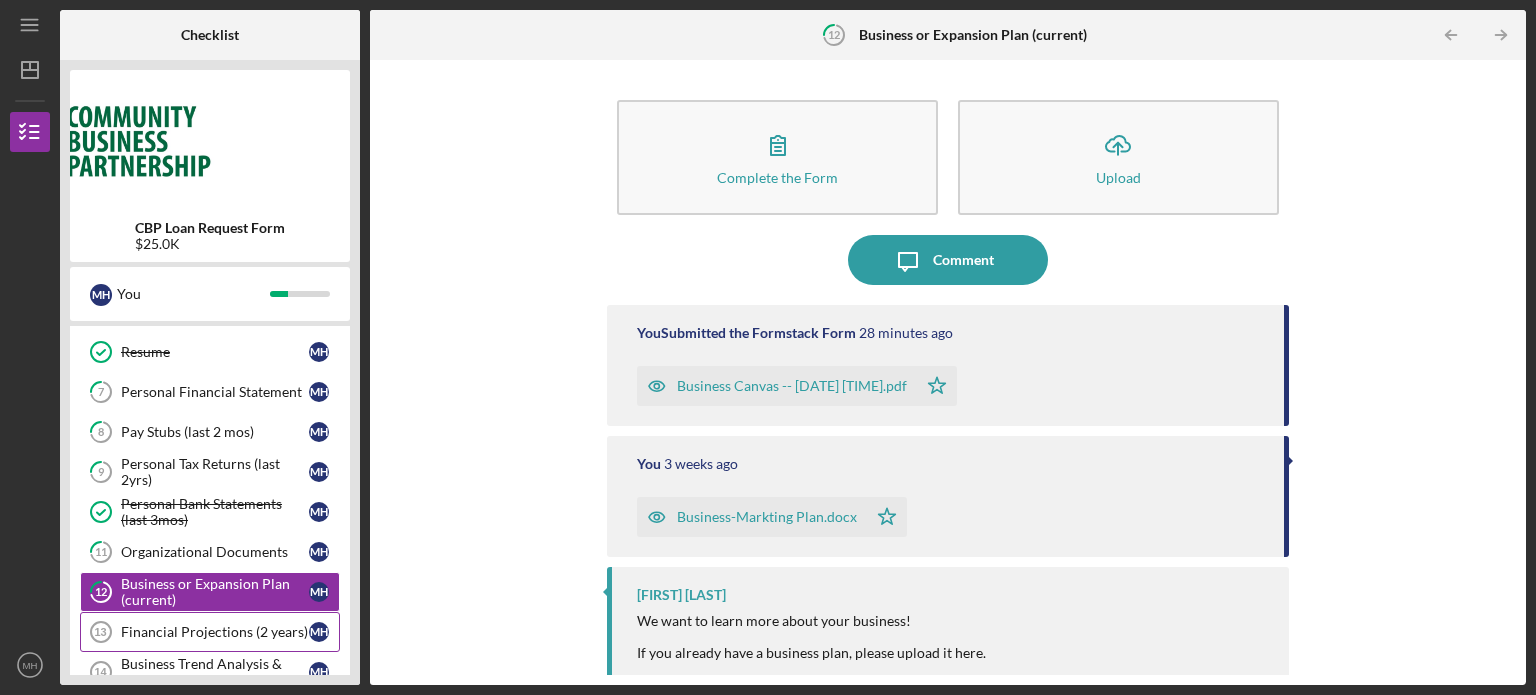 click on "Financial Projections (2 years)" at bounding box center [215, 632] 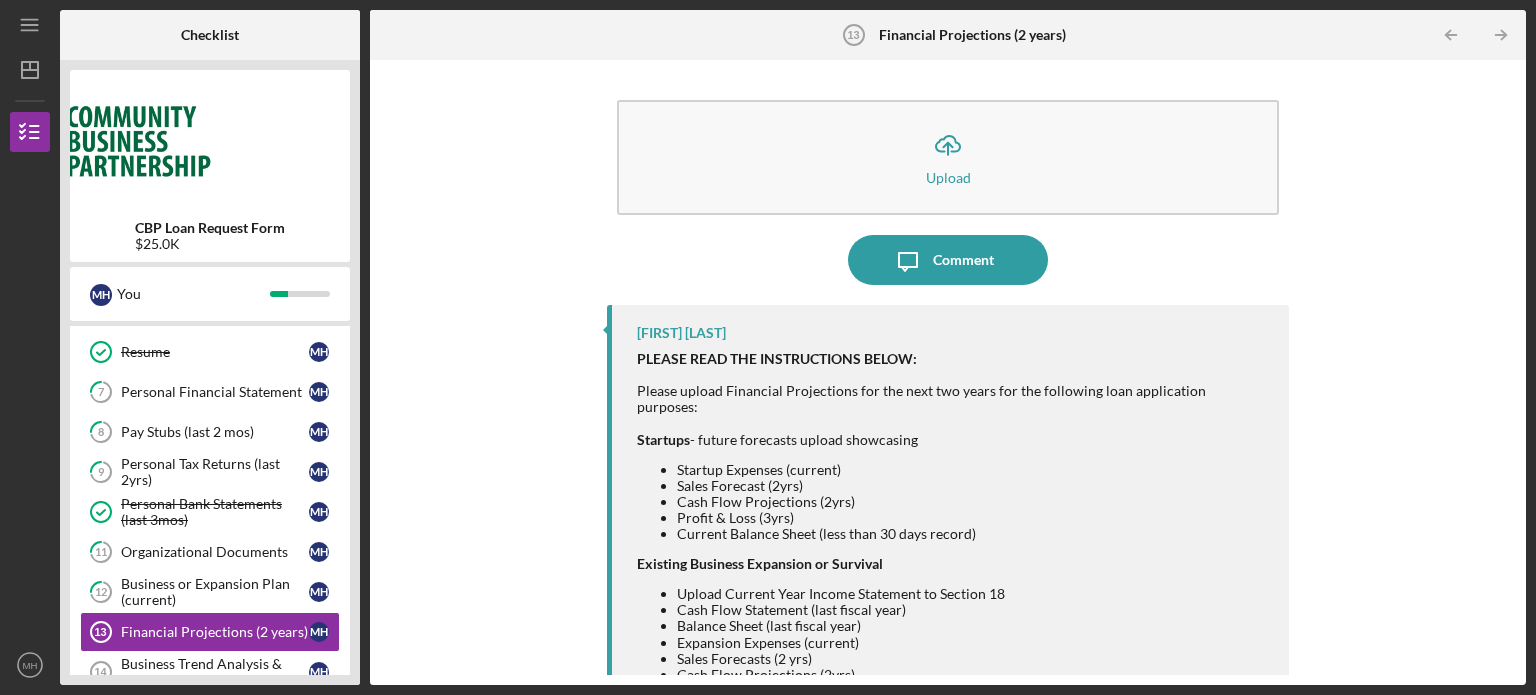 click on "Icon/Message Comment" at bounding box center (948, 260) 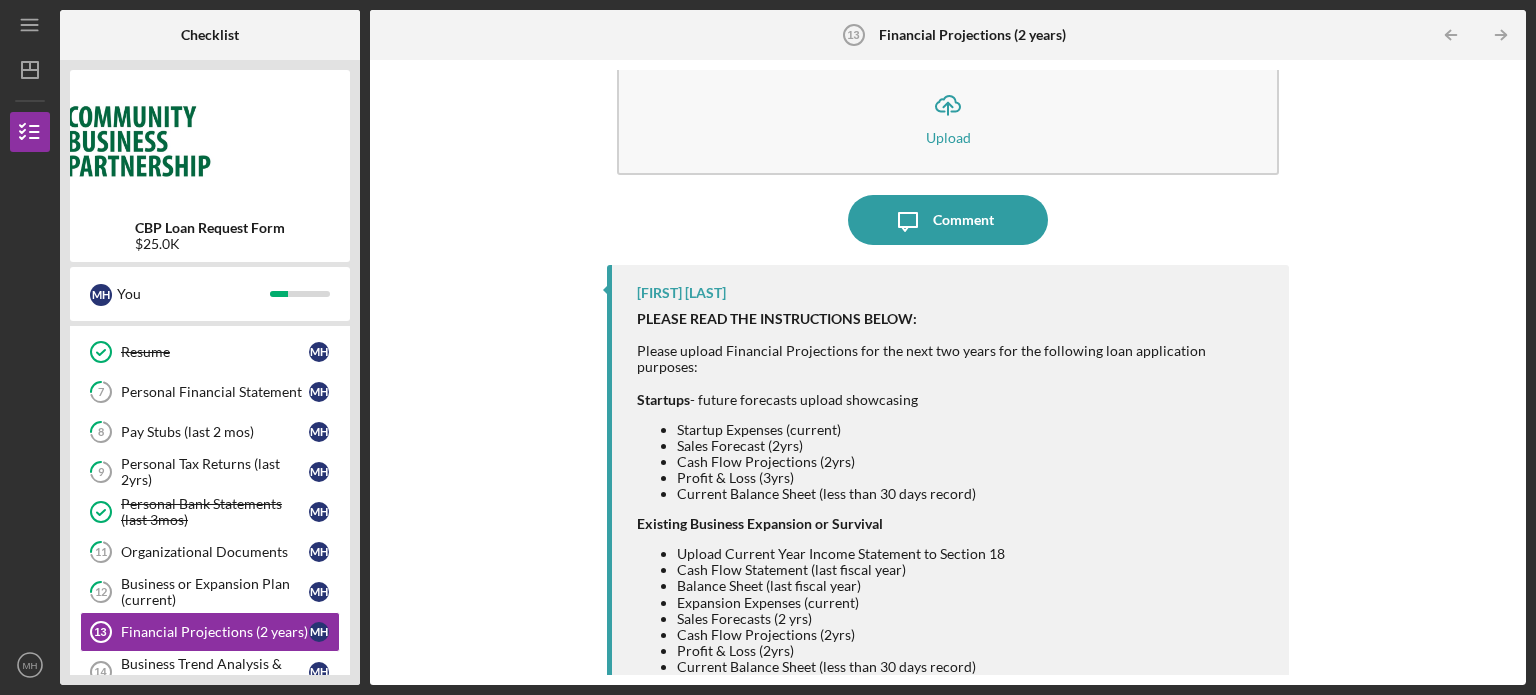 click on "Sales Forecasts (2 yrs)" at bounding box center (973, 619) 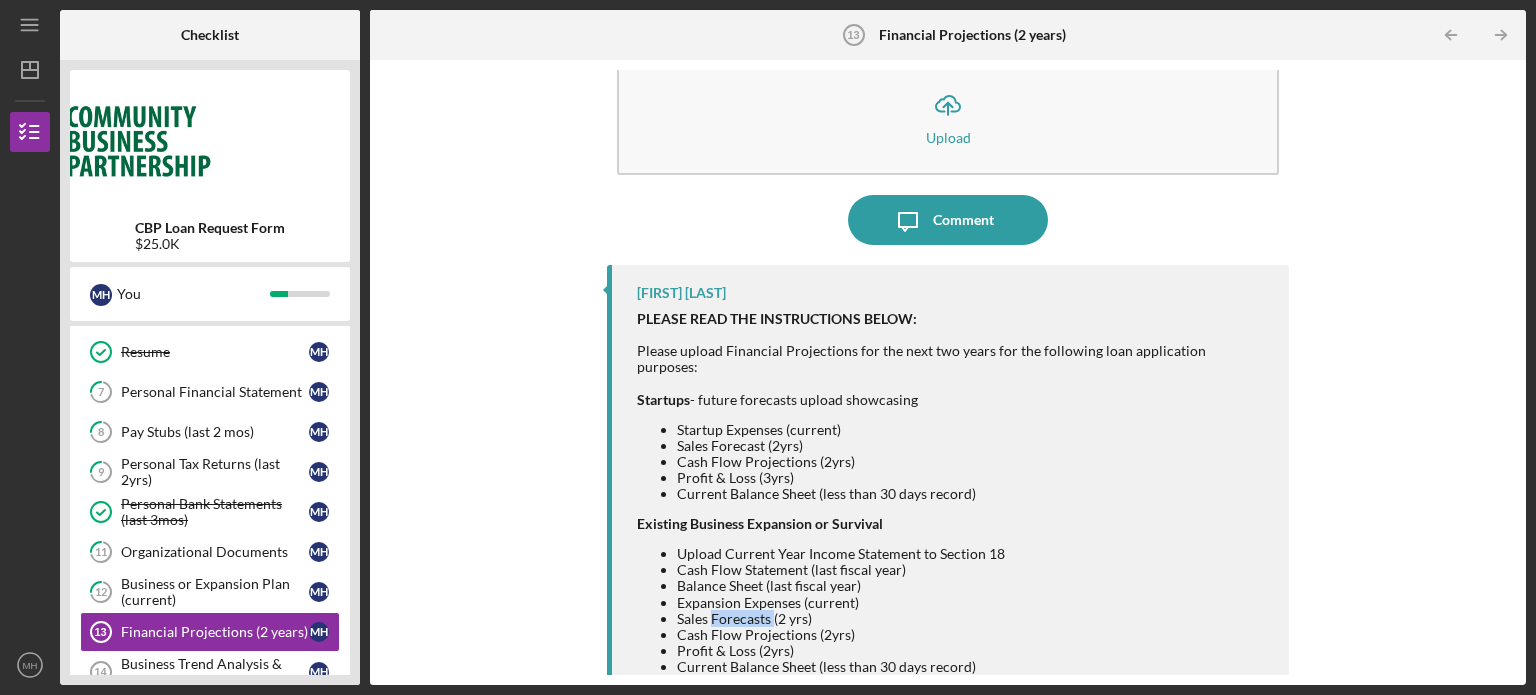 click on "Sales Forecasts (2 yrs)" at bounding box center (973, 619) 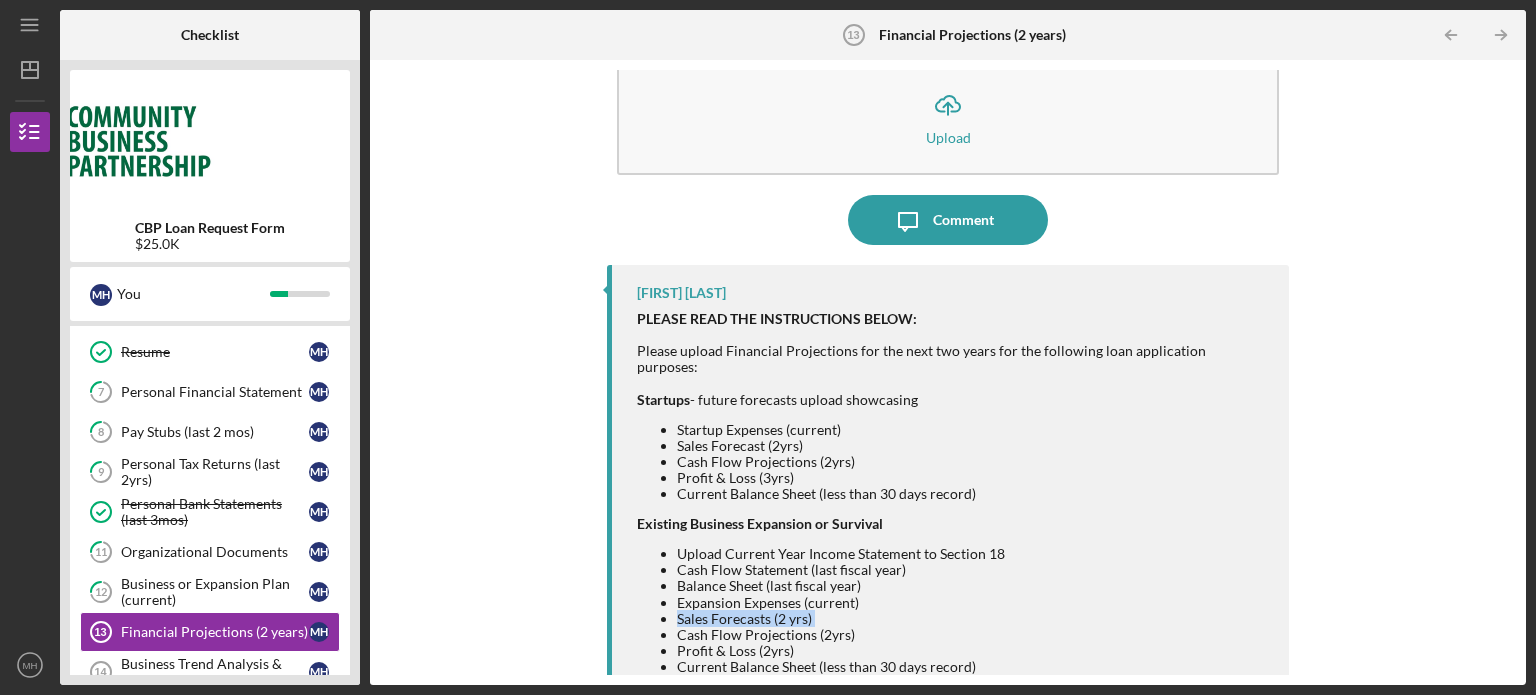 click on "Sales Forecasts (2 yrs)" at bounding box center (973, 619) 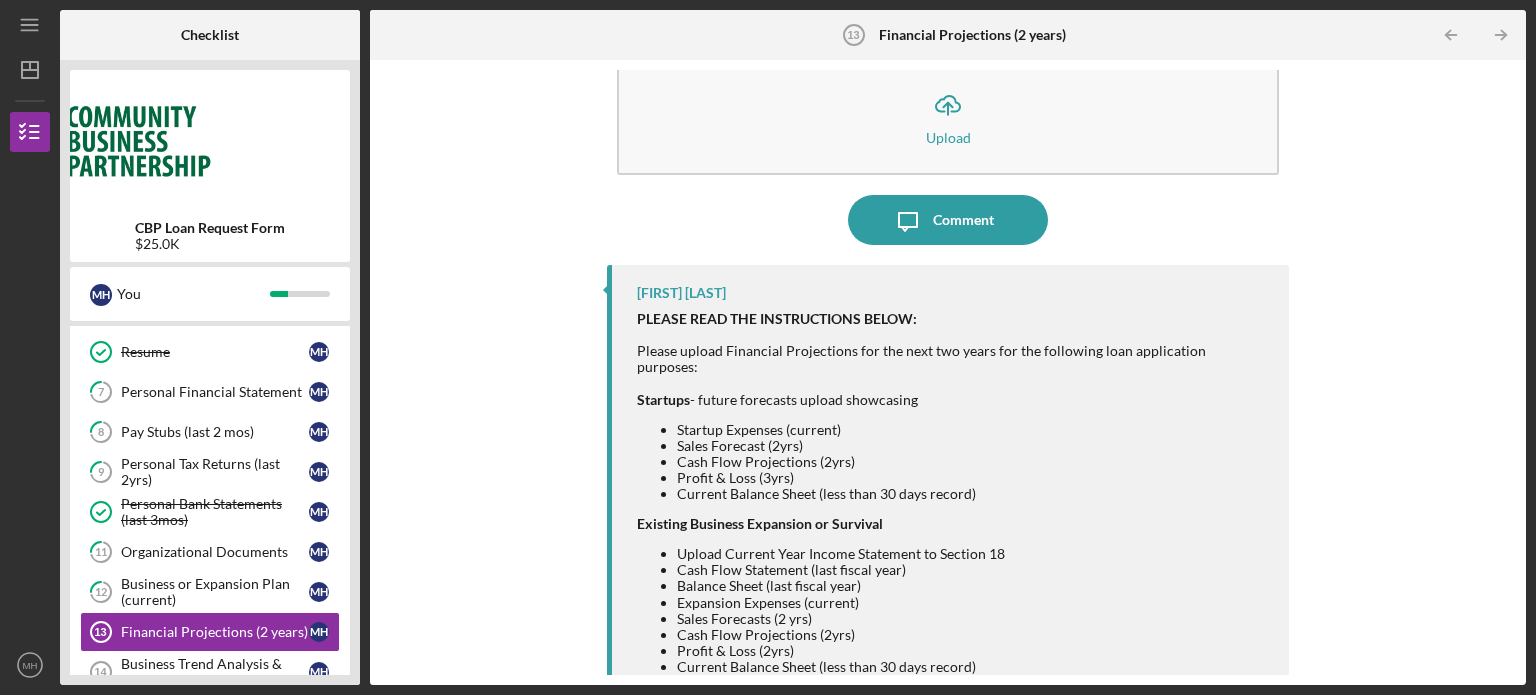 click on "Cash Flow Projections (2yrs)" at bounding box center (973, 635) 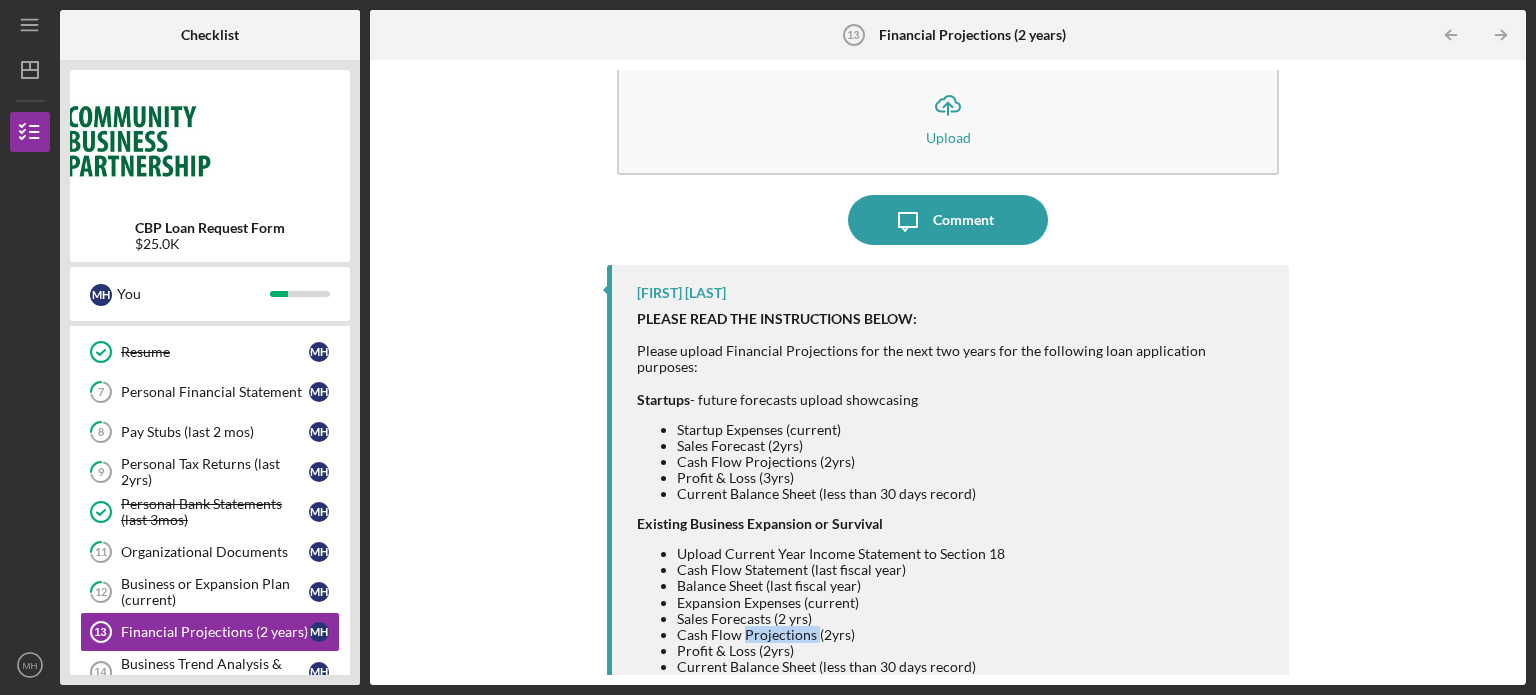 click on "Cash Flow Projections (2yrs)" at bounding box center [973, 635] 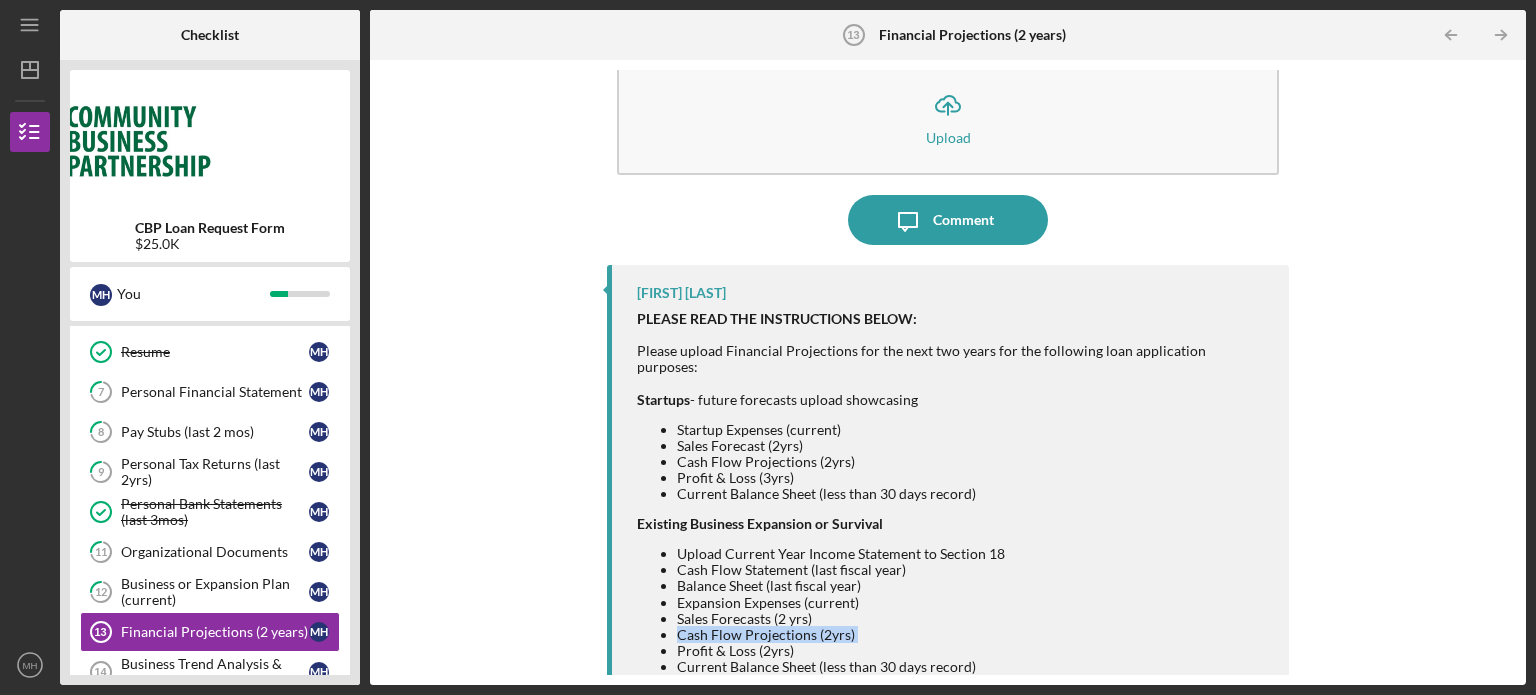 click on "Cash Flow Projections (2yrs)" at bounding box center (973, 635) 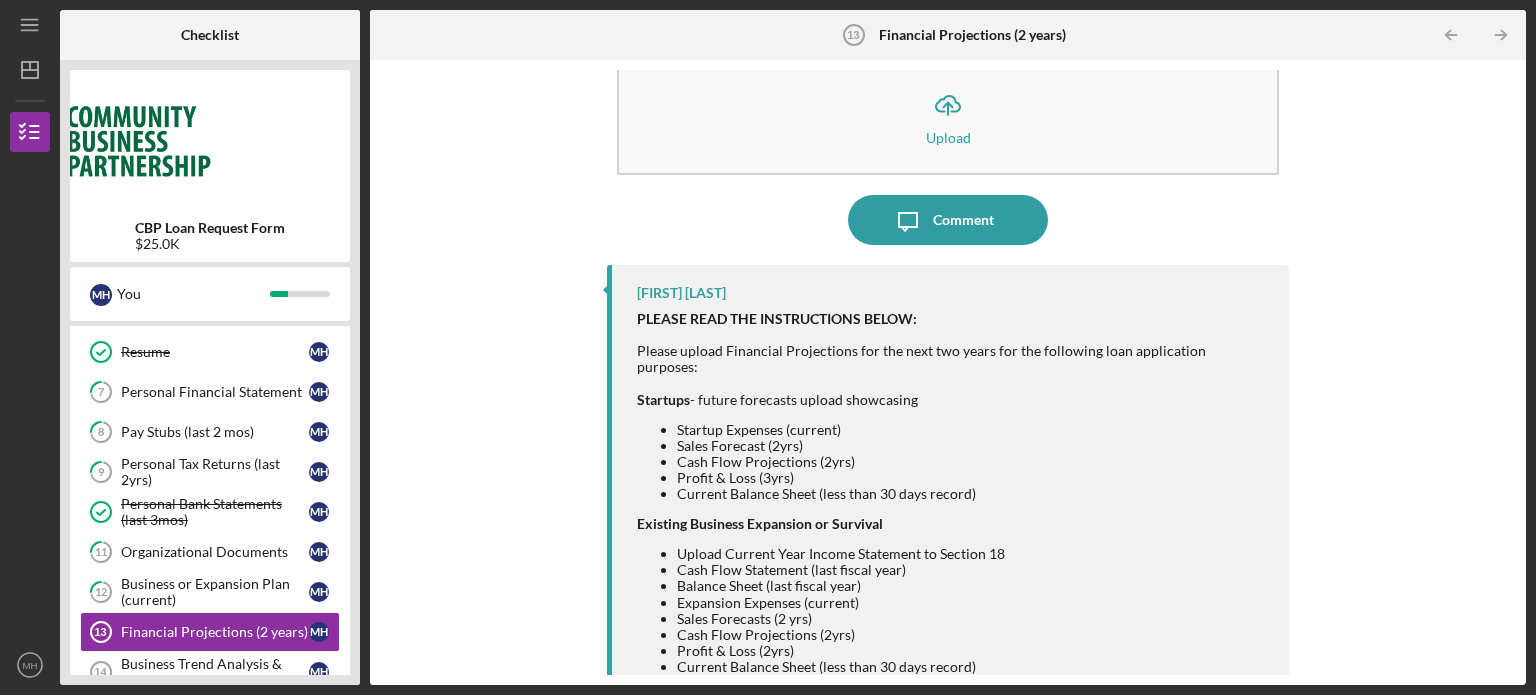 click on "Sales Forecasts (2 yrs)" at bounding box center (973, 619) 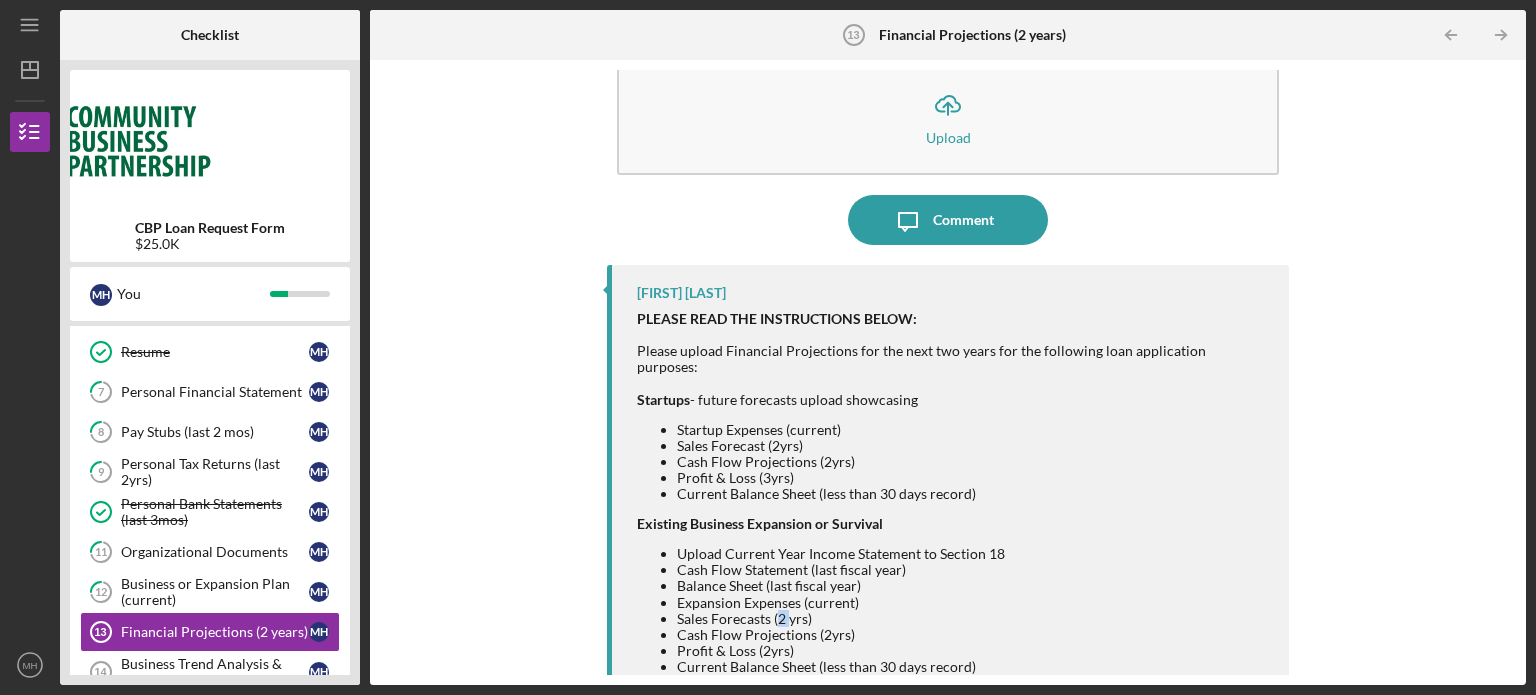 click on "Sales Forecasts (2 yrs)" at bounding box center (973, 619) 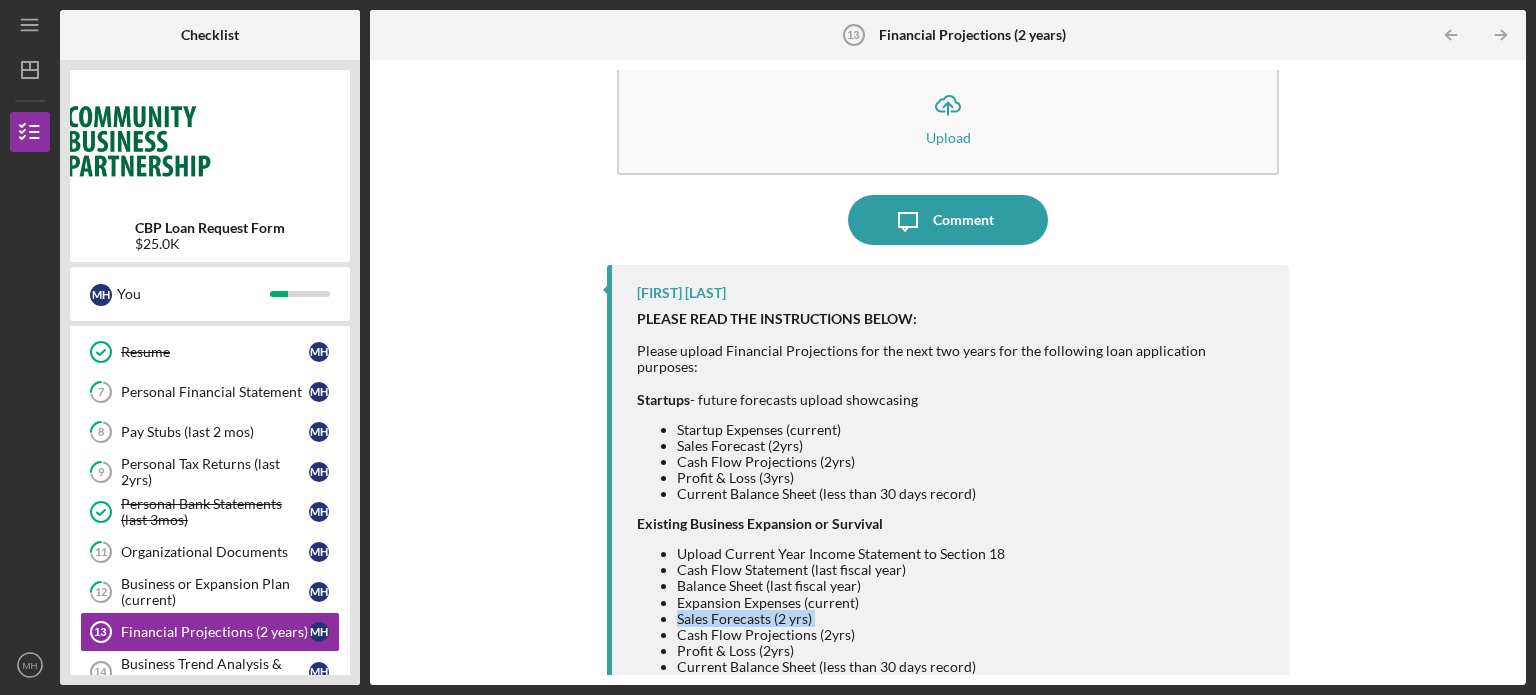 click on "Sales Forecasts (2 yrs)" at bounding box center [973, 619] 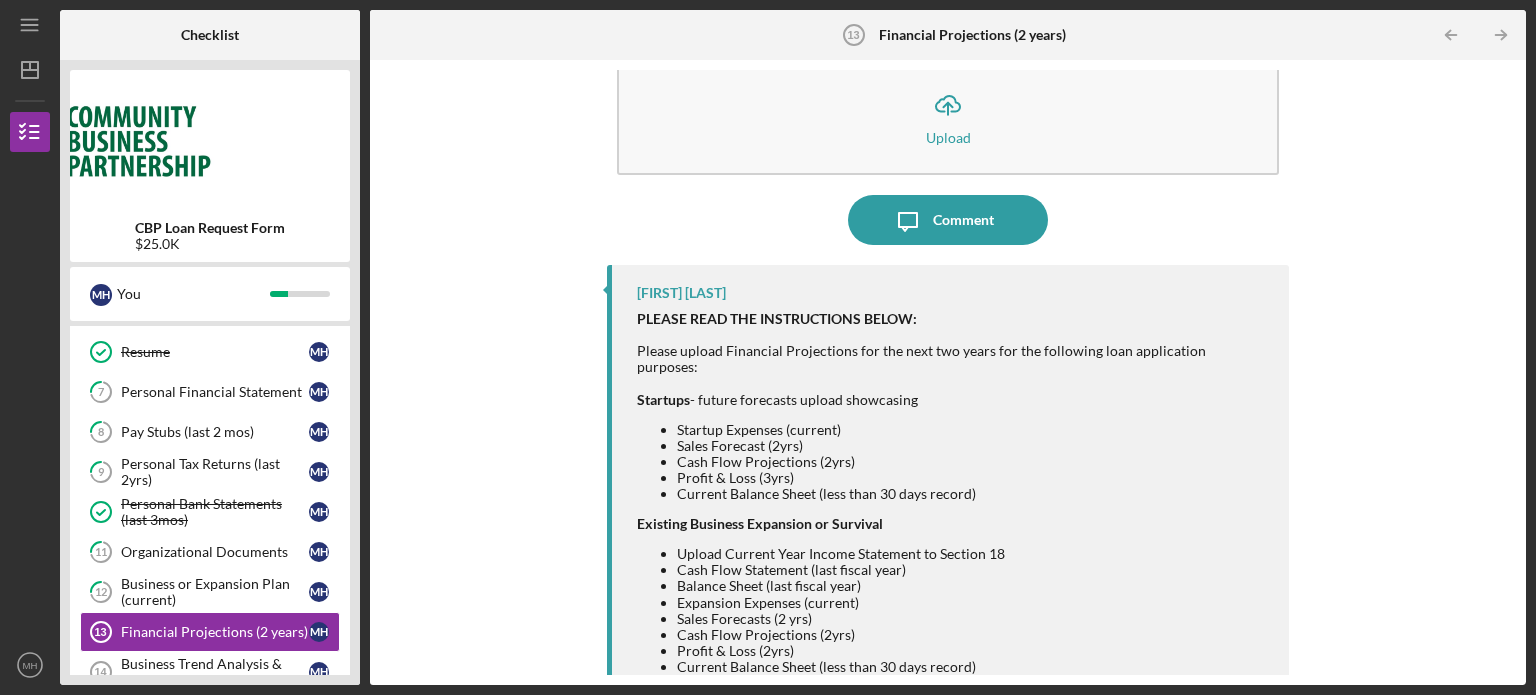 click on "Cash Flow Projections (2yrs)" at bounding box center [973, 635] 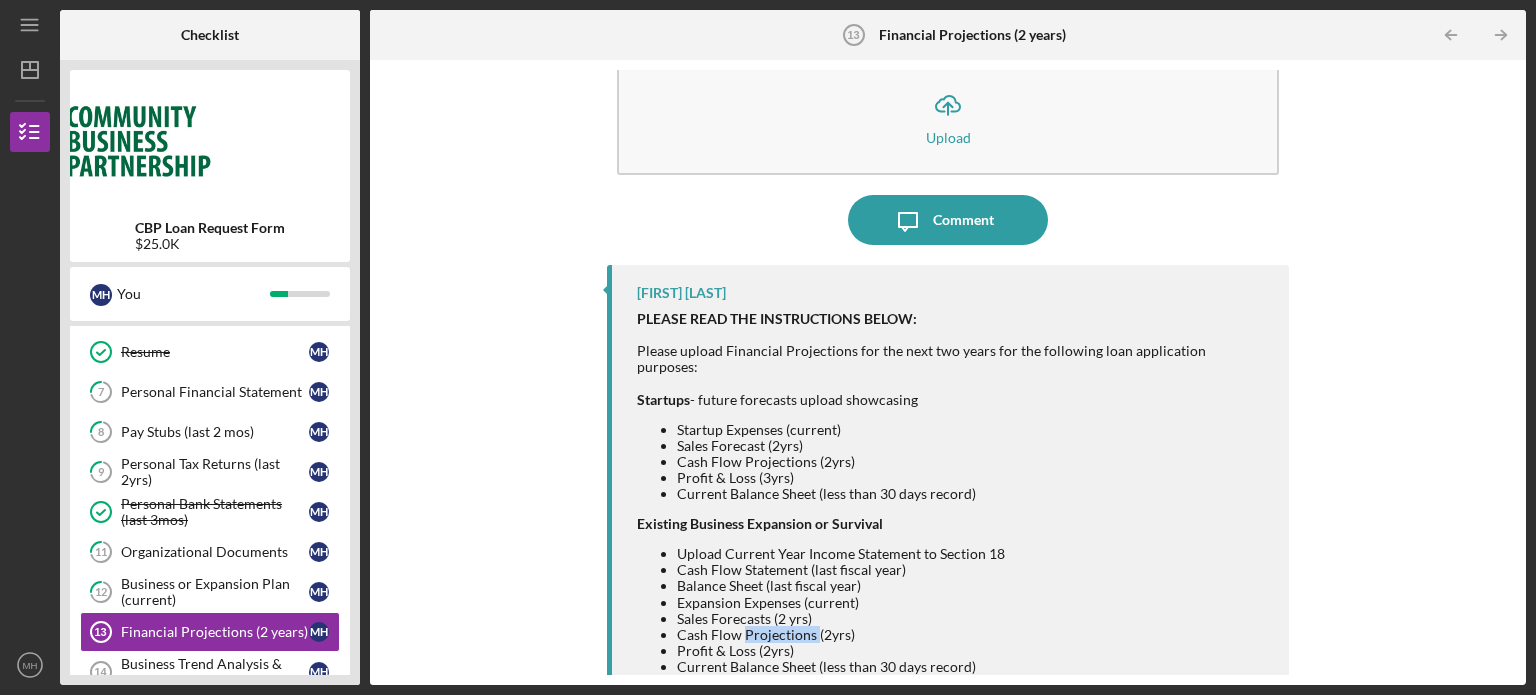 click on "Cash Flow Projections (2yrs)" at bounding box center [973, 635] 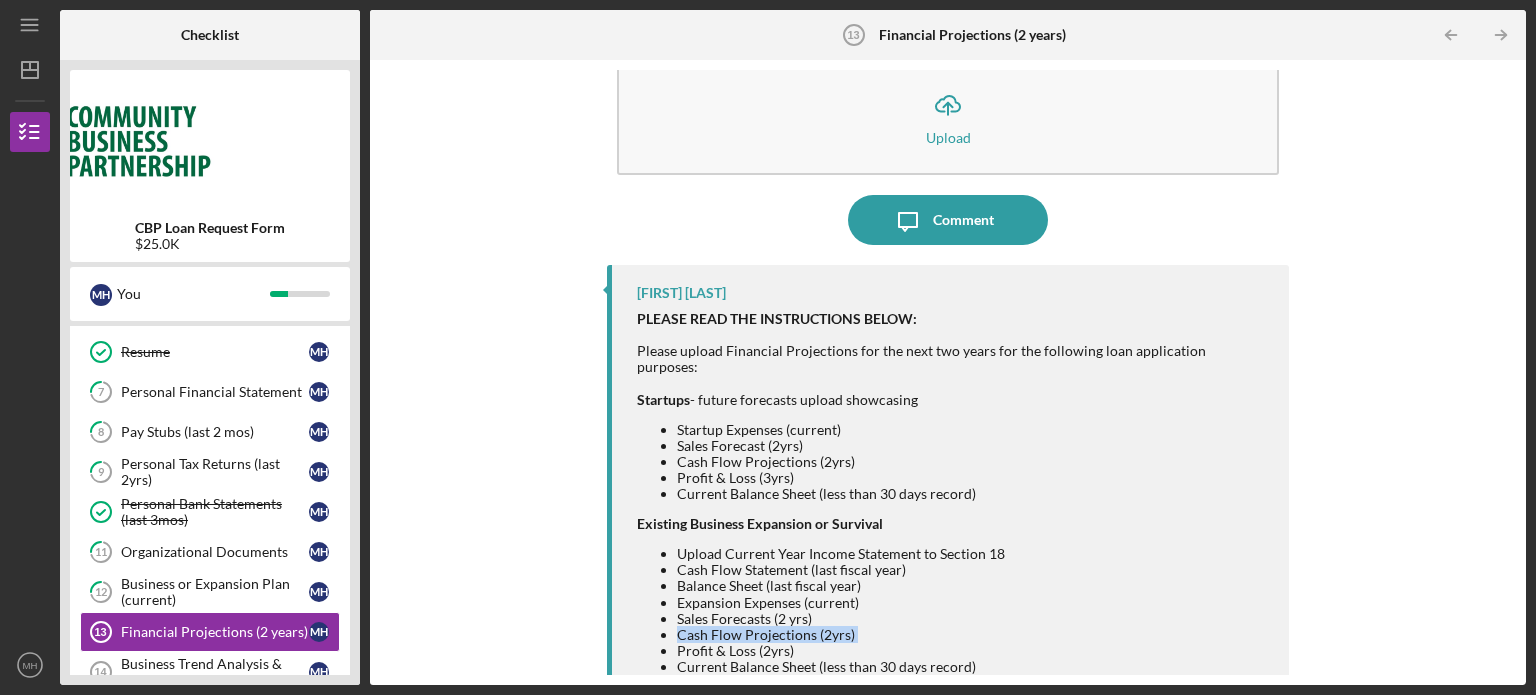 click on "Cash Flow Projections (2yrs)" at bounding box center [973, 635] 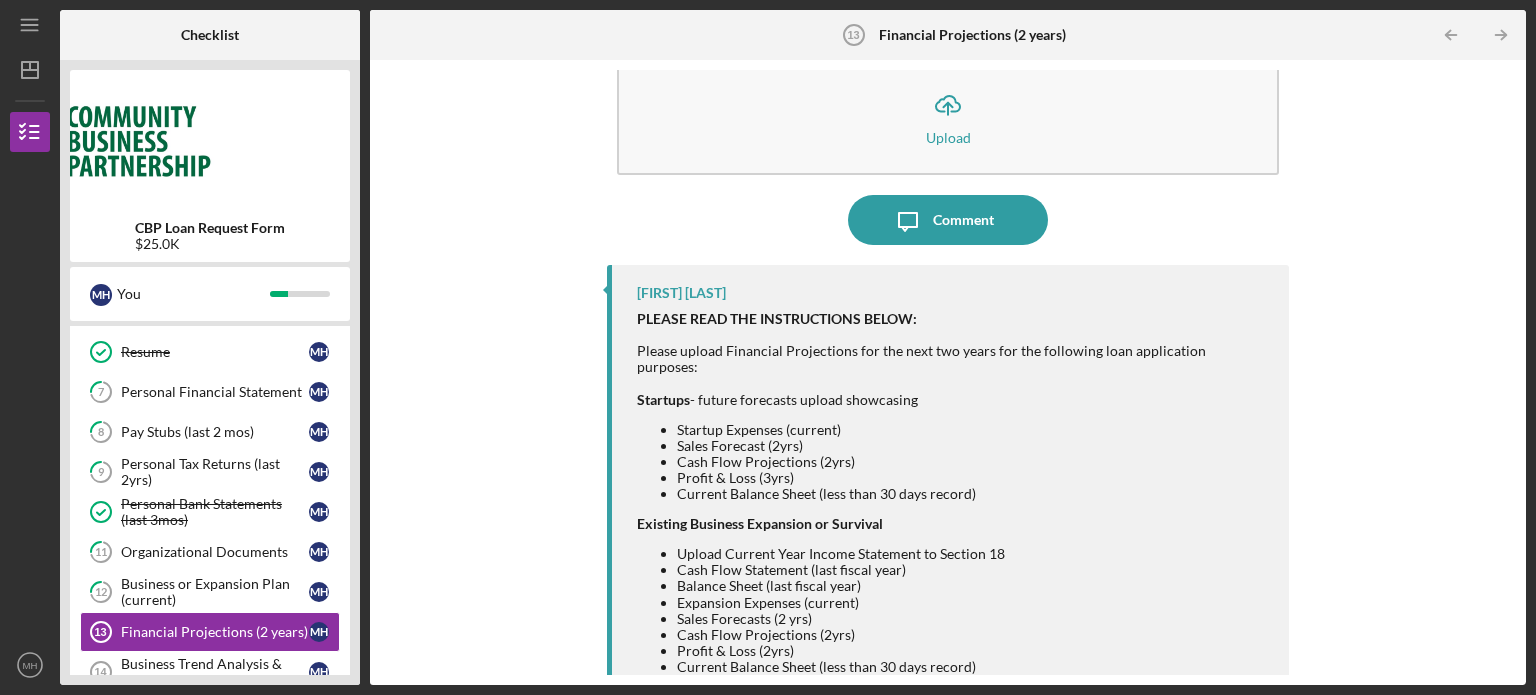 click on "Sales Forecasts (2 yrs)" at bounding box center (973, 619) 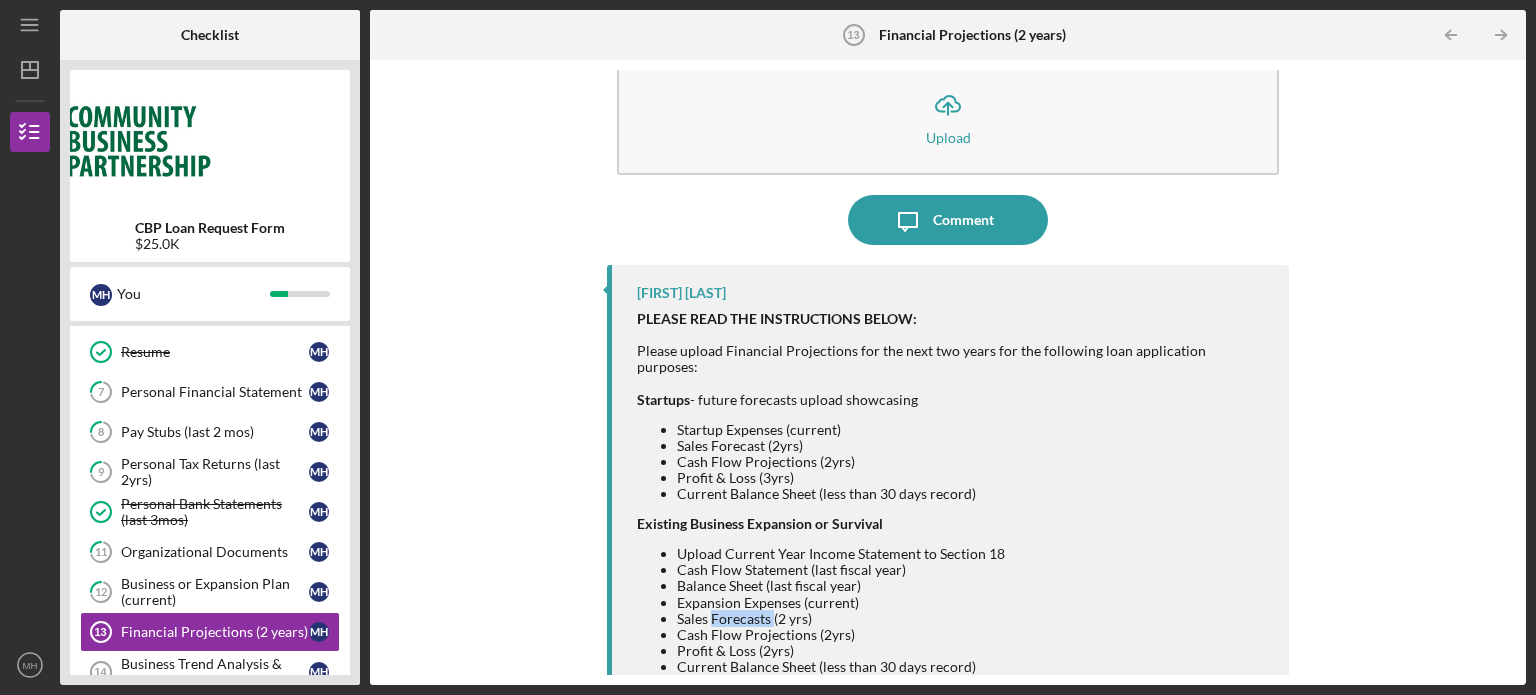 click on "Sales Forecasts (2 yrs)" at bounding box center (973, 619) 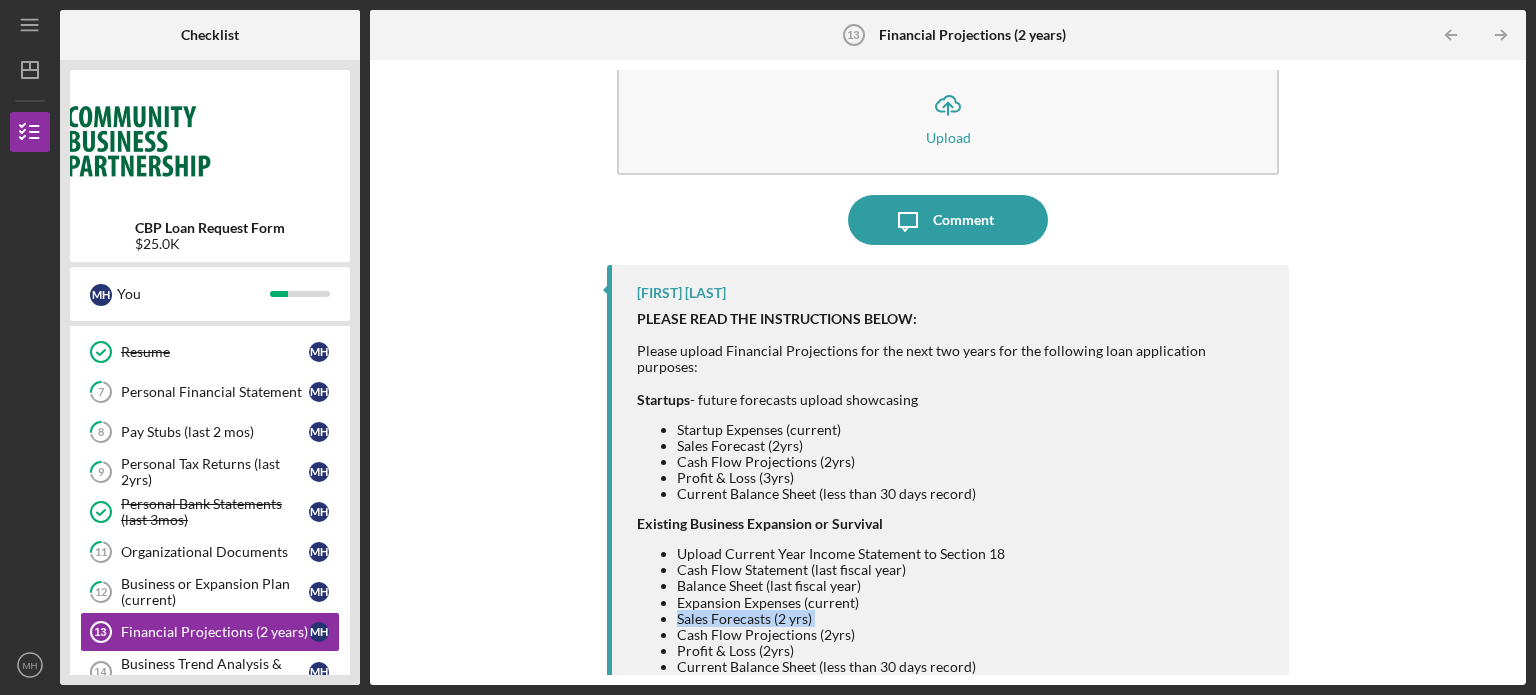 click on "Sales Forecasts (2 yrs)" at bounding box center [973, 619] 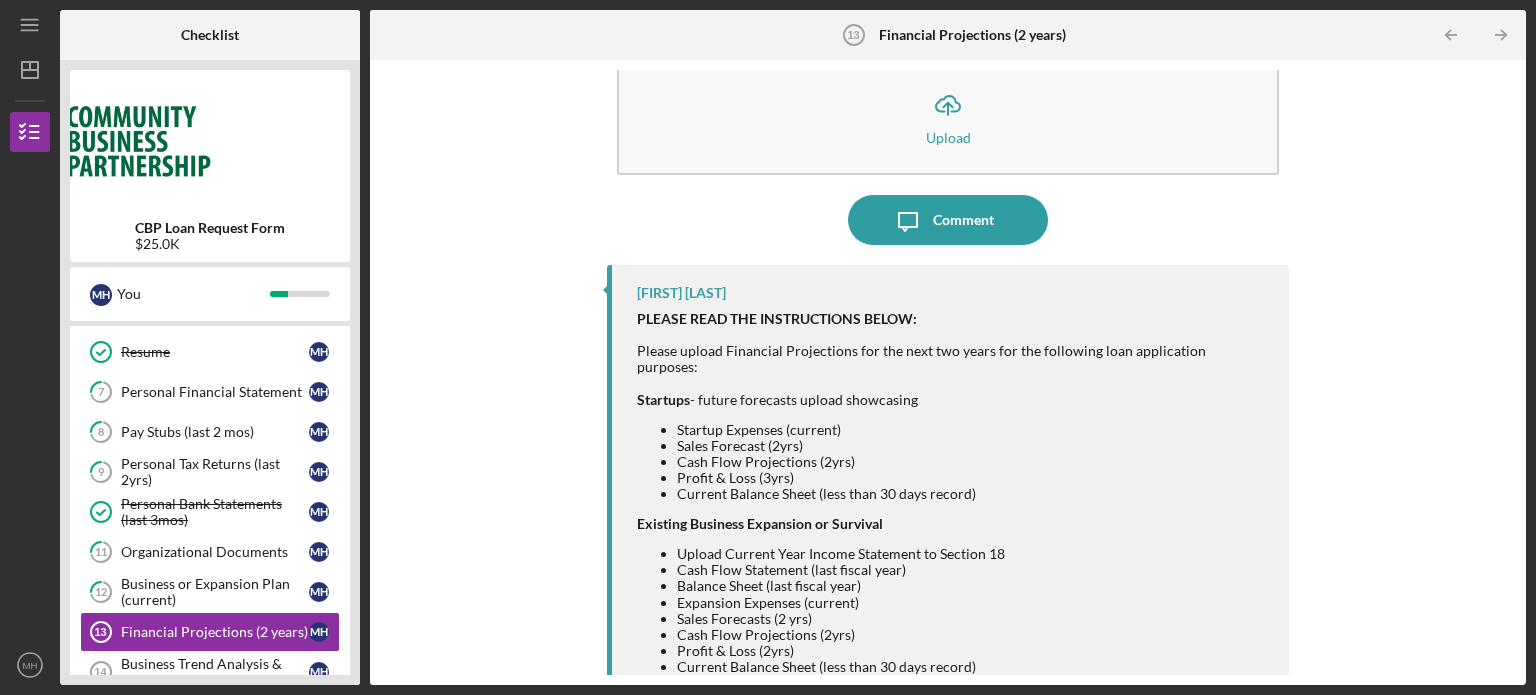 click on "Cash Flow Projections (2yrs)" at bounding box center (973, 635) 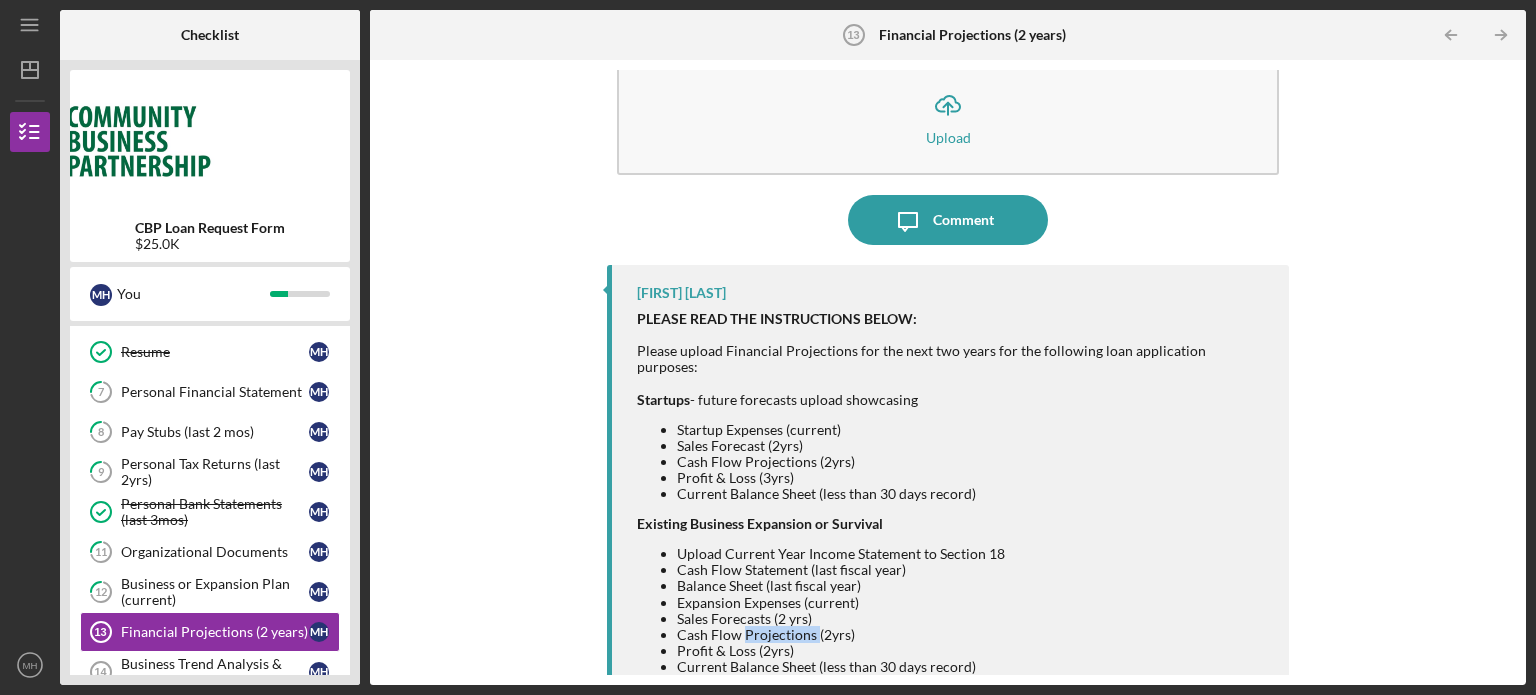 click on "Cash Flow Projections (2yrs)" at bounding box center (973, 635) 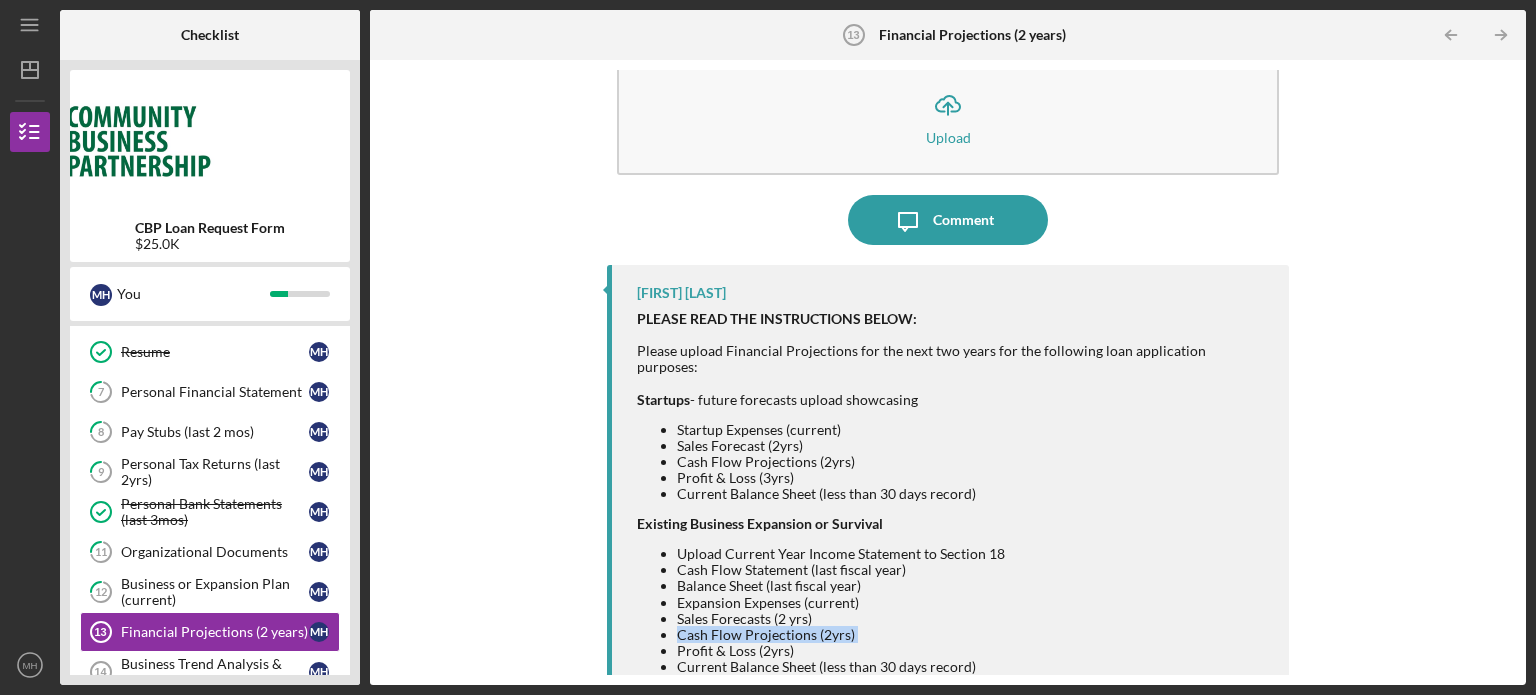 click on "Cash Flow Projections (2yrs)" at bounding box center (973, 635) 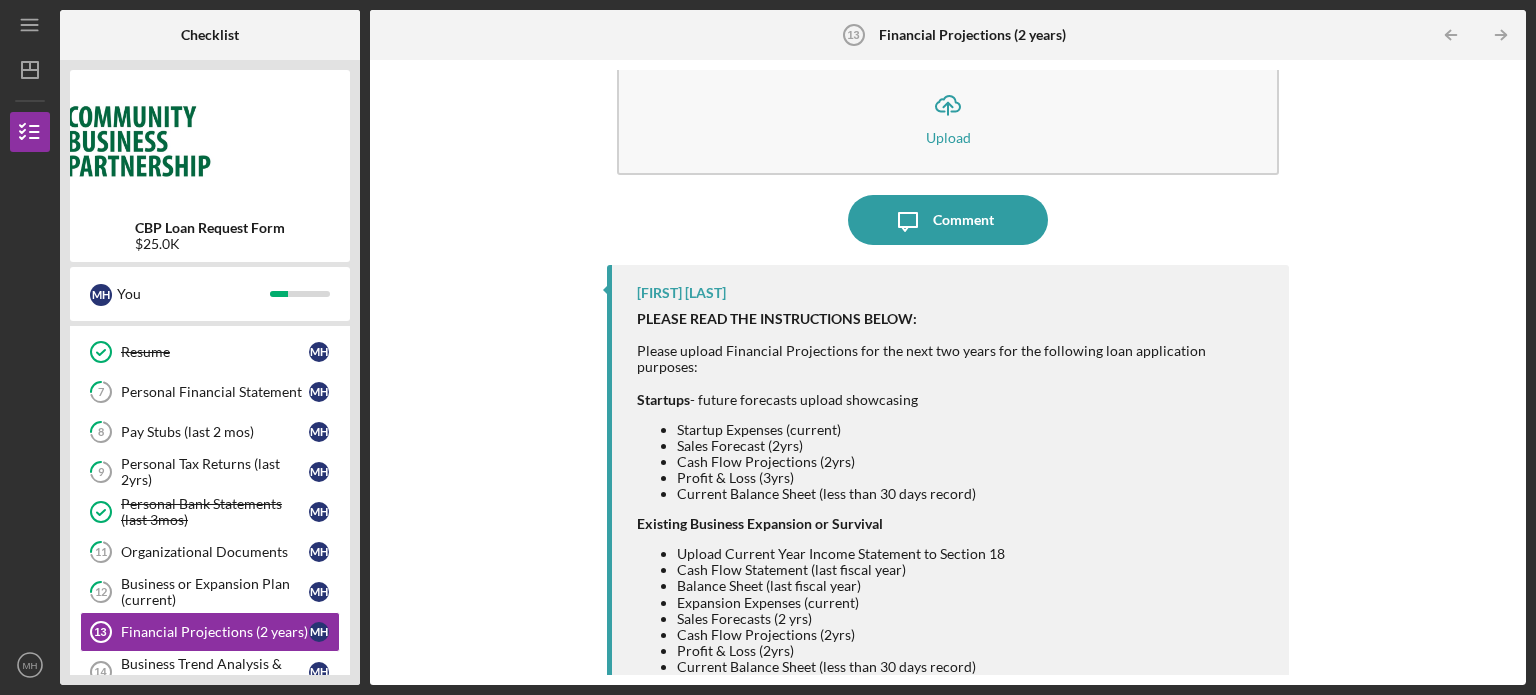 click on "Sales Forecasts (2 yrs)" at bounding box center (973, 619) 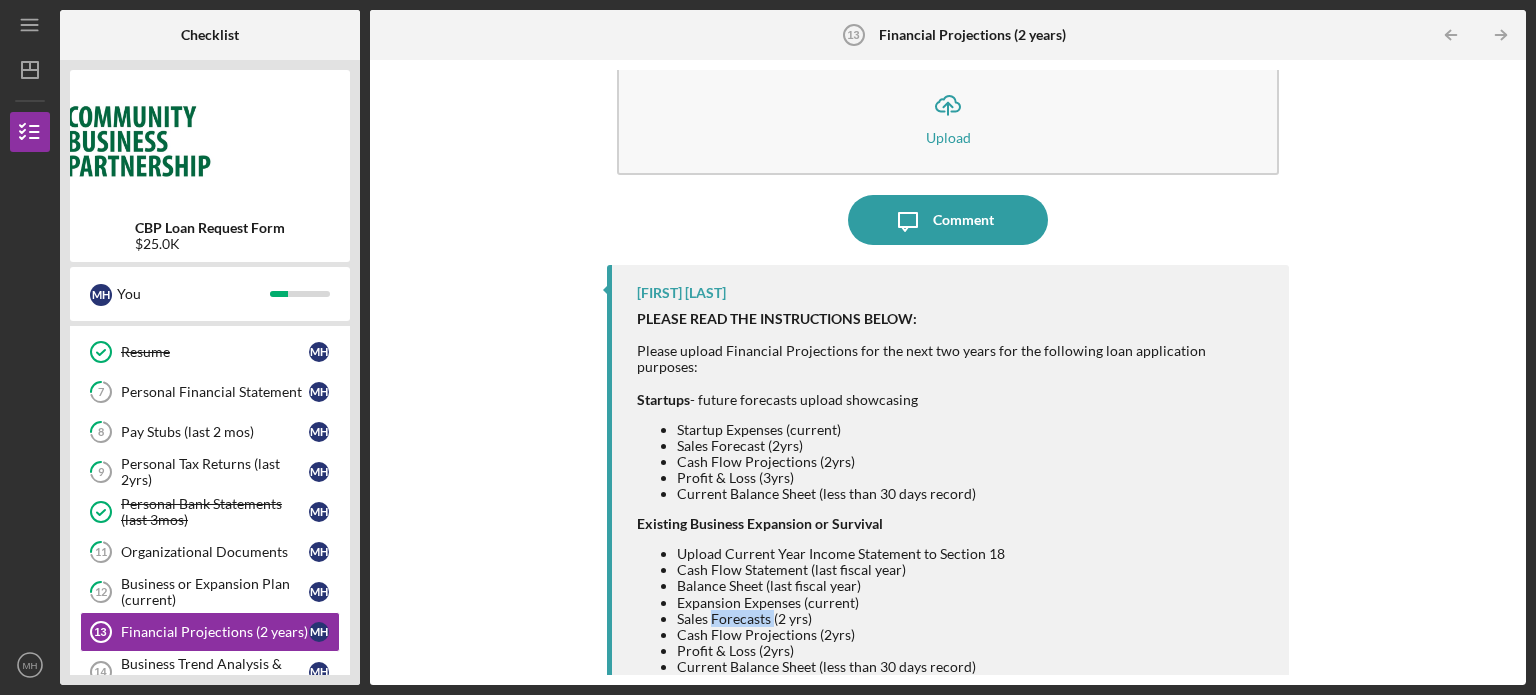 click on "Sales Forecasts (2 yrs)" at bounding box center [973, 619] 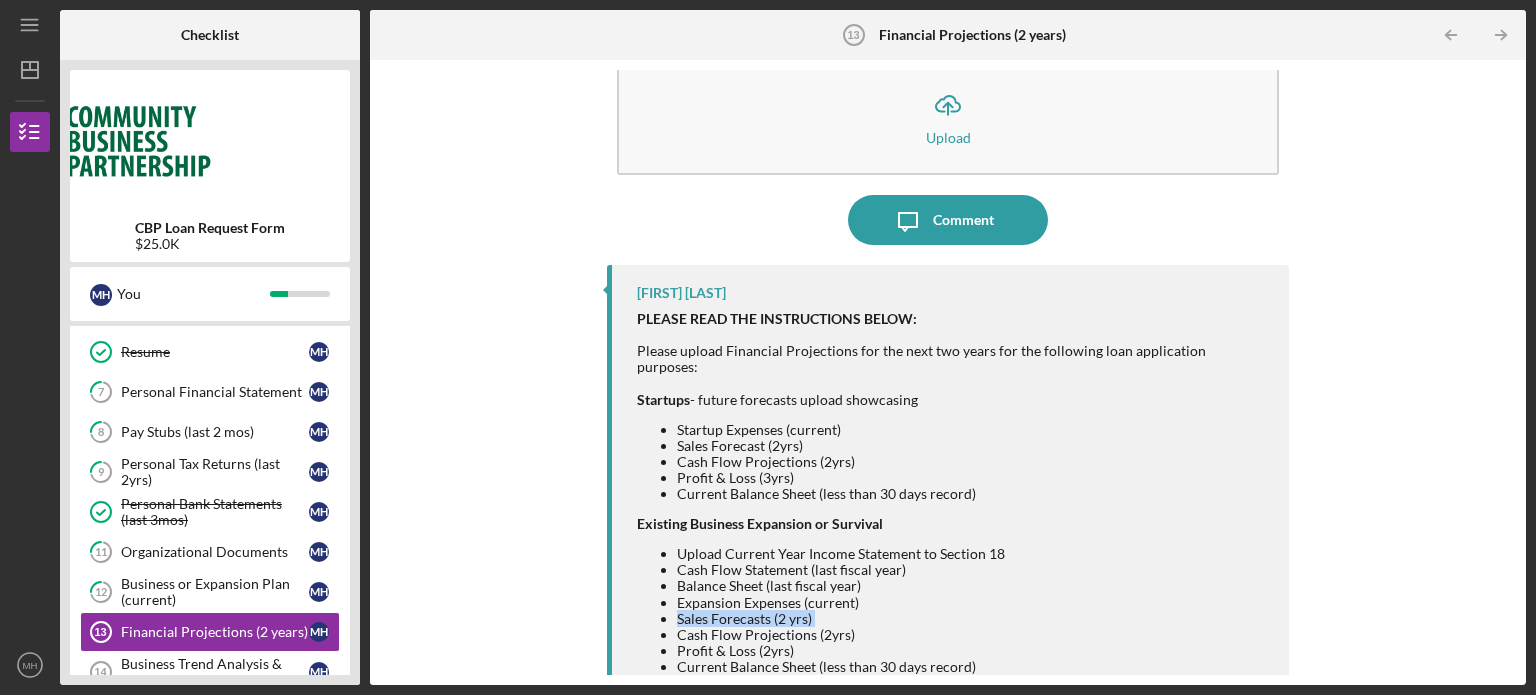 click on "Sales Forecasts (2 yrs)" at bounding box center [973, 619] 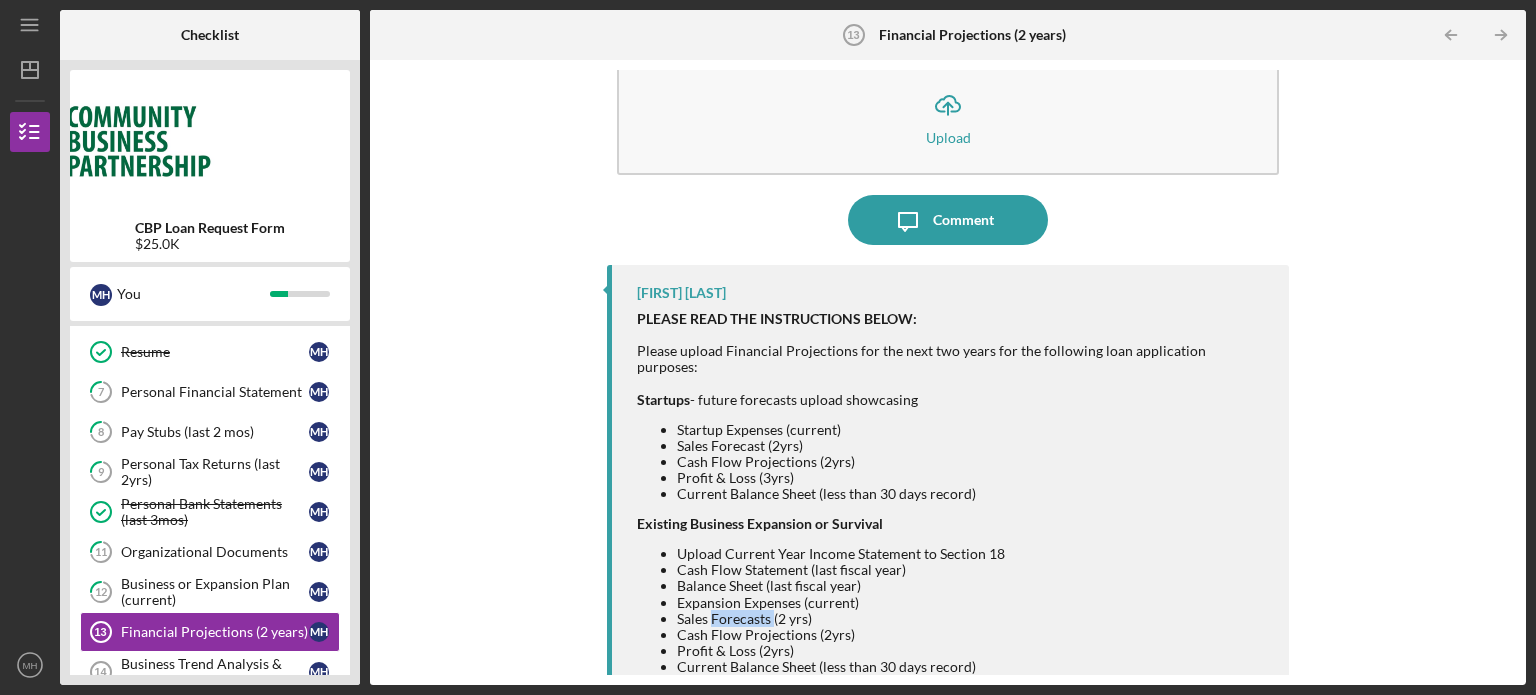click on "Sales Forecasts (2 yrs)" at bounding box center (973, 619) 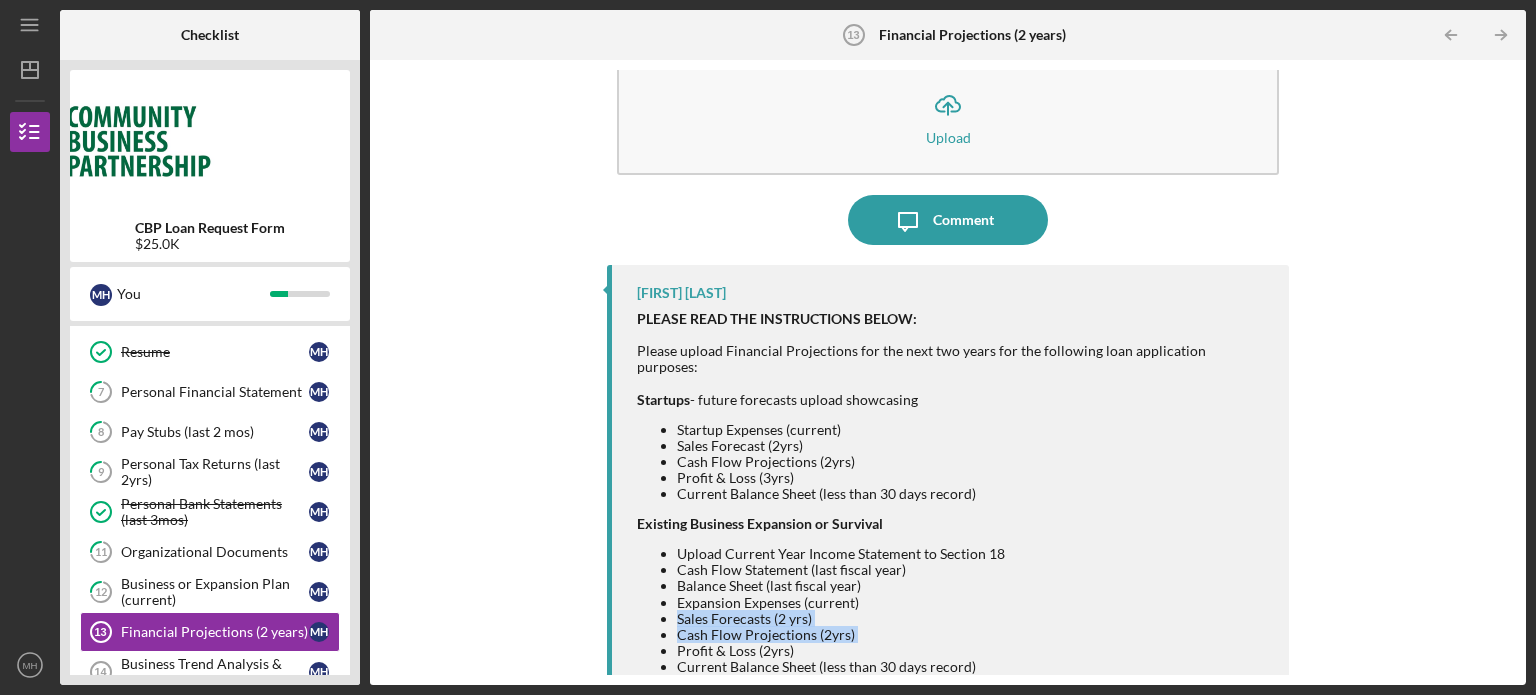 drag, startPoint x: 712, startPoint y: 608, endPoint x: 721, endPoint y: 621, distance: 15.811388 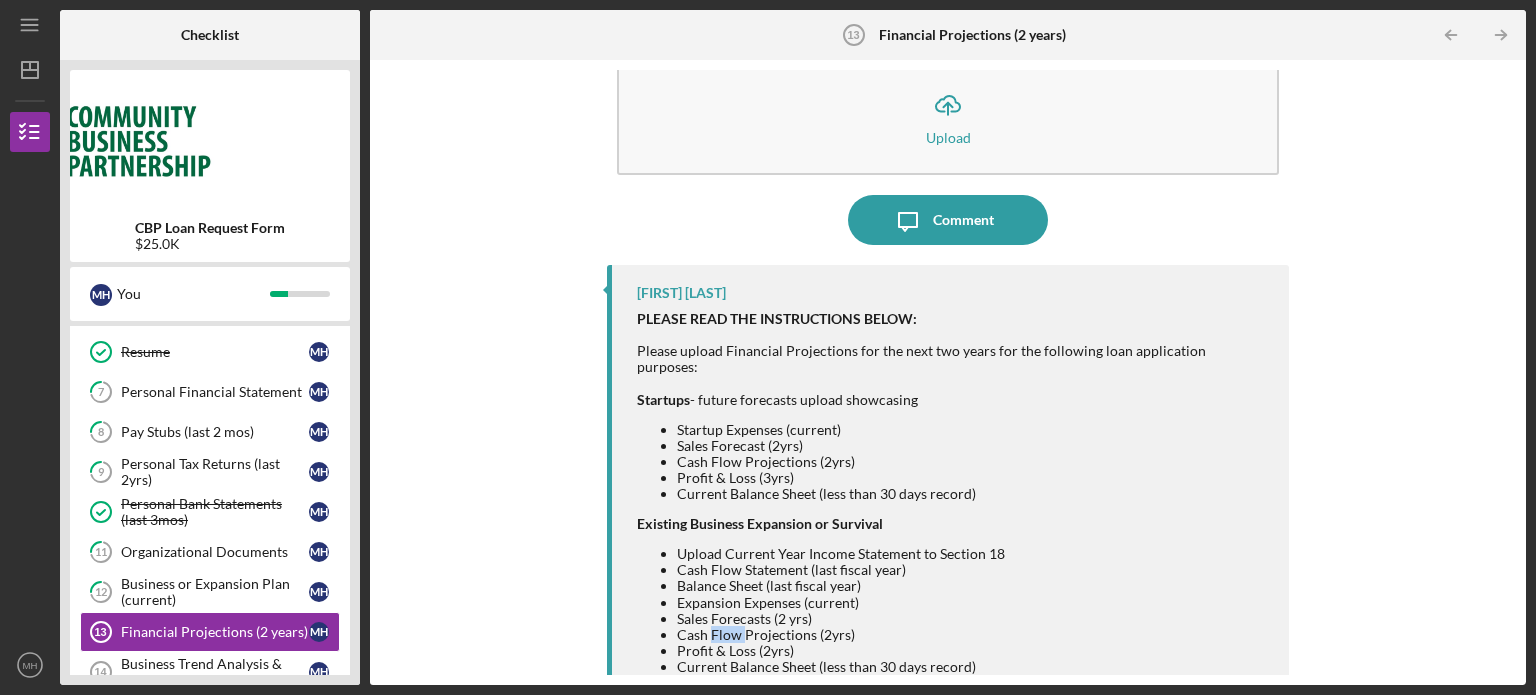 click on "Cash Flow Projections (2yrs)" at bounding box center [973, 635] 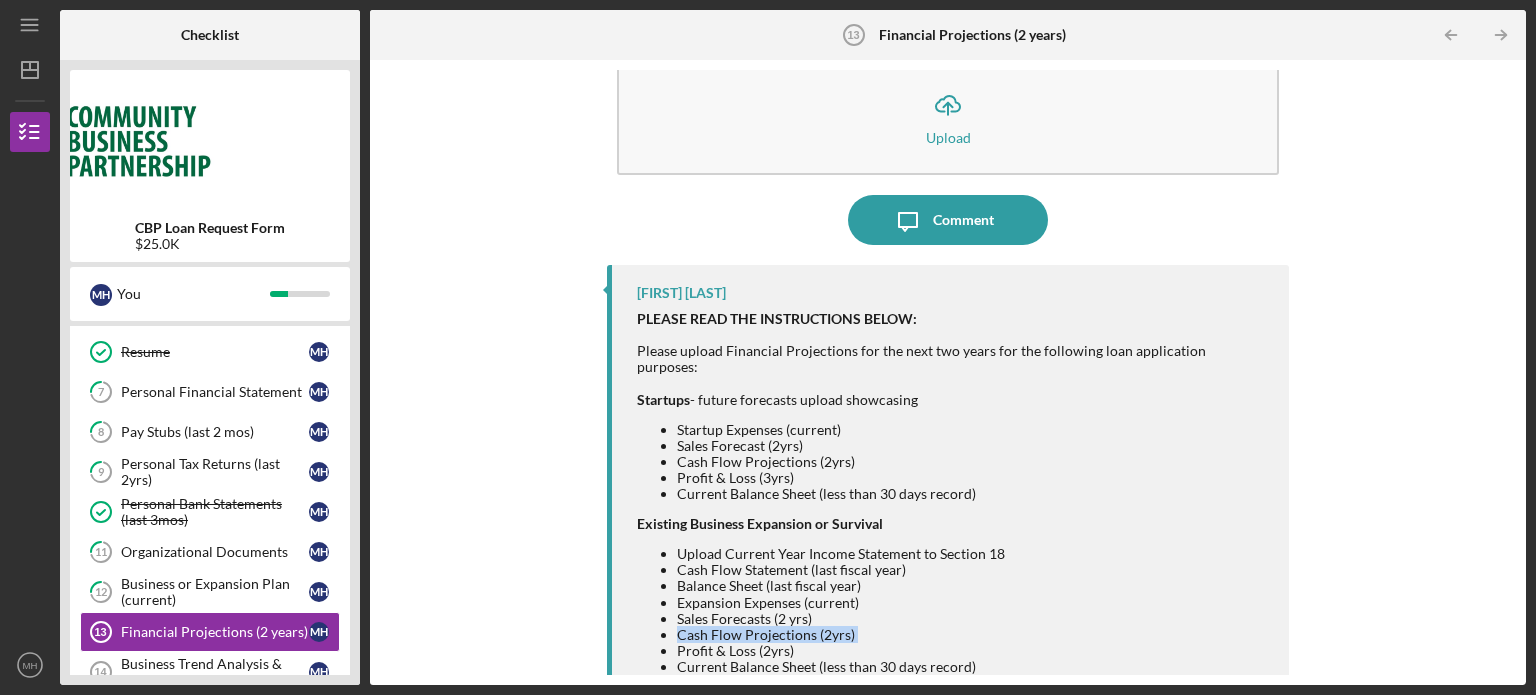 click on "Cash Flow Projections (2yrs)" at bounding box center [973, 635] 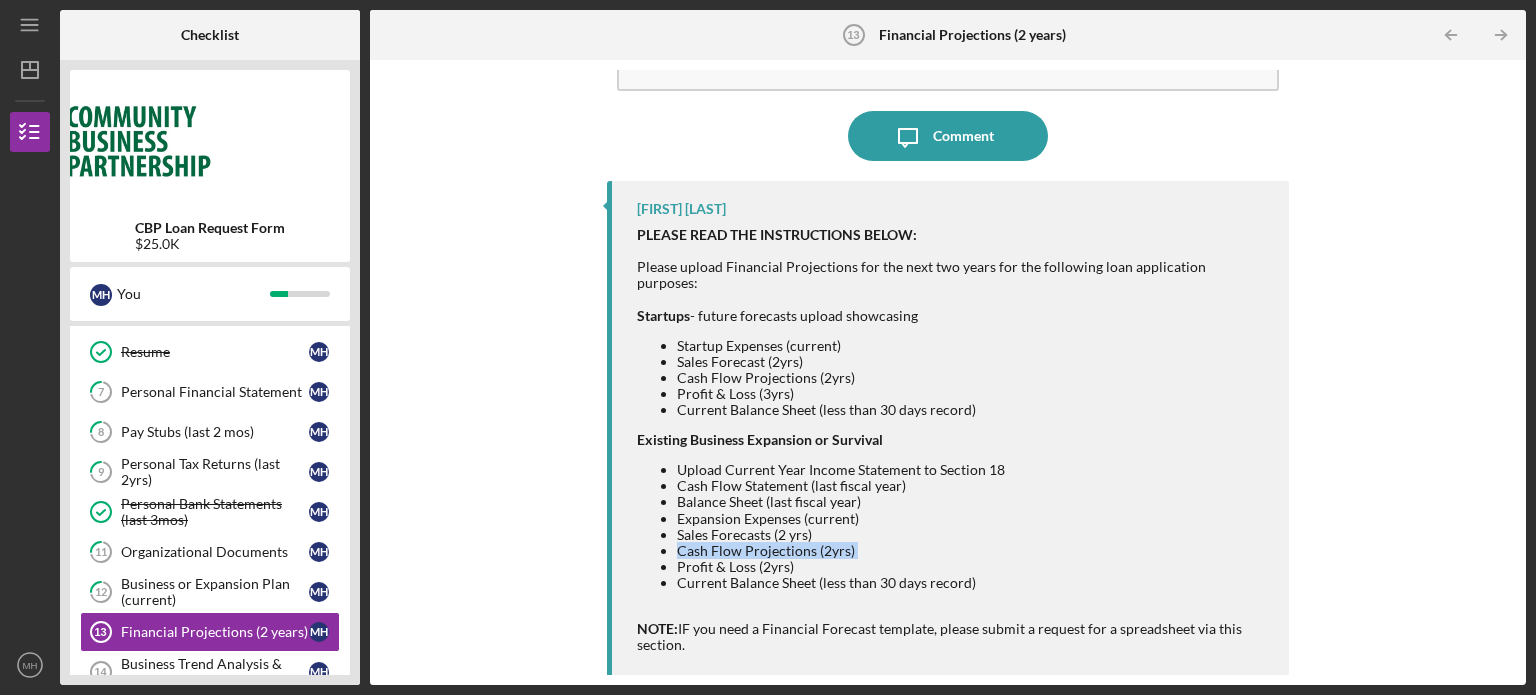 scroll, scrollTop: 128, scrollLeft: 0, axis: vertical 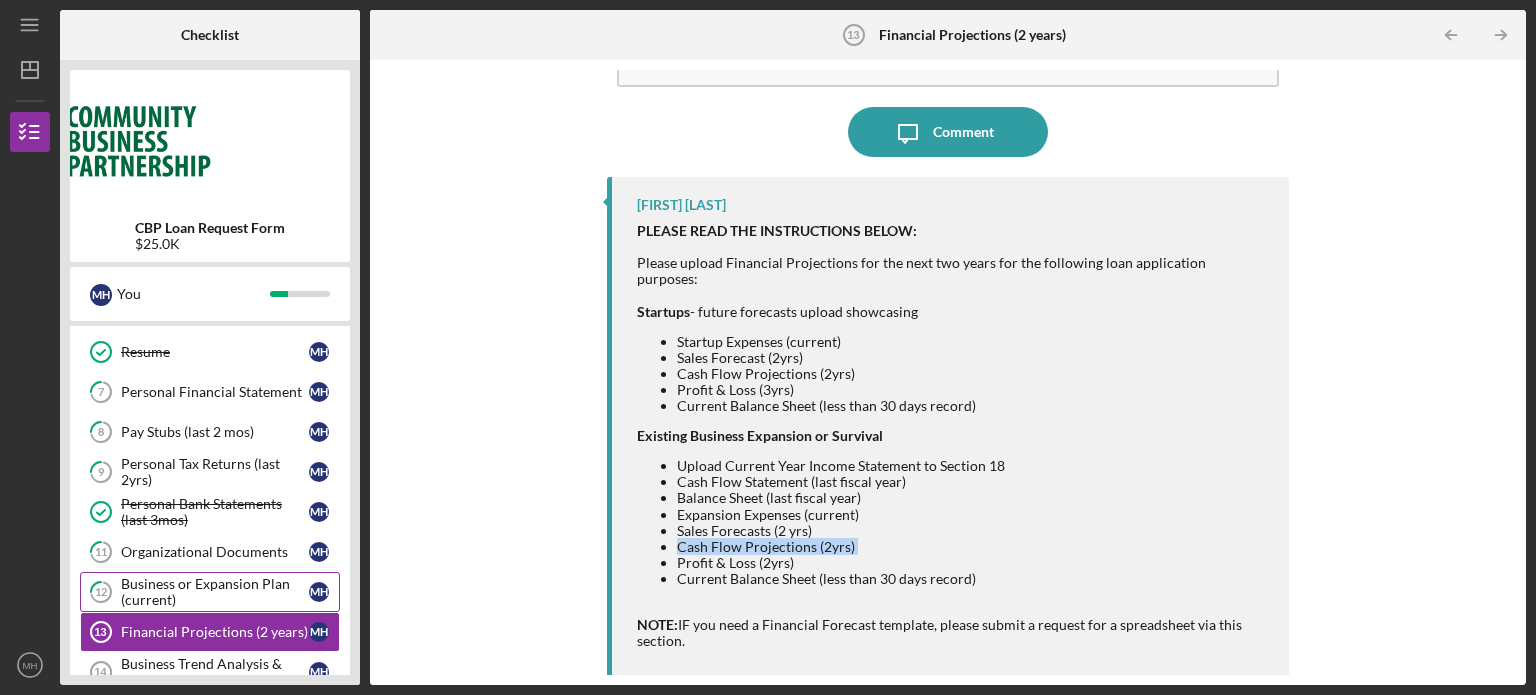 click on "Business  or Expansion Plan (current)" at bounding box center (215, 592) 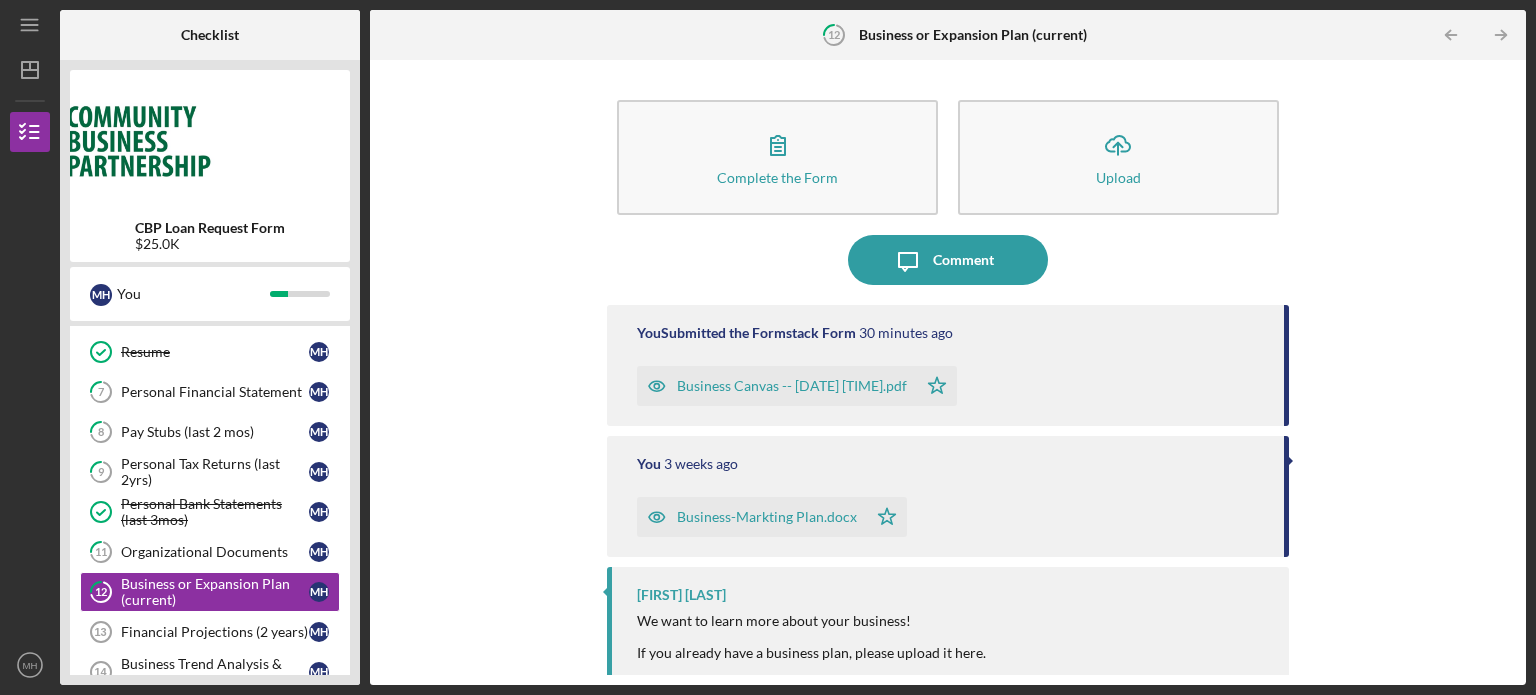 click on "Business Canvas -- [DATE] [TIME].pdf" at bounding box center [792, 386] 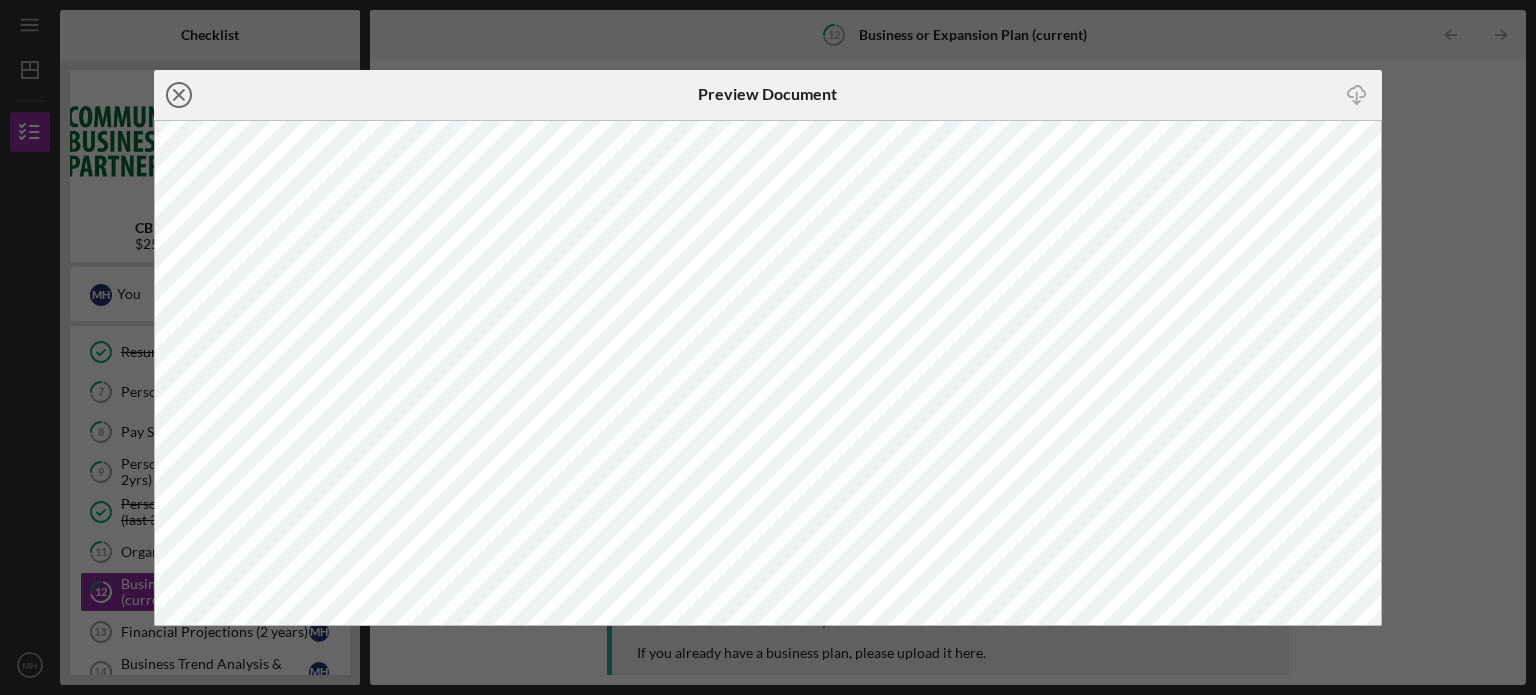 click 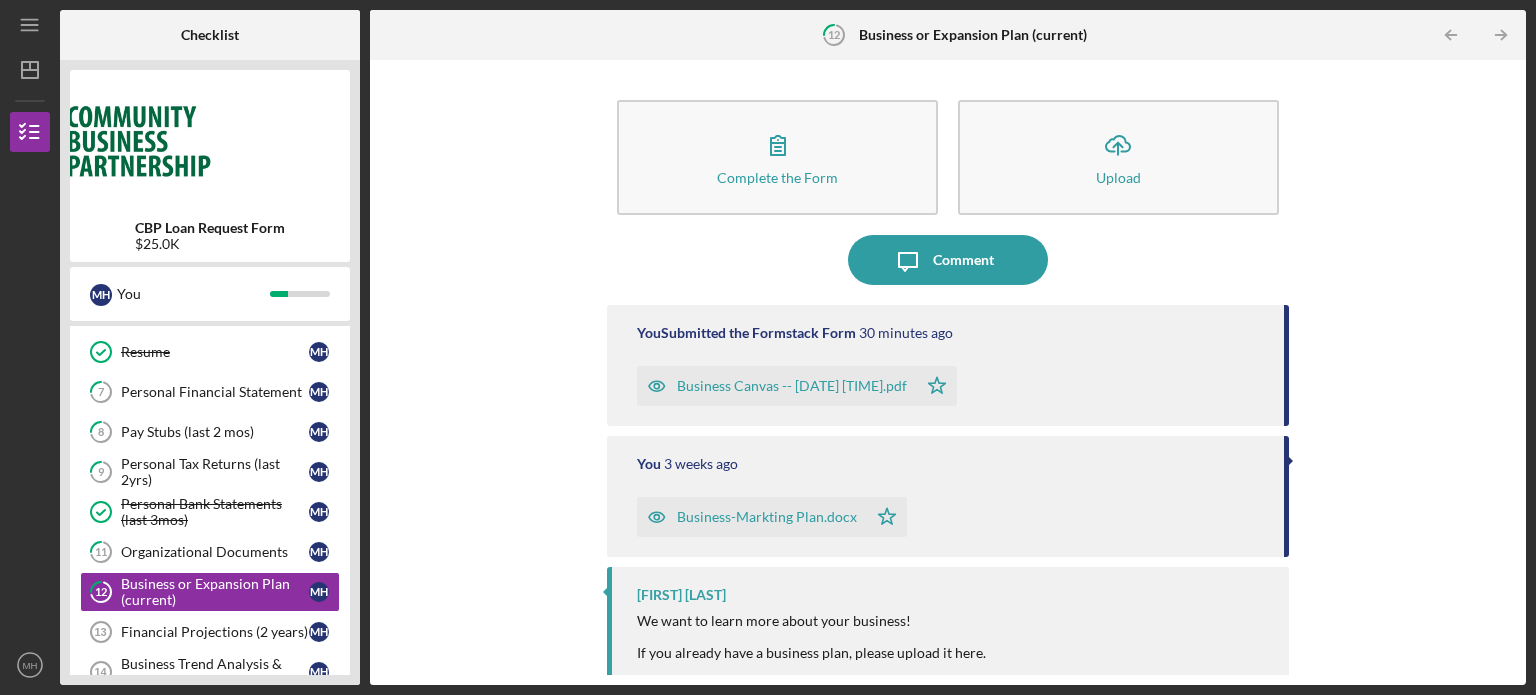 type 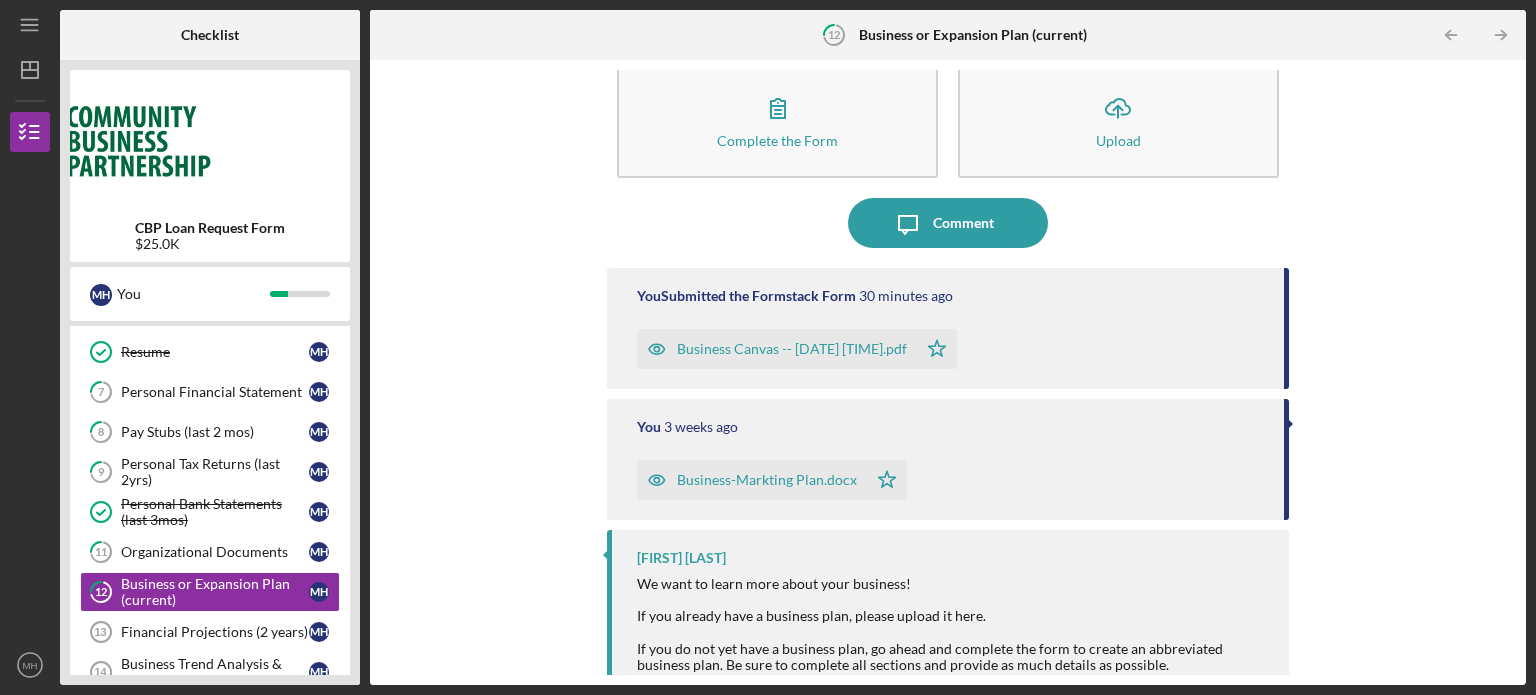 scroll, scrollTop: 40, scrollLeft: 0, axis: vertical 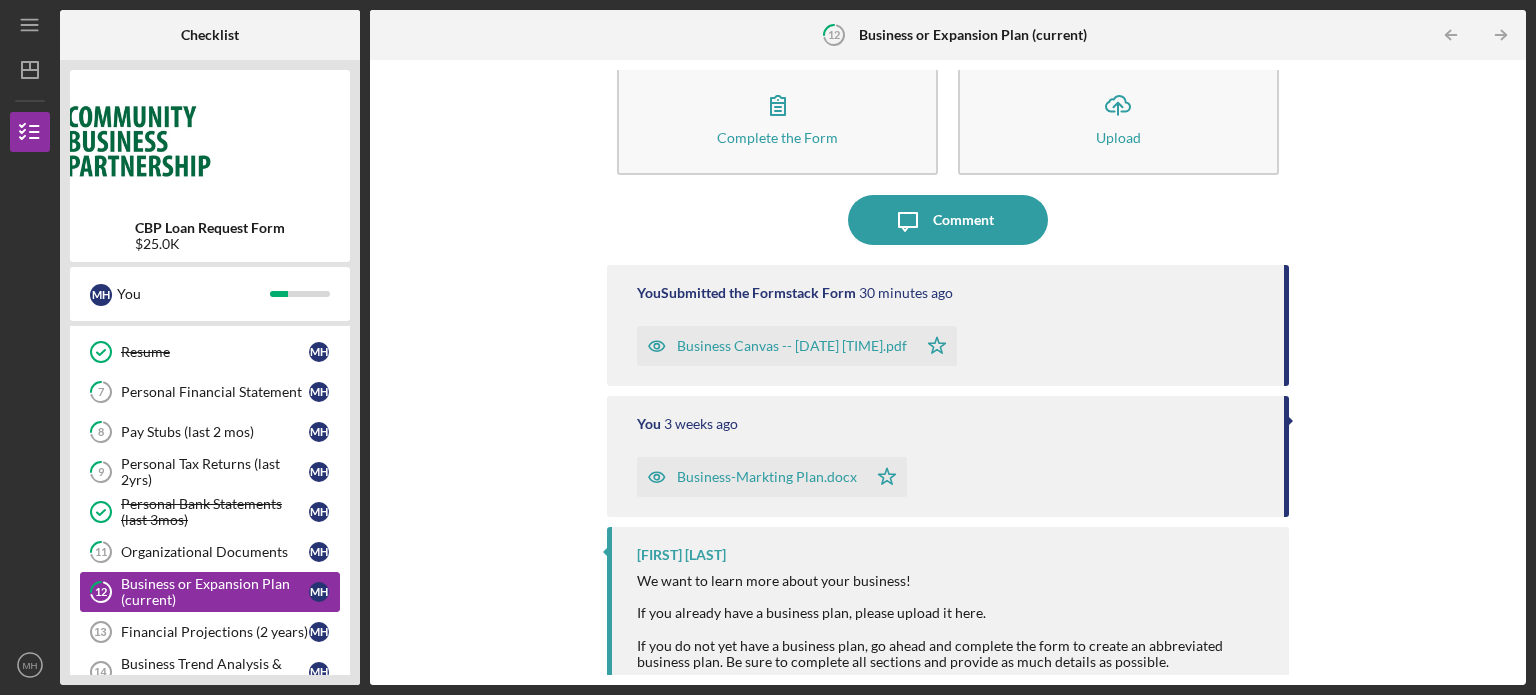 click on "Business  or Expansion Plan (current)" at bounding box center [215, 592] 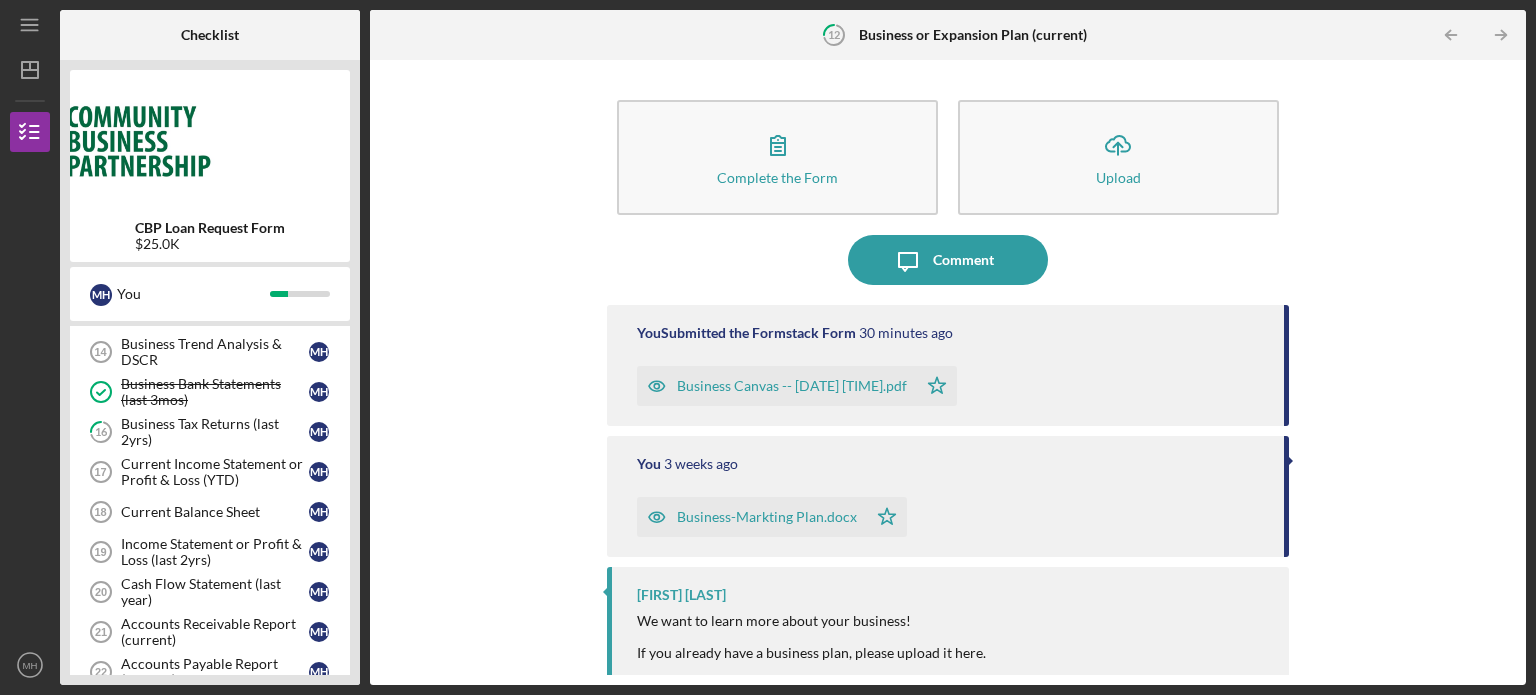 scroll, scrollTop: 480, scrollLeft: 0, axis: vertical 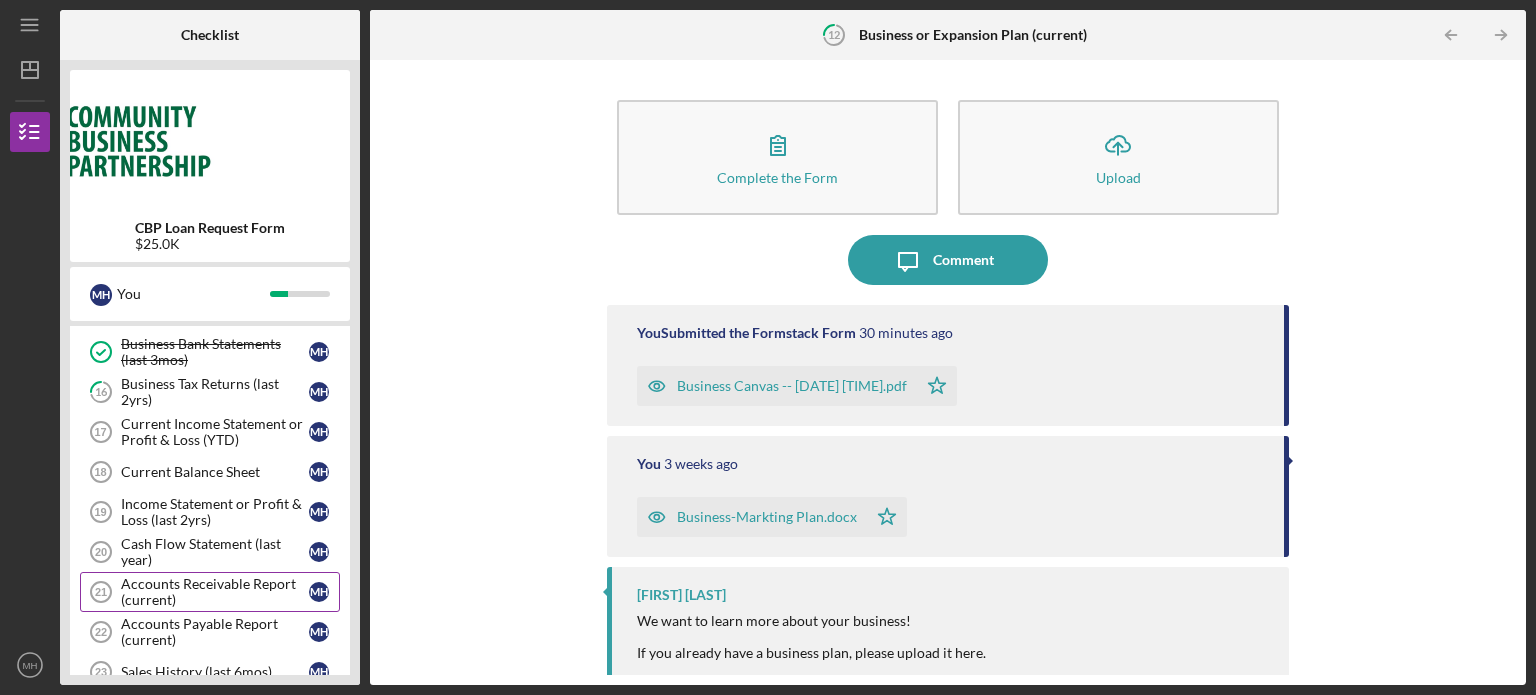 click on "Accounts Receivable Report (current)" at bounding box center (215, 592) 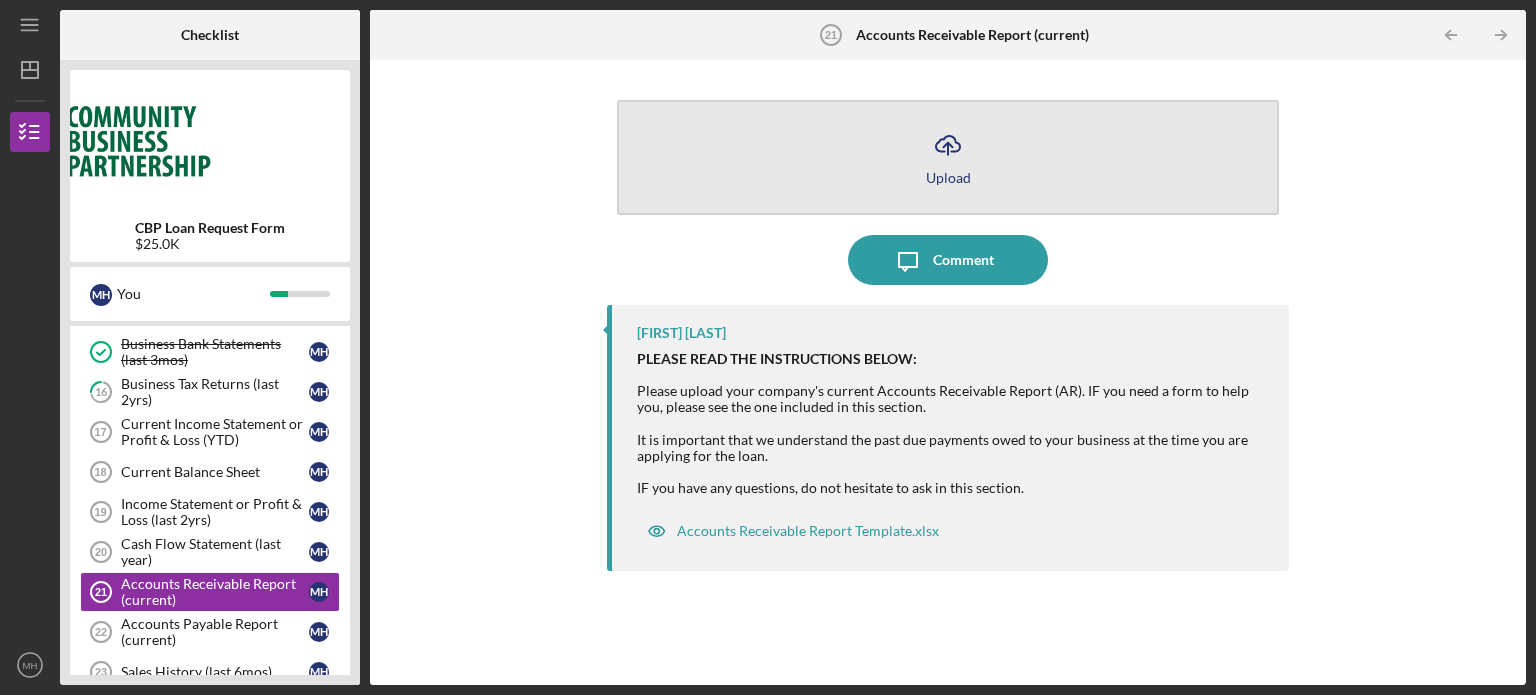 click 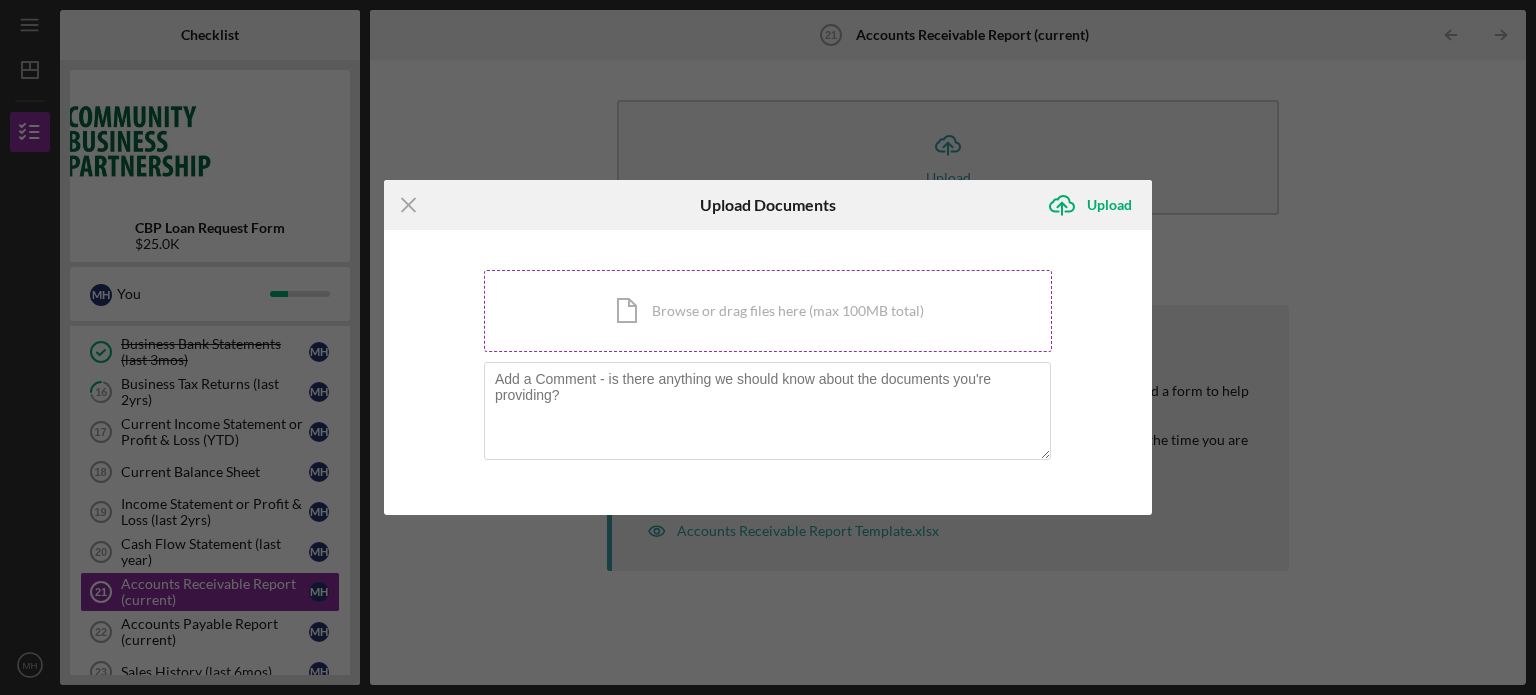 click on "Icon/Document Browse or drag files here (max 100MB total) Tap to choose files or take a photo" at bounding box center (768, 311) 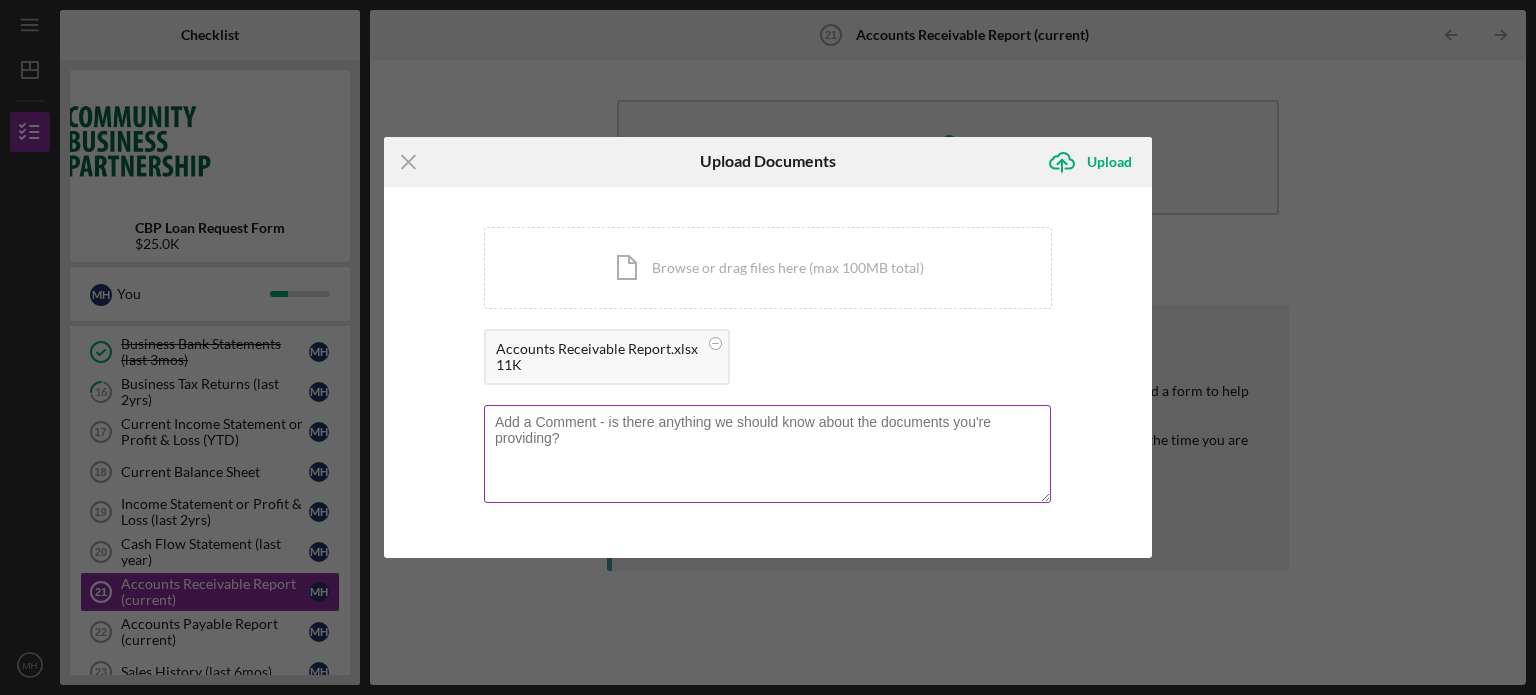 click at bounding box center (767, 454) 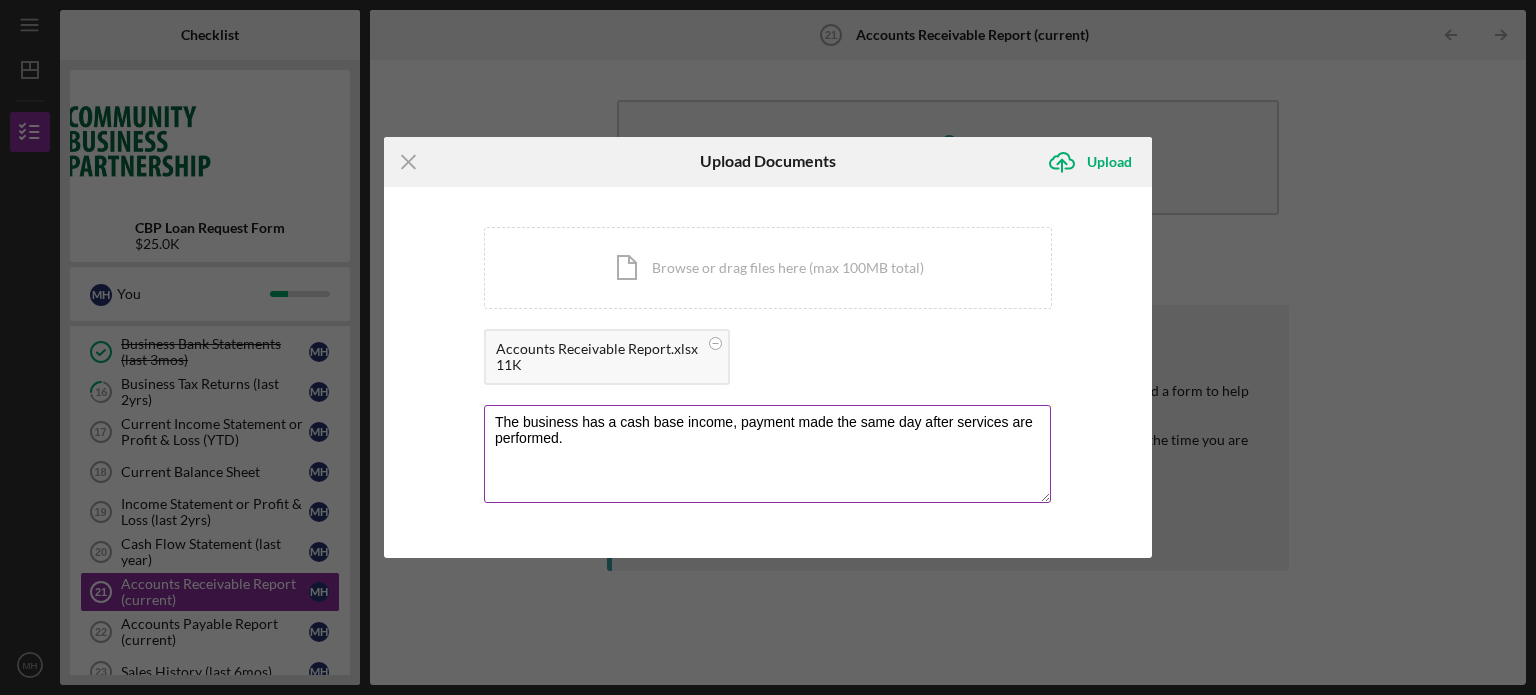 drag, startPoint x: 732, startPoint y: 424, endPoint x: 575, endPoint y: 419, distance: 157.0796 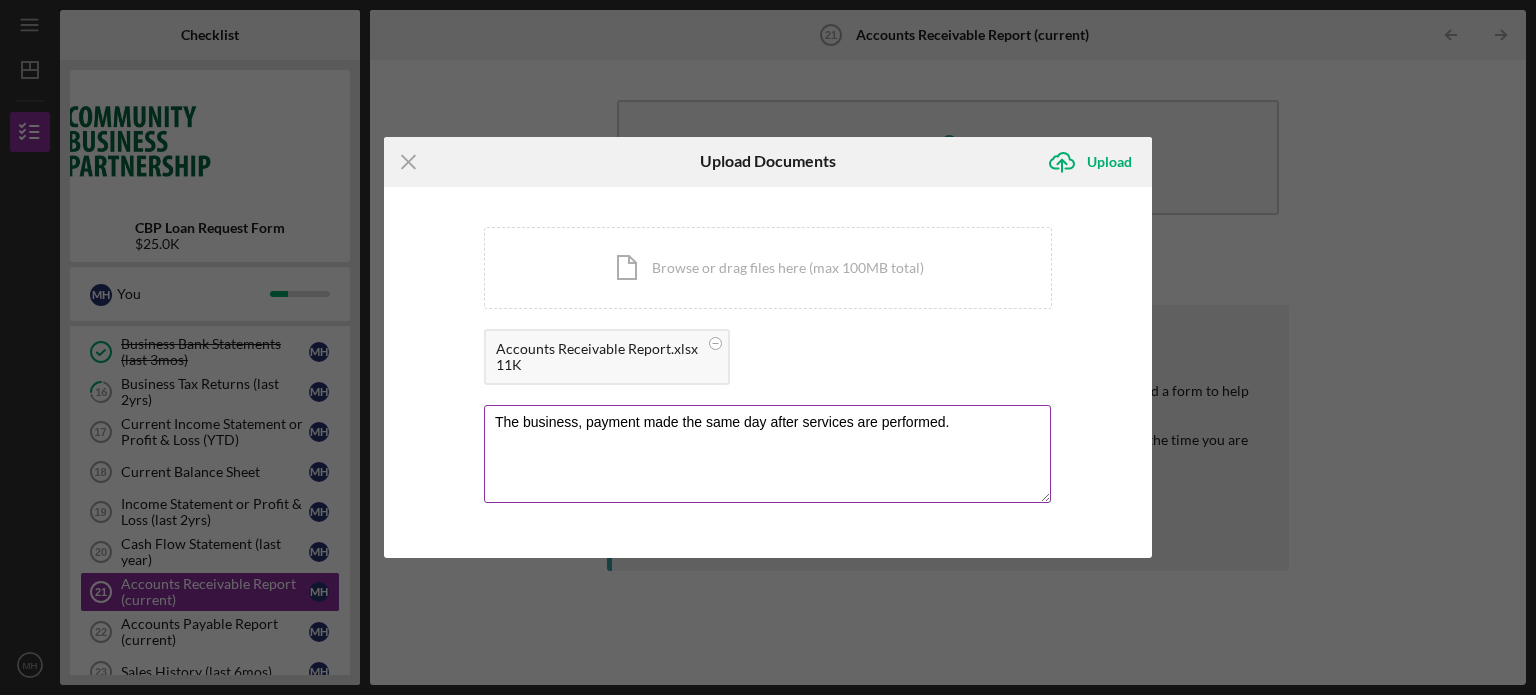 click on "The business, payment made the same day after services are performed." at bounding box center [767, 454] 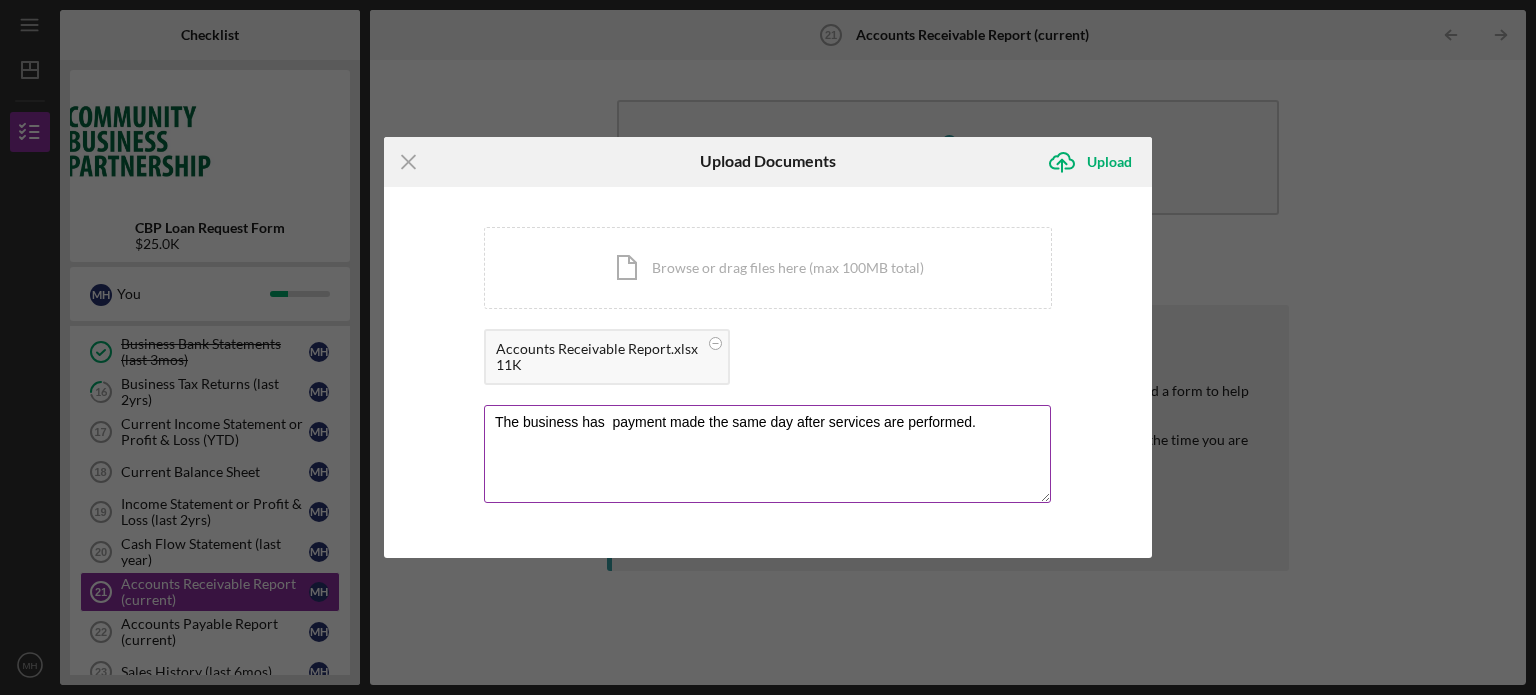 click on "The business has  payment made the same day after services are performed." at bounding box center (767, 454) 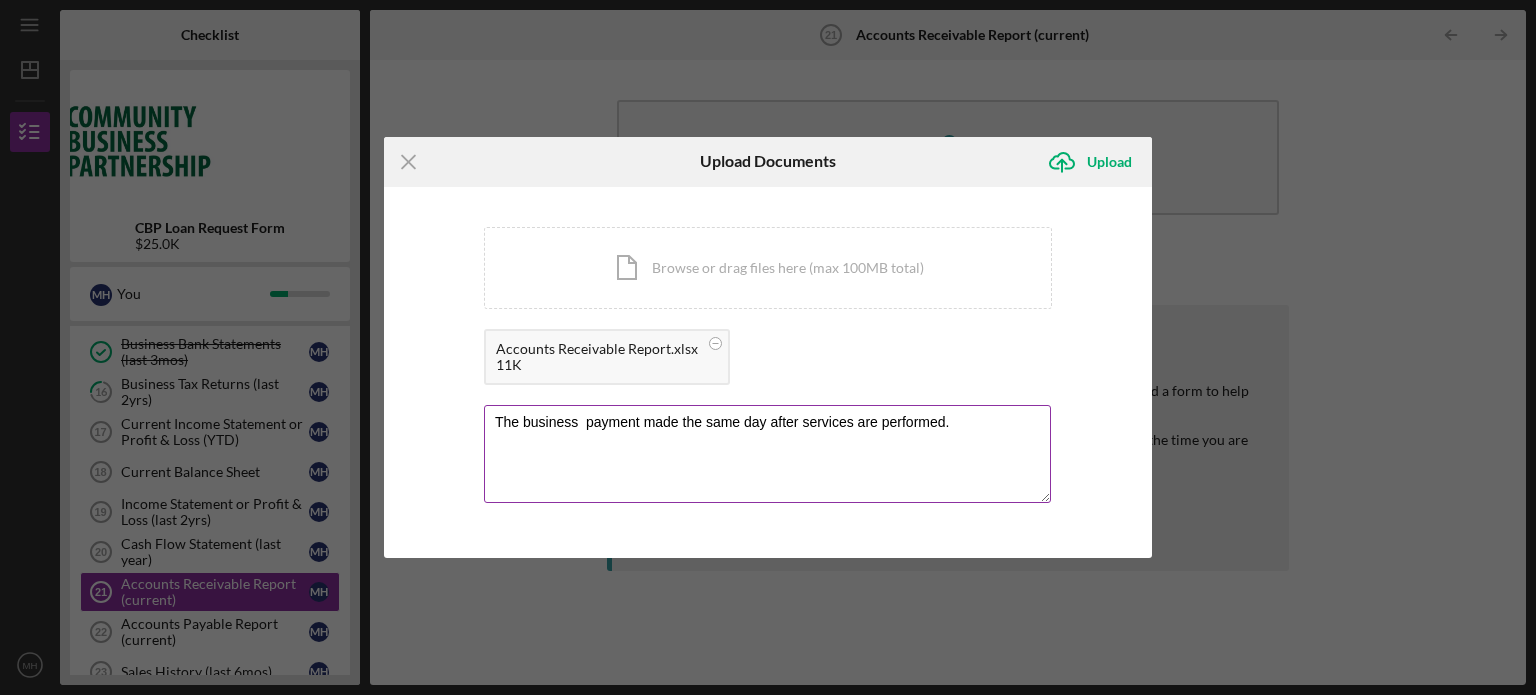 click on "The business  payment made the same day after services are performed." at bounding box center [767, 454] 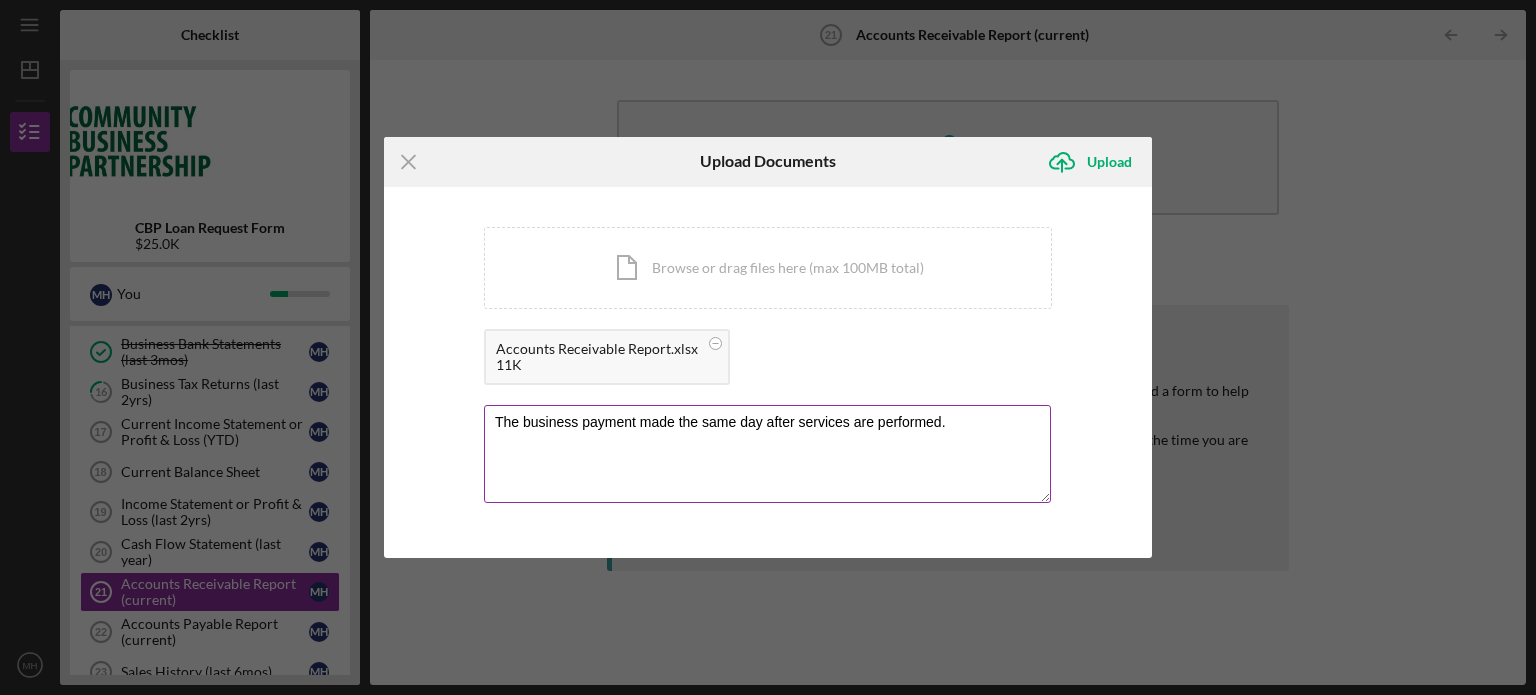 click on "The business payment made the same day after services are performed." at bounding box center (767, 454) 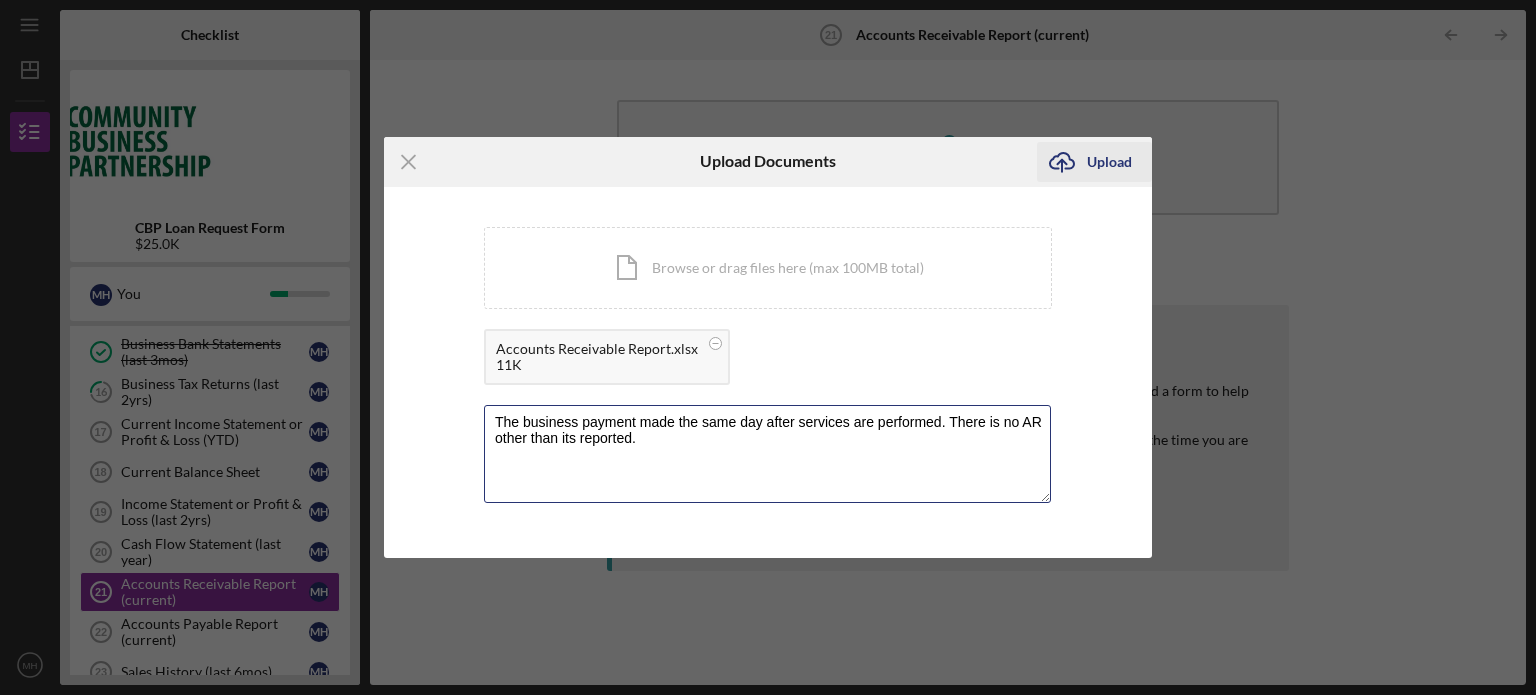 type on "The business payment made the same day after services are performed. There is no AR other than its reported." 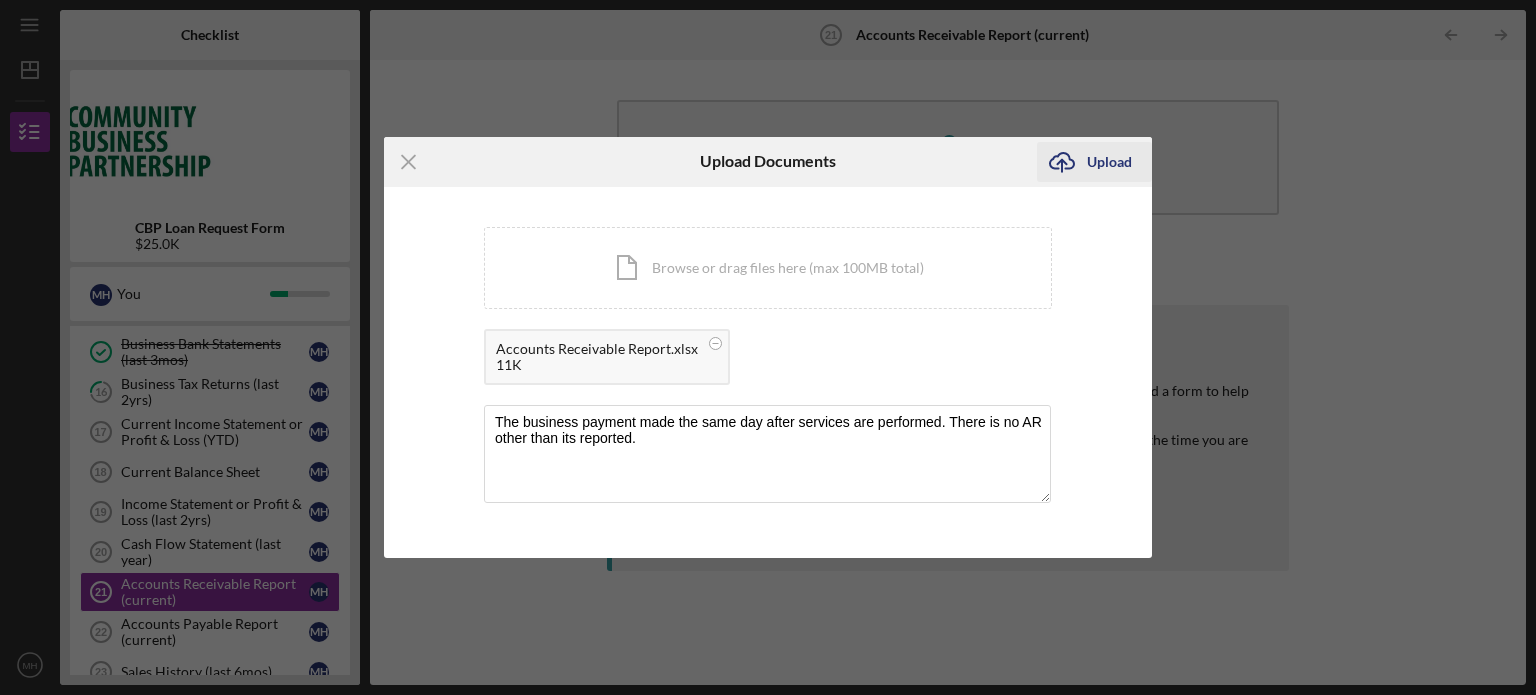 click on "Upload" at bounding box center (1109, 162) 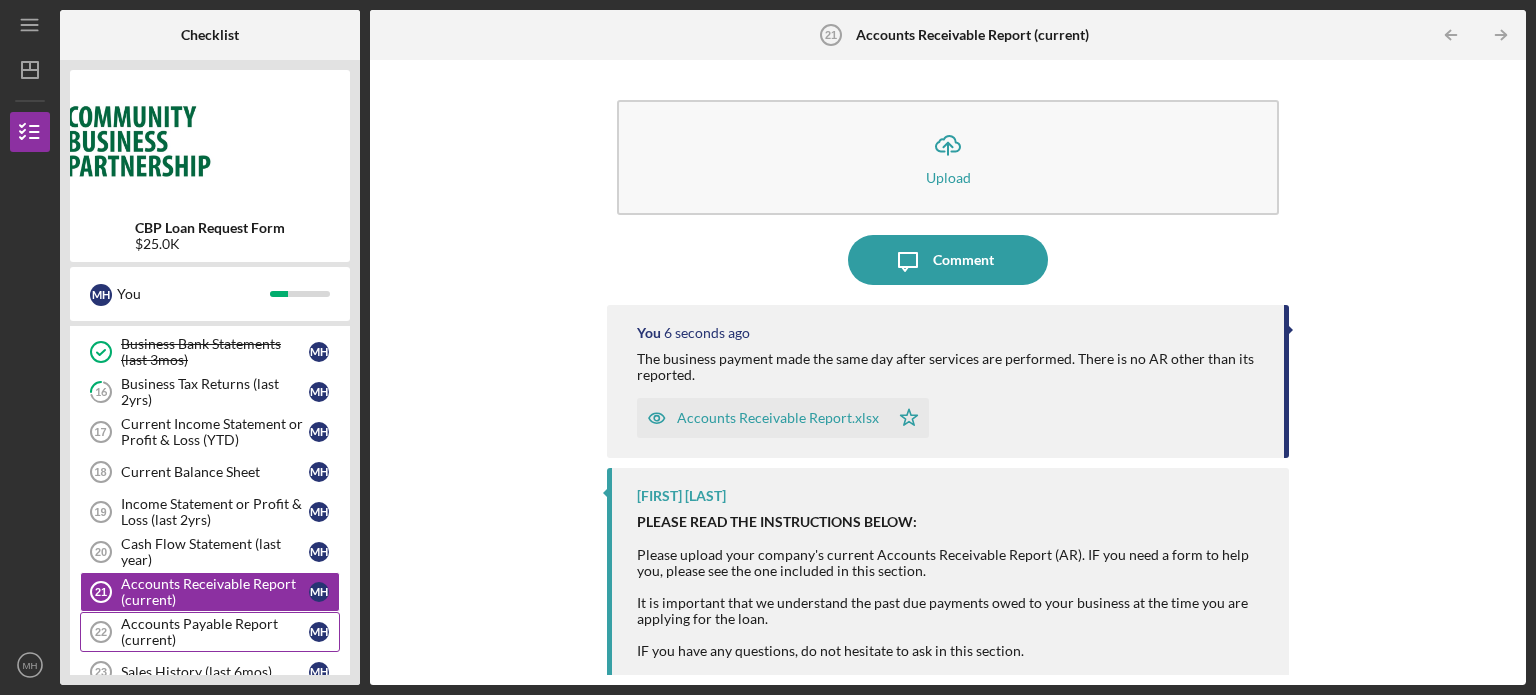 click on "Accounts Payable Report (current)" at bounding box center (215, 632) 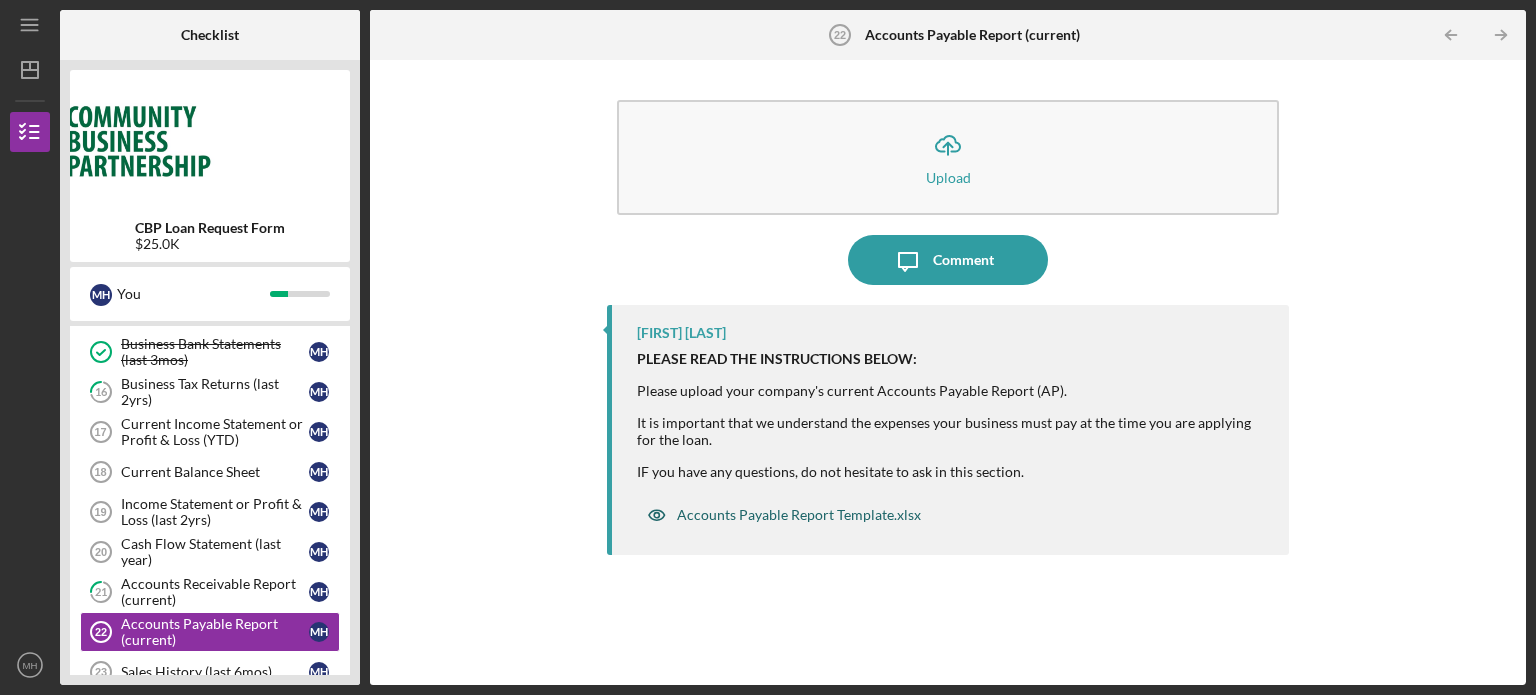 click on "Accounts Payable Report Template.xlsx" at bounding box center (799, 515) 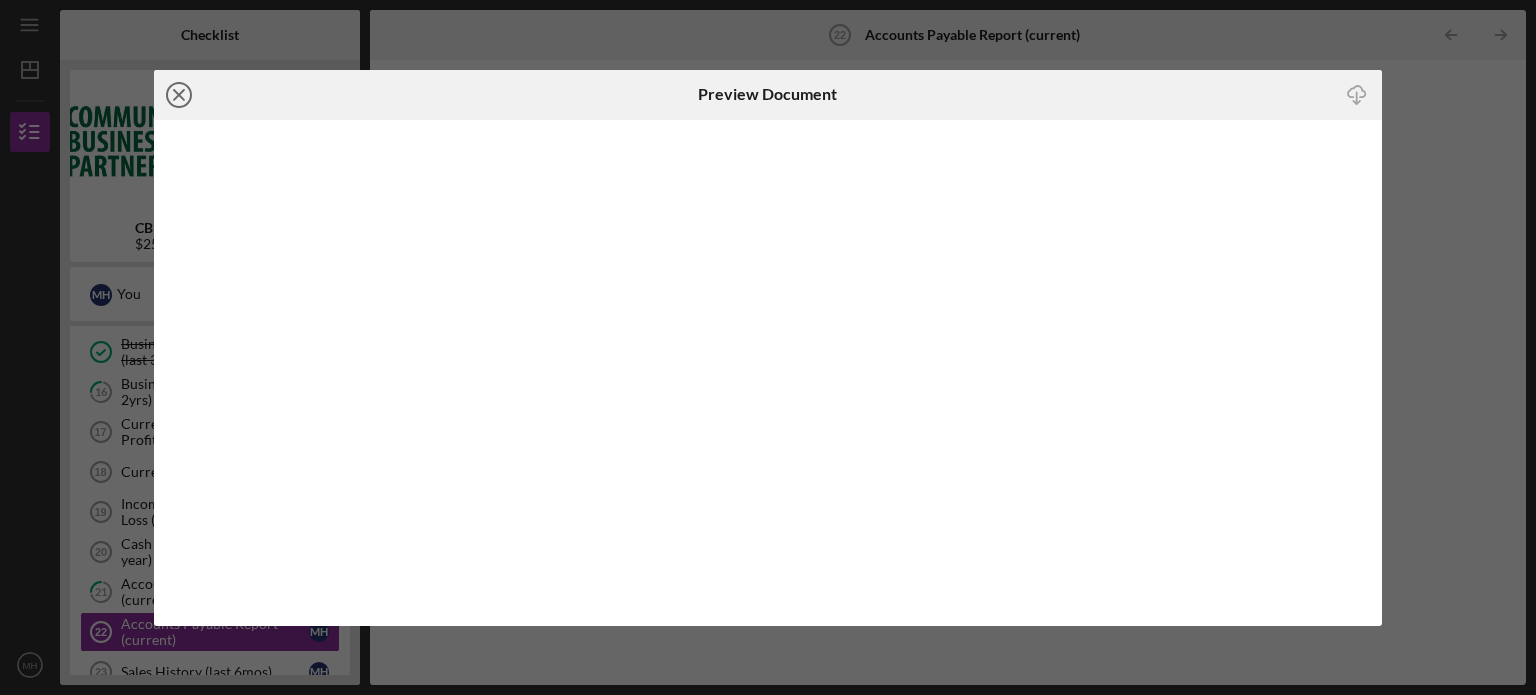 click on "Icon/Close" 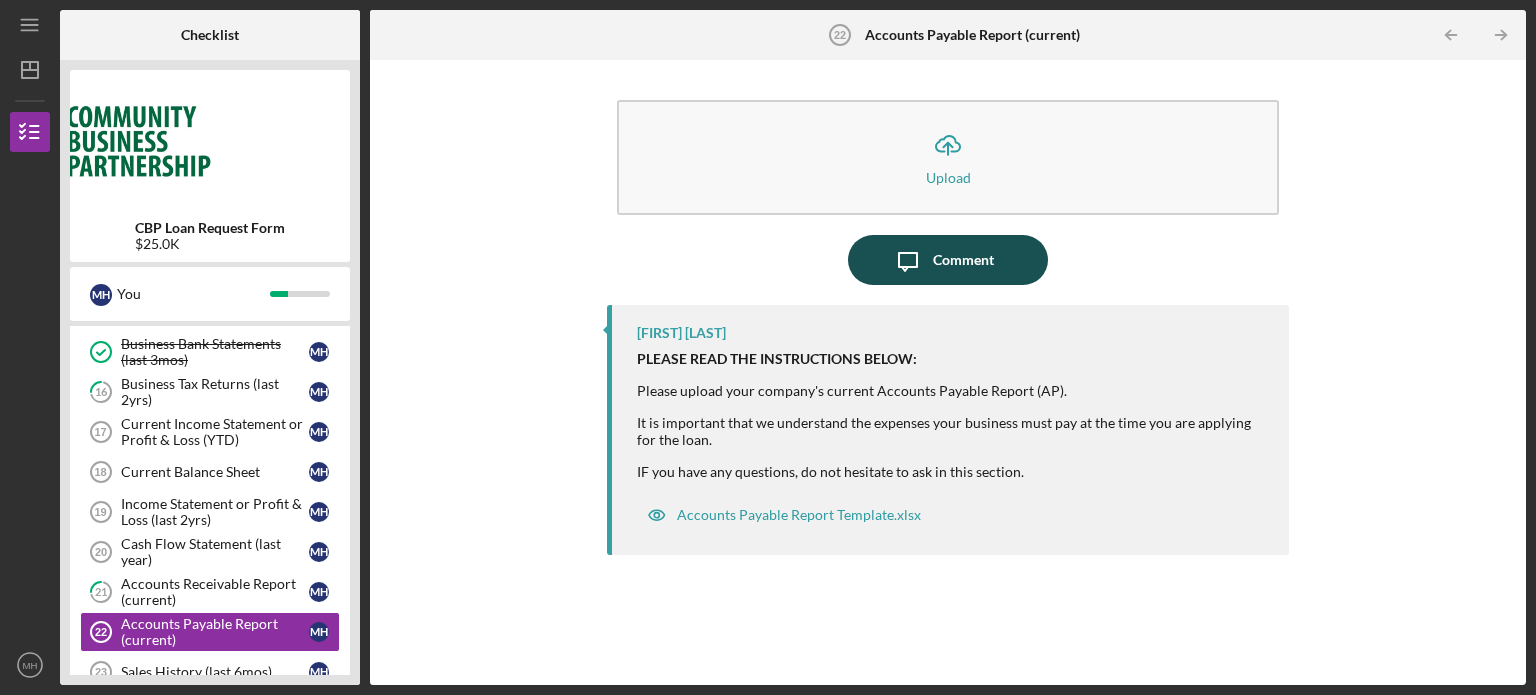 click on "Comment" at bounding box center (963, 260) 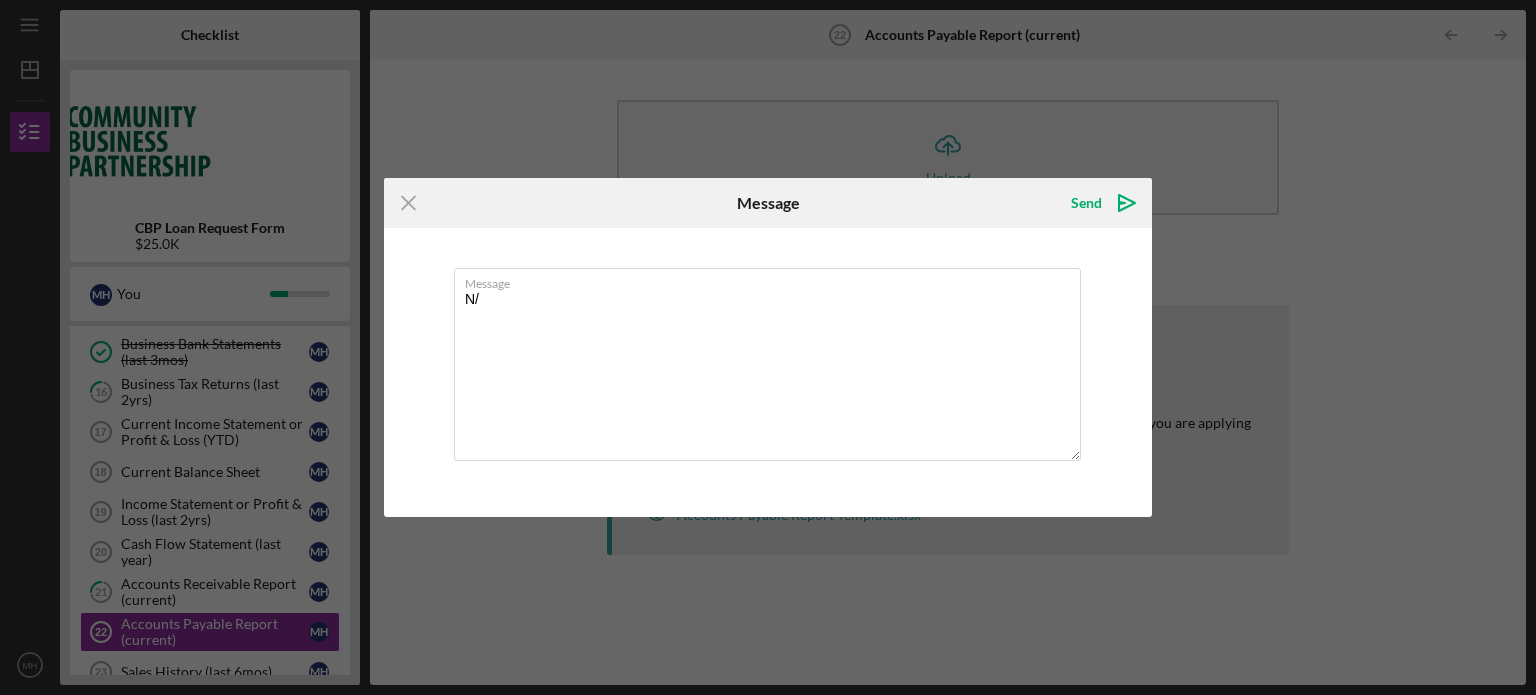 type on "N" 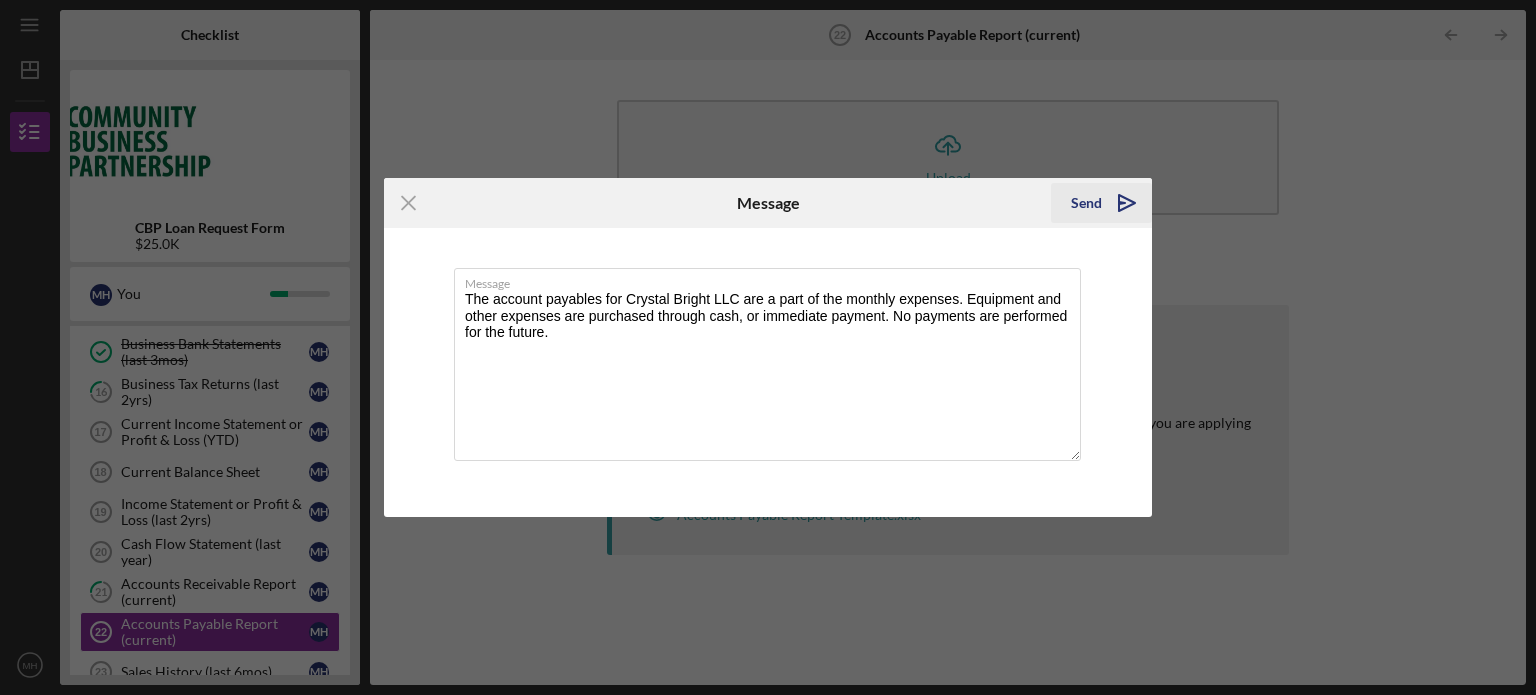 type on "The account payables for Crystal Bright LLC are a part of the monthly expenses. Equipment and other expenses are purchased through cash, or immediate payment. No payments are performed for the future." 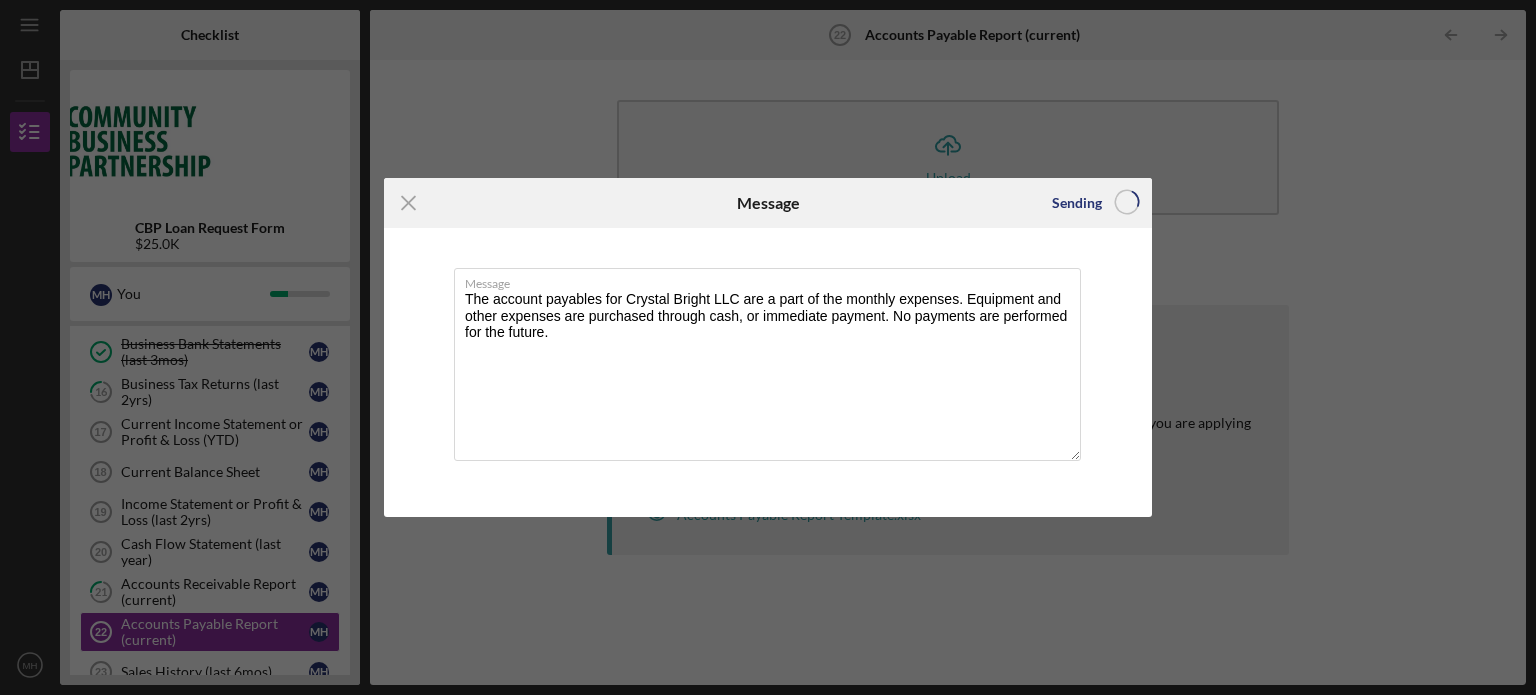 type 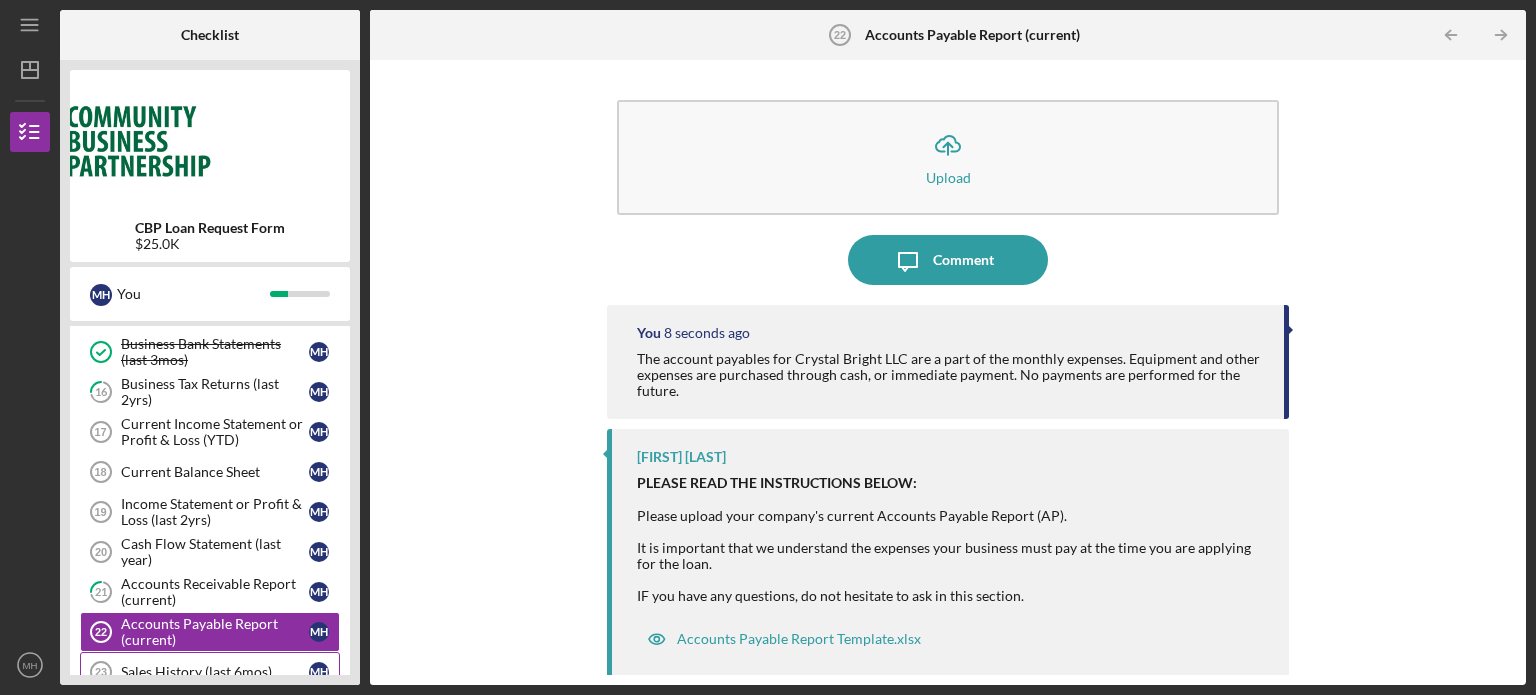 type 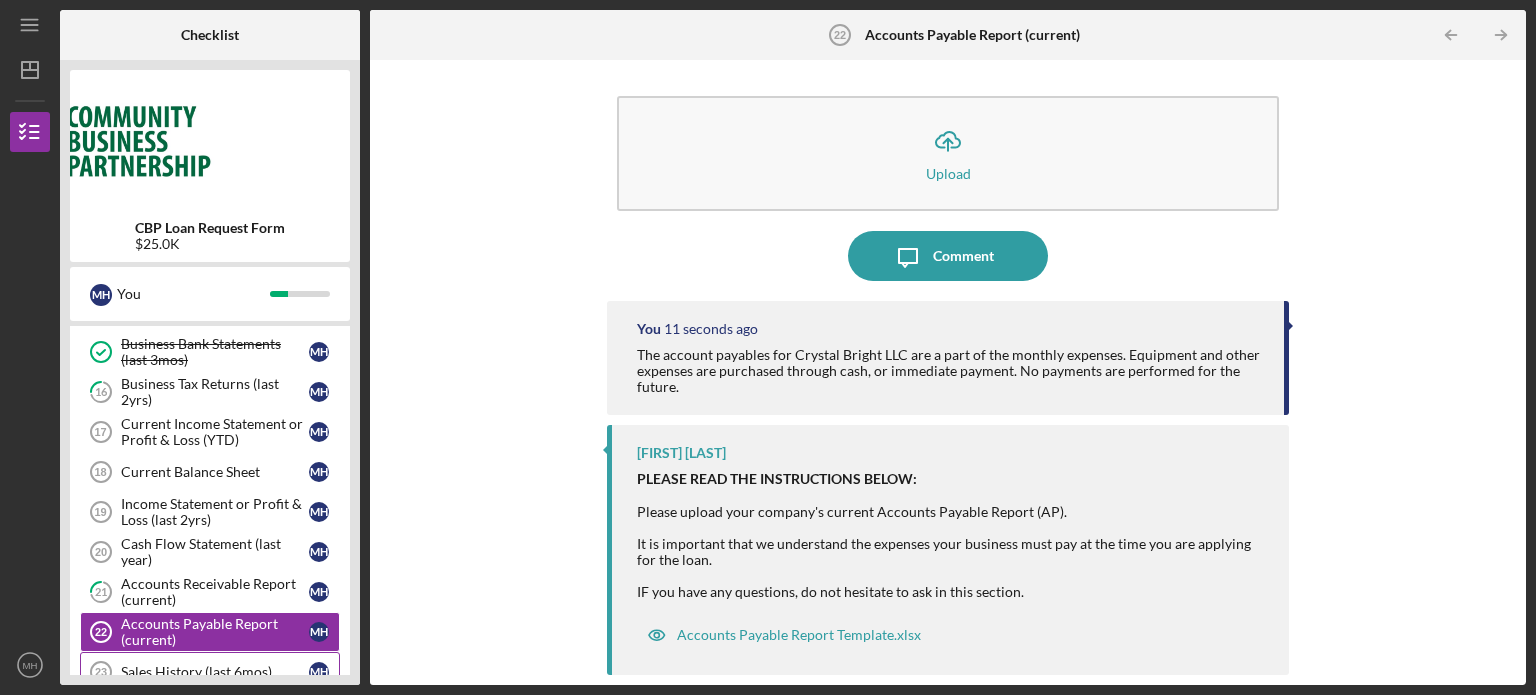 click on "Sales History (last 6mos)" at bounding box center [215, 672] 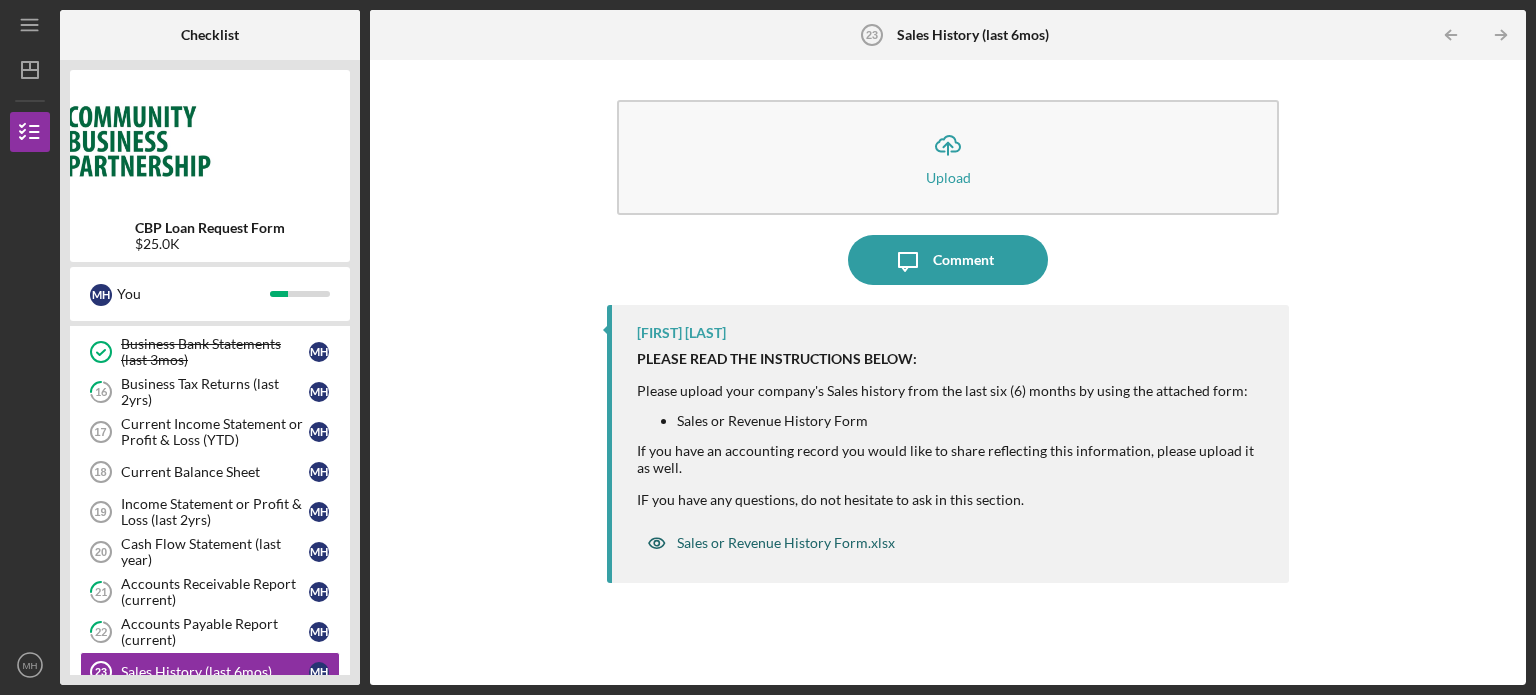 click on "Sales or Revenue History Form.xlsx" at bounding box center (786, 543) 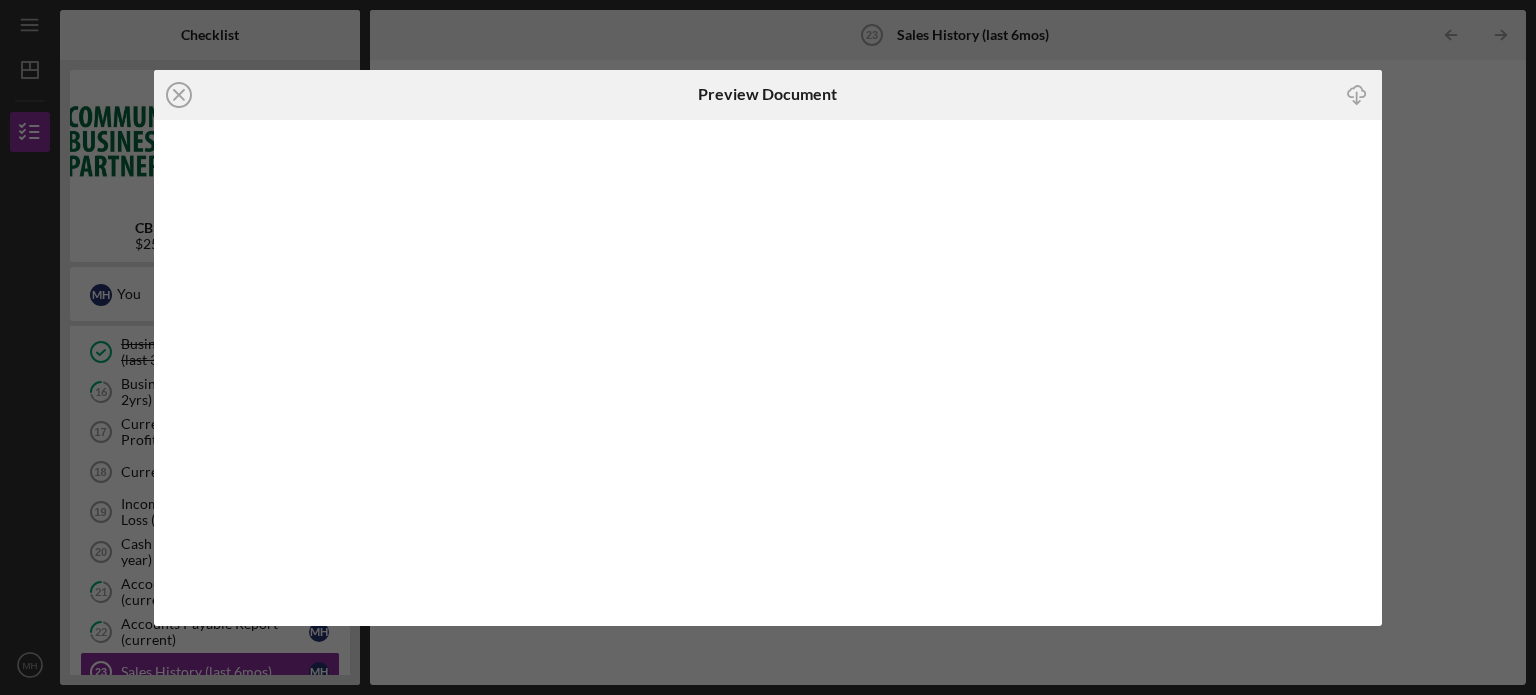 click on "Icon/Download" 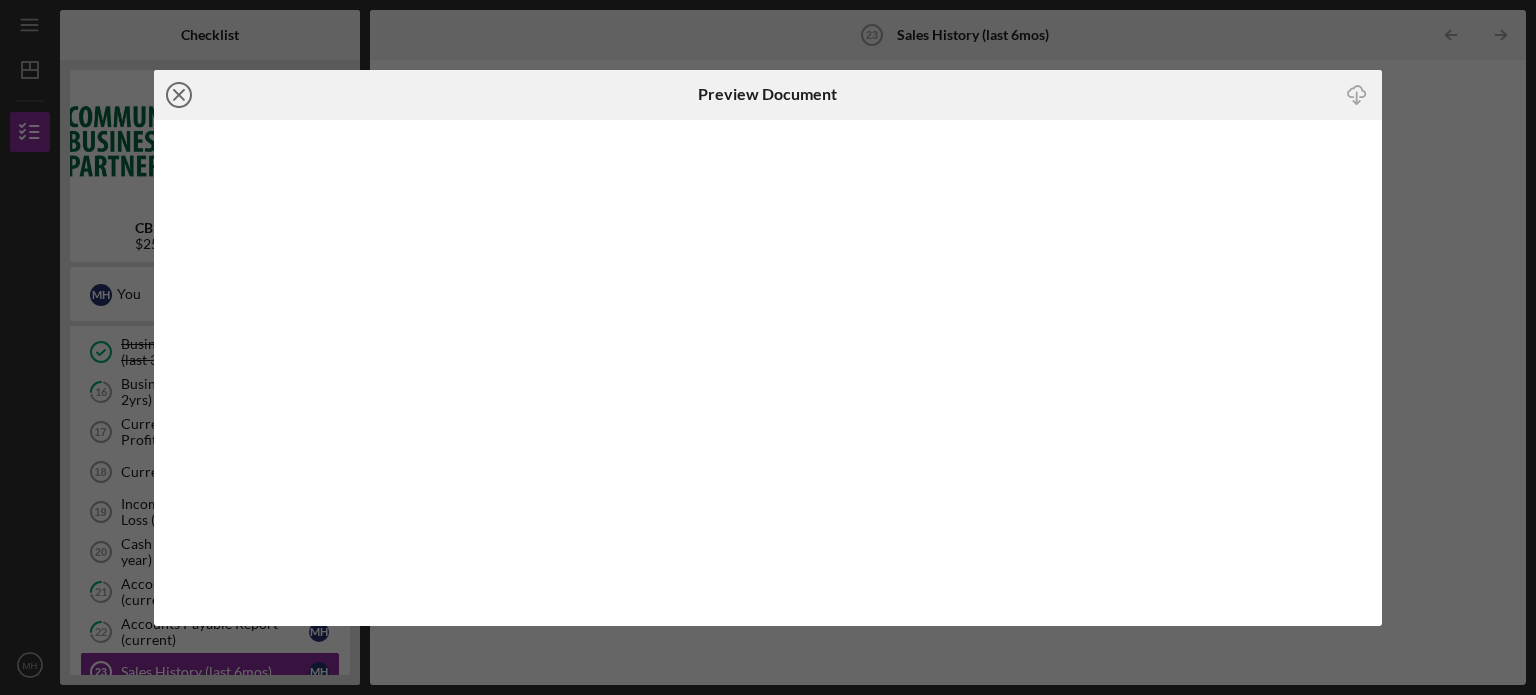 click on "Icon/Close" 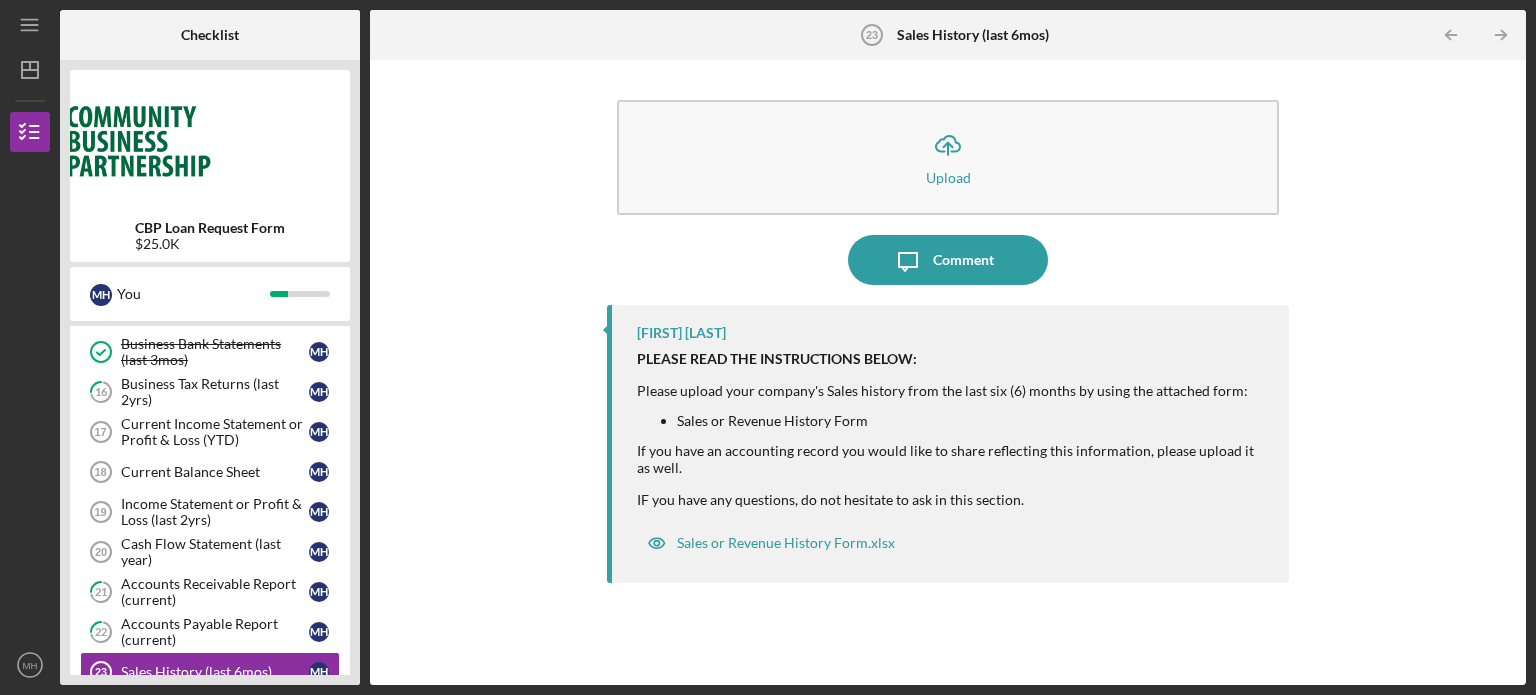 click on "Icon/Upload Upload Icon/Message Comment Shirley Natto
PLEASE READ THE INSTRUCTIONS BELOW:
Please upload your company's Sales history from the last six (6) months by using the attached form:
Sales or Revenue History Form
If you have an accounting record you would like to share reflecting this information, please upload it as well.
IF you have any questions, do not hesitate to ask in this section. Sales or Revenue History Form.xlsx" at bounding box center [948, 372] 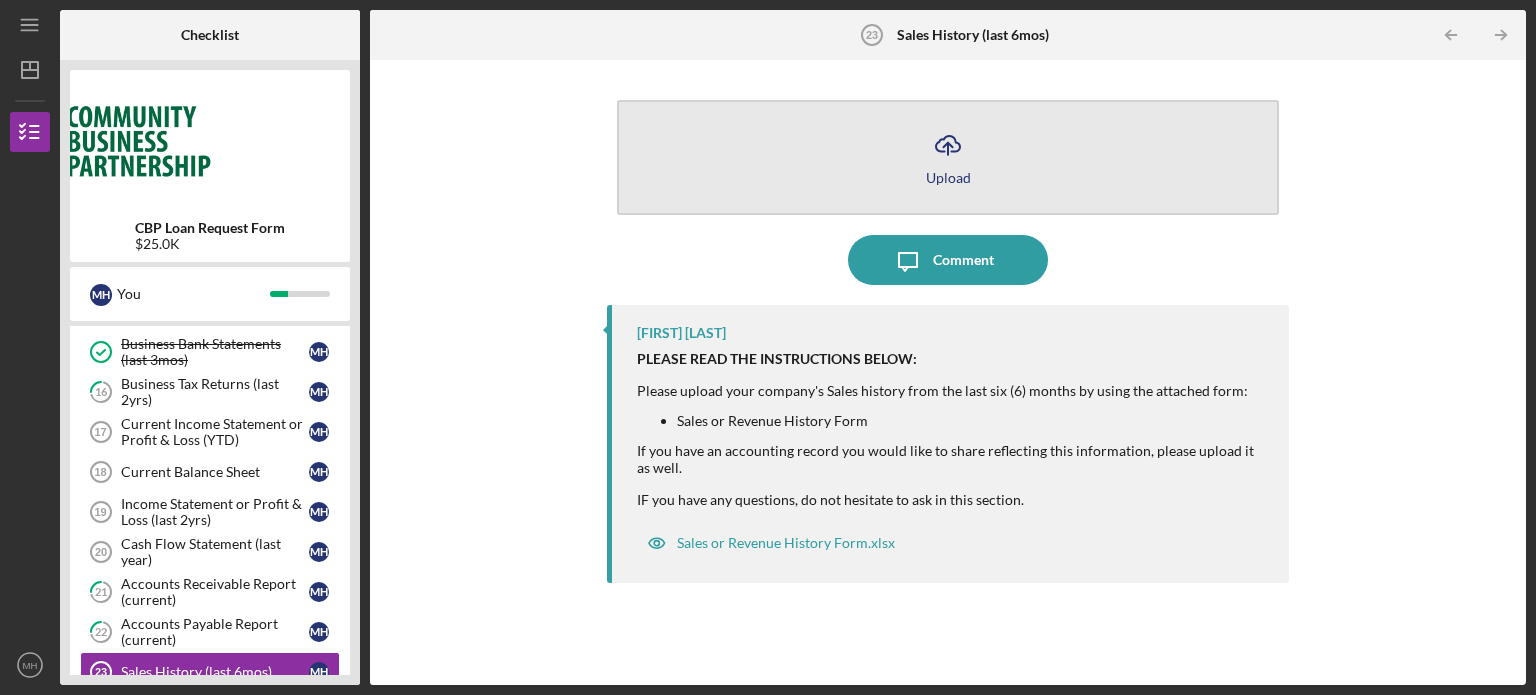 click on "Icon/Upload" 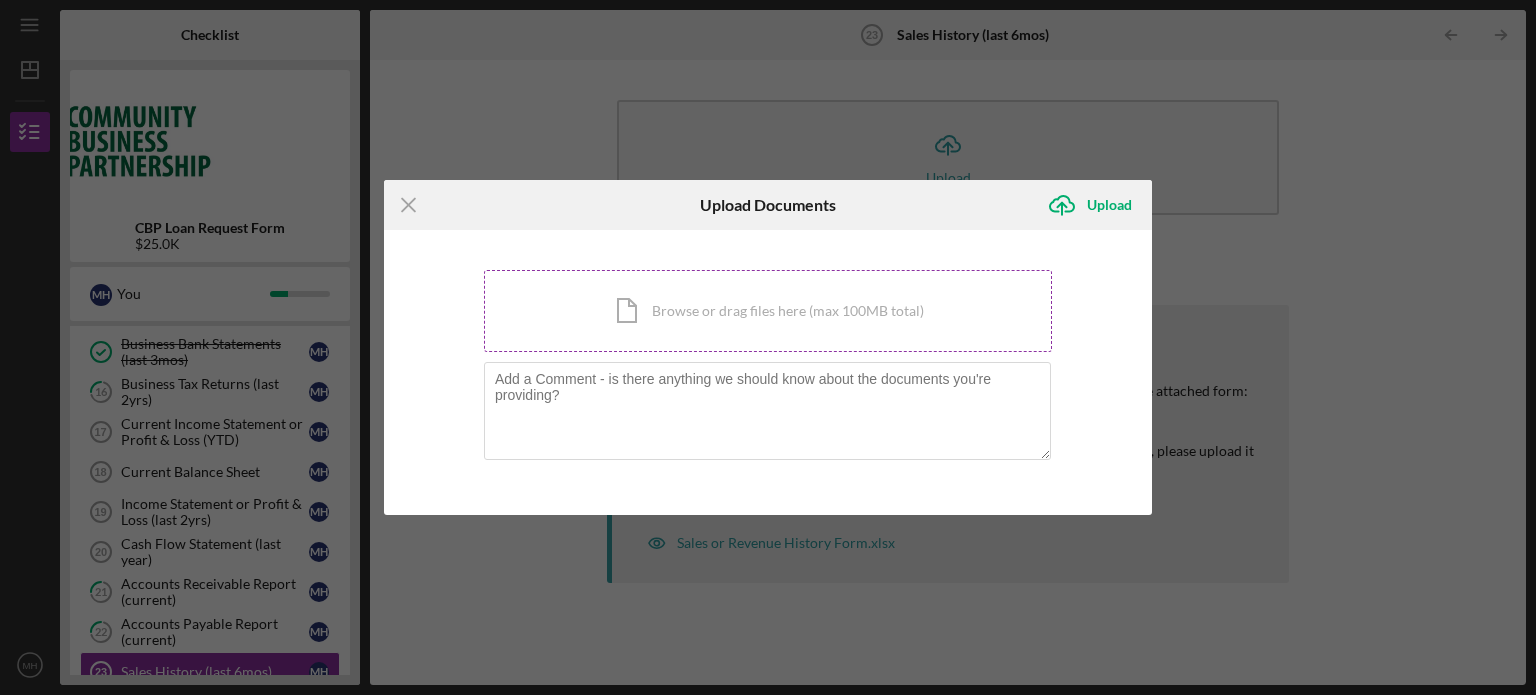 click on "Icon/Document Browse or drag files here (max 100MB total) Tap to choose files or take a photo" at bounding box center [768, 311] 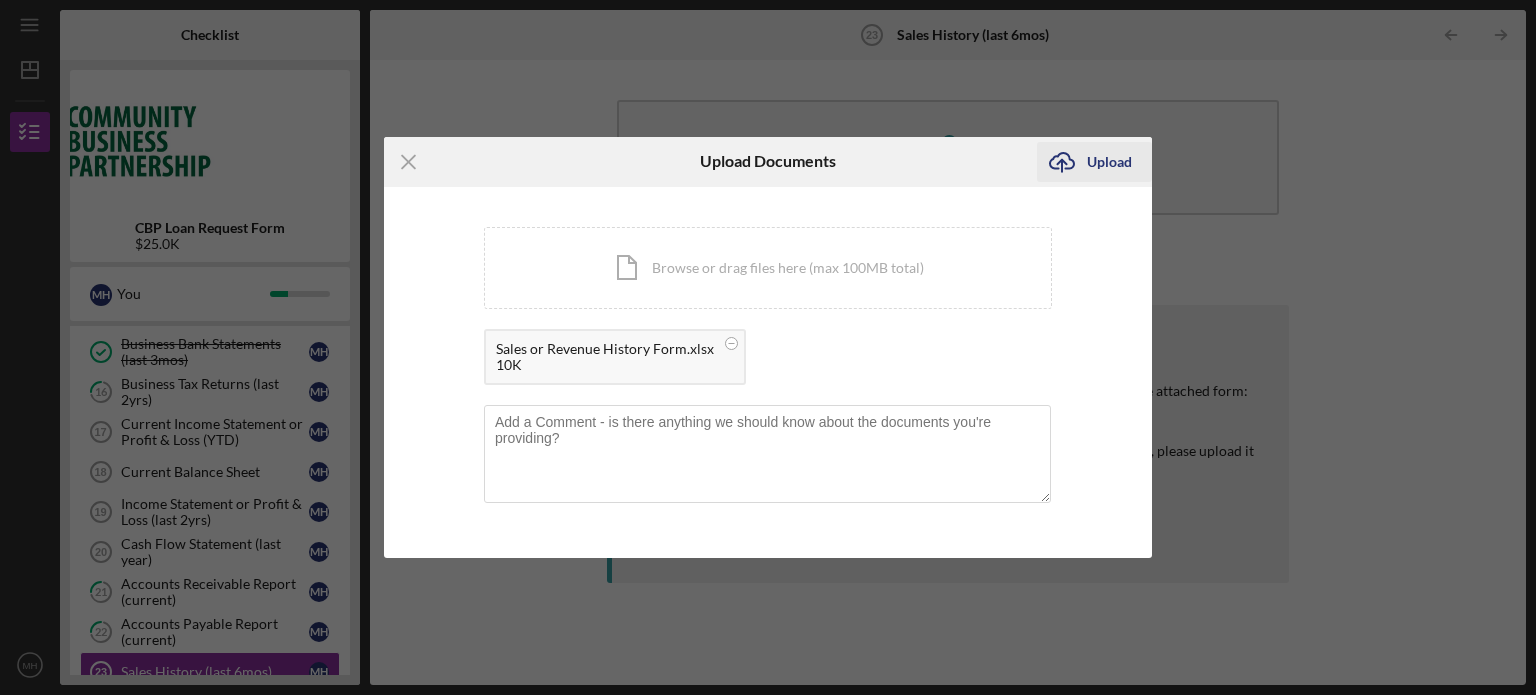 click on "Upload" at bounding box center [1109, 162] 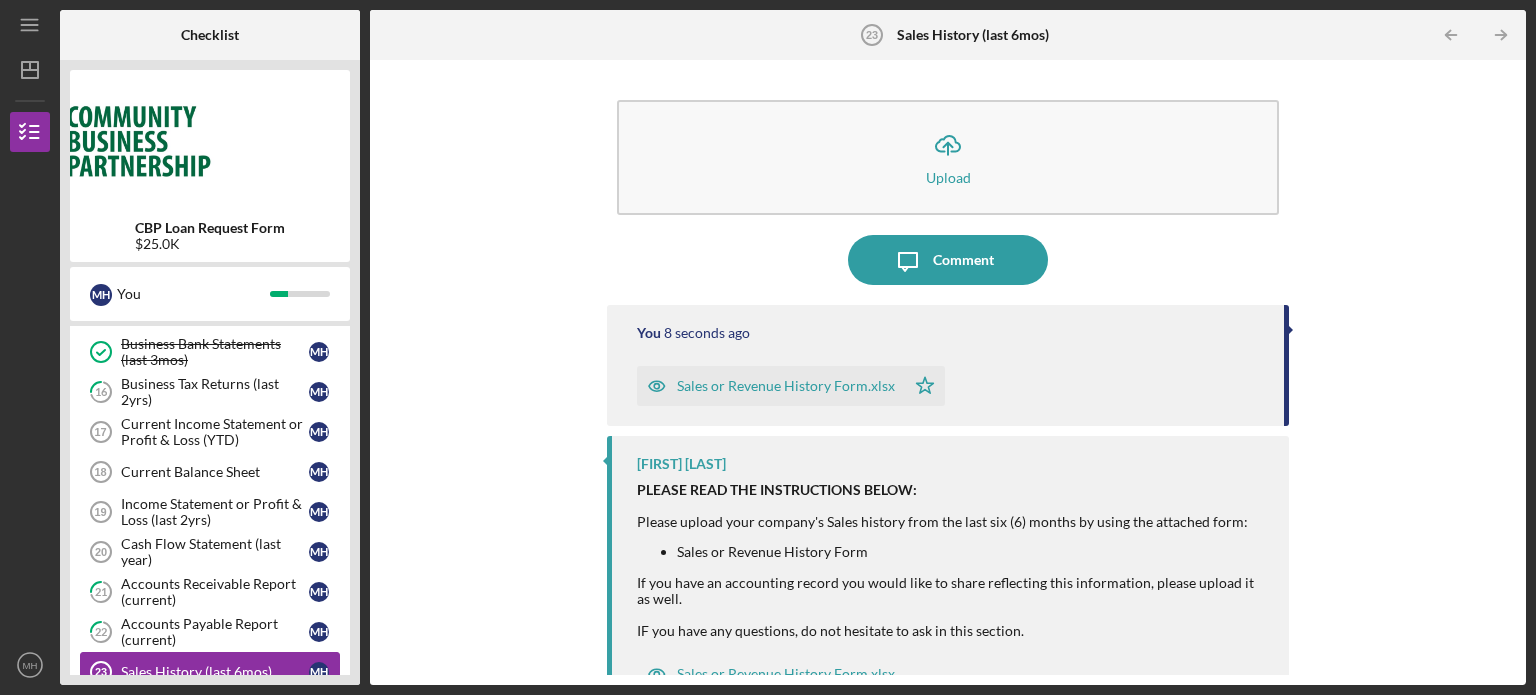 type 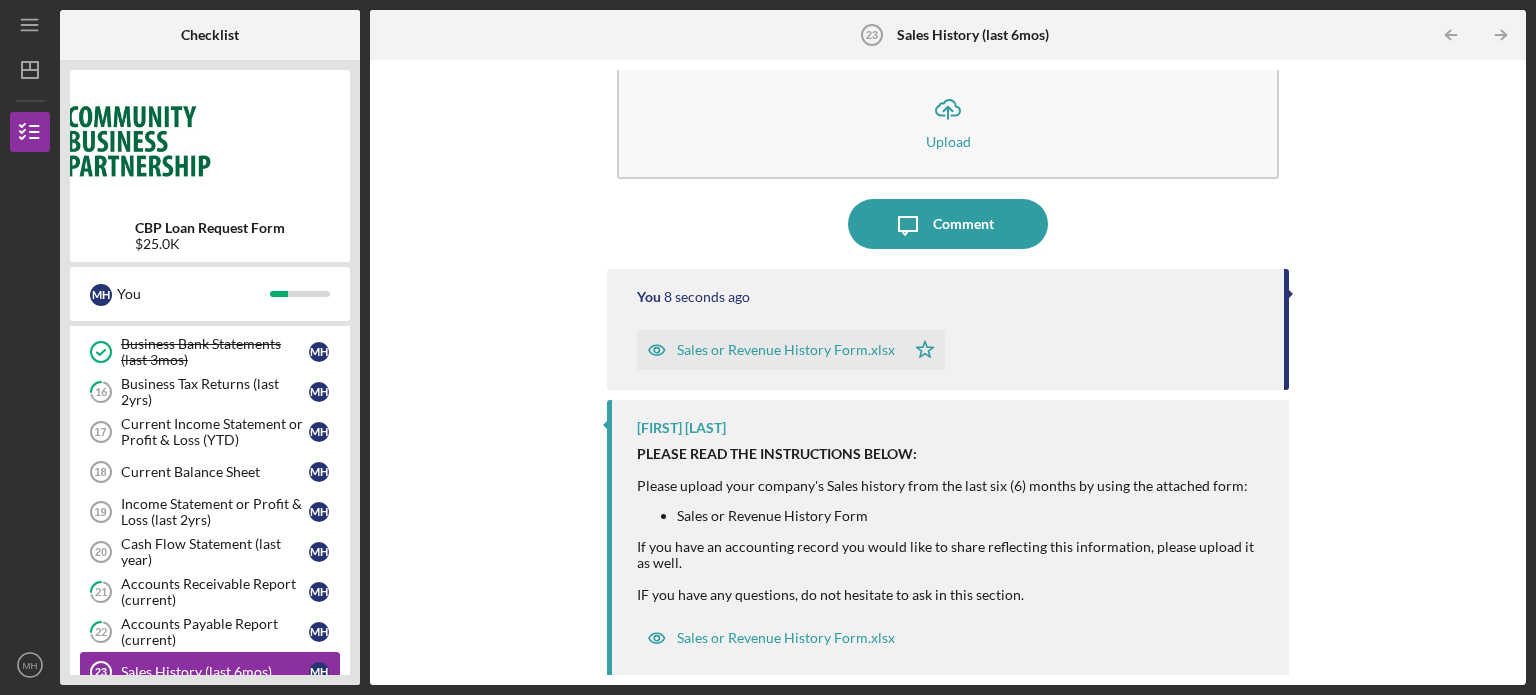 scroll, scrollTop: 38, scrollLeft: 0, axis: vertical 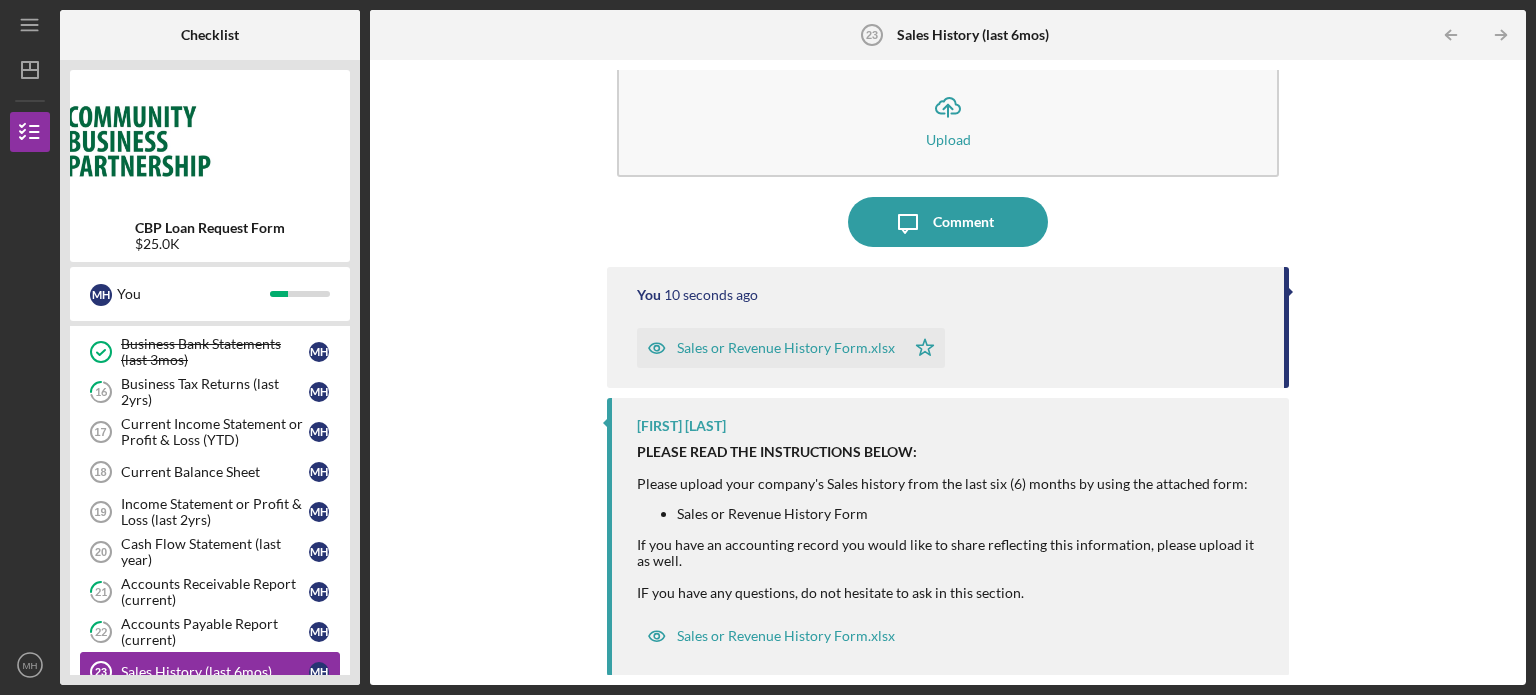 click on "Sales History (last 6mos) [NUMBER] Sales History (last 6mos) M H" at bounding box center (210, 672) 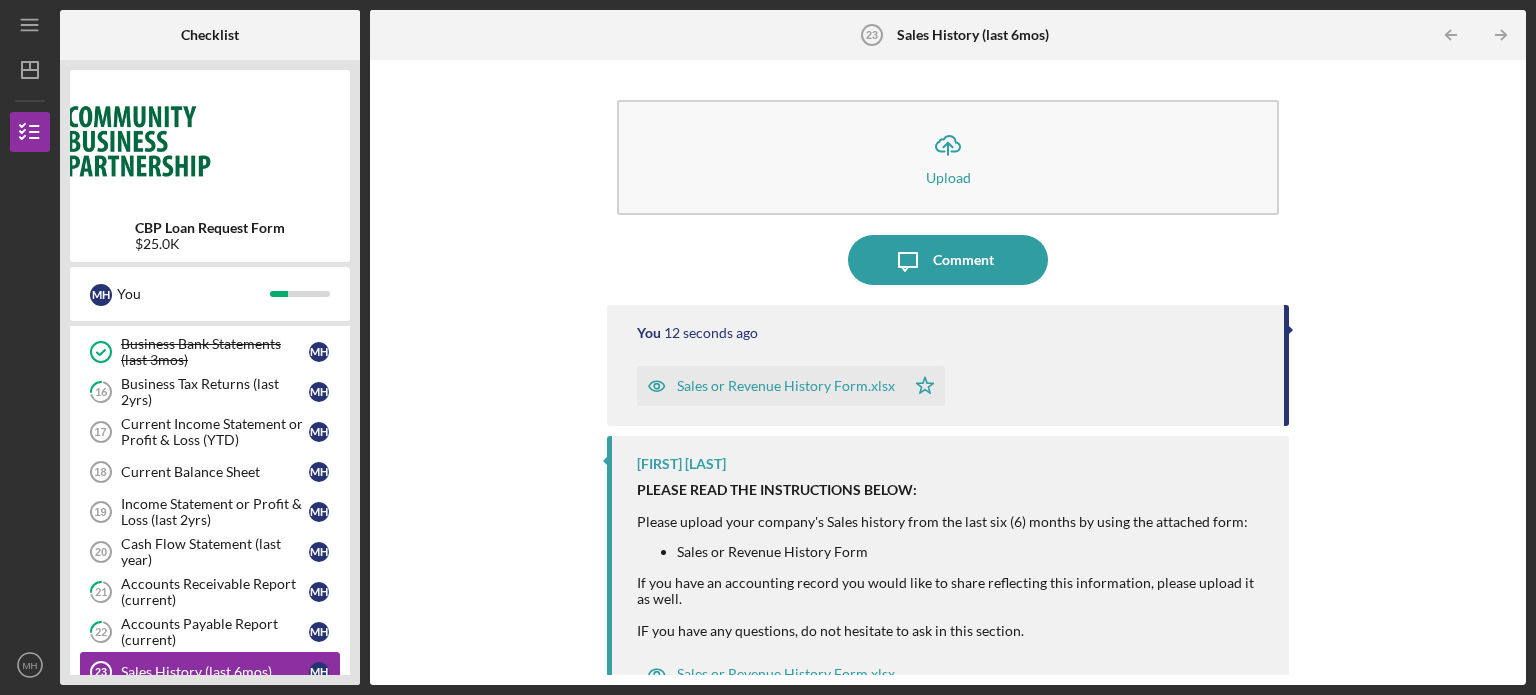 scroll, scrollTop: 520, scrollLeft: 0, axis: vertical 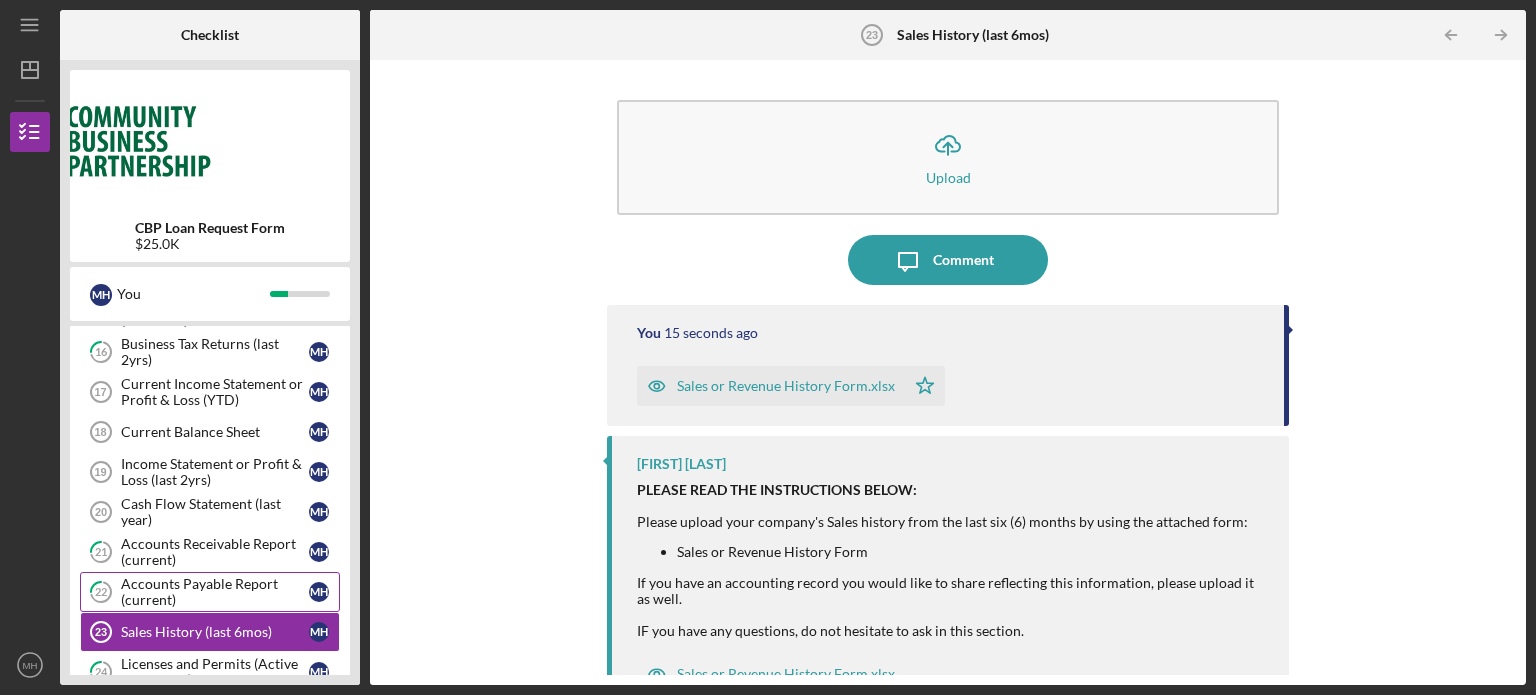 click on "Accounts Payable Report (current)" at bounding box center [215, 592] 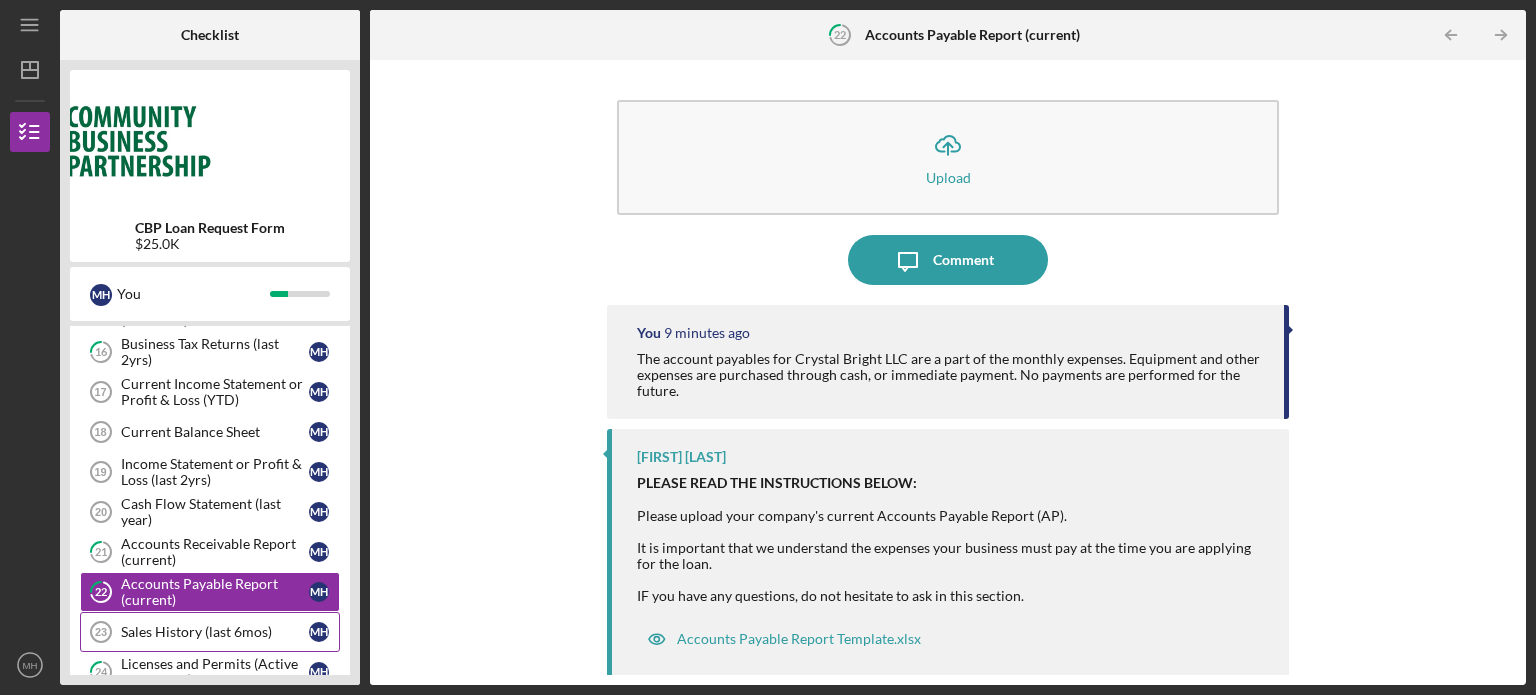 click on "Sales History (last 6mos)" at bounding box center [215, 632] 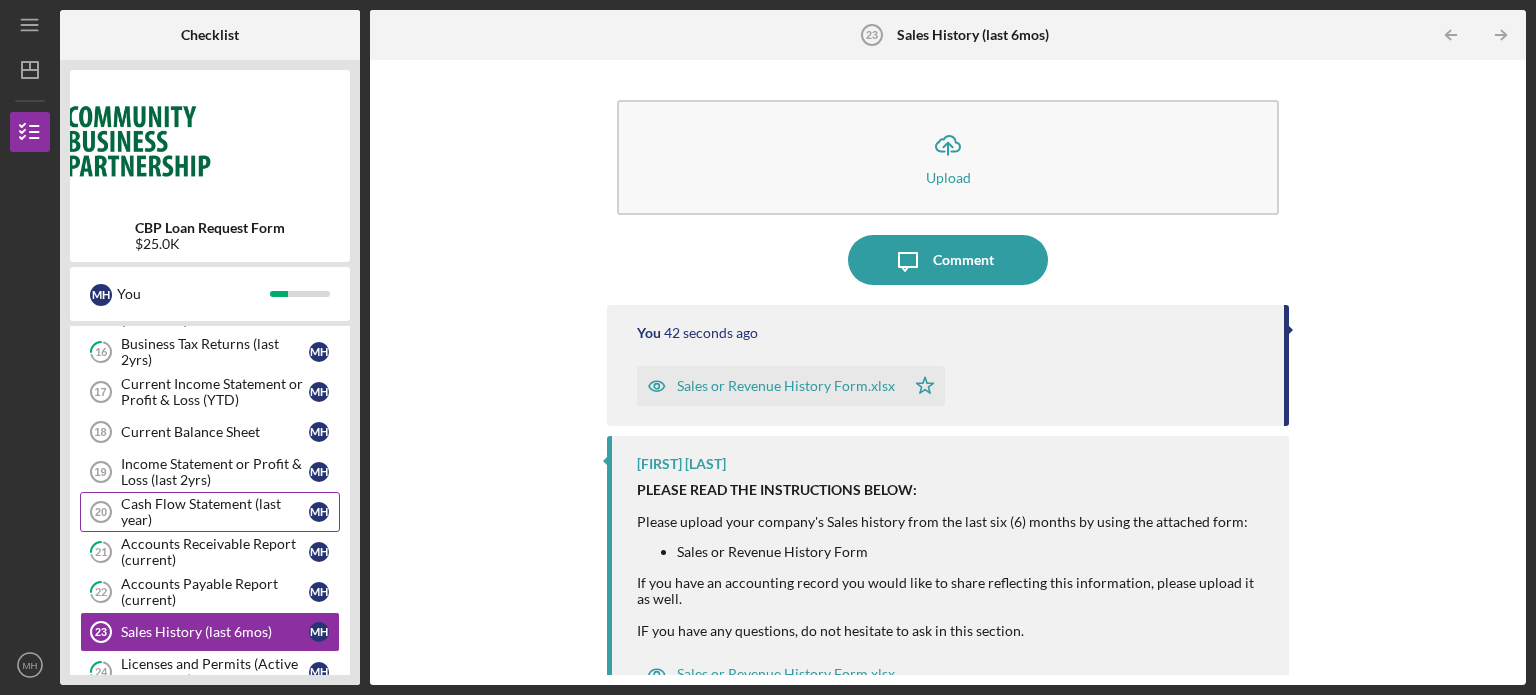 click on "Cash Flow Statement (last year)" at bounding box center [215, 512] 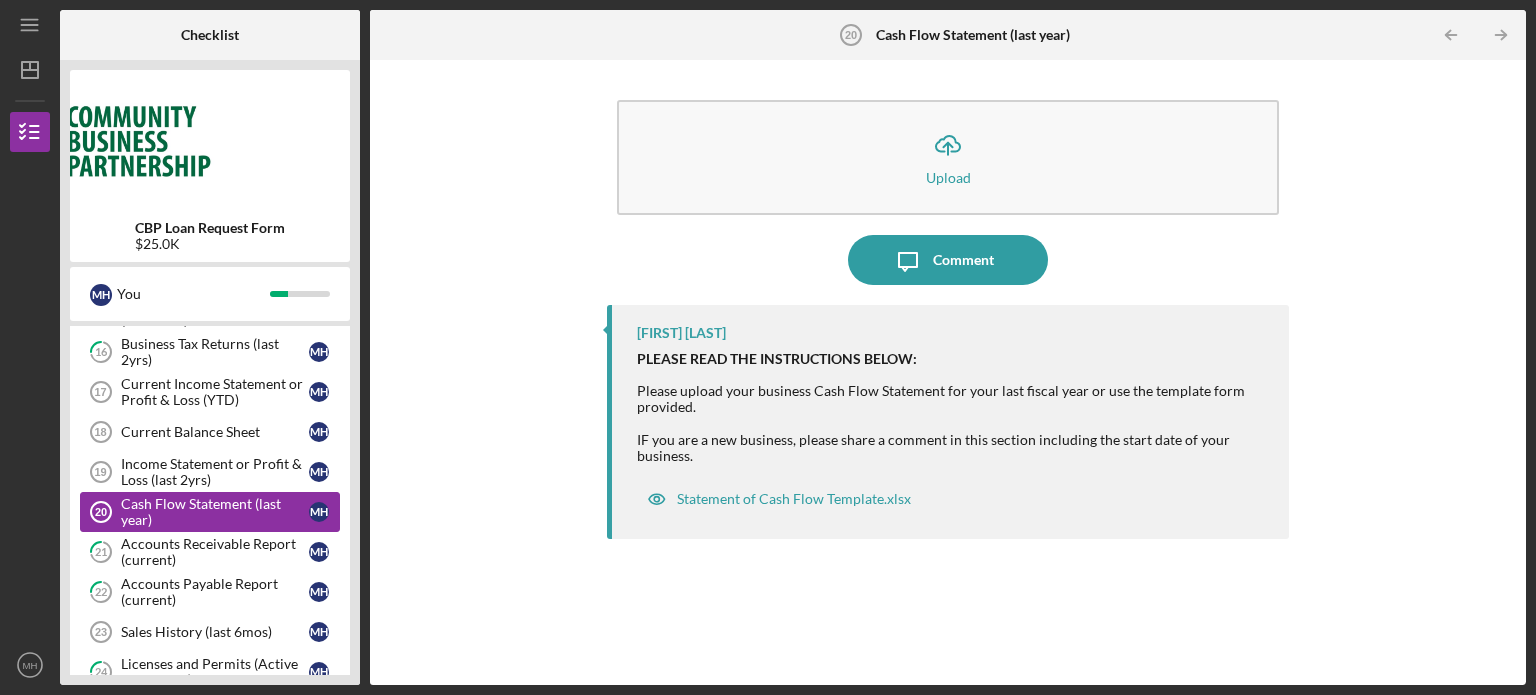 click on "Cash Flow Statement (last year)" at bounding box center (215, 512) 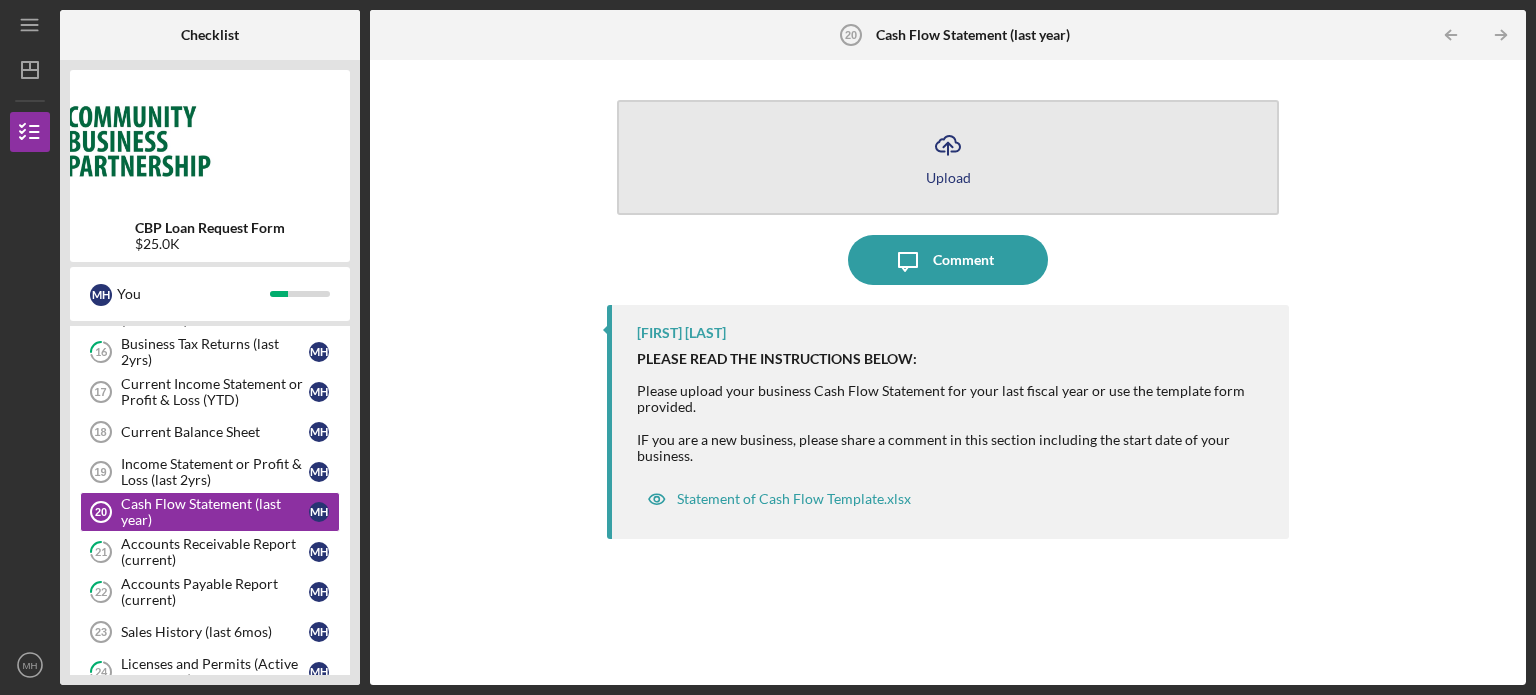 click on "Icon/Upload" 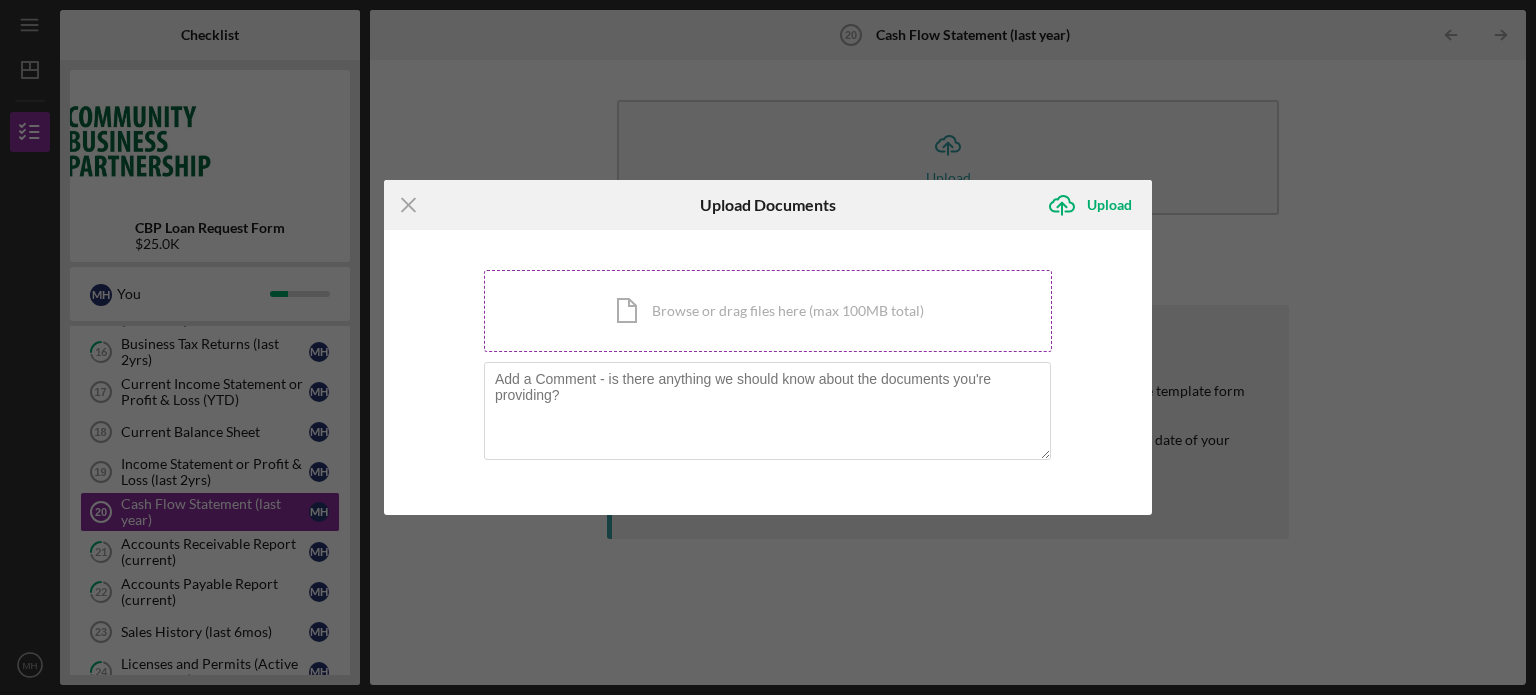click on "Icon/Document Browse or drag files here (max 100MB total) Tap to choose files or take a photo" at bounding box center (768, 311) 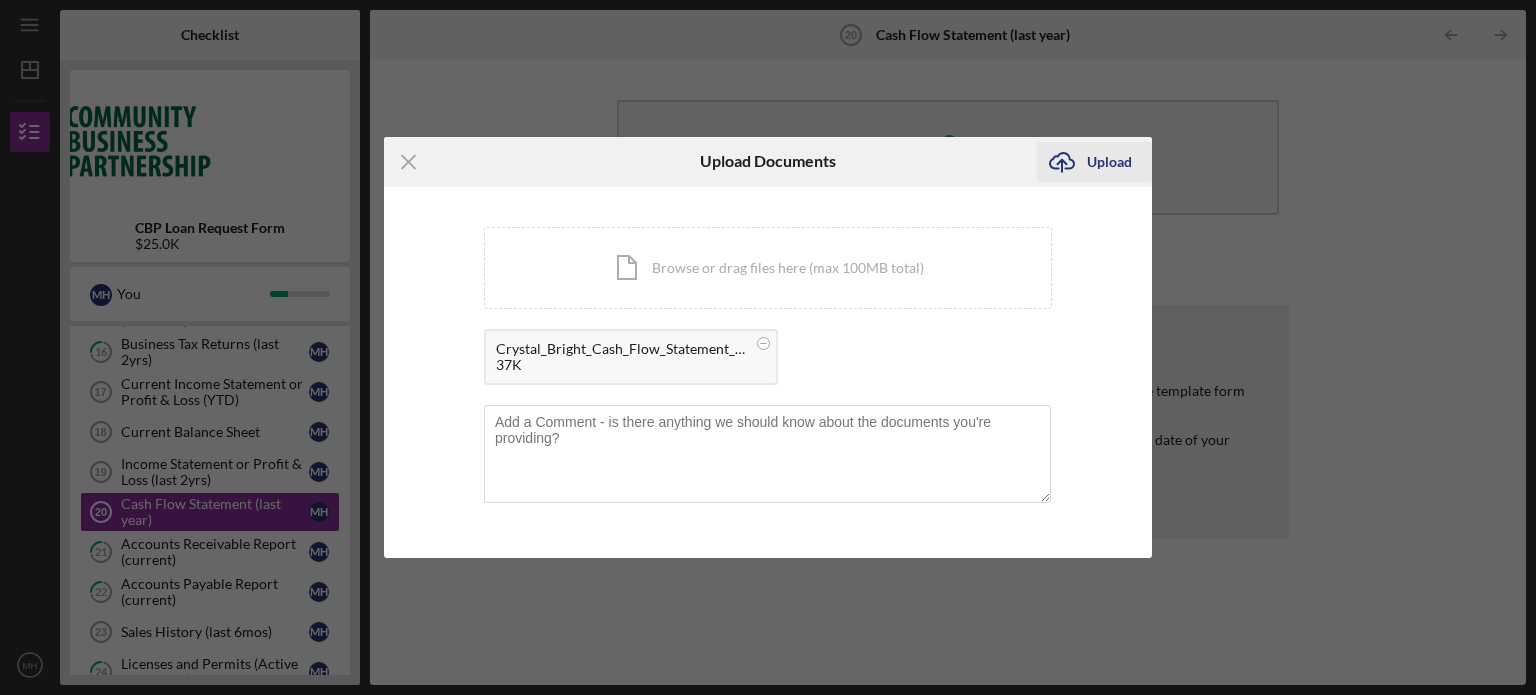 click on "Upload" at bounding box center (1109, 162) 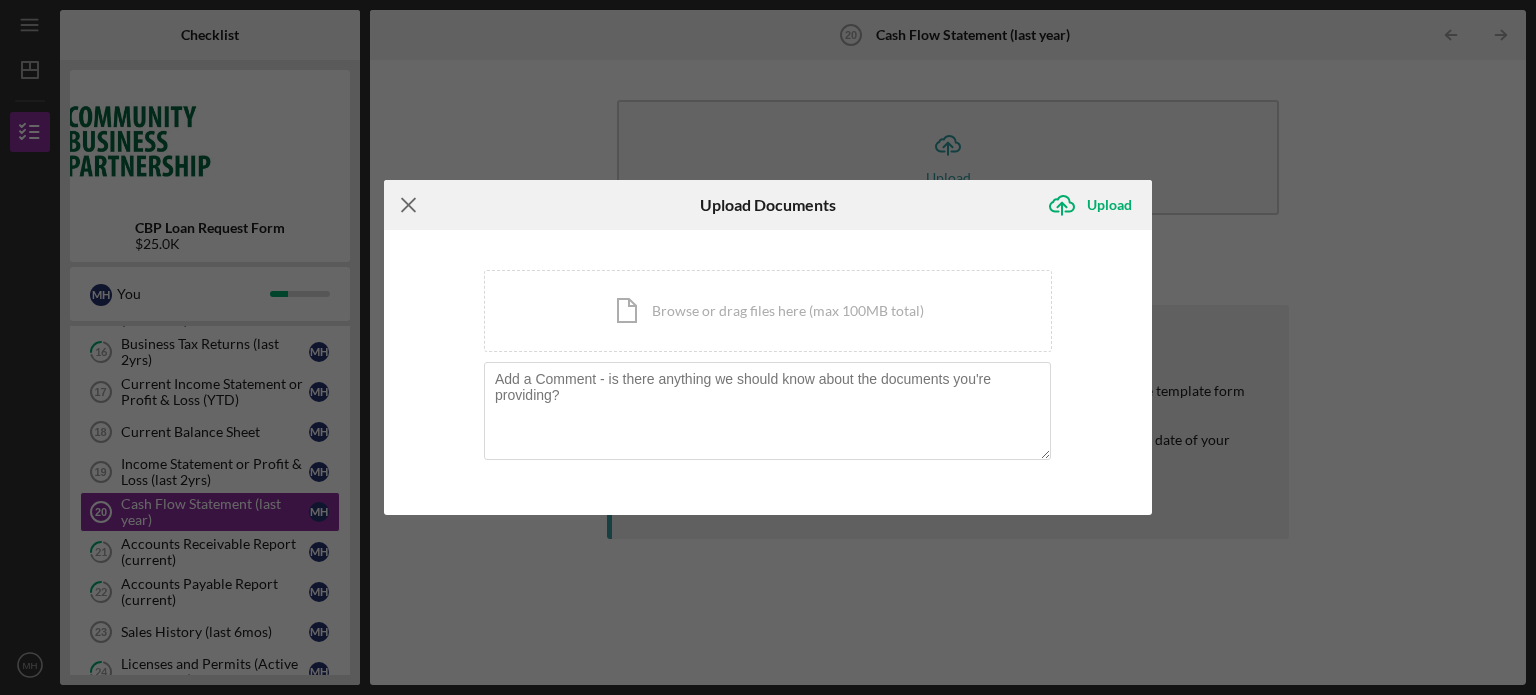 click on "Icon/Menu Close" 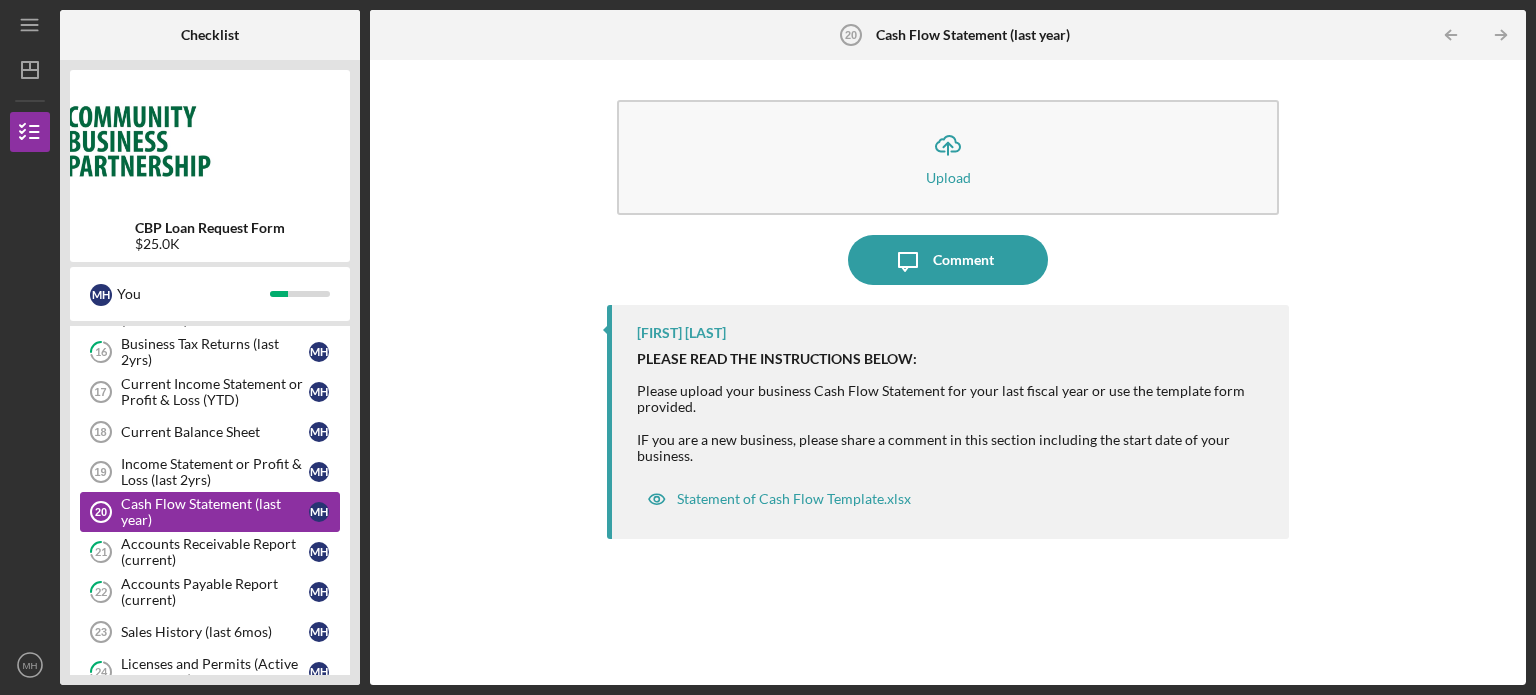 click on "Cash Flow Statement (last year)" at bounding box center (215, 512) 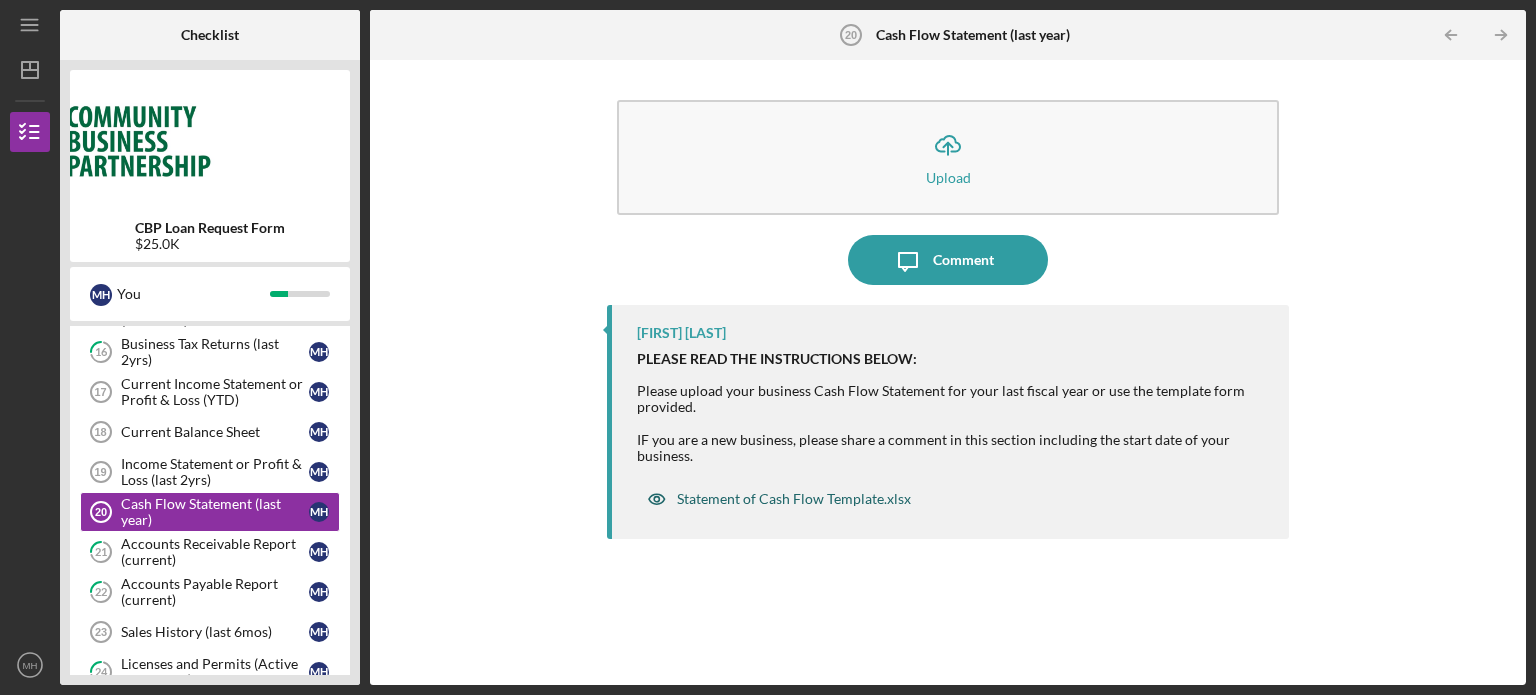 click on "Statement of Cash Flow Template.xlsx" at bounding box center (794, 499) 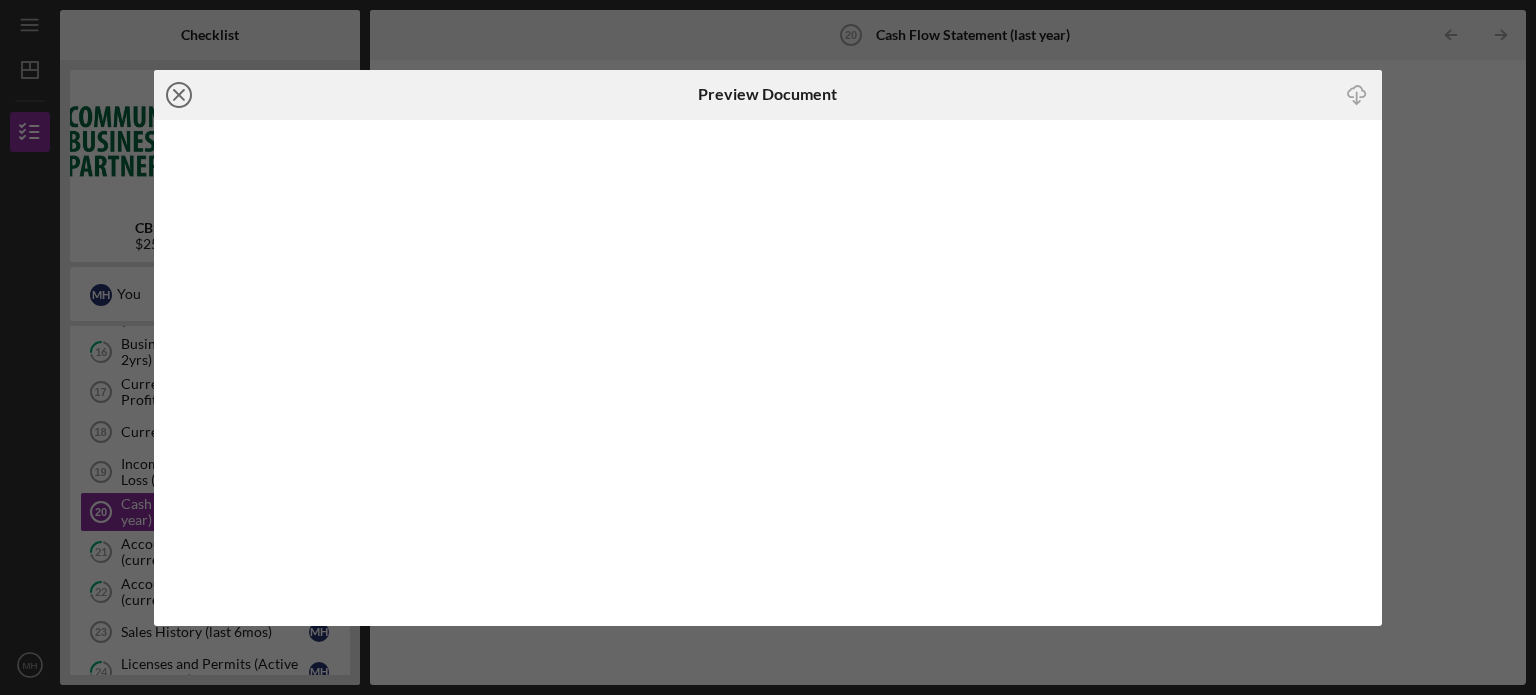 click on "Icon/Close" 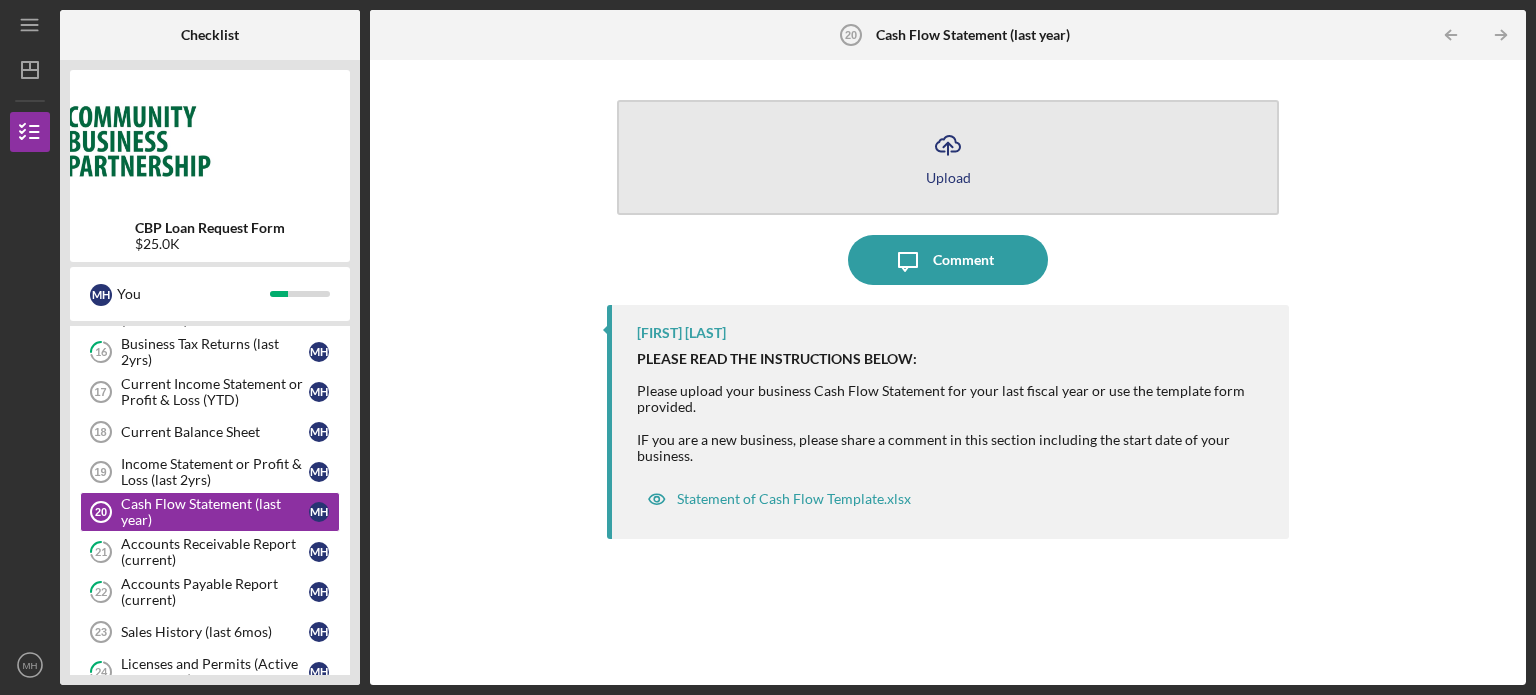 click on "Icon/Upload" 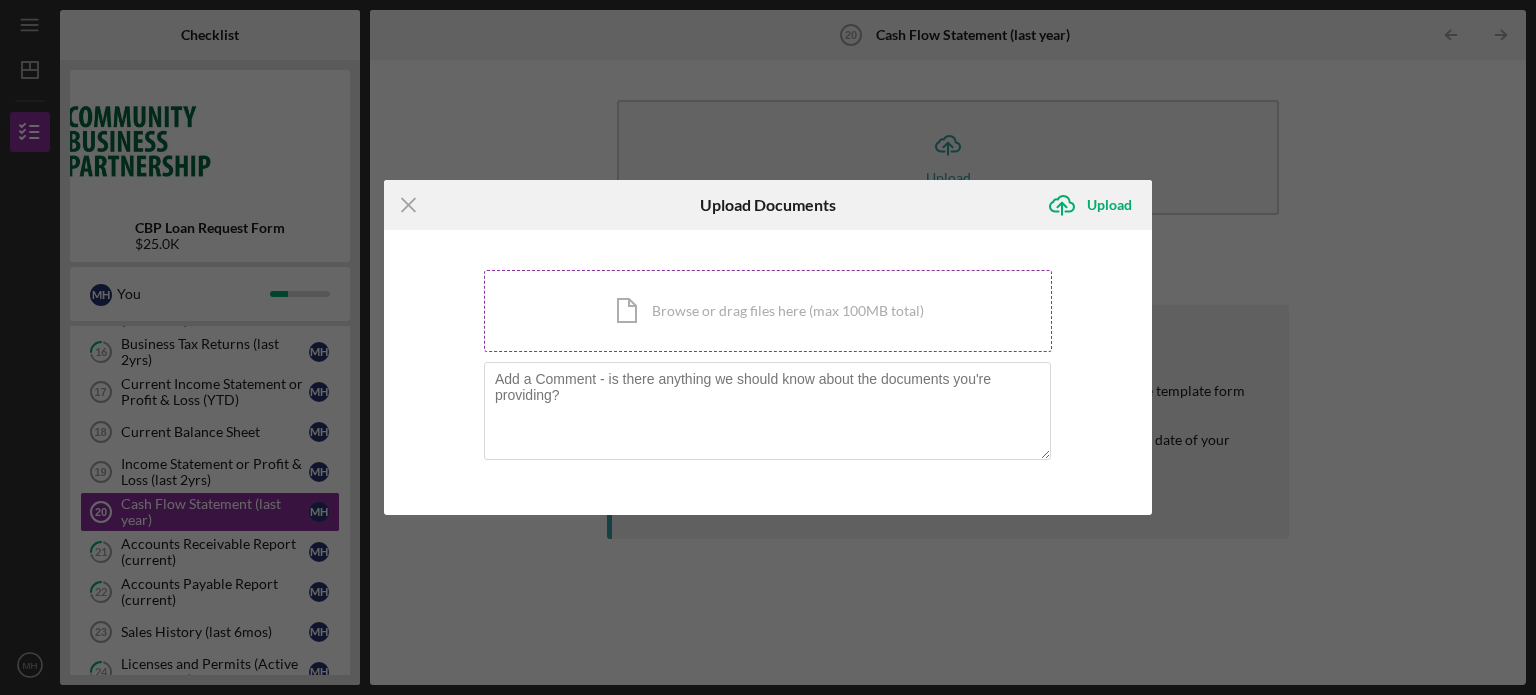 click on "Icon/Document Browse or drag files here (max 100MB total) Tap to choose files or take a photo" at bounding box center (768, 311) 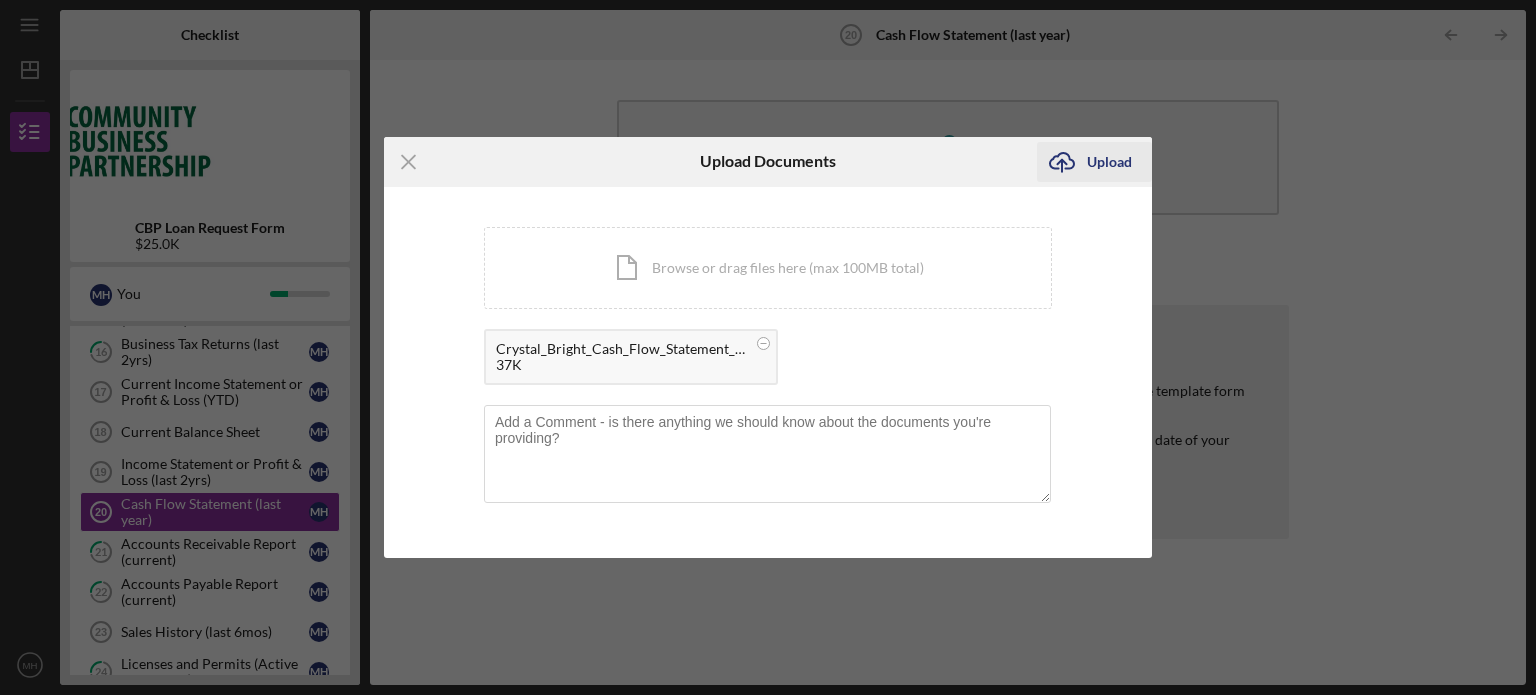 click on "Upload" at bounding box center [1109, 162] 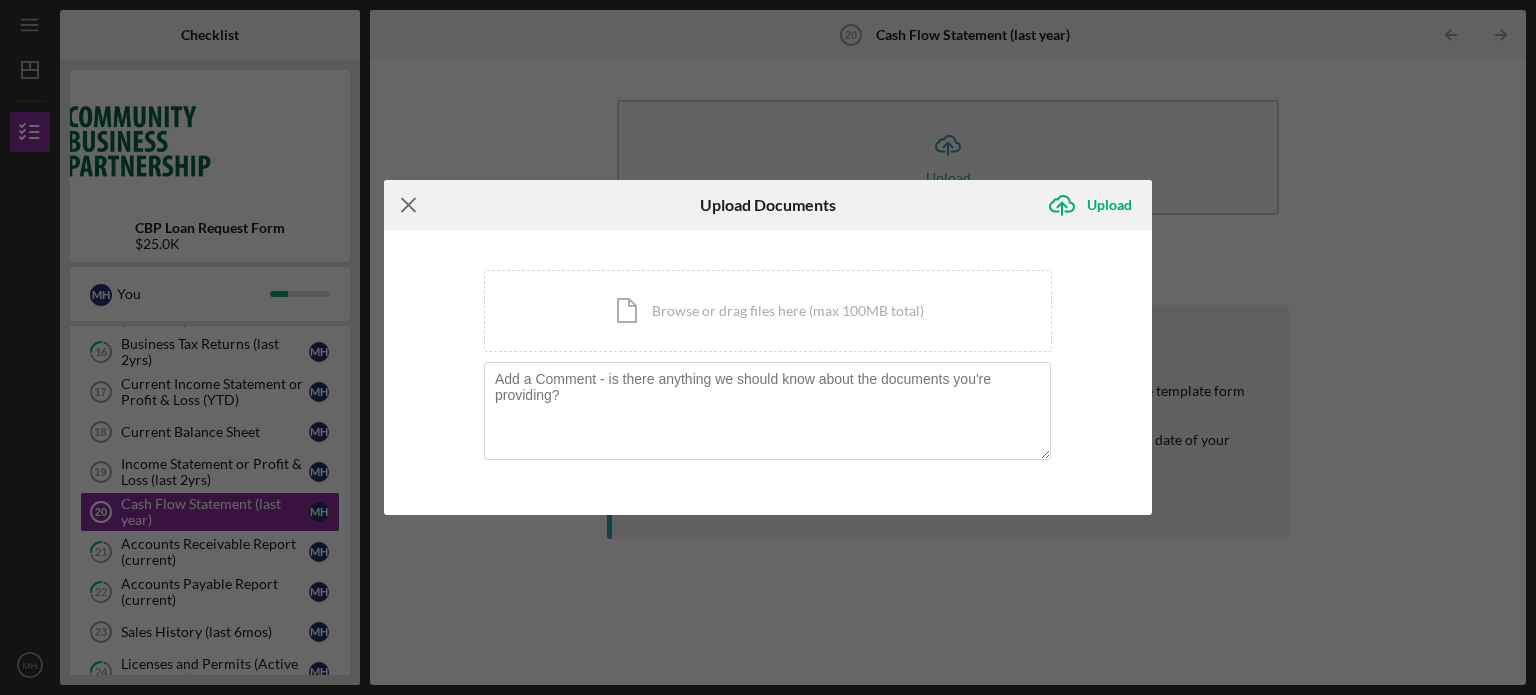 click on "Icon/Menu Close" 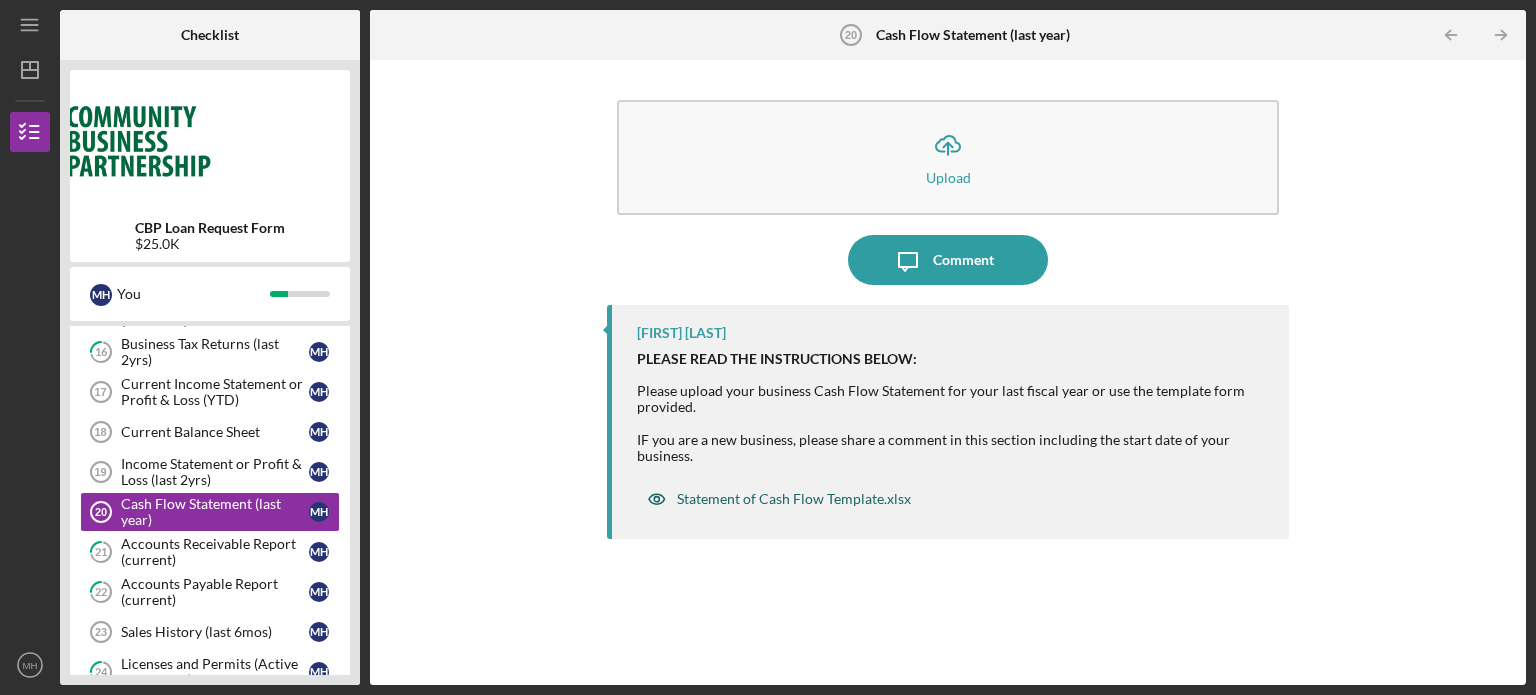 click on "Statement of Cash Flow Template.xlsx" at bounding box center (794, 499) 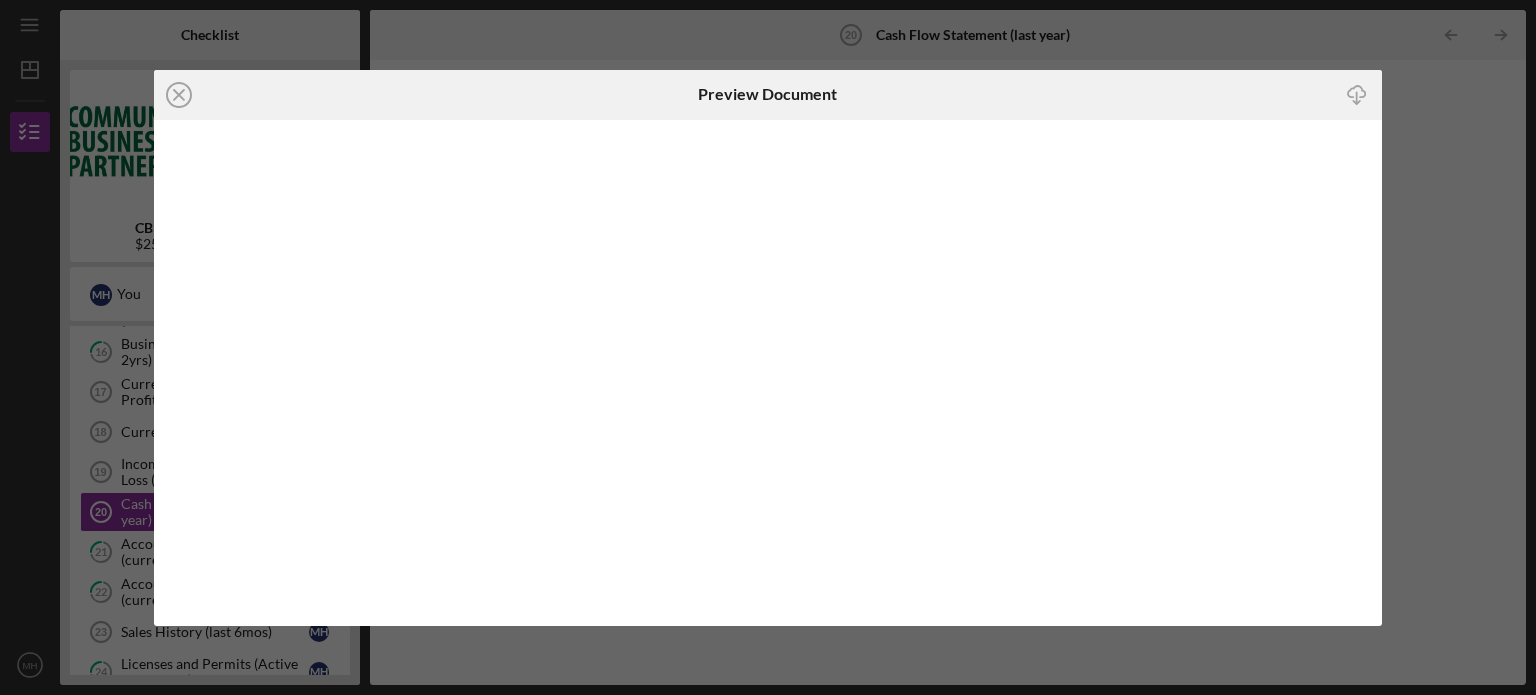 click on "Icon/Close Preview Document Icon/Download" at bounding box center (768, 347) 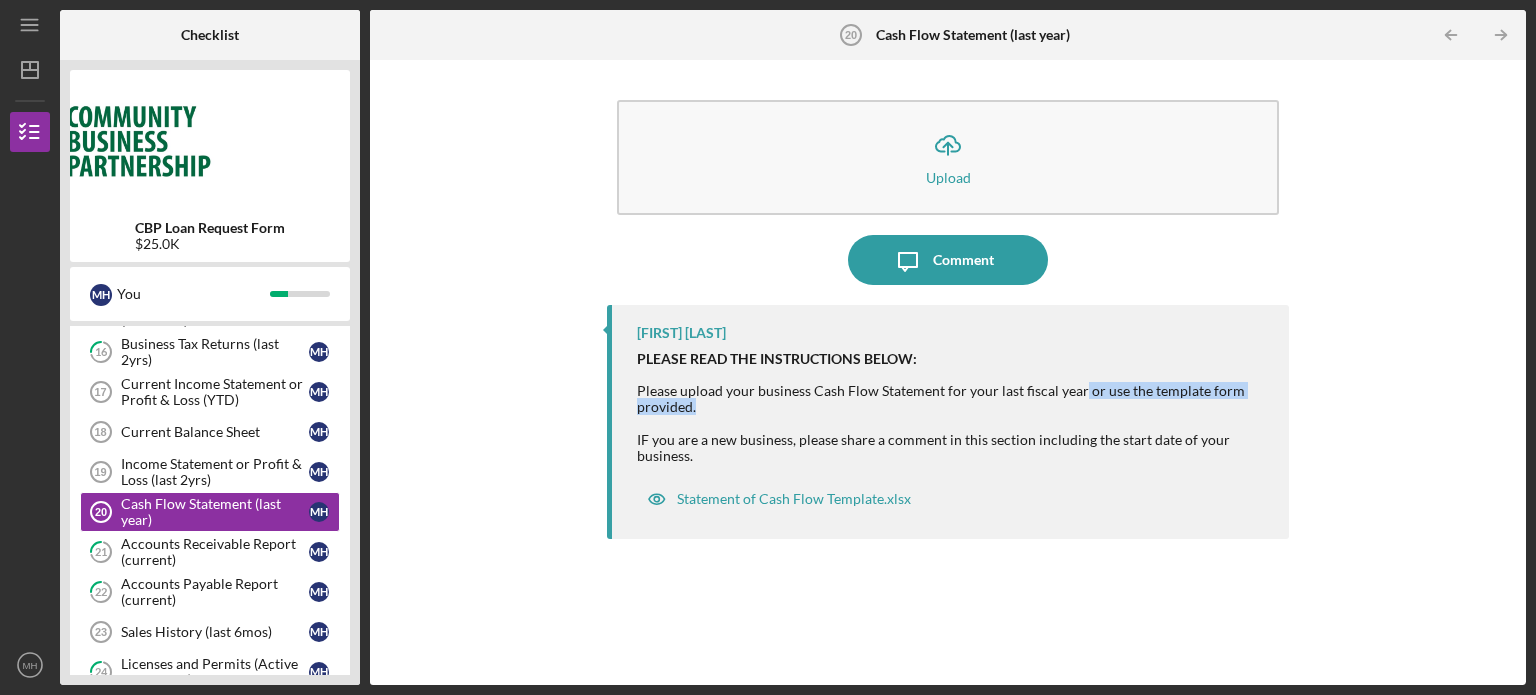 drag, startPoint x: 1081, startPoint y: 389, endPoint x: 1102, endPoint y: 403, distance: 25.23886 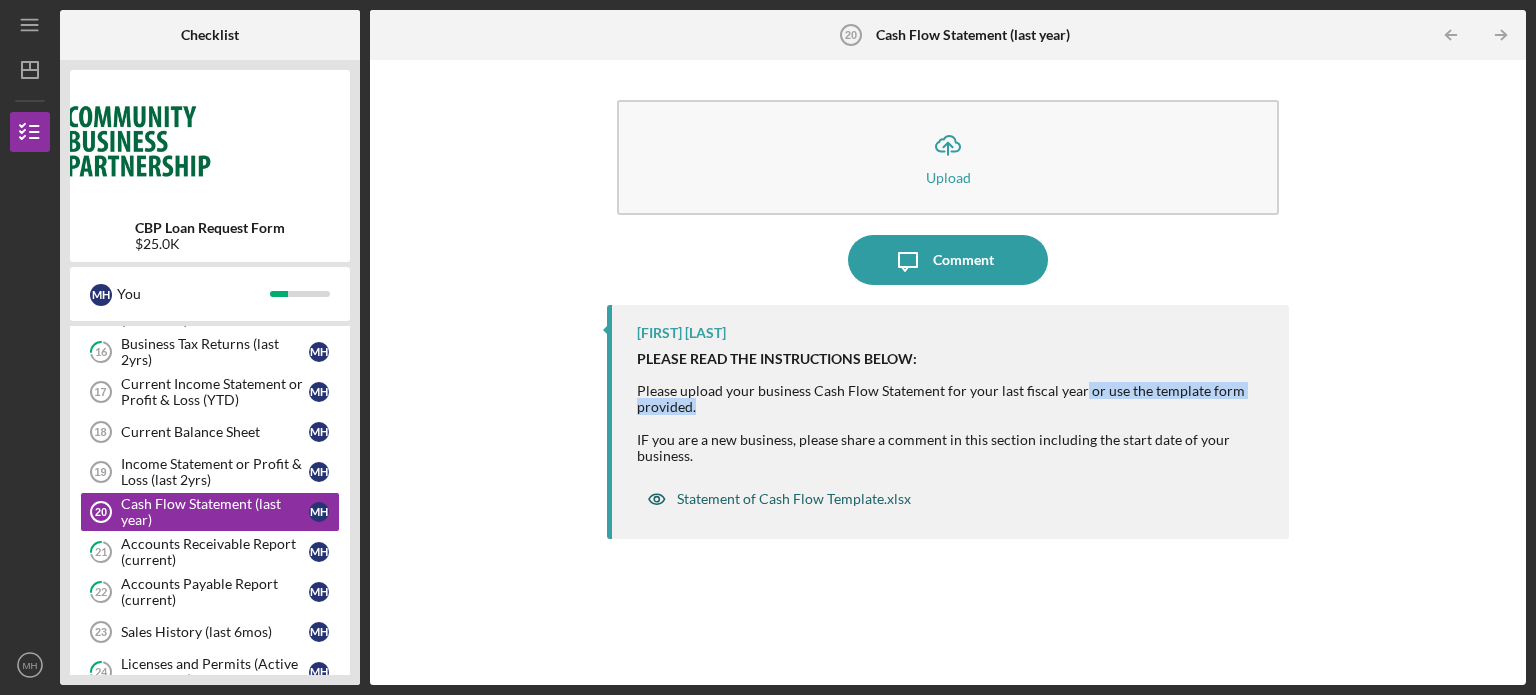click on "Statement of Cash Flow Template.xlsx" at bounding box center [794, 499] 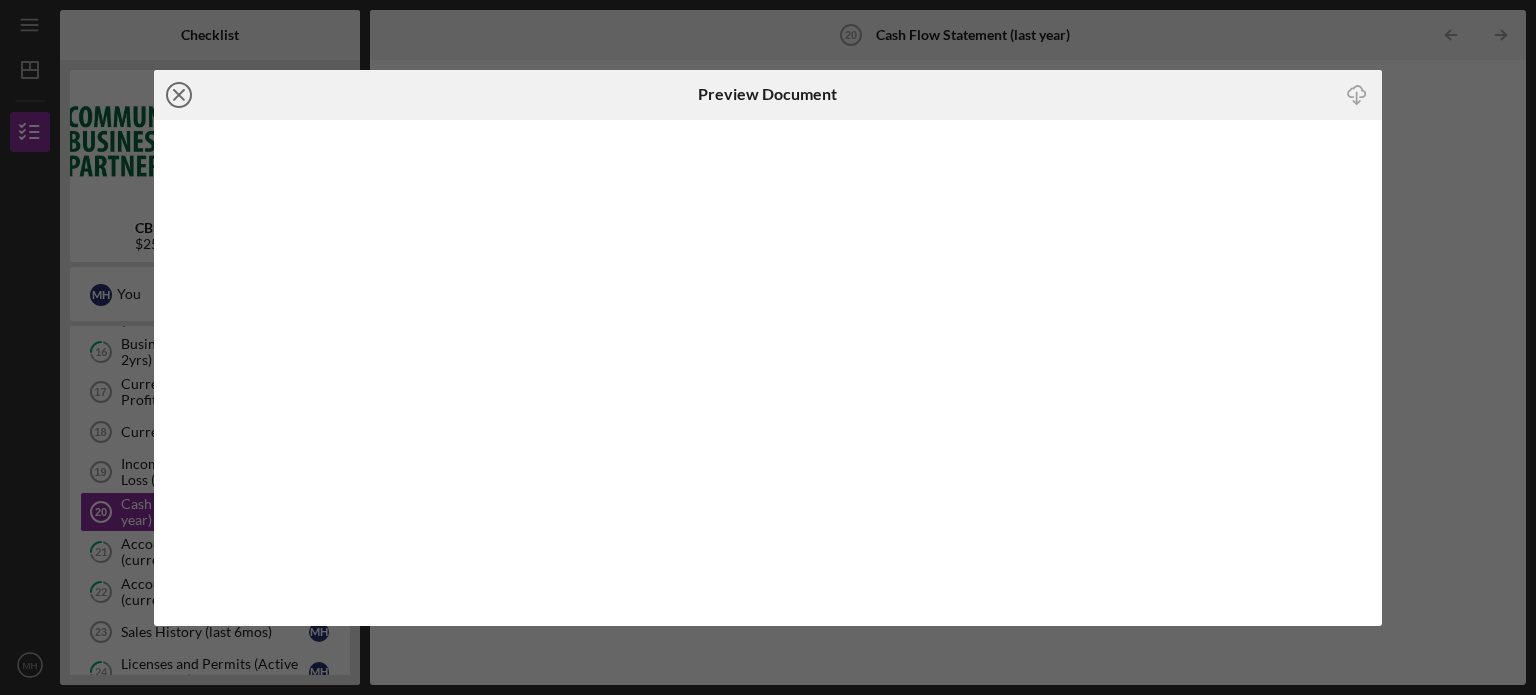 click 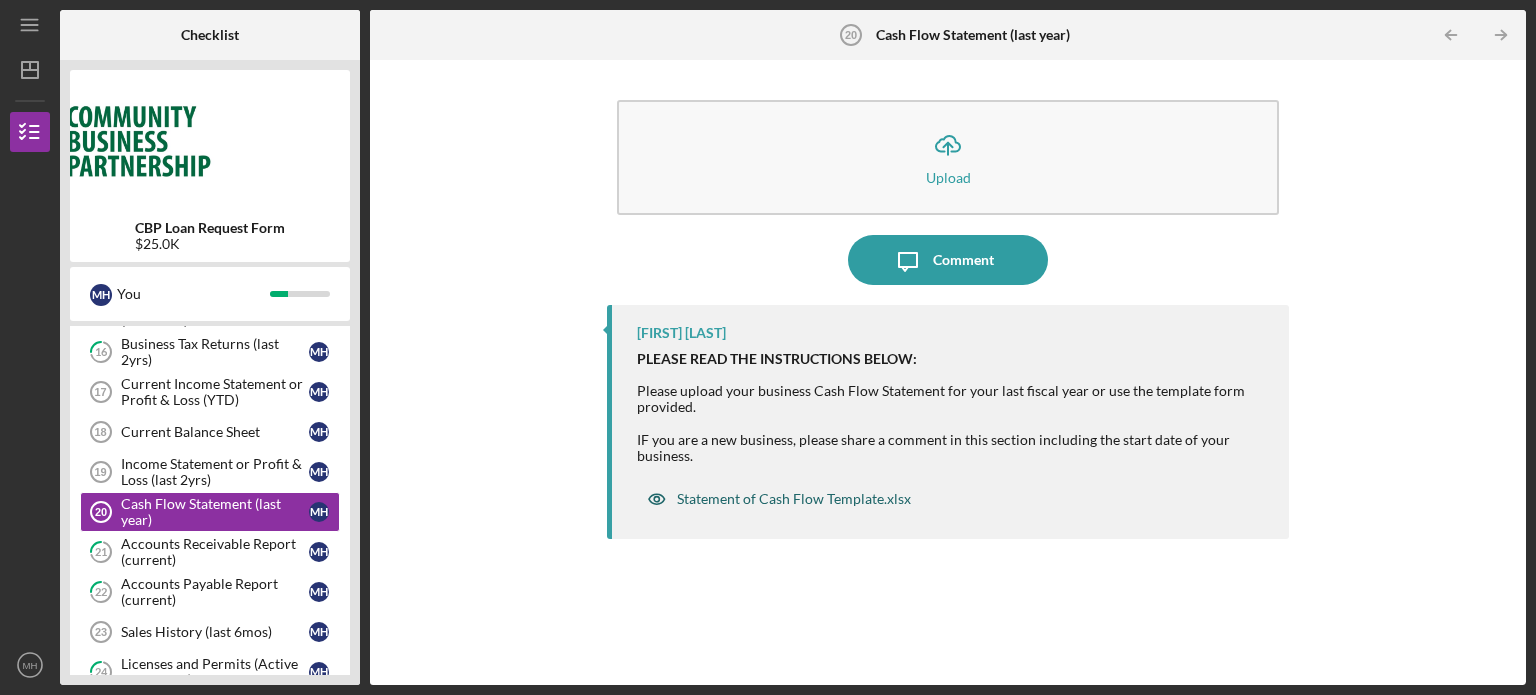 click on "Statement of Cash Flow Template.xlsx" at bounding box center [794, 499] 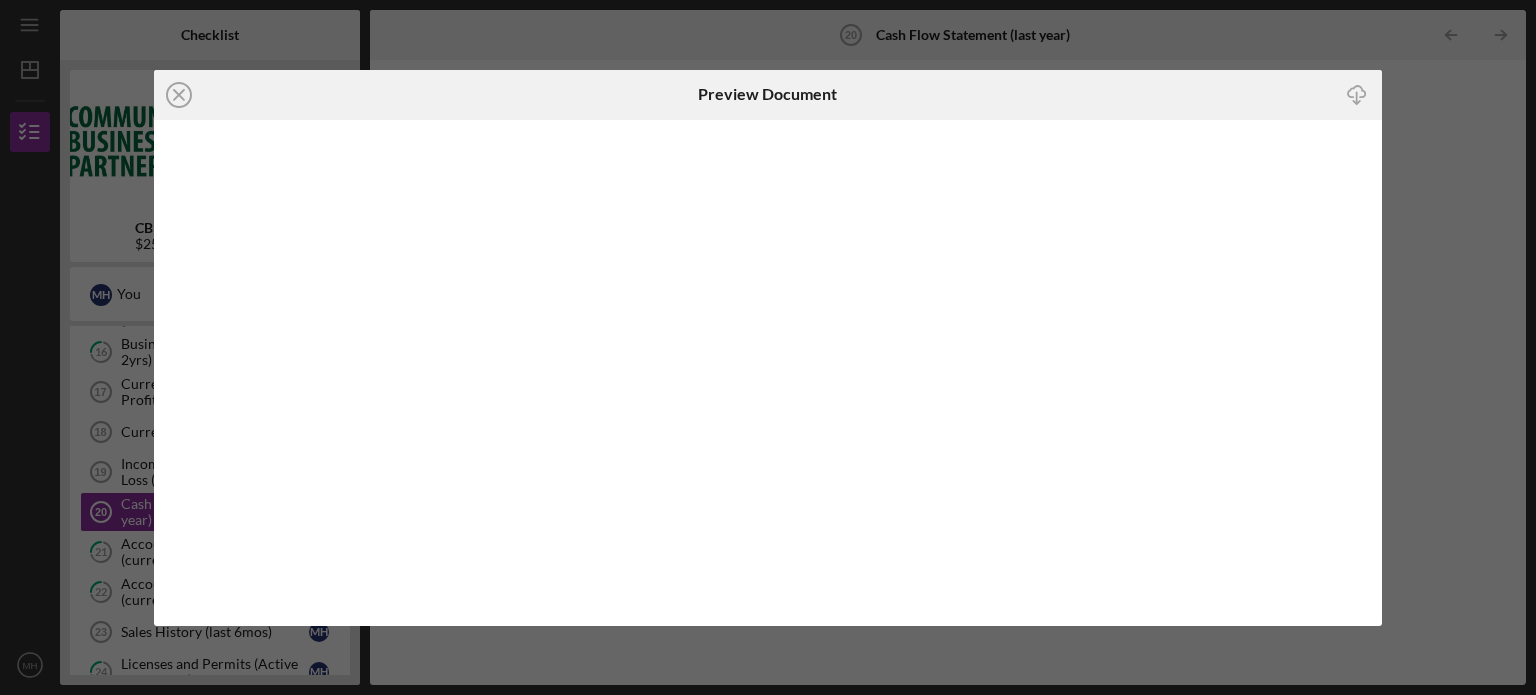 click on "Icon/Download" 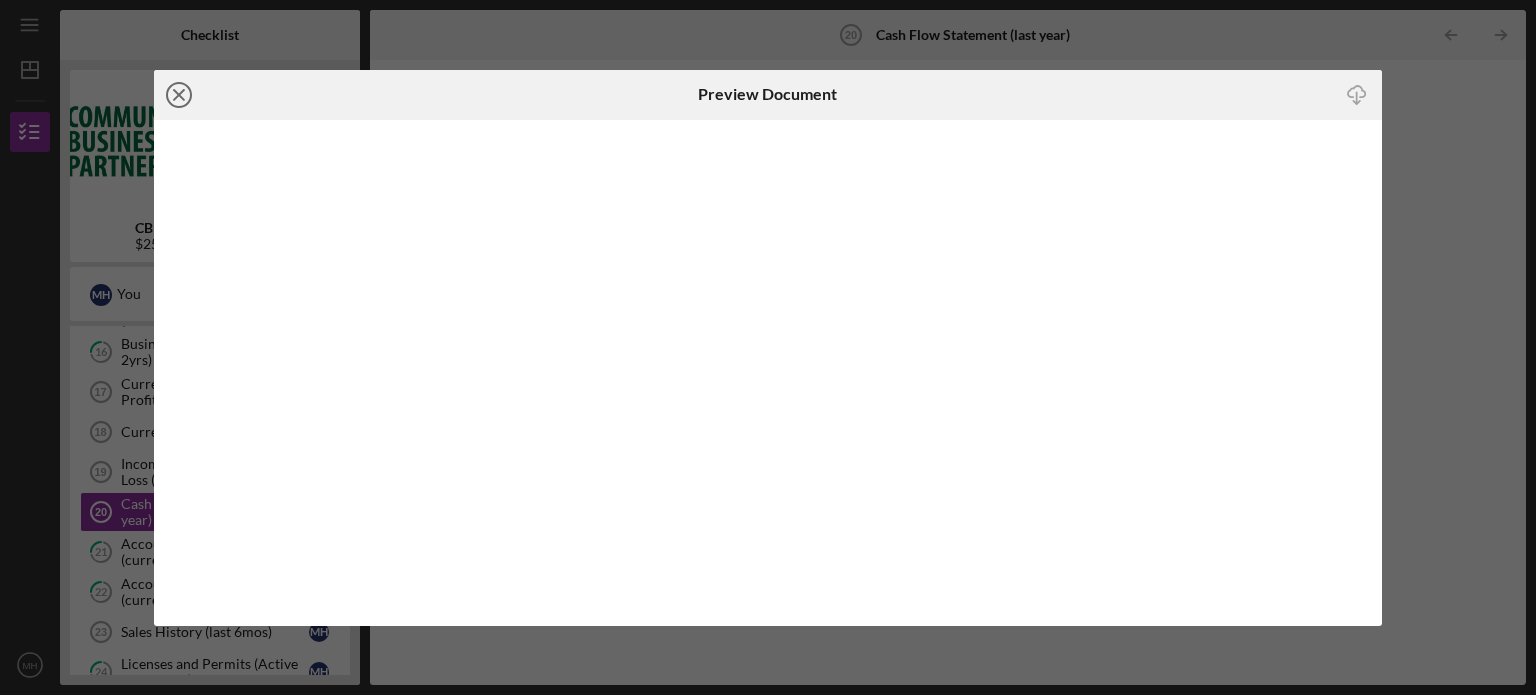 click 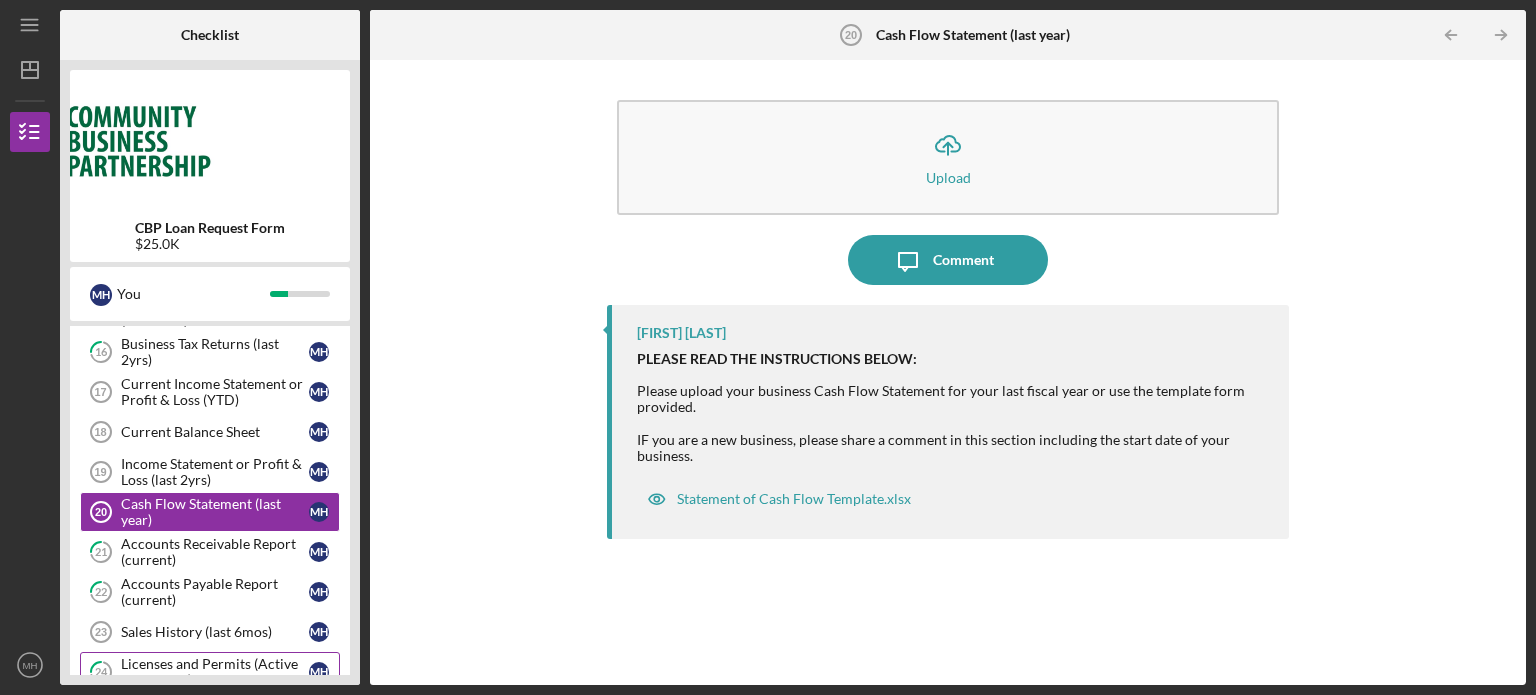 click on "Licenses and Permits (Active or Current)" at bounding box center [215, 672] 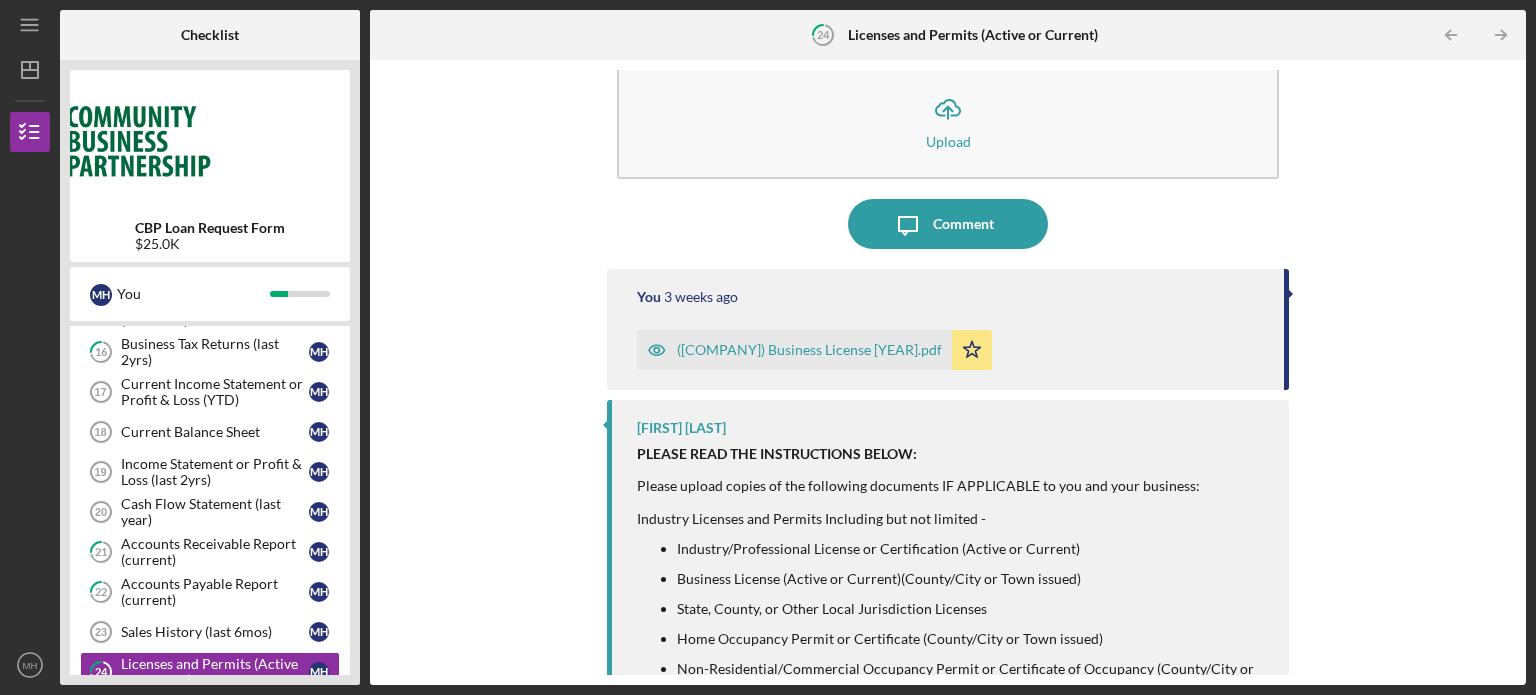 scroll, scrollTop: 0, scrollLeft: 0, axis: both 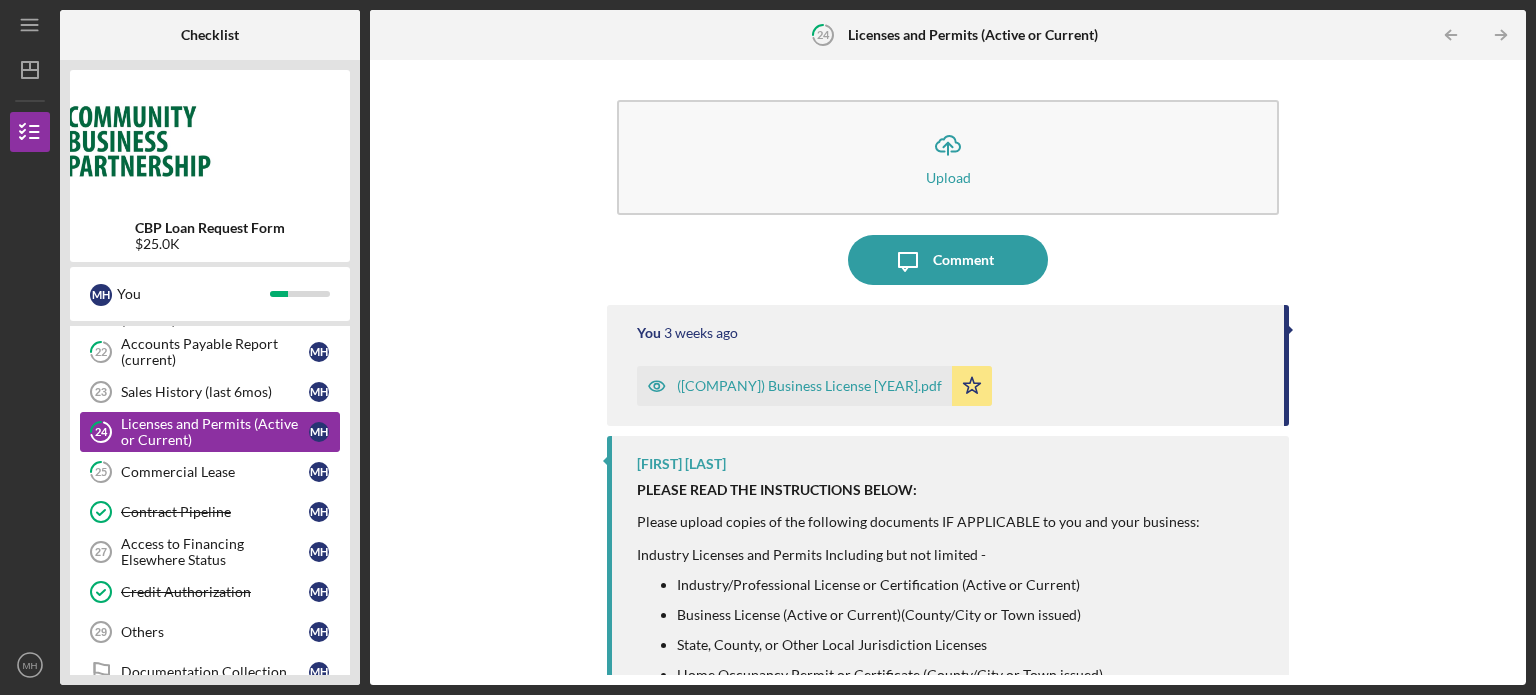 click on "Documentation Collection" at bounding box center (215, 672) 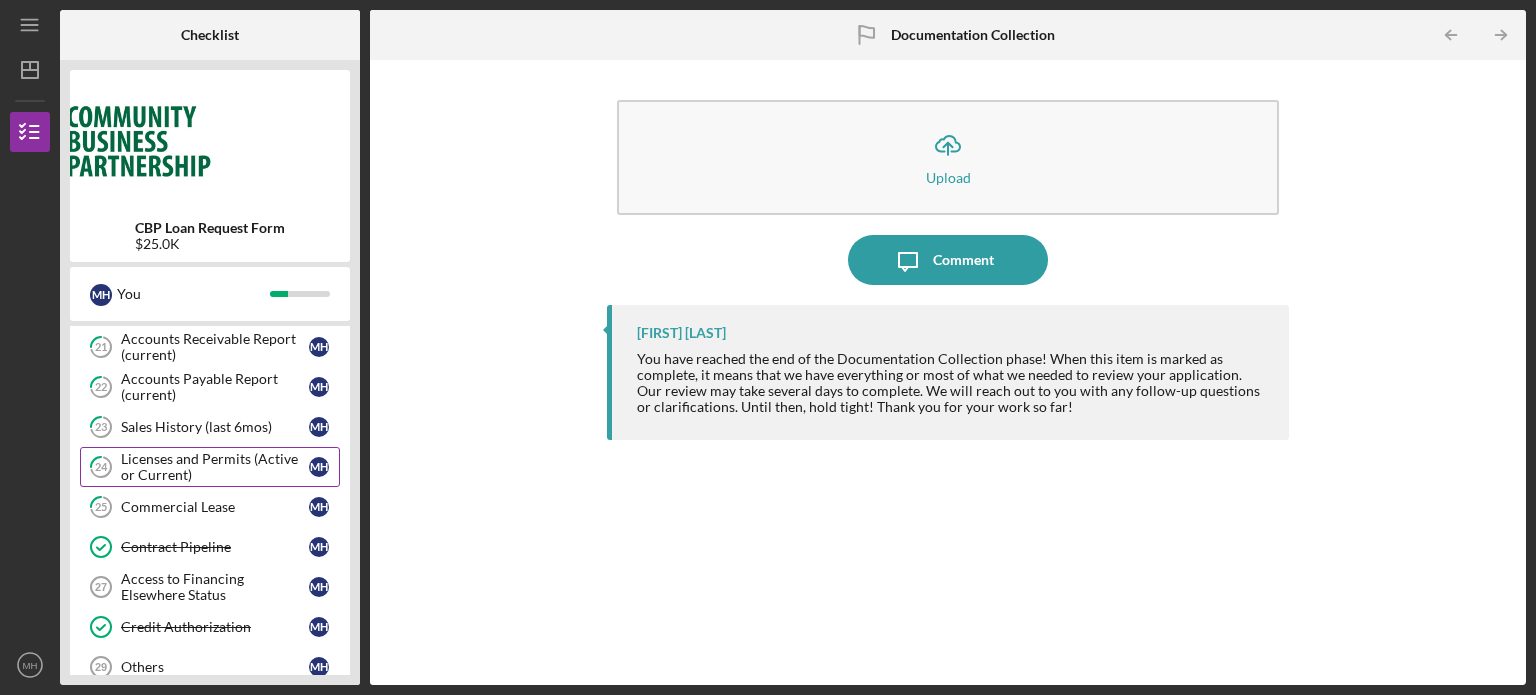 scroll, scrollTop: 720, scrollLeft: 0, axis: vertical 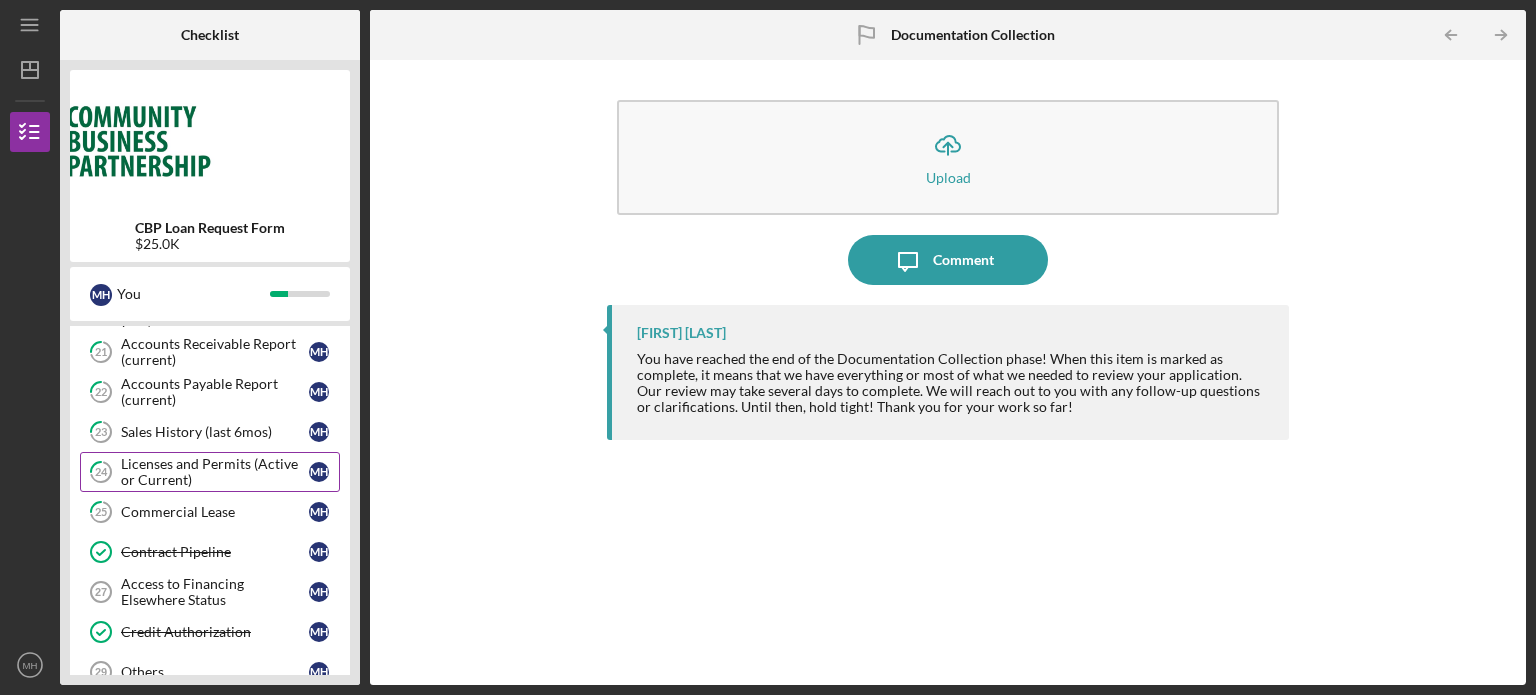 click on "Others" at bounding box center [215, 672] 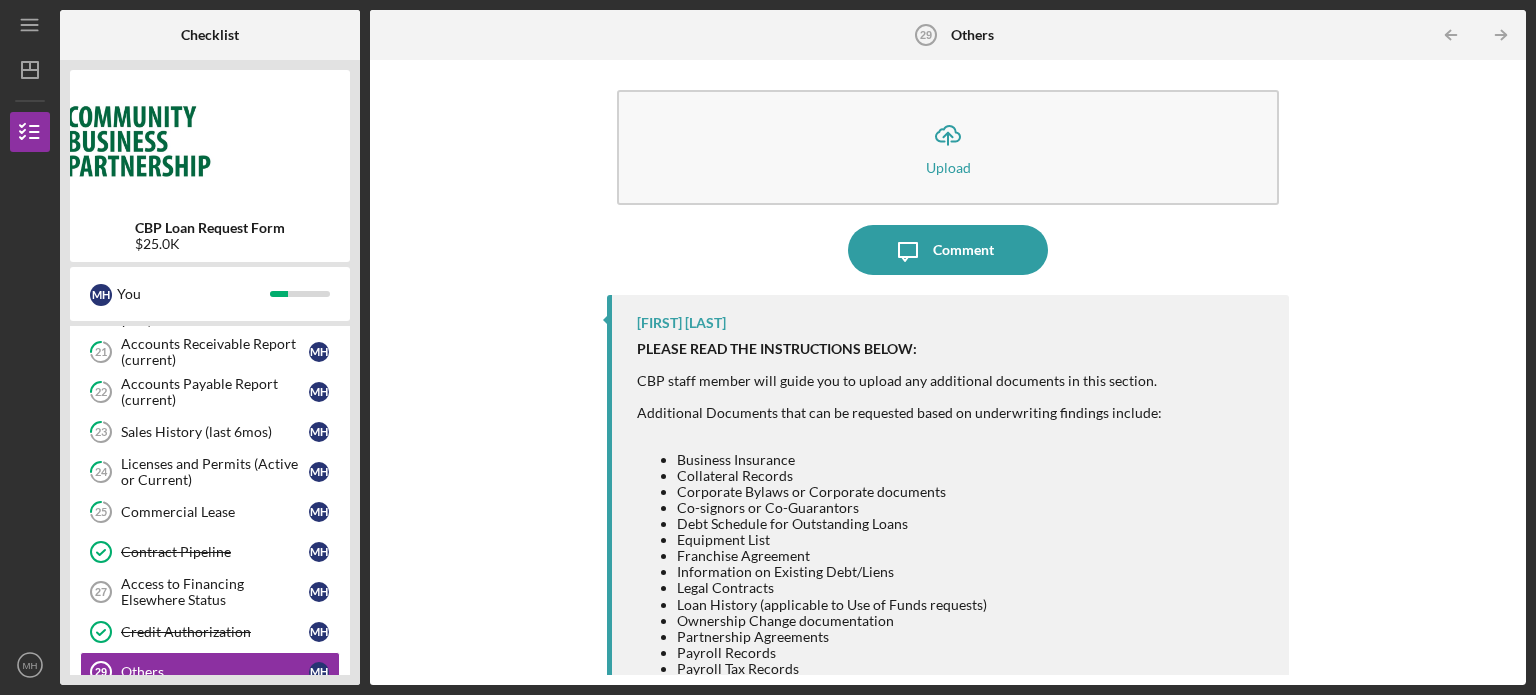 scroll, scrollTop: 0, scrollLeft: 0, axis: both 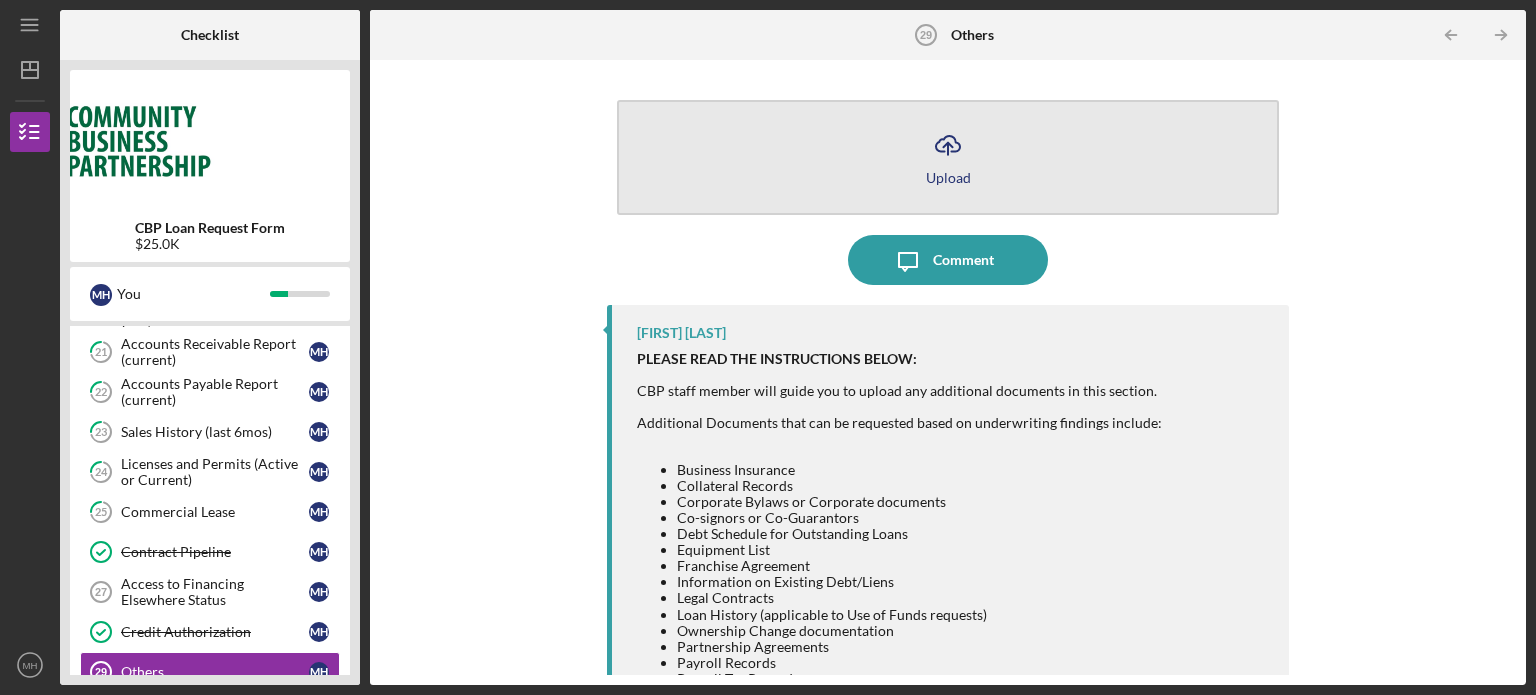 click on "Icon/Upload" 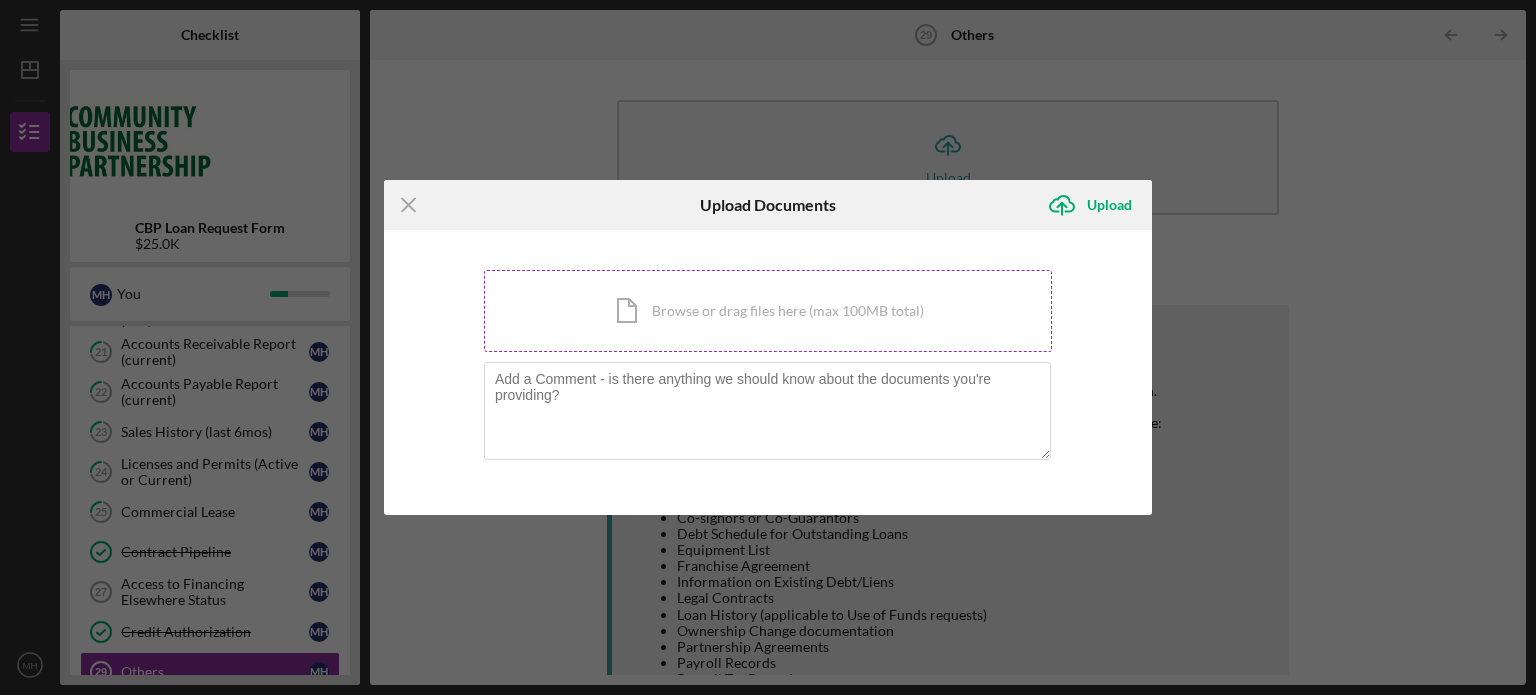 click on "Icon/Document Browse or drag files here (max 100MB total) Tap to choose files or take a photo" at bounding box center [768, 311] 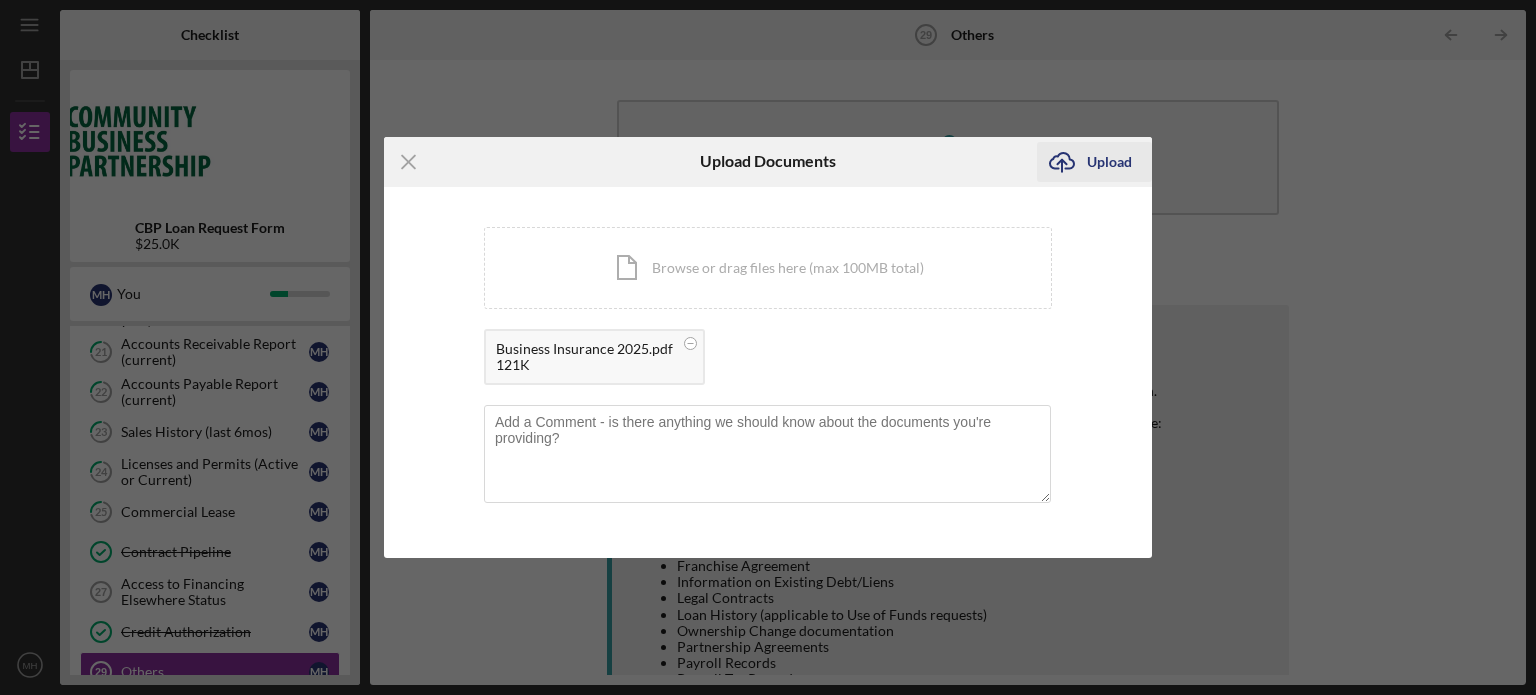 click on "Upload" at bounding box center (1109, 162) 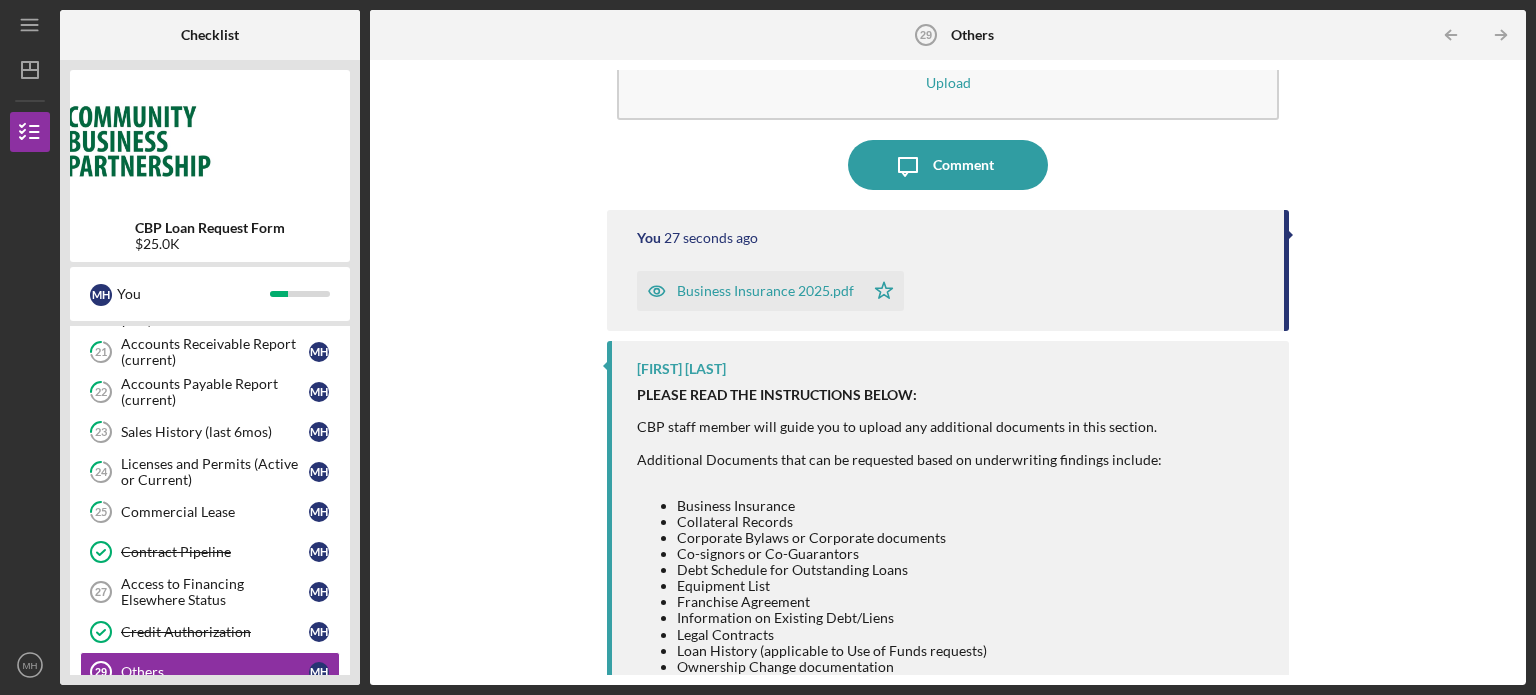 scroll, scrollTop: 0, scrollLeft: 0, axis: both 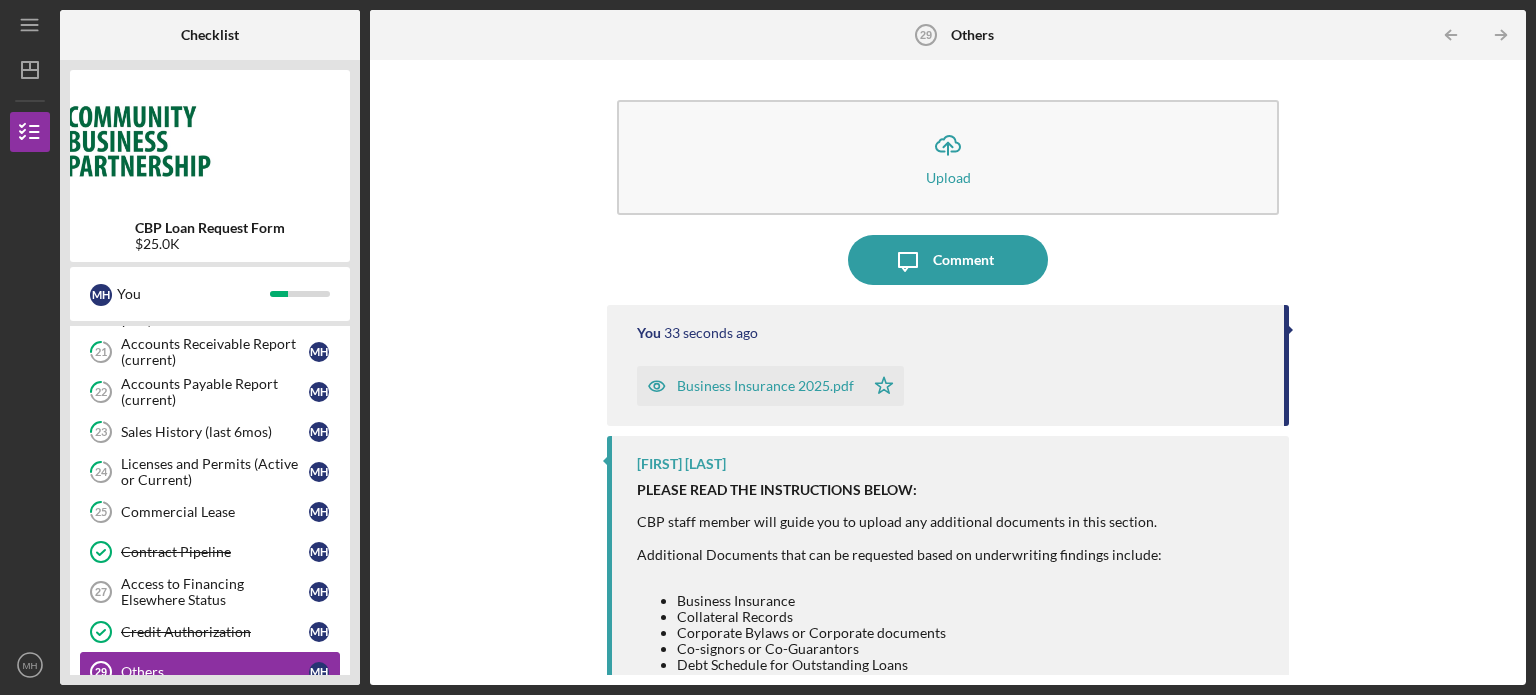 type 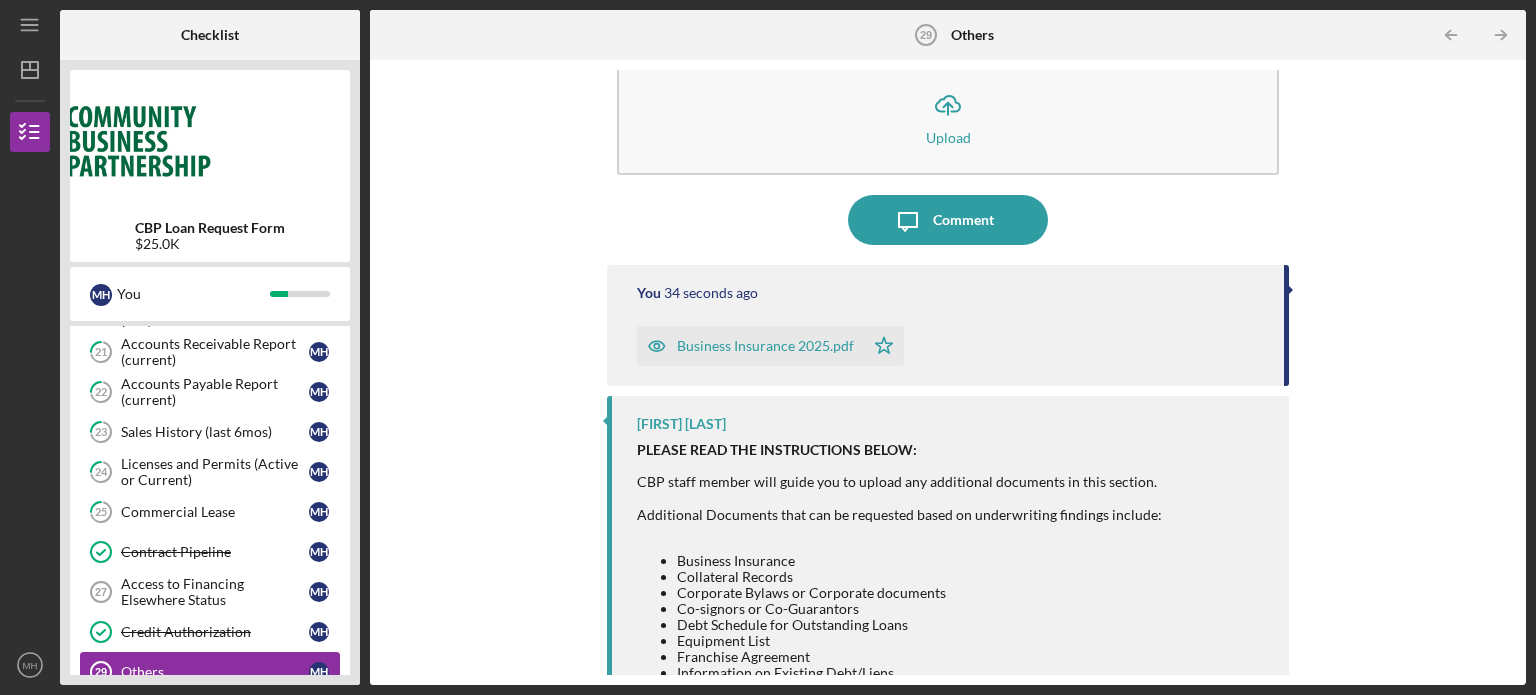 scroll, scrollTop: 80, scrollLeft: 0, axis: vertical 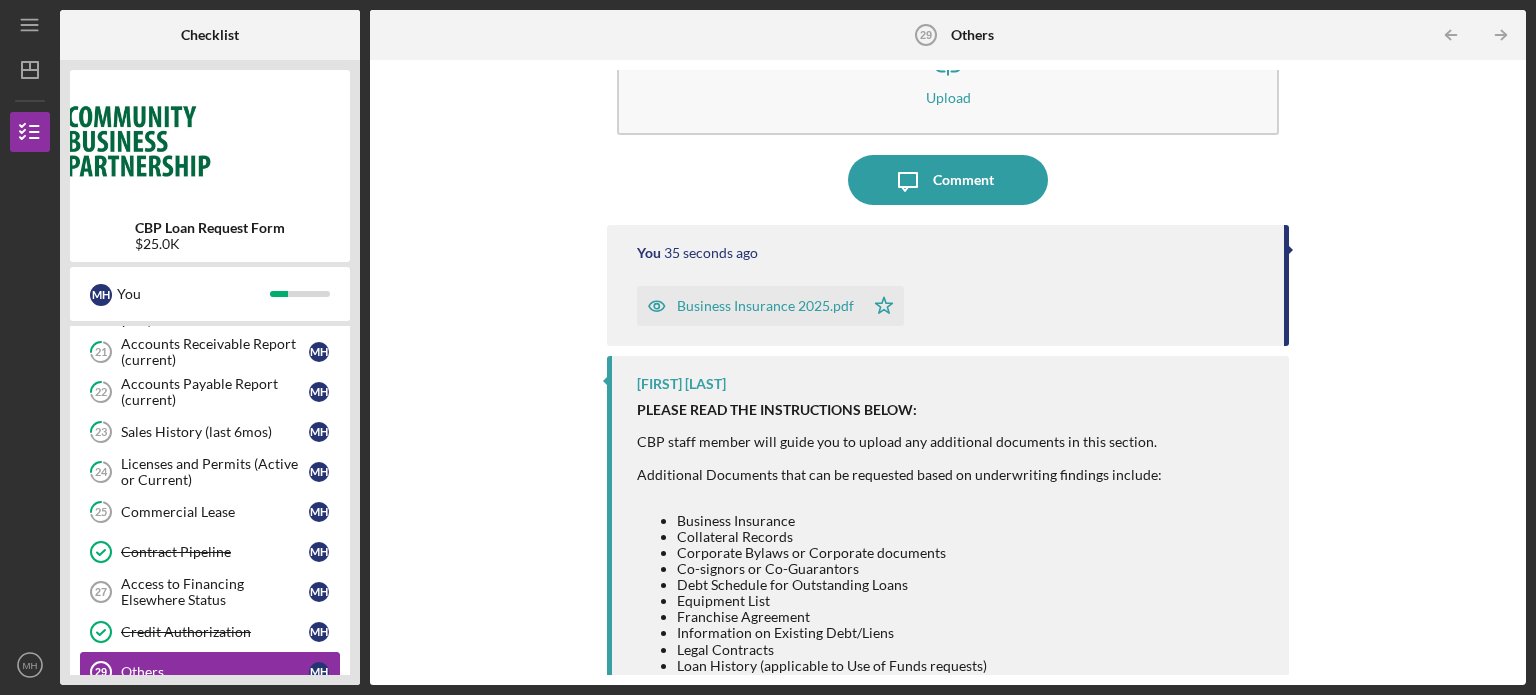 click on "Others" at bounding box center [215, 672] 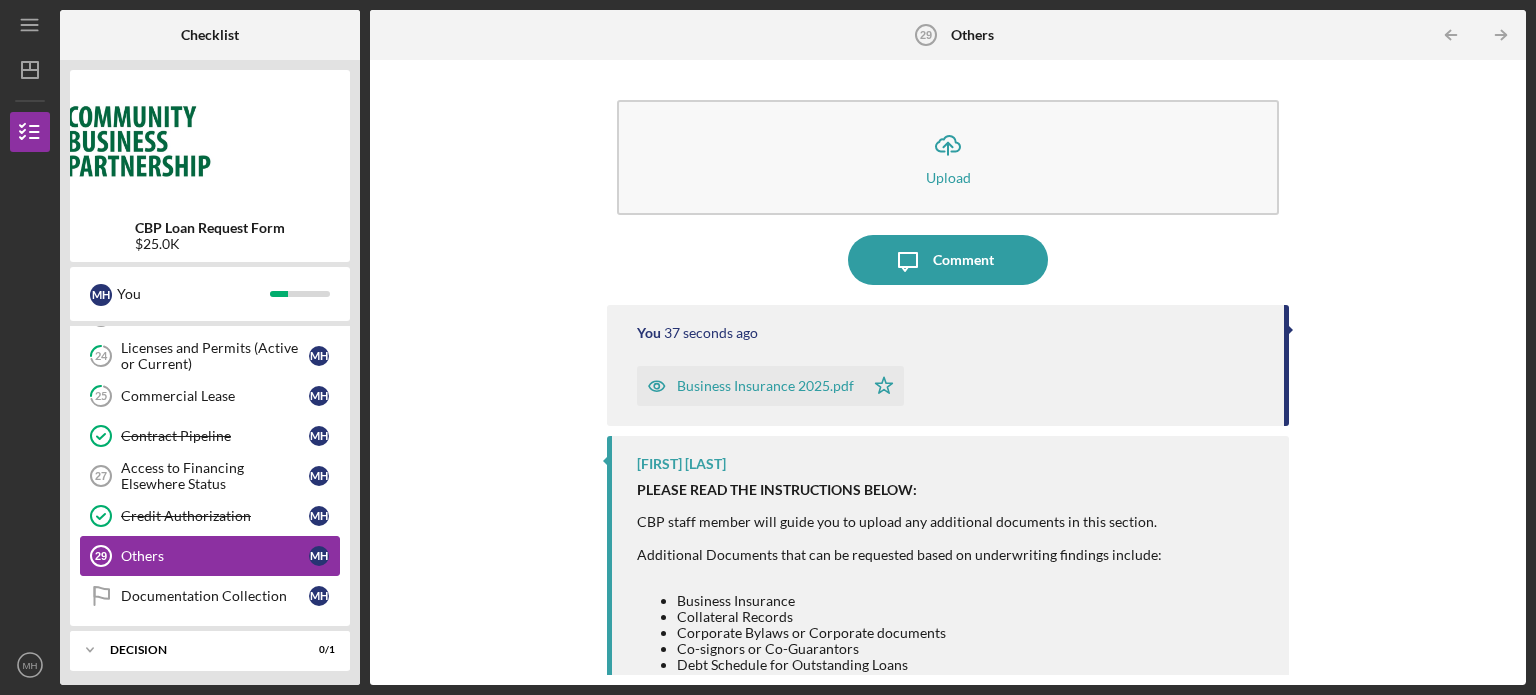 scroll, scrollTop: 840, scrollLeft: 0, axis: vertical 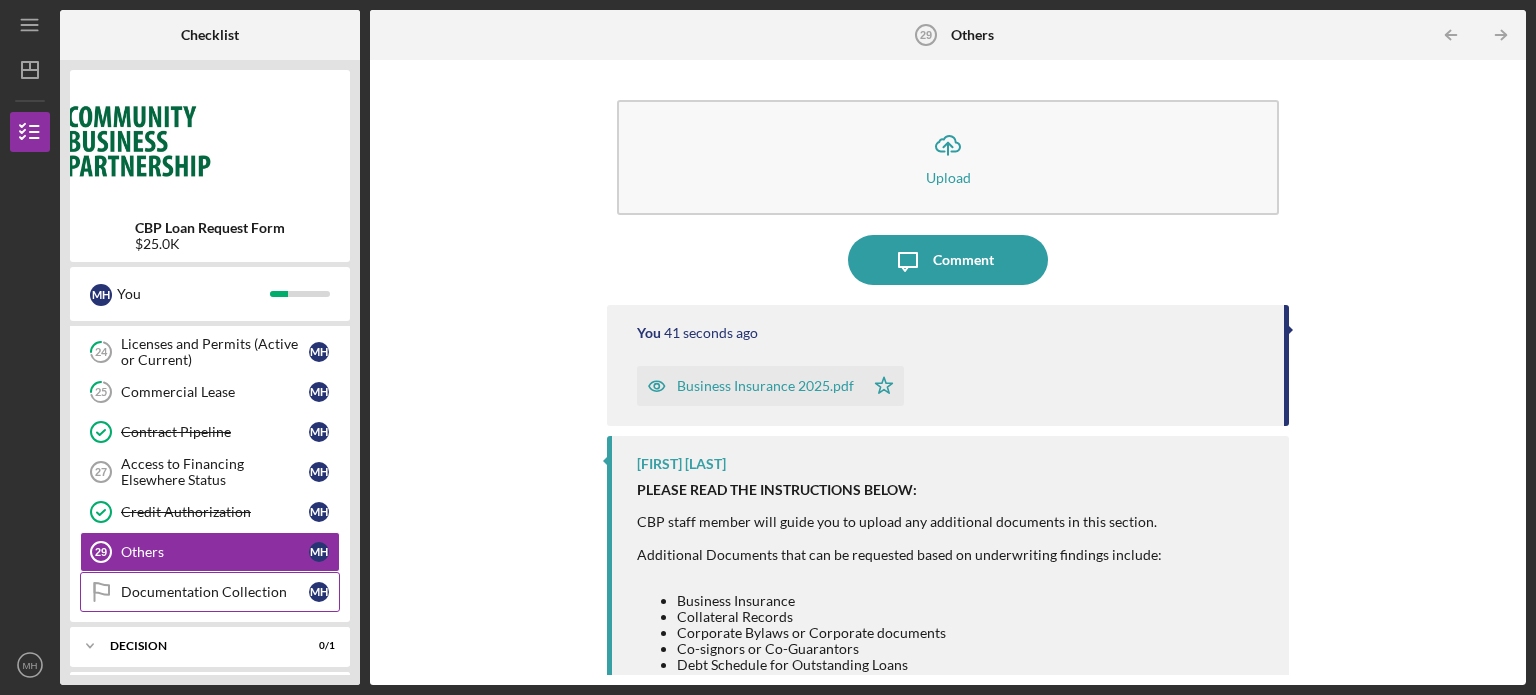 click on "Documentation Collection" at bounding box center (215, 592) 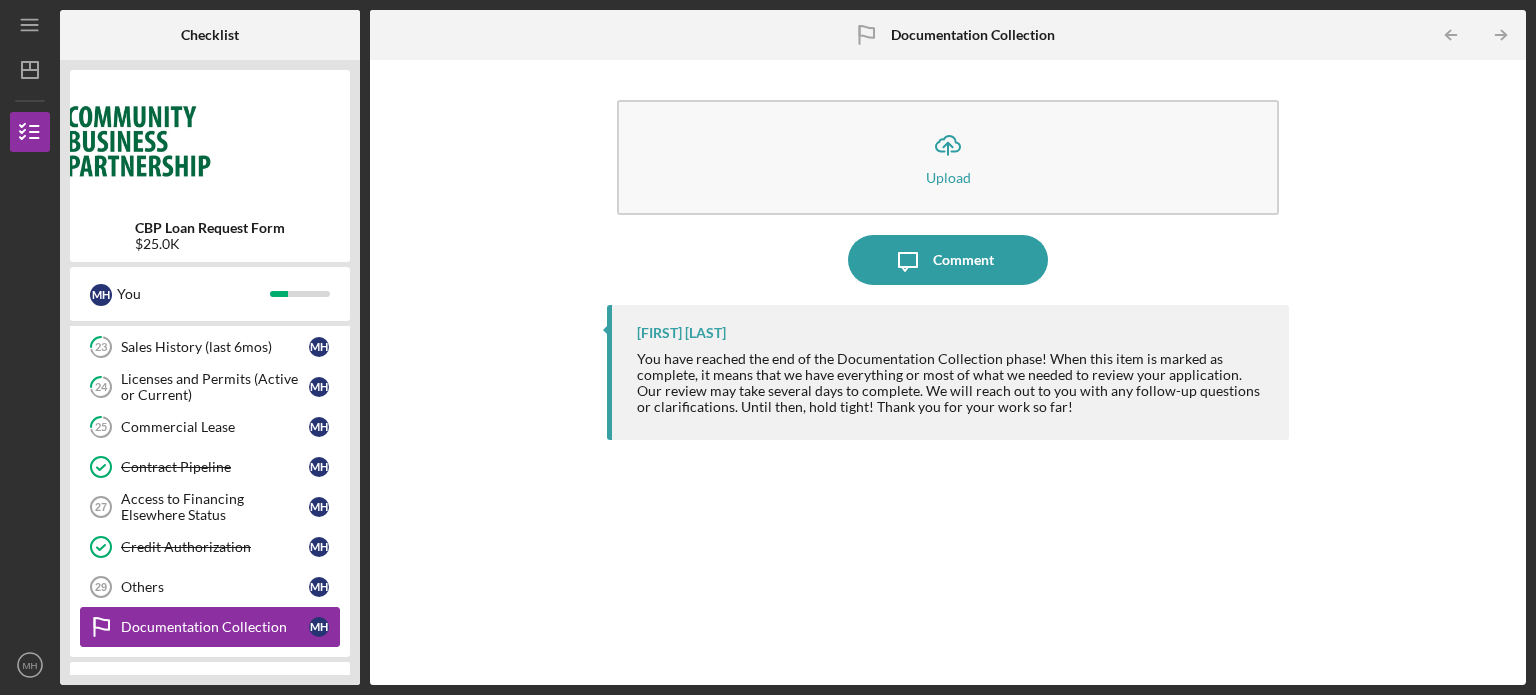 scroll, scrollTop: 800, scrollLeft: 0, axis: vertical 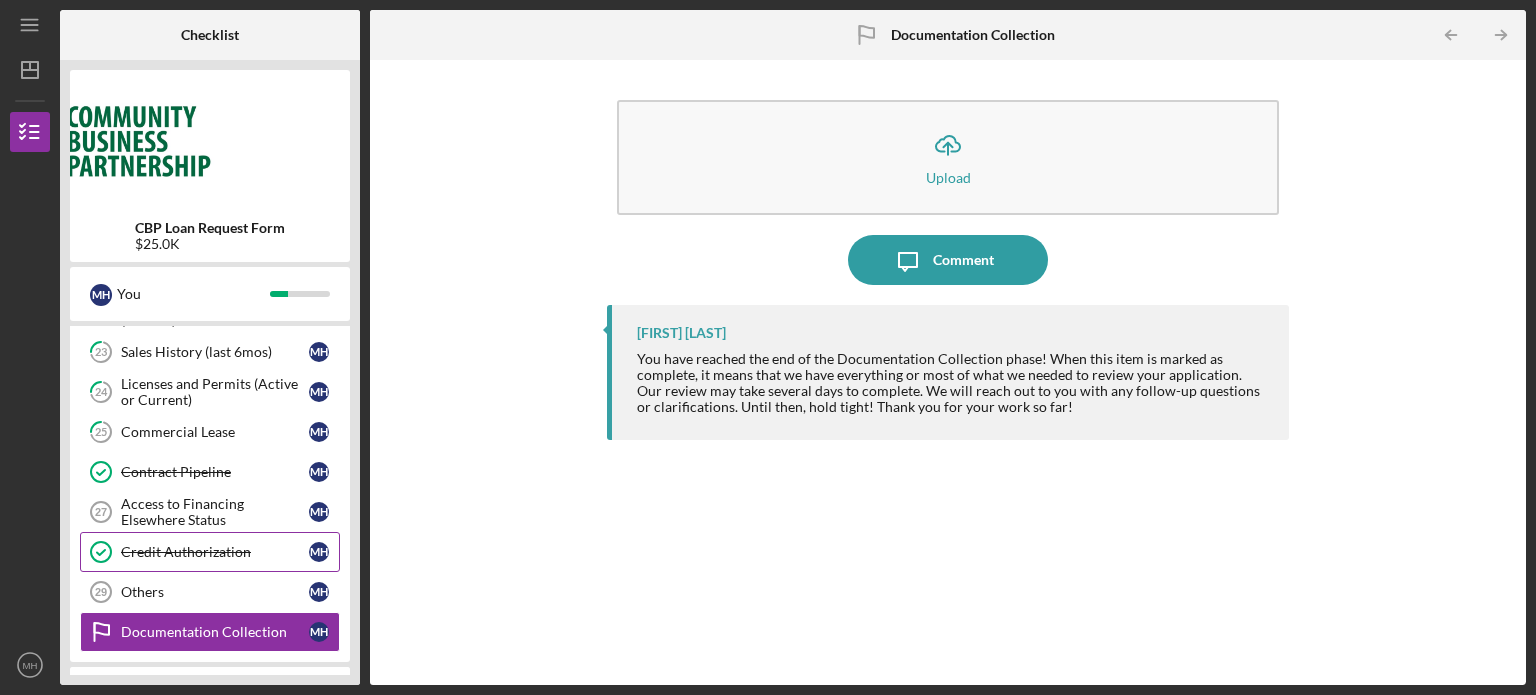 click on "Credit Authorization" at bounding box center [215, 552] 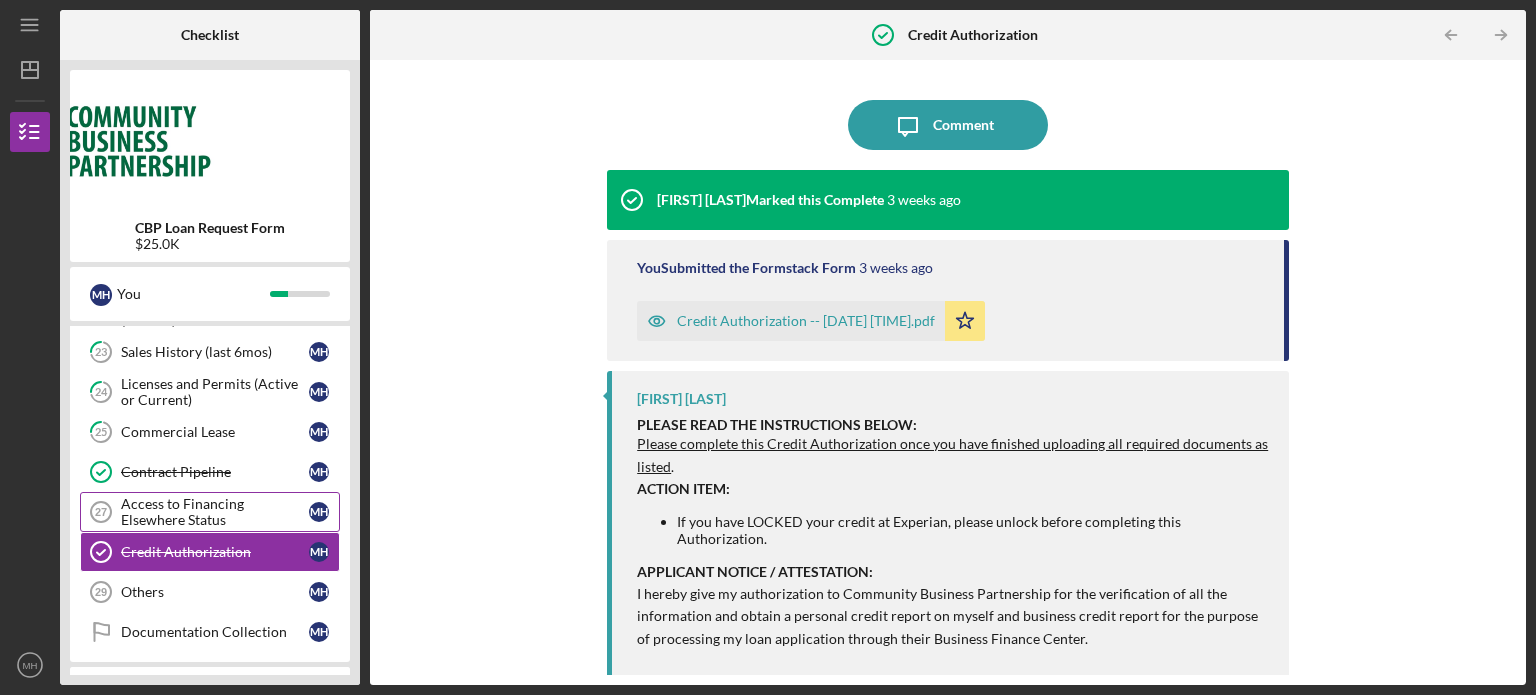 click on "Access to Financing Elsewhere Status" at bounding box center [215, 512] 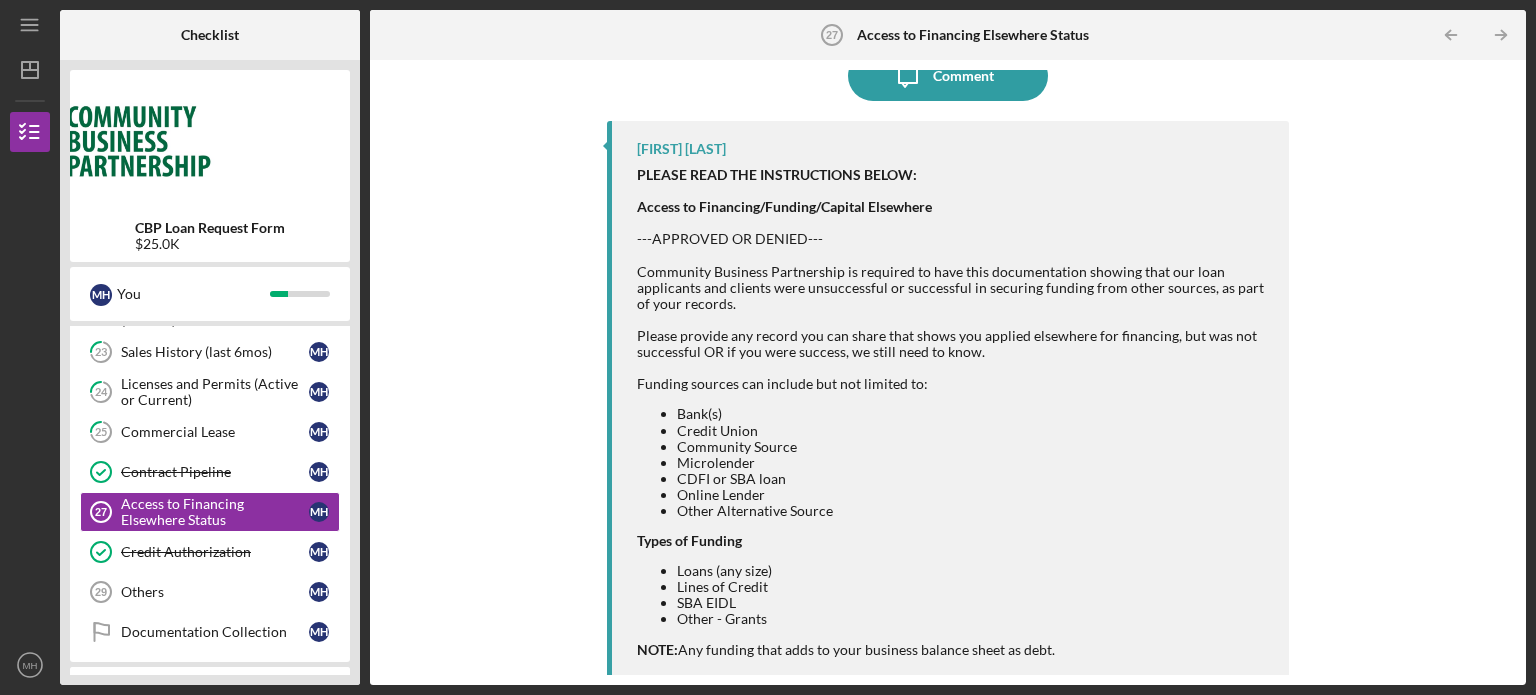 scroll, scrollTop: 191, scrollLeft: 0, axis: vertical 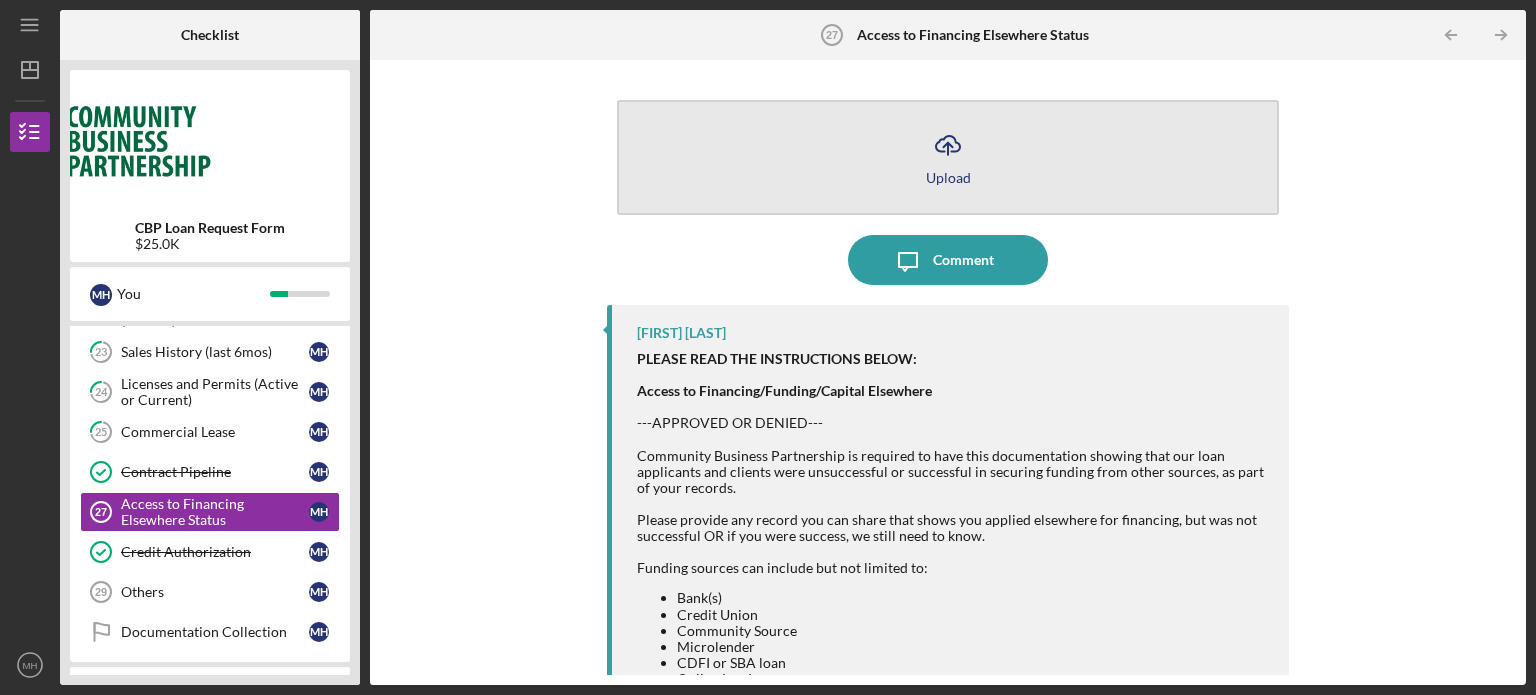 click on "Icon/Upload" 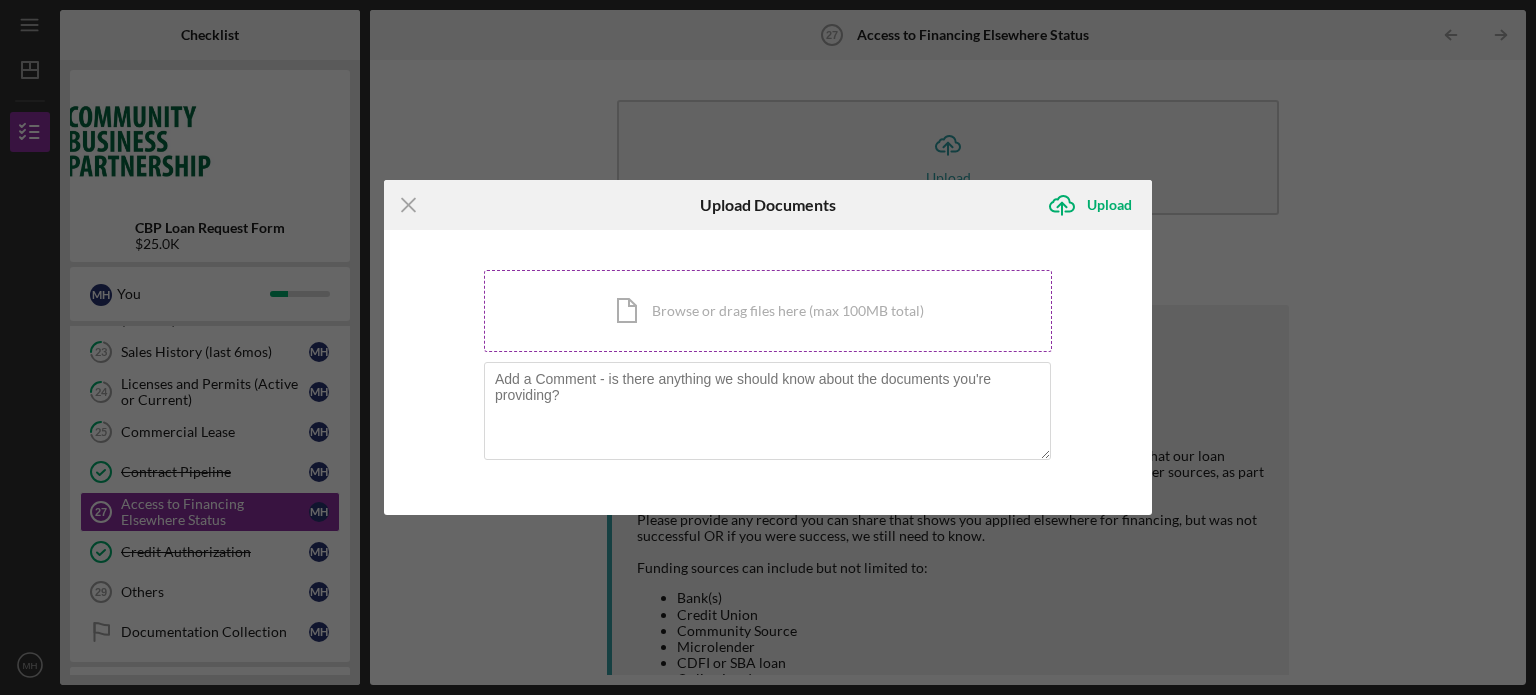 click on "Icon/Document Browse or drag files here (max 100MB total) Tap to choose files or take a photo" at bounding box center (768, 311) 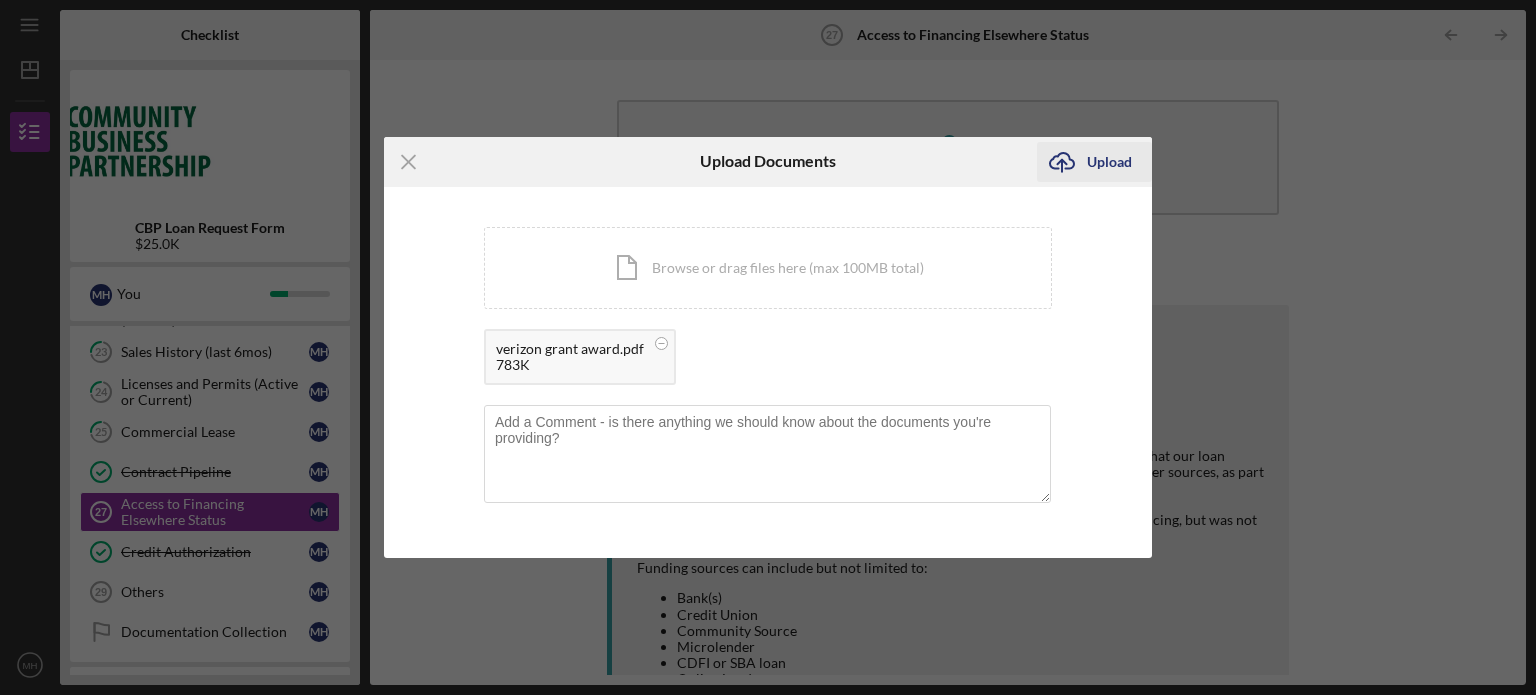 click on "Upload" at bounding box center [1109, 162] 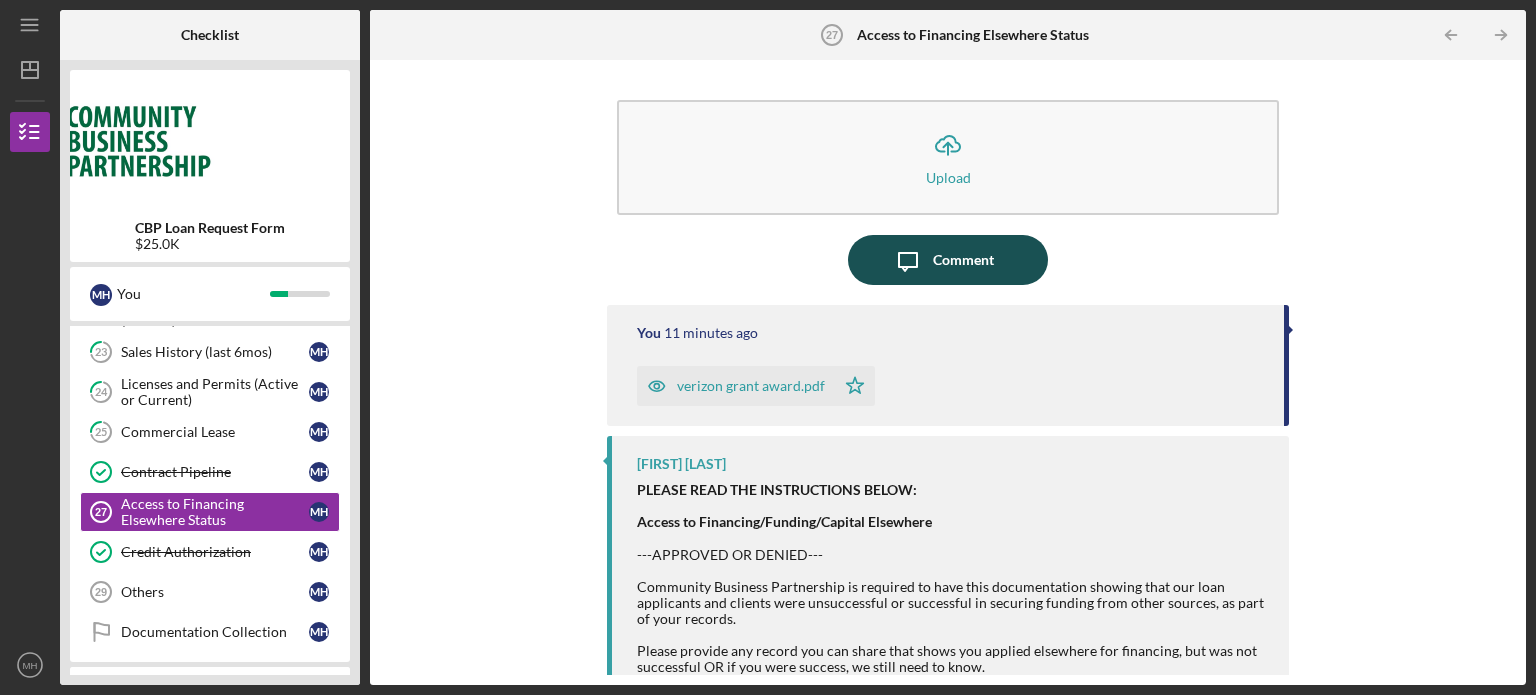 click on "Comment" at bounding box center (963, 260) 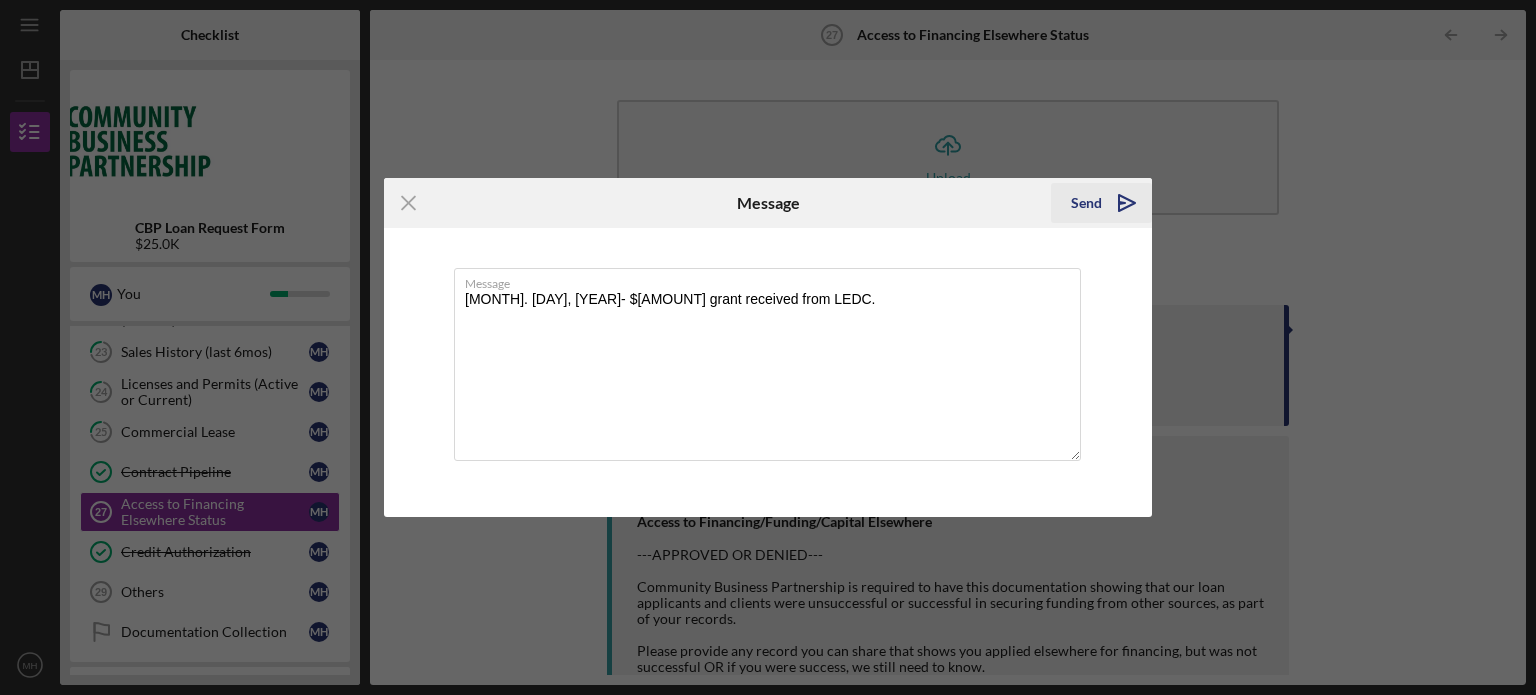 type on "[MONTH]. [DAY], [YEAR]- $[AMOUNT] grant received from LEDC." 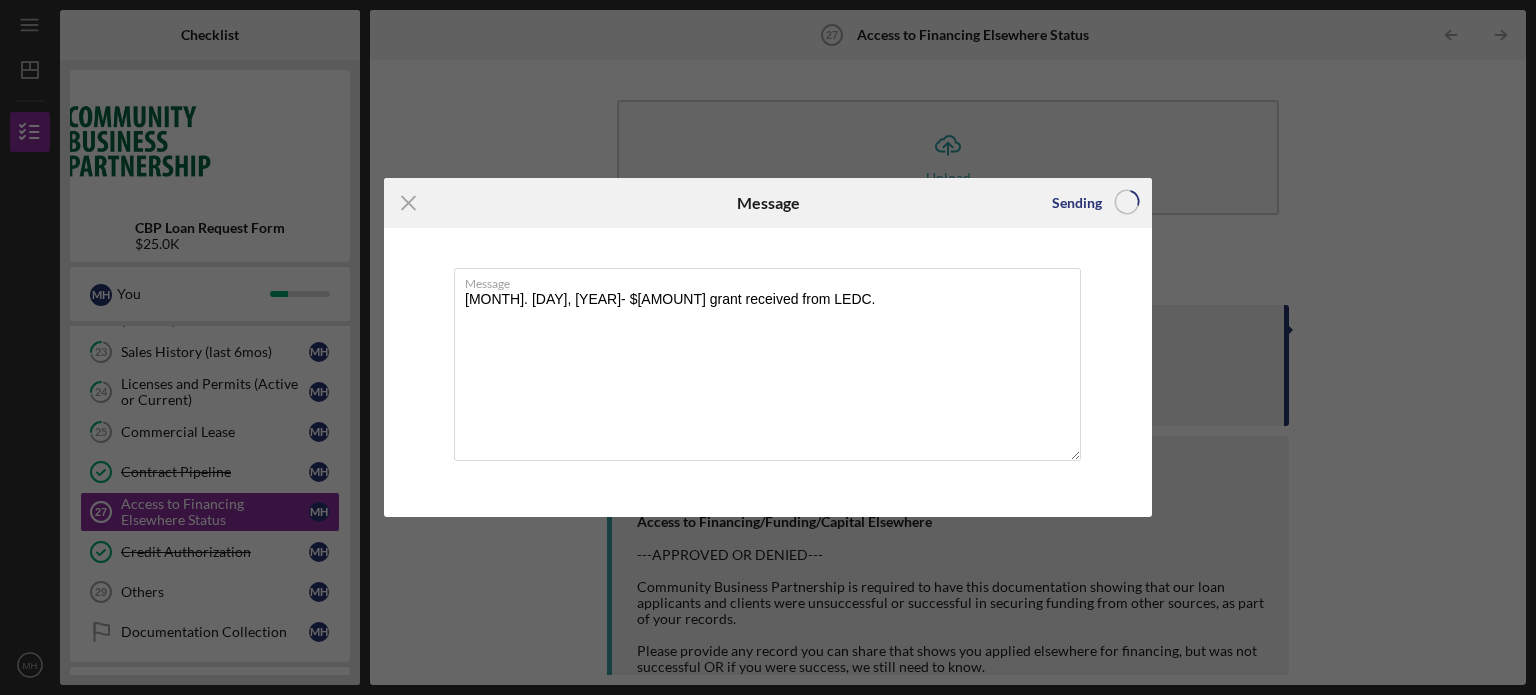 type 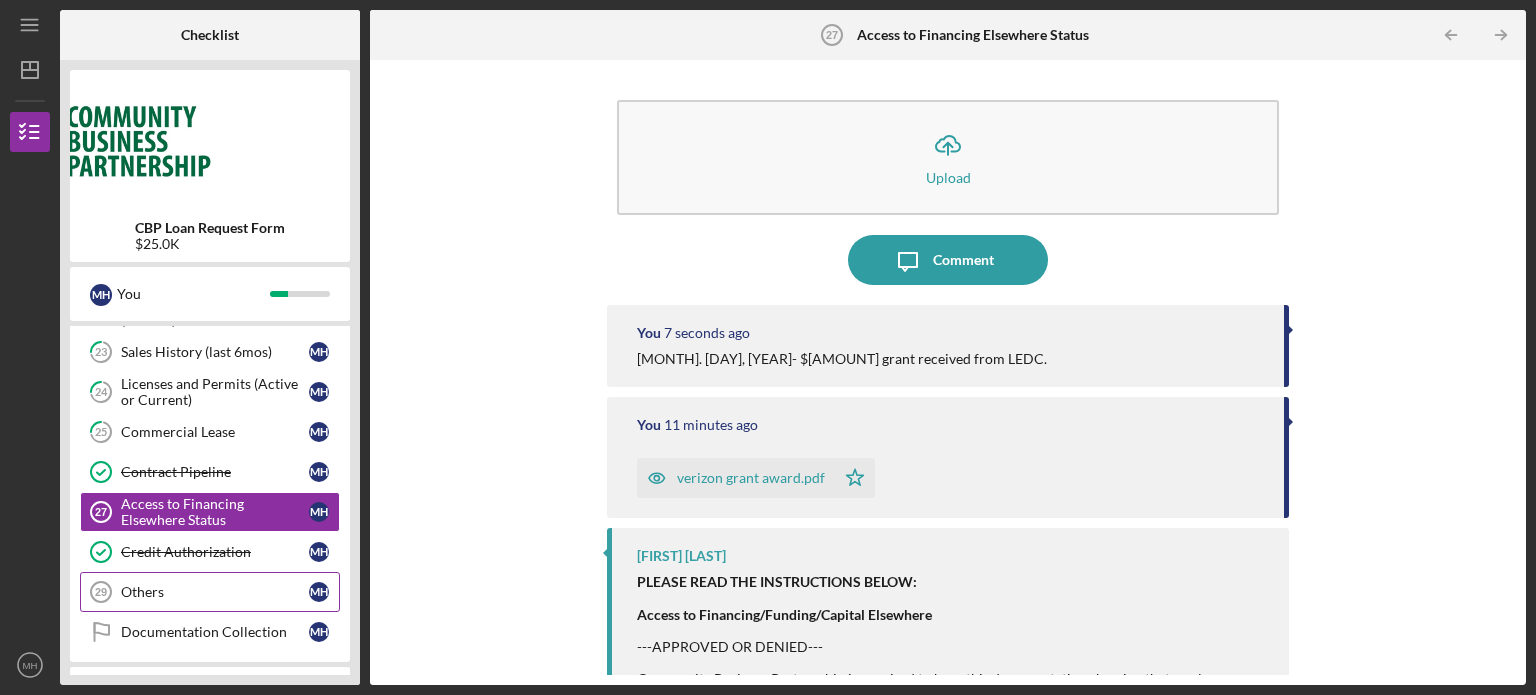 click on "Others" at bounding box center (215, 592) 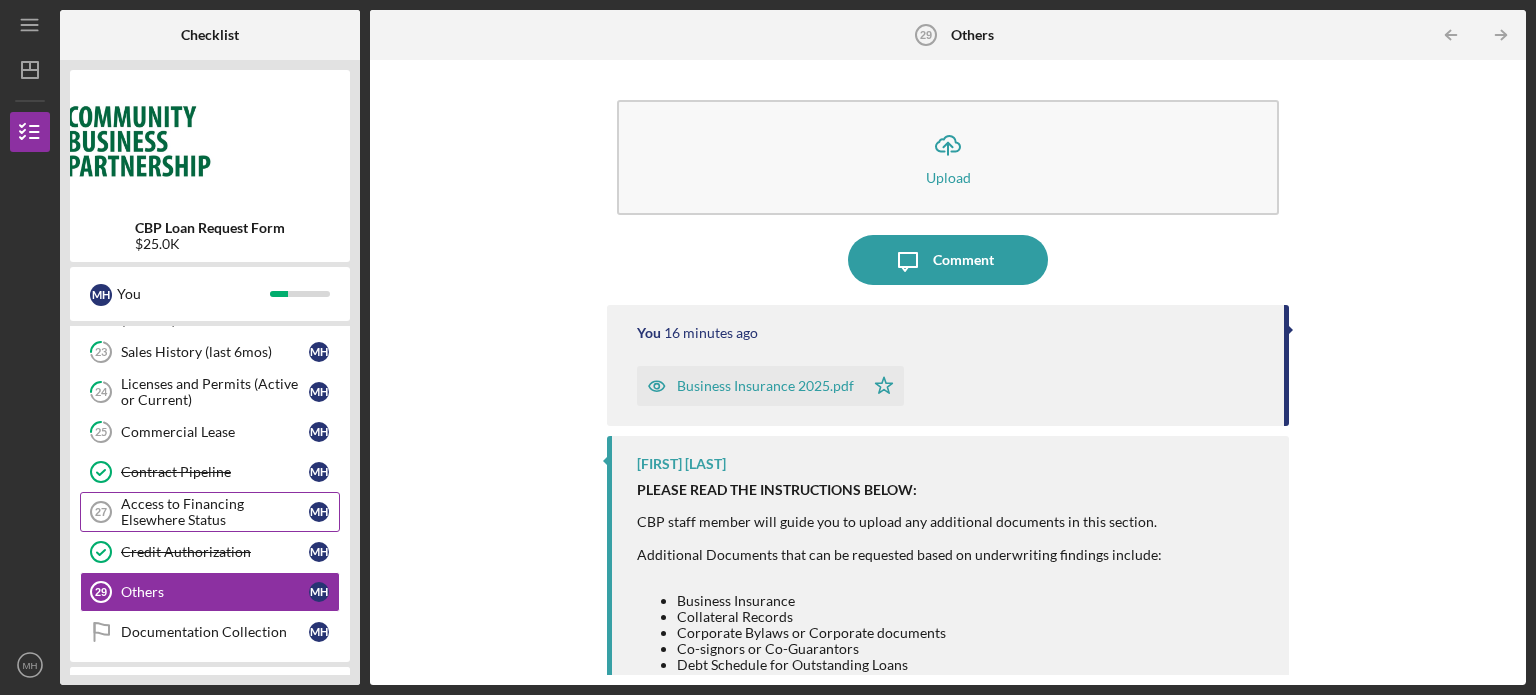 click on "Access to Financing Elsewhere Status" at bounding box center [215, 512] 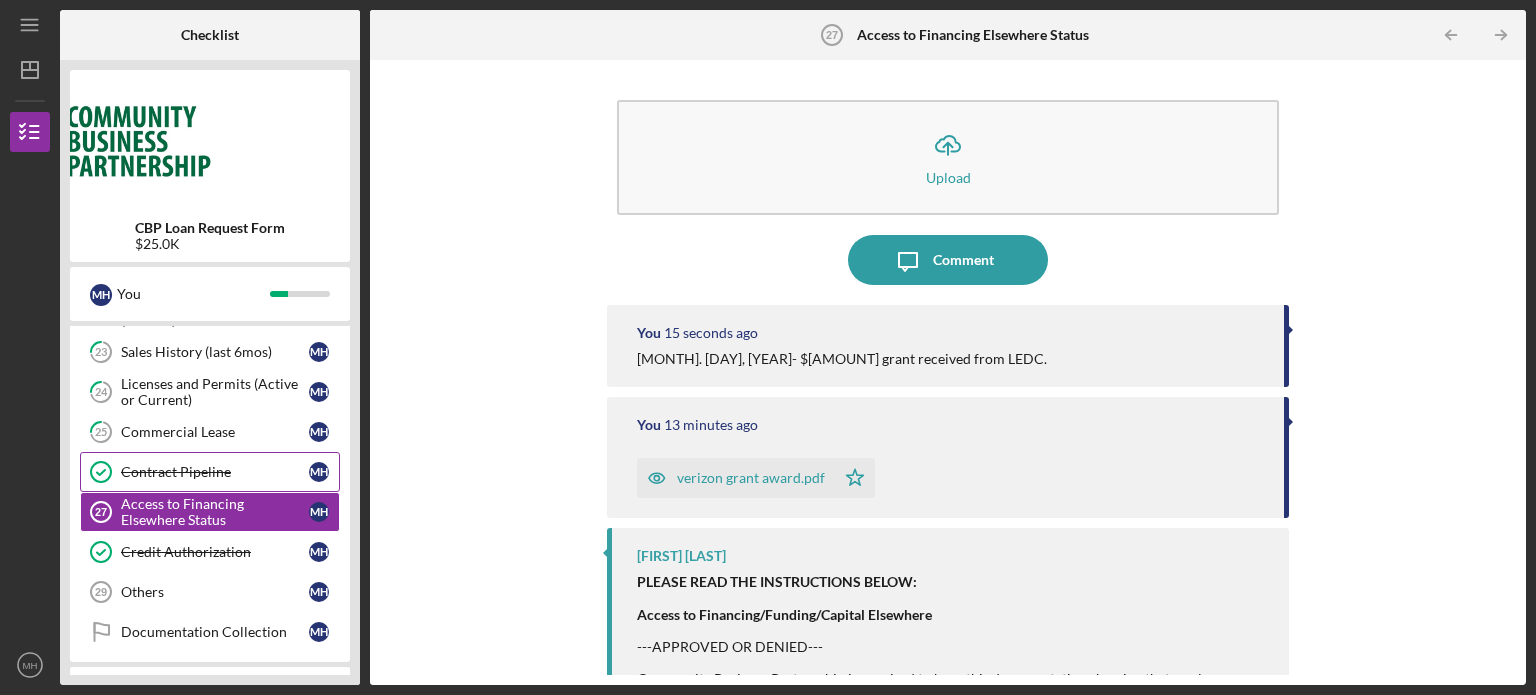 click on "Contract Pipeline" at bounding box center (215, 472) 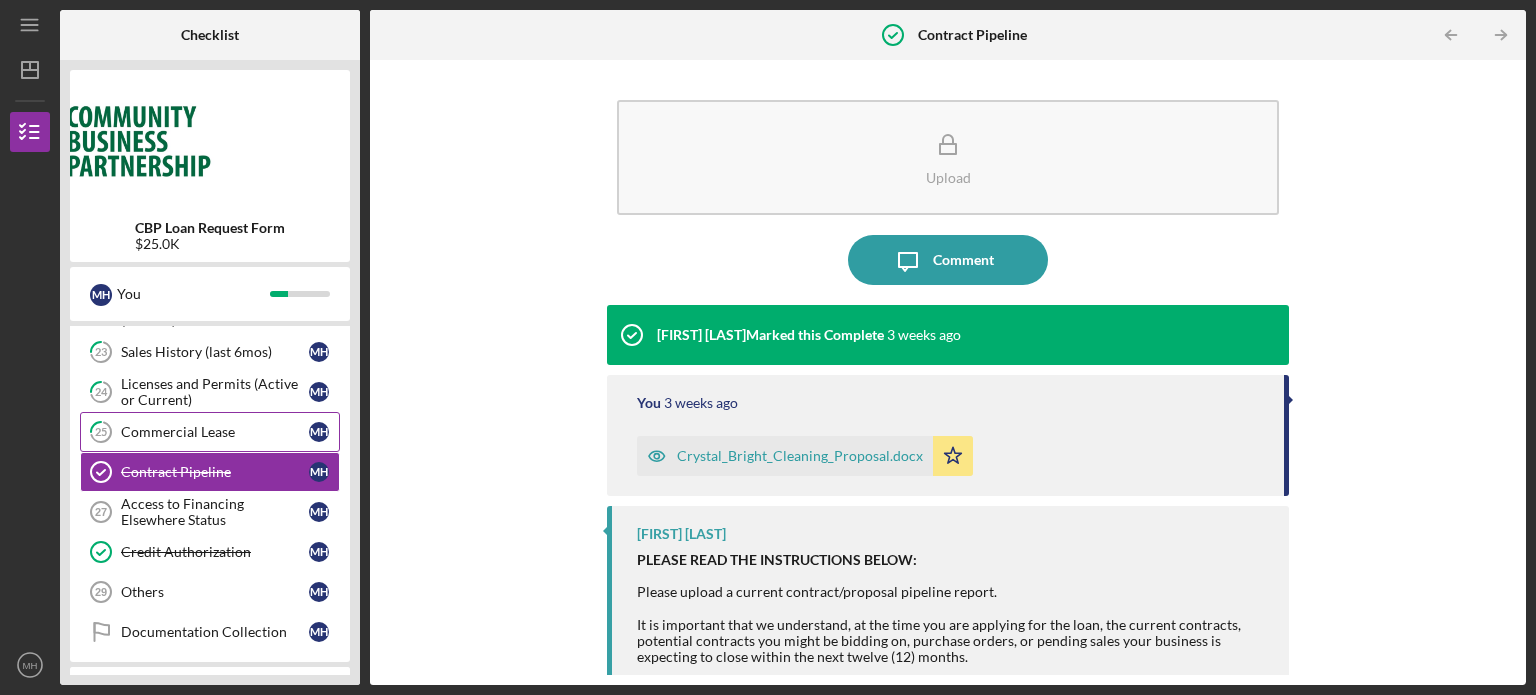 click on "Commercial Lease" at bounding box center [215, 432] 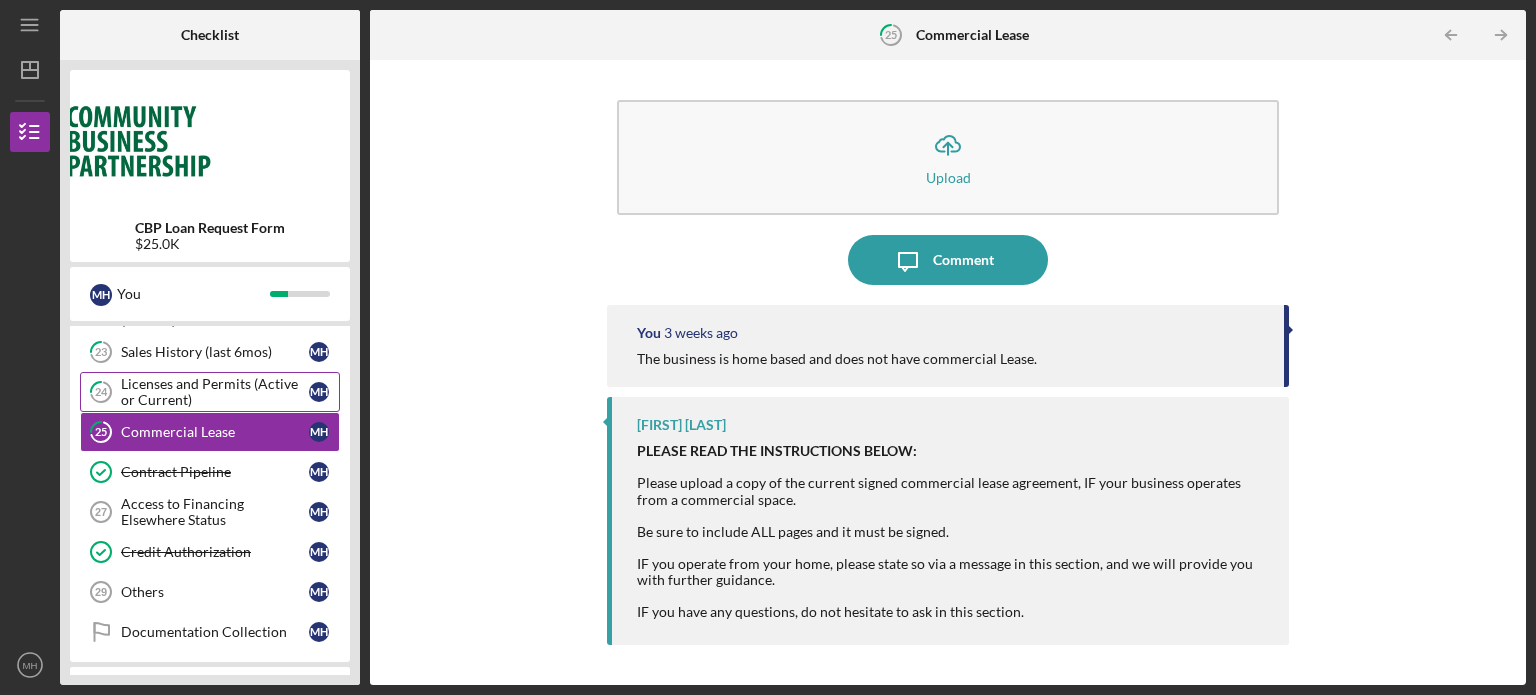 click on "Licenses and Permits (Active or Current)" at bounding box center (215, 392) 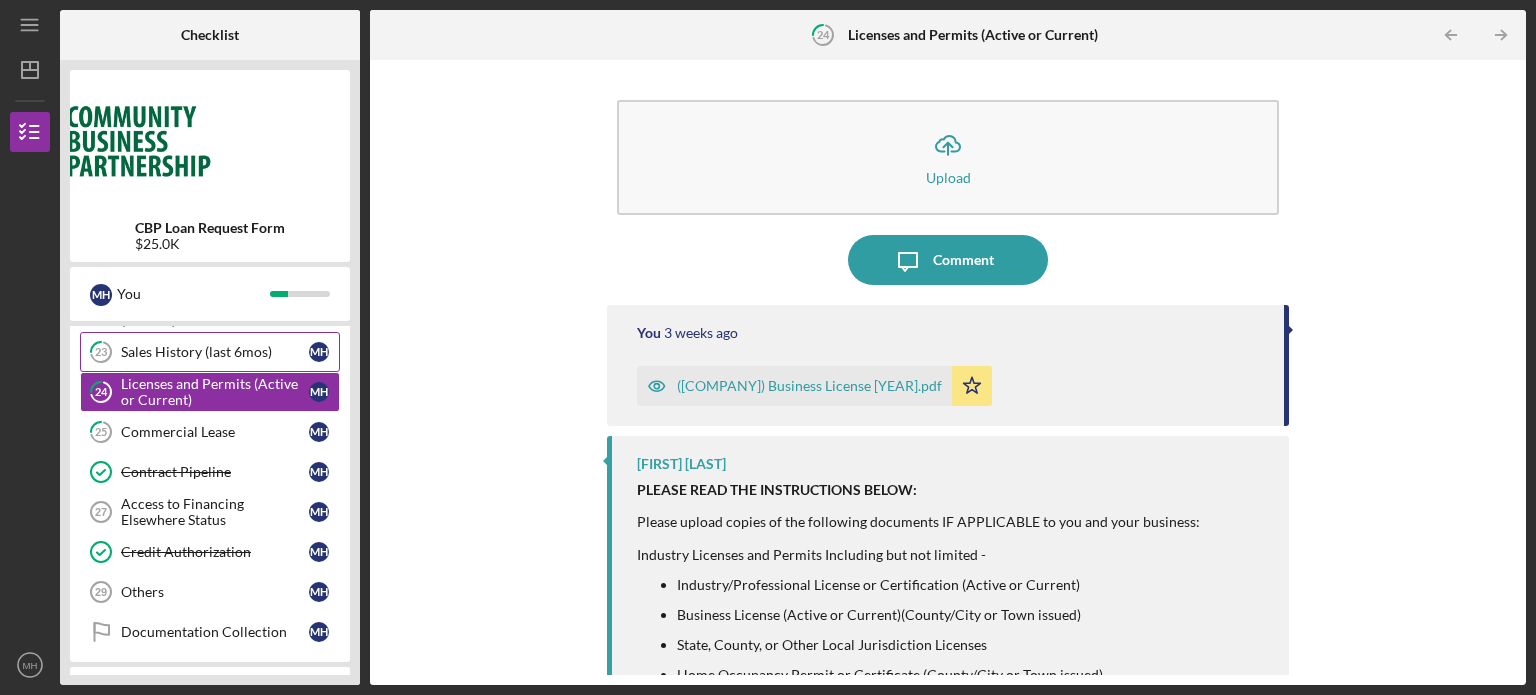 click on "Sales History (last 6mos)" at bounding box center [215, 352] 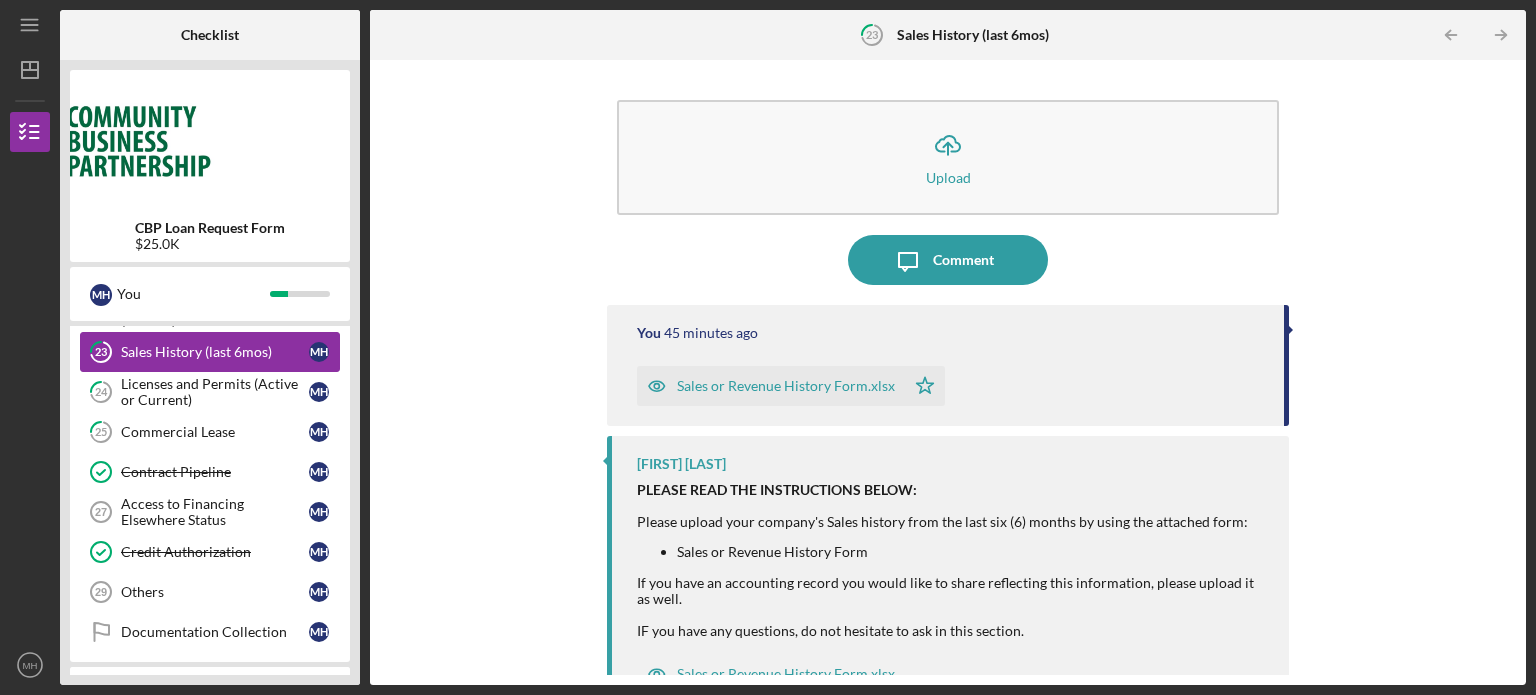 scroll, scrollTop: 760, scrollLeft: 0, axis: vertical 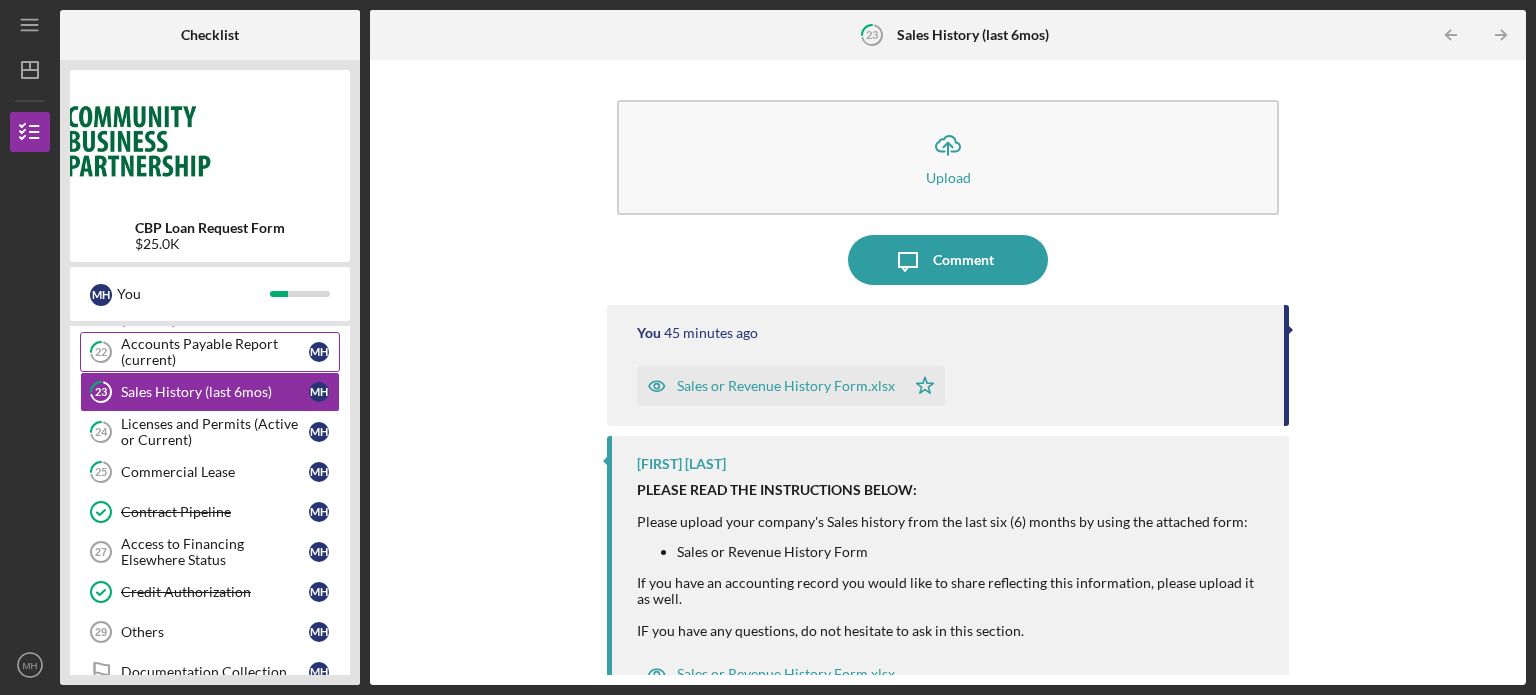 click on "Accounts Payable Report (current)" at bounding box center [215, 352] 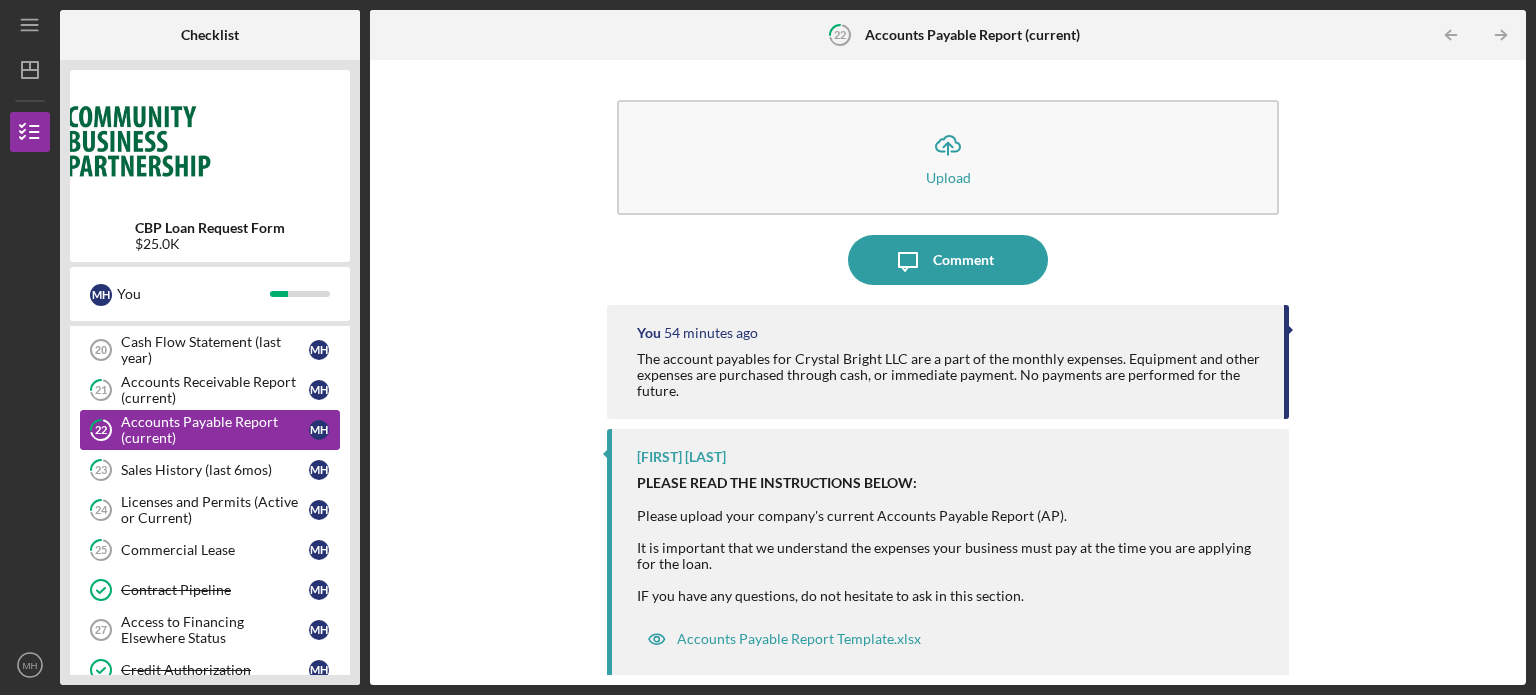 scroll, scrollTop: 680, scrollLeft: 0, axis: vertical 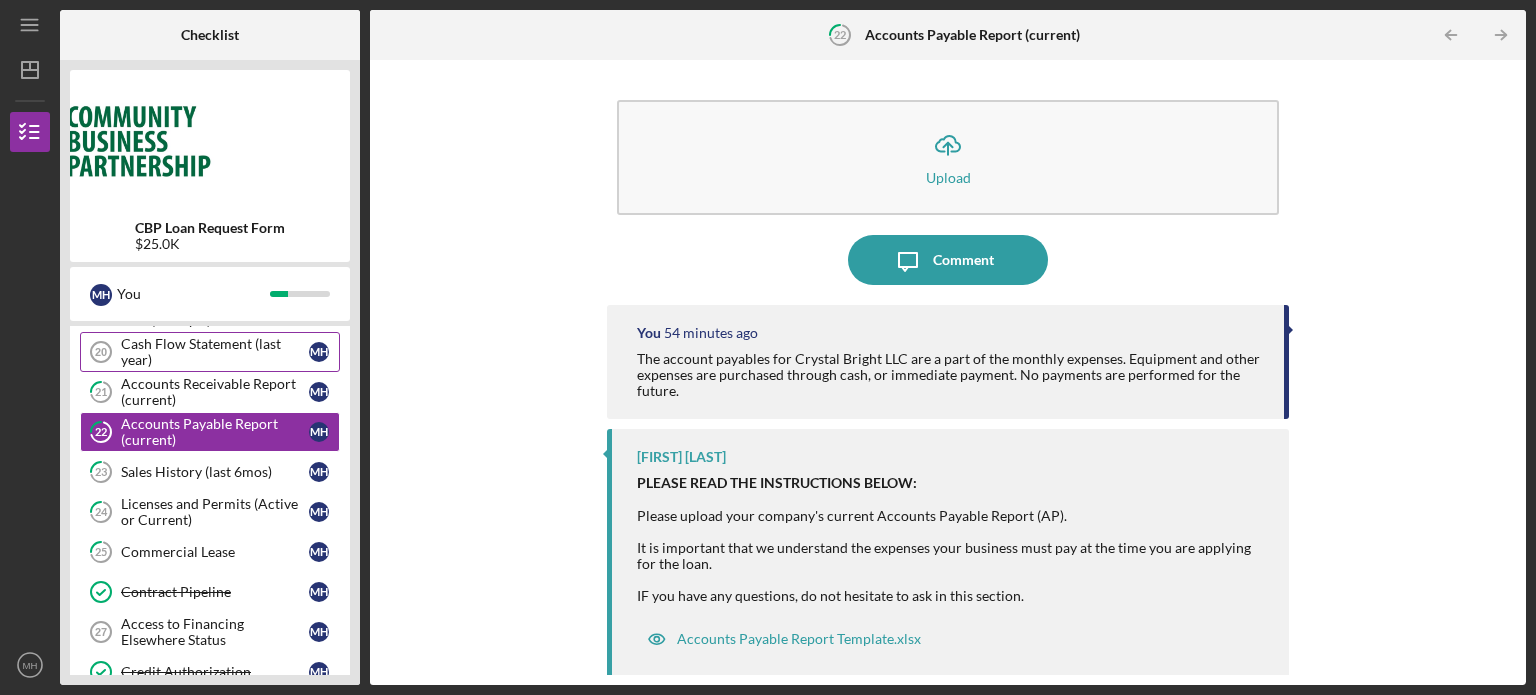 click on "Cash Flow Statement (last year)" at bounding box center (215, 352) 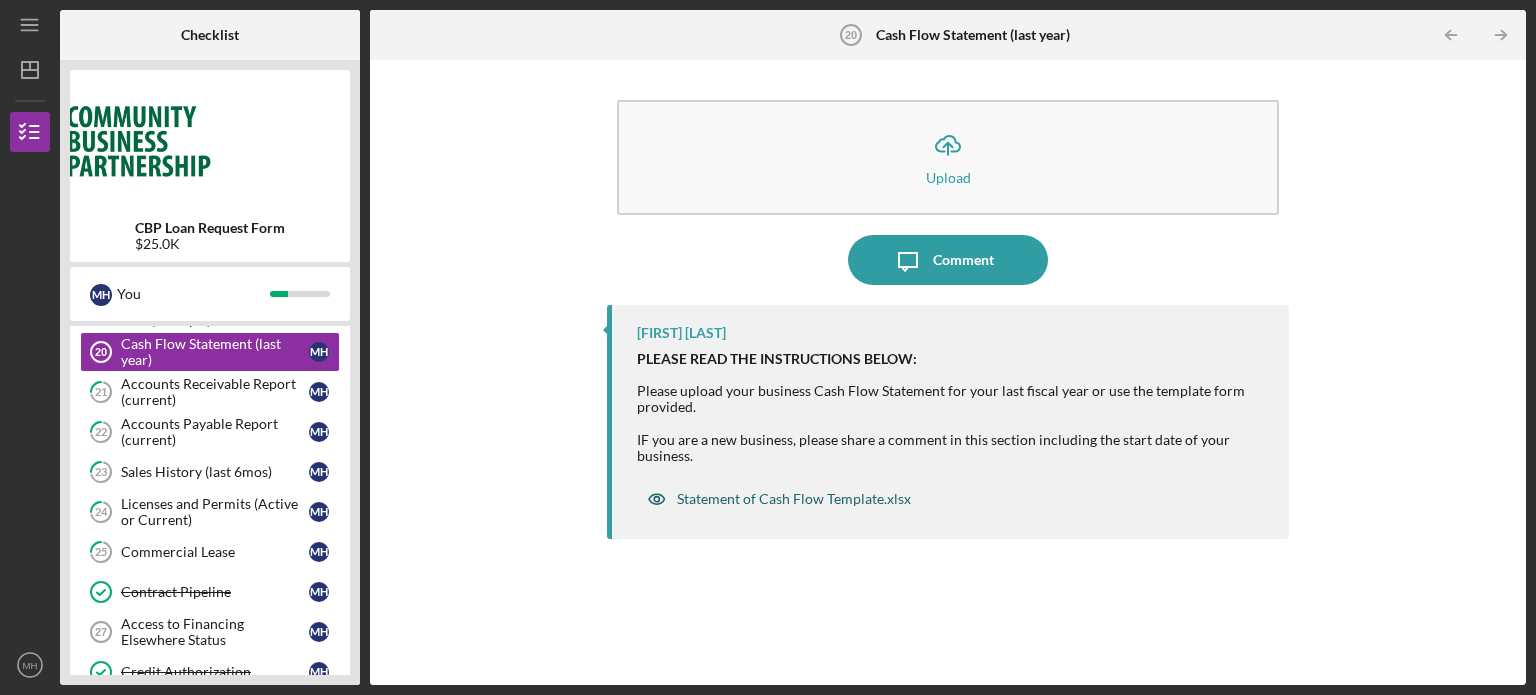 click on "Statement of Cash Flow Template.xlsx" at bounding box center [794, 499] 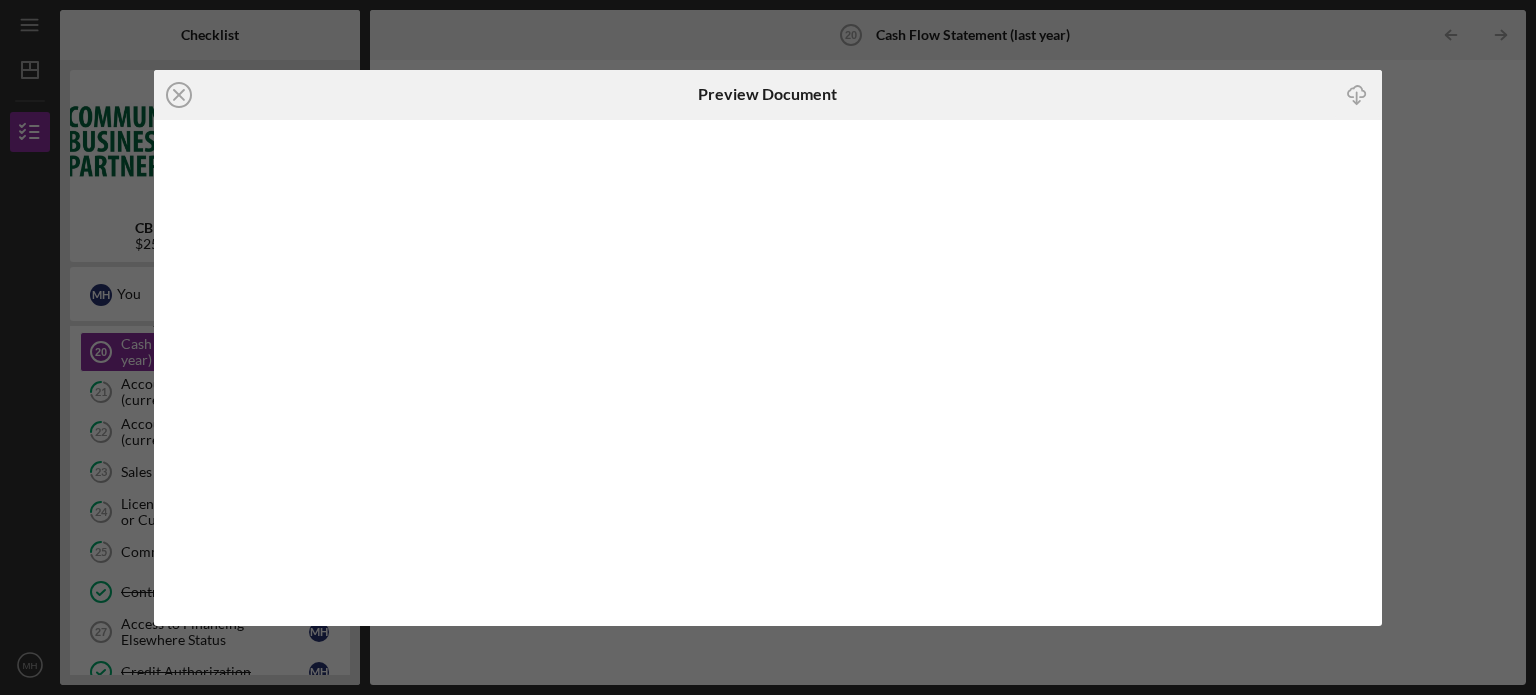 click on "Icon/Download" 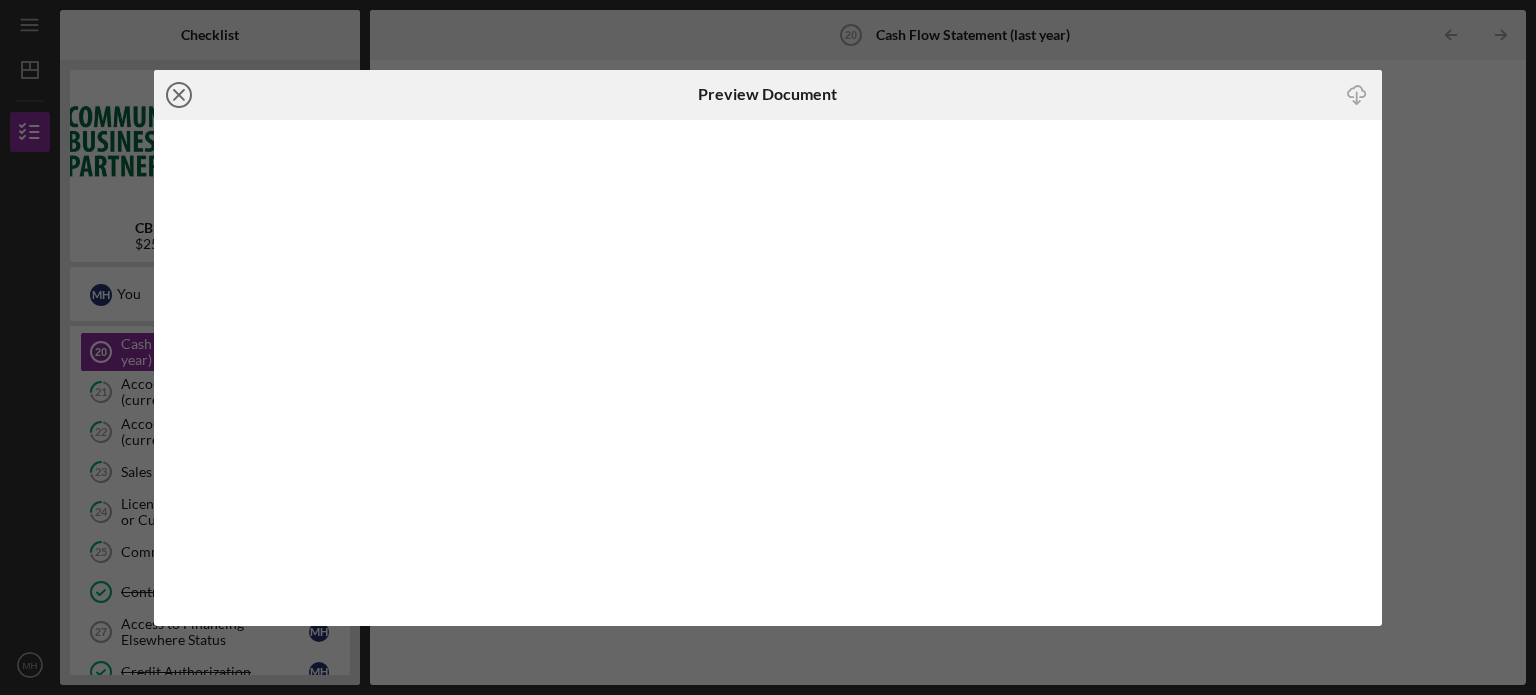 click 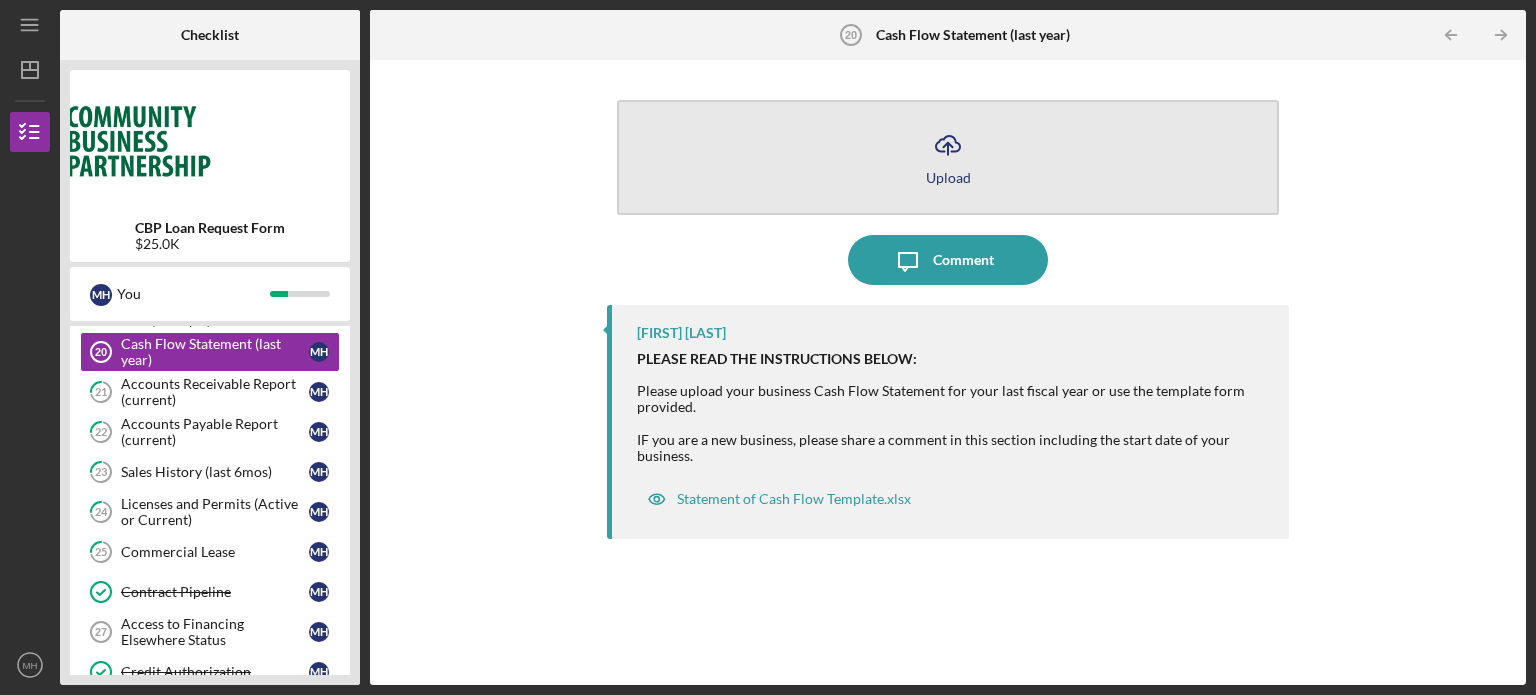 click on "Icon/Upload" 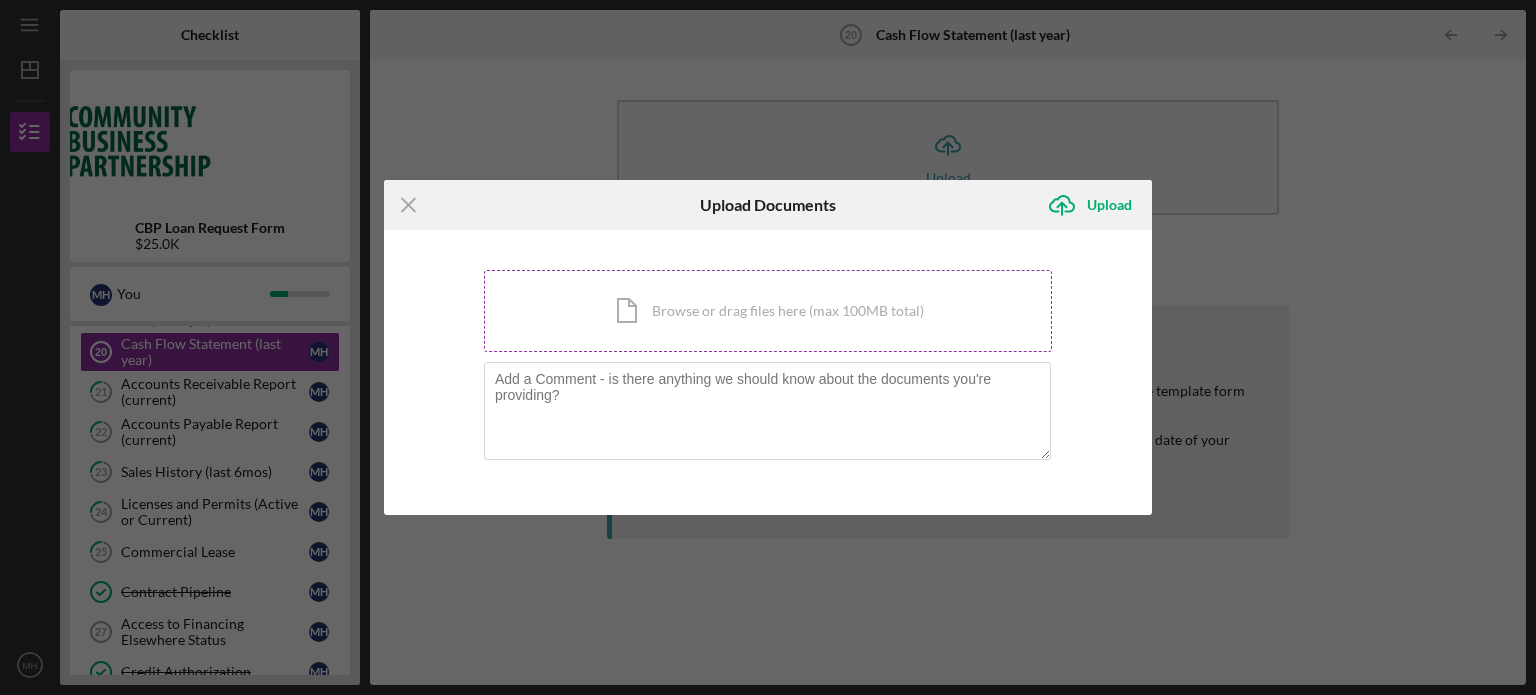click on "Icon/Document Browse or drag files here (max 100MB total) Tap to choose files or take a photo" at bounding box center (768, 311) 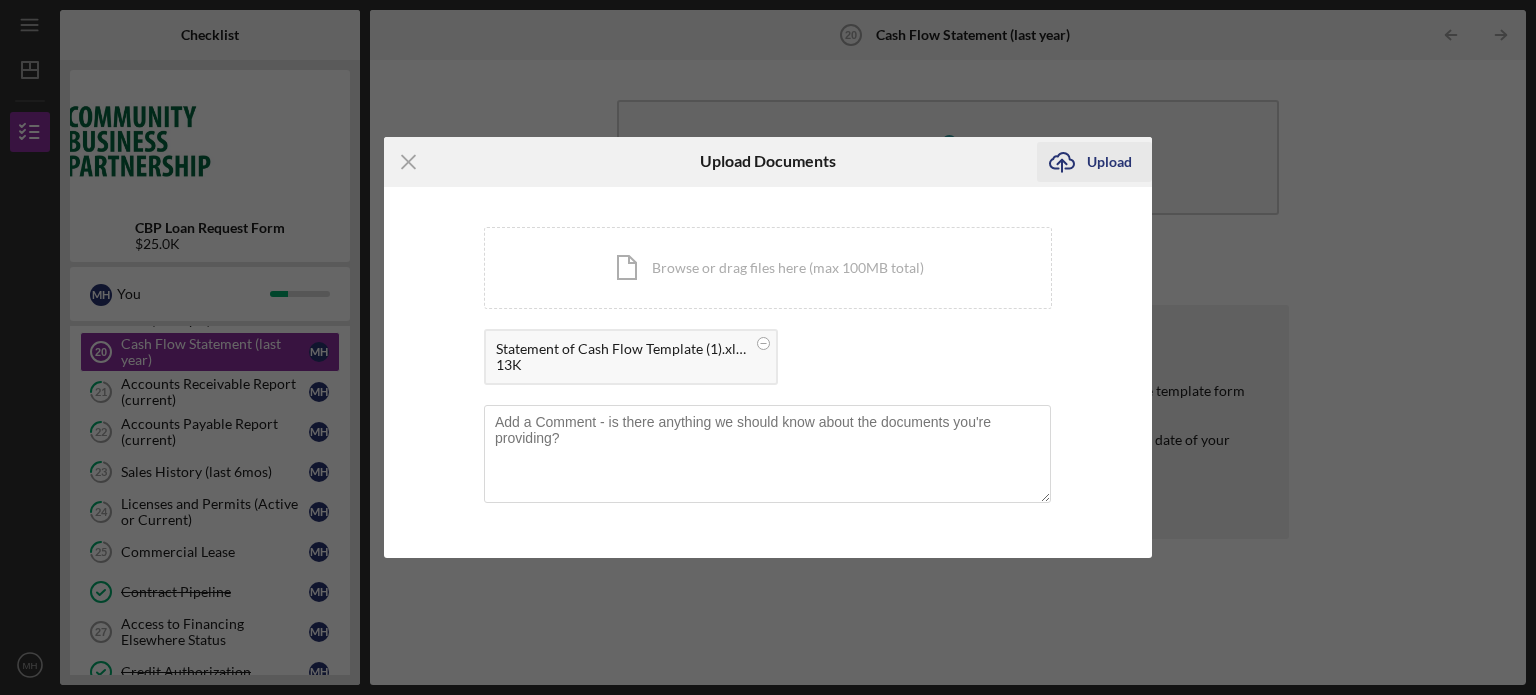 click on "Upload" at bounding box center (1109, 162) 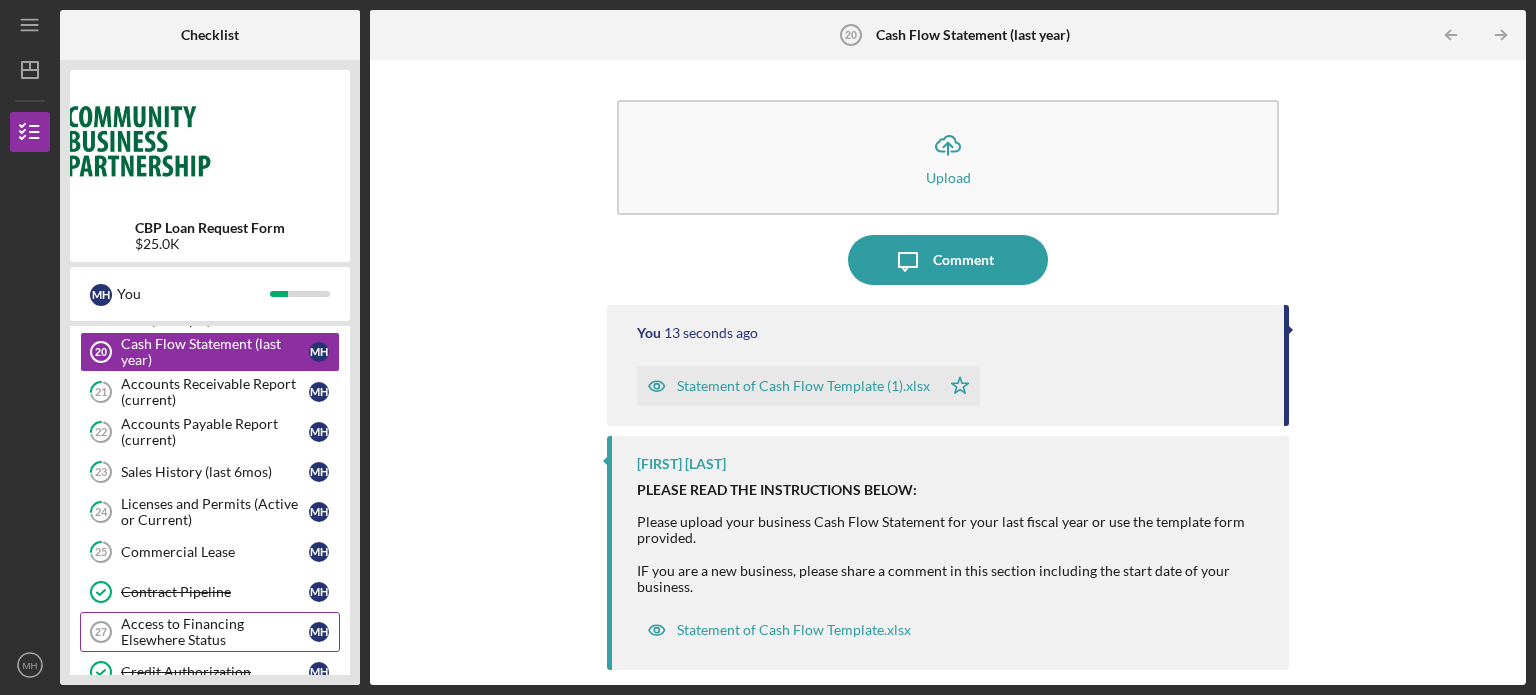click on "Access to Financing Elsewhere Status" at bounding box center [215, 632] 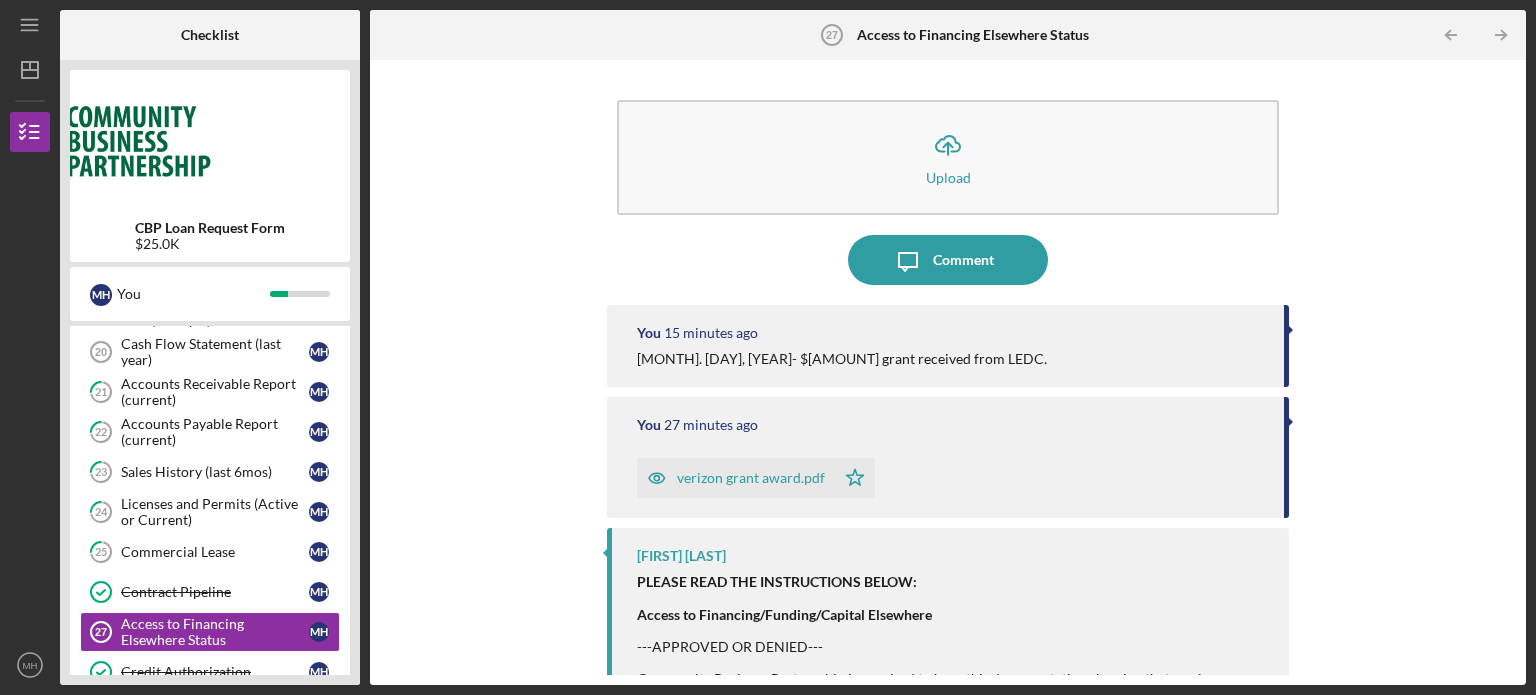click 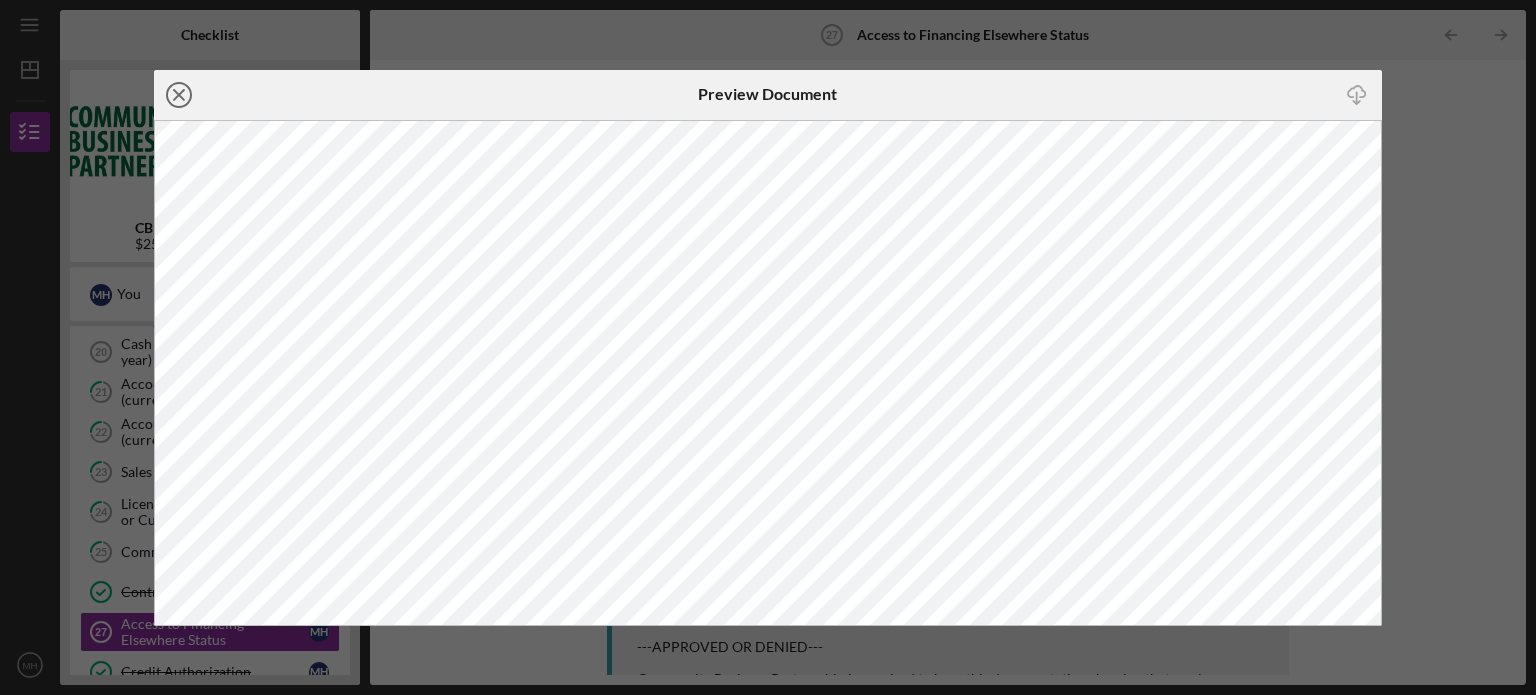 click on "Icon/Close" 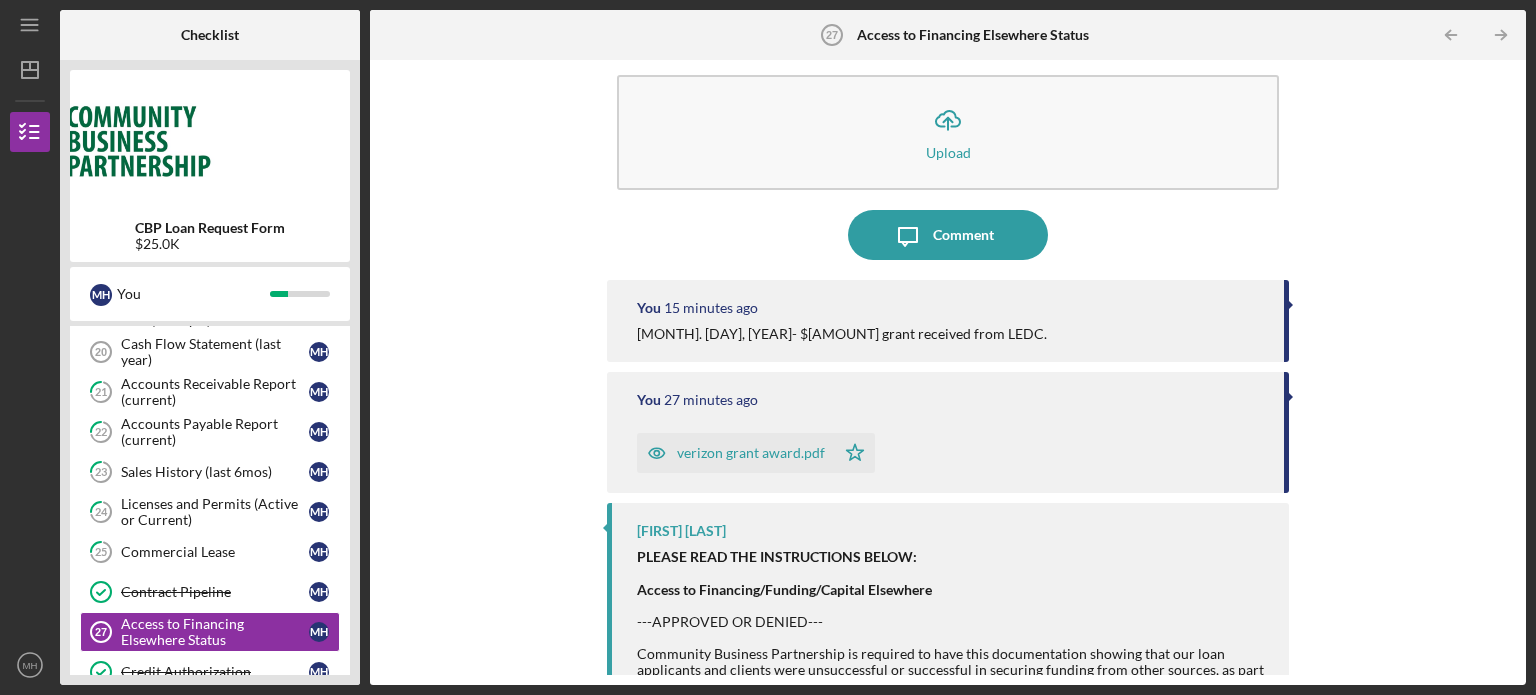 scroll, scrollTop: 0, scrollLeft: 0, axis: both 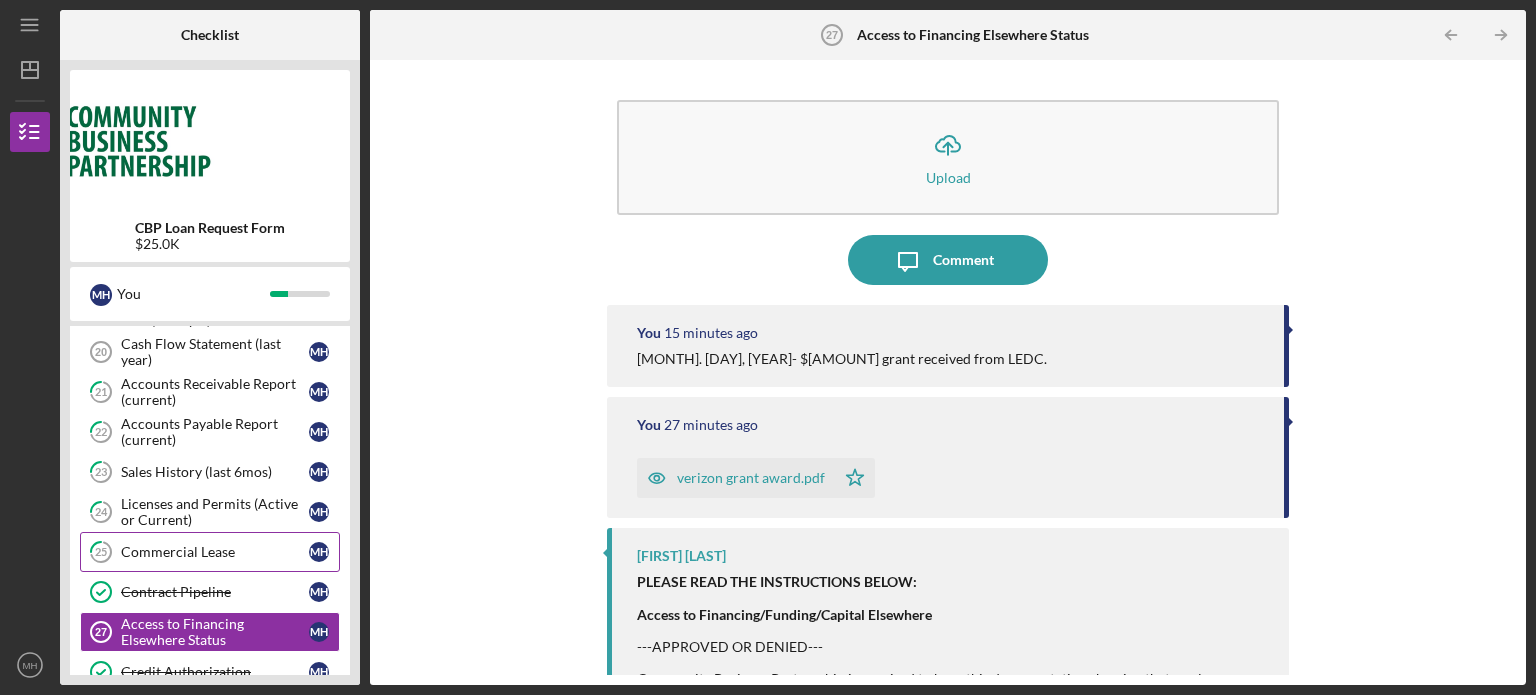 click on "Commercial Lease" at bounding box center (215, 552) 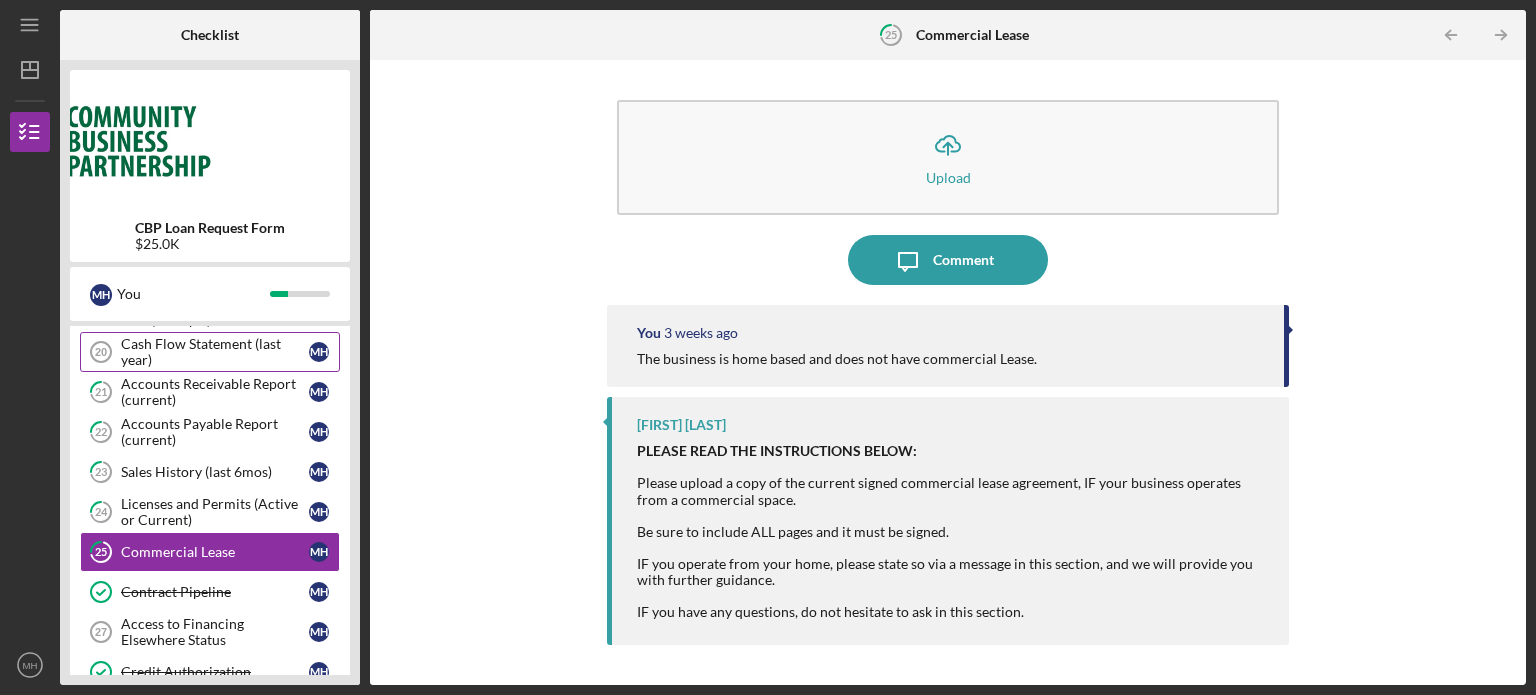 click on "Cash Flow Statement (last year)" at bounding box center (215, 352) 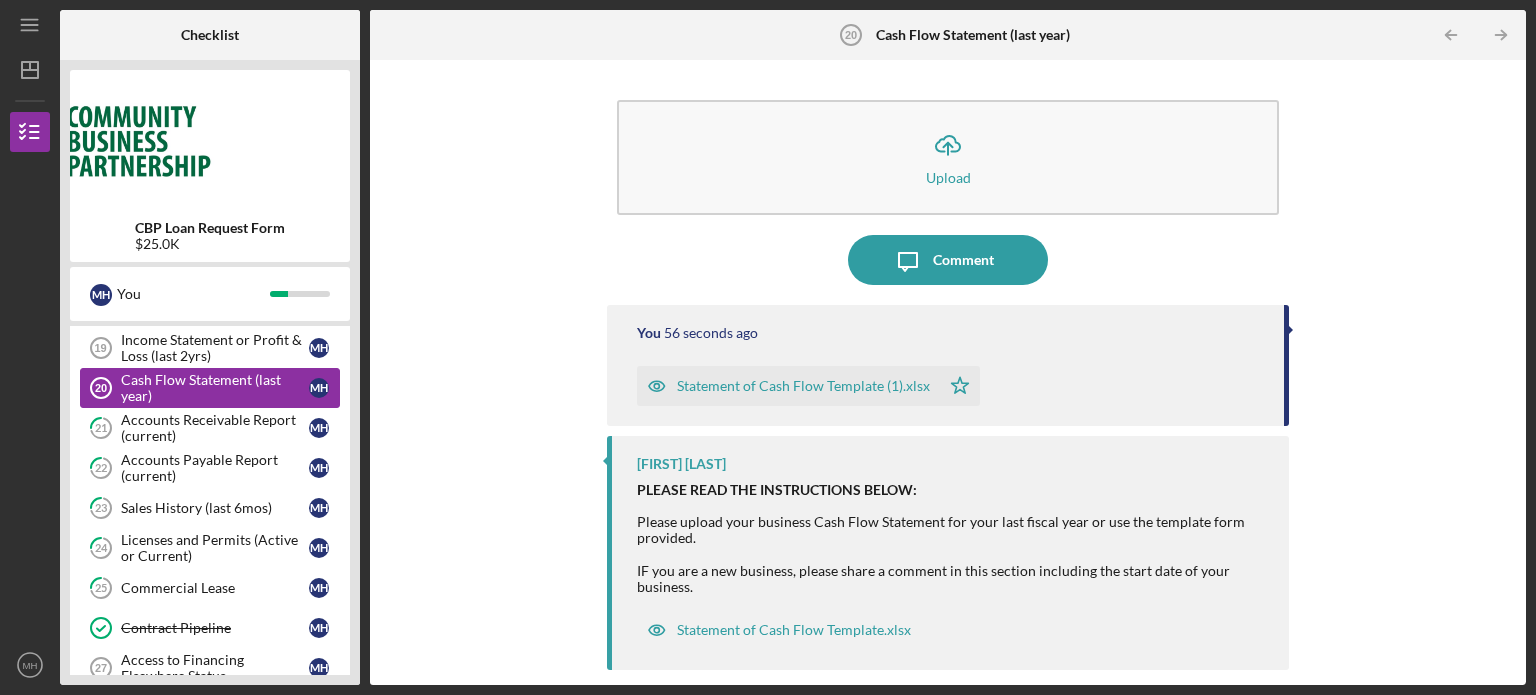 scroll, scrollTop: 640, scrollLeft: 0, axis: vertical 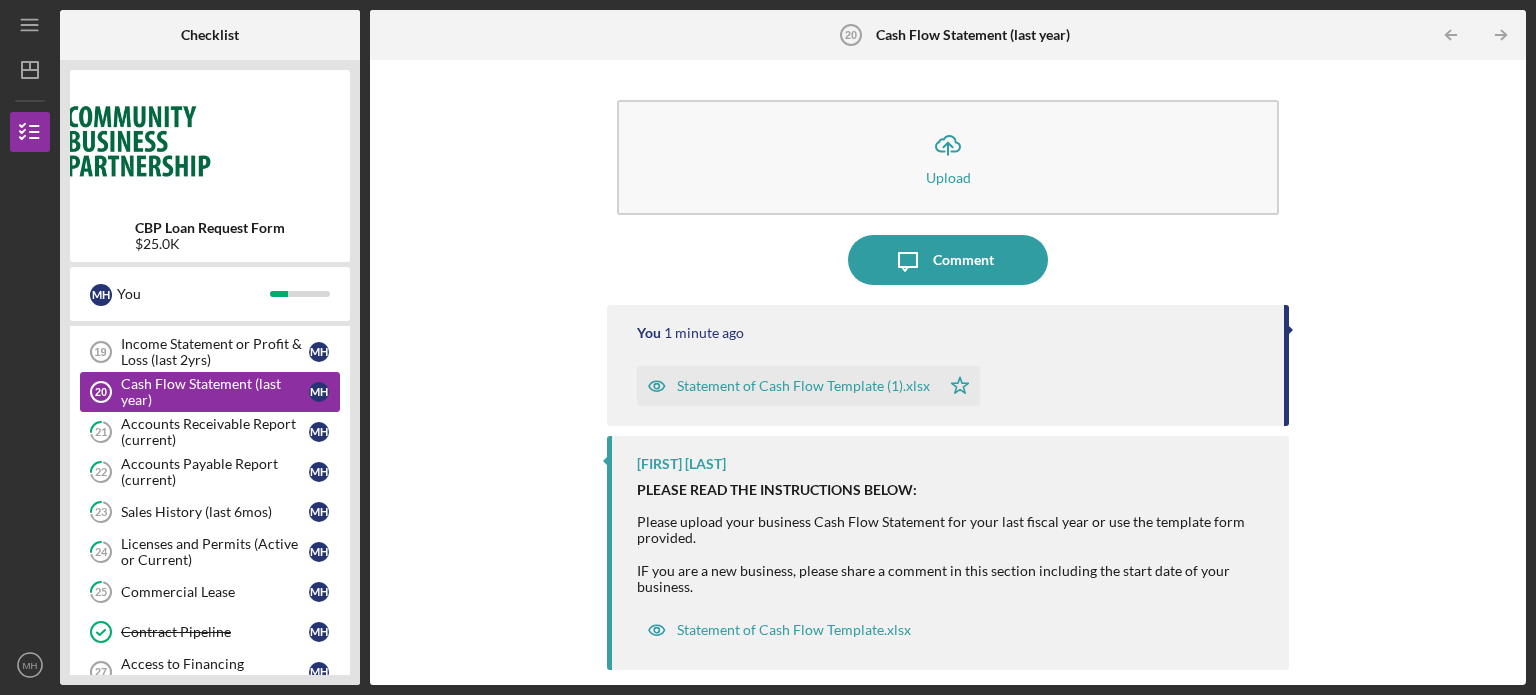 click on "Income Statement or Profit & Loss (last 2yrs)" at bounding box center [215, 352] 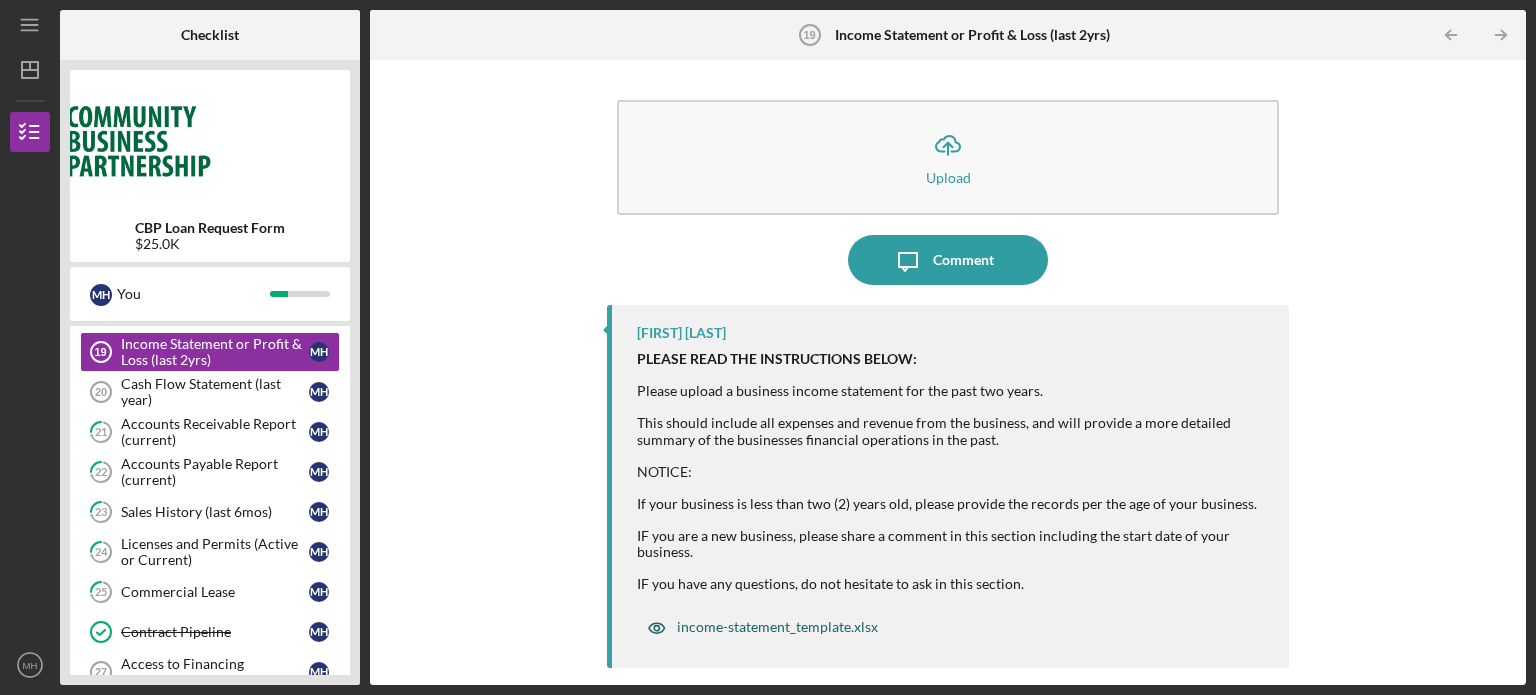 click on "income-statement_template.xlsx" at bounding box center (777, 627) 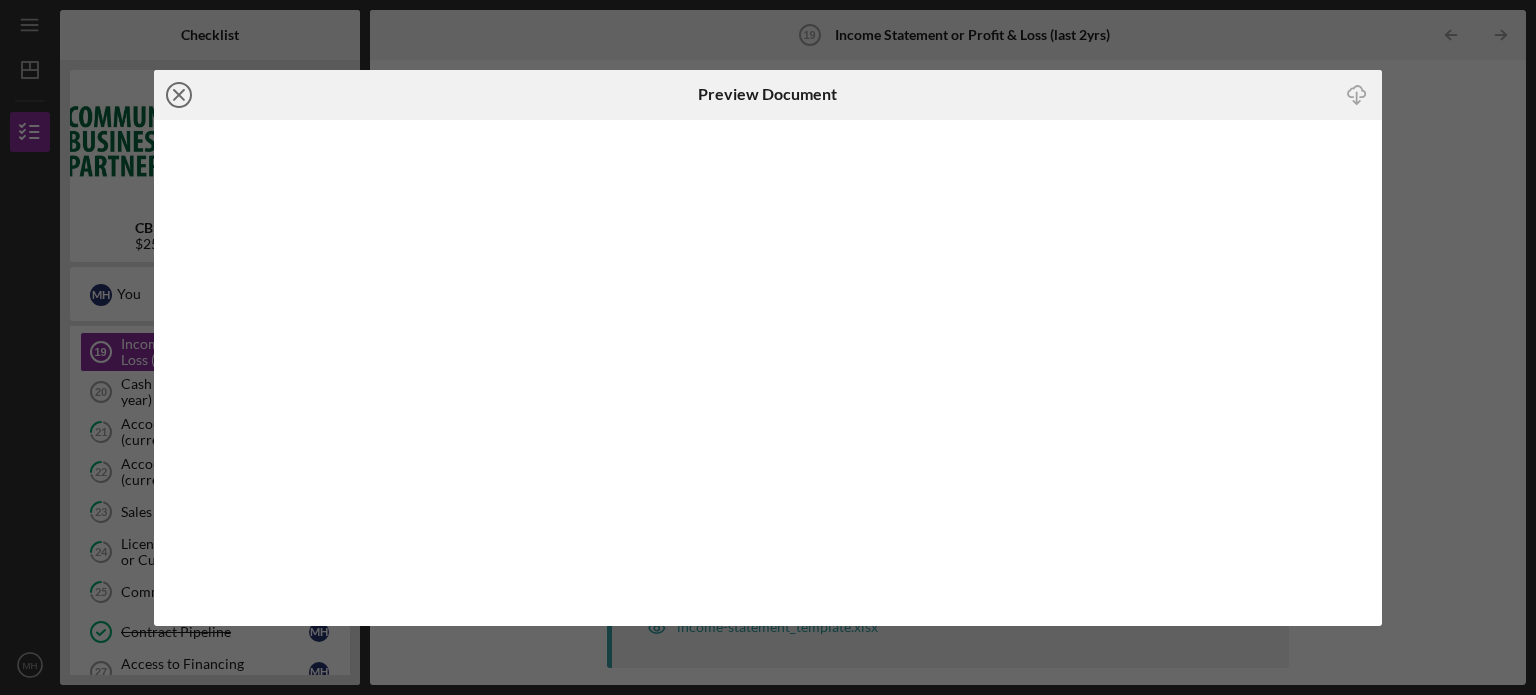 click on "Icon/Close" 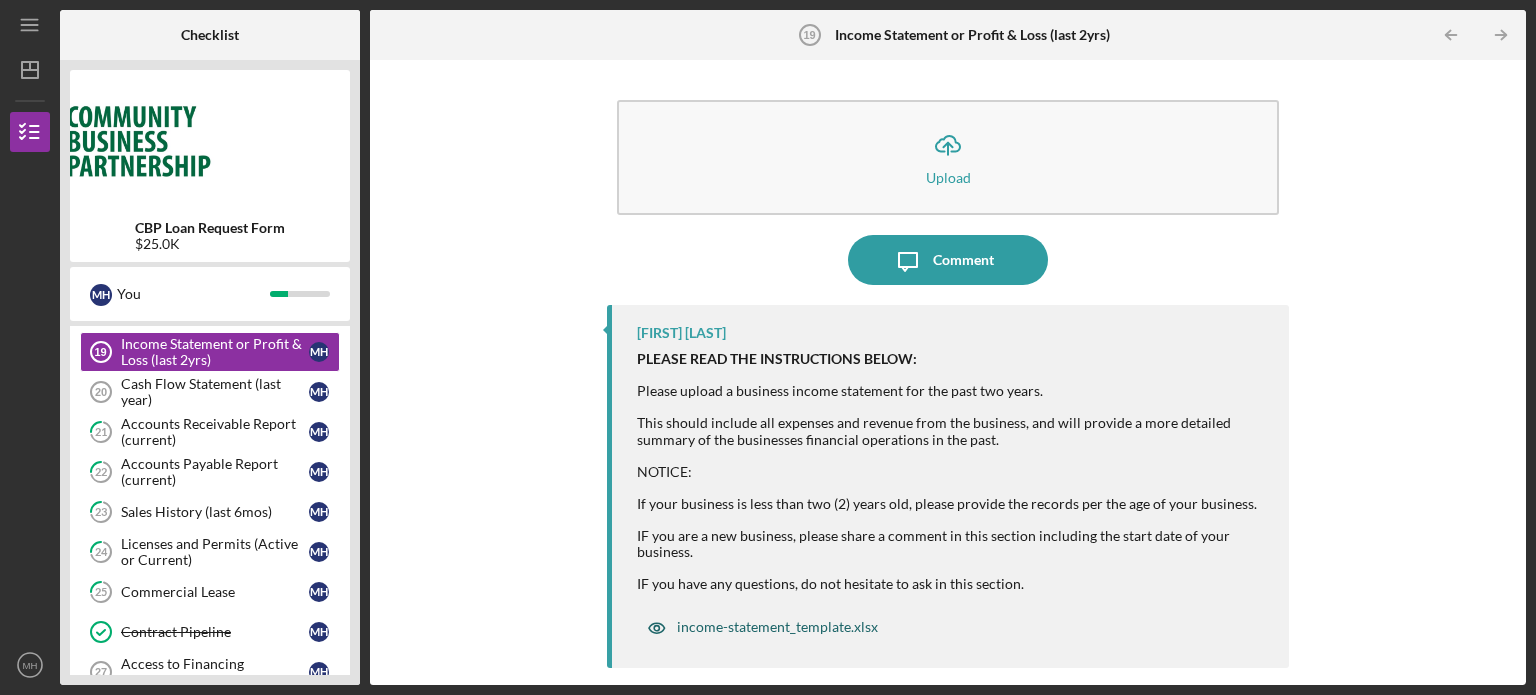 click on "income-statement_template.xlsx" at bounding box center [777, 627] 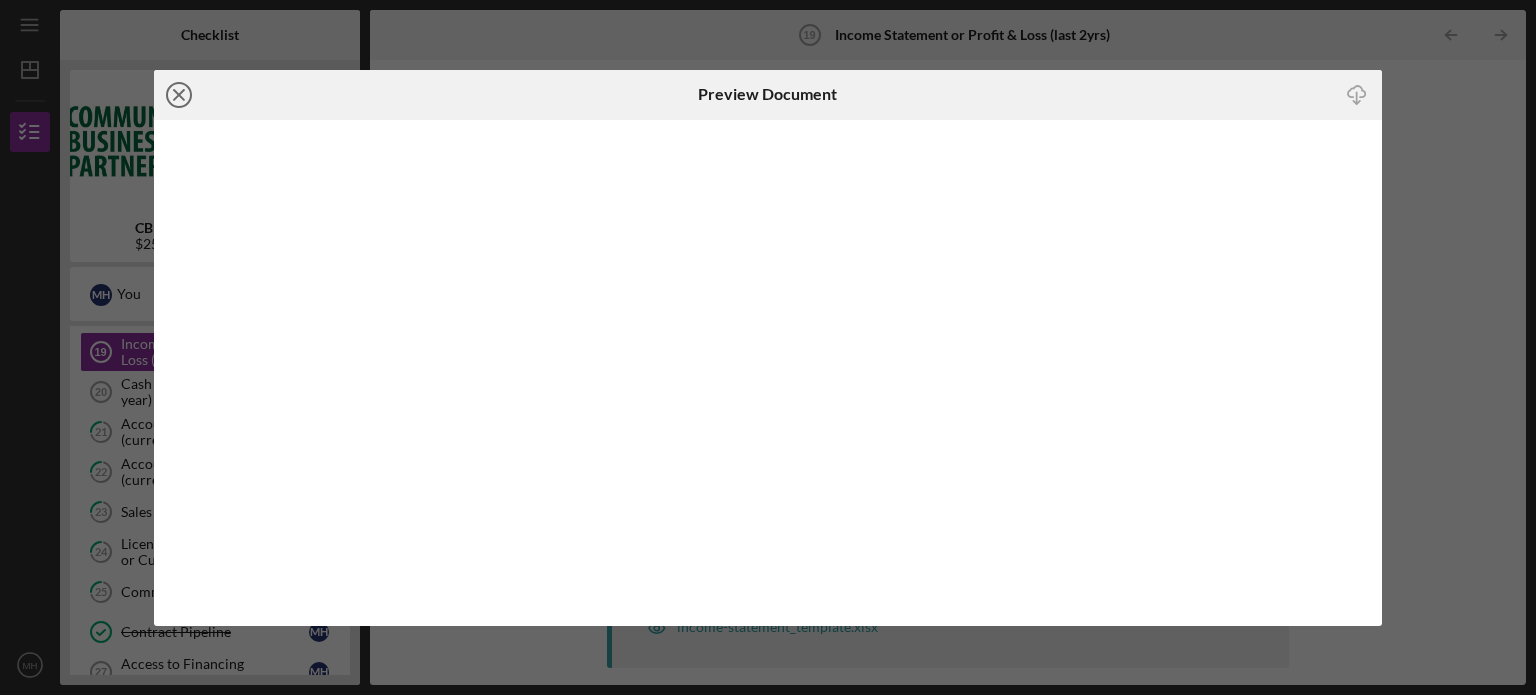 click 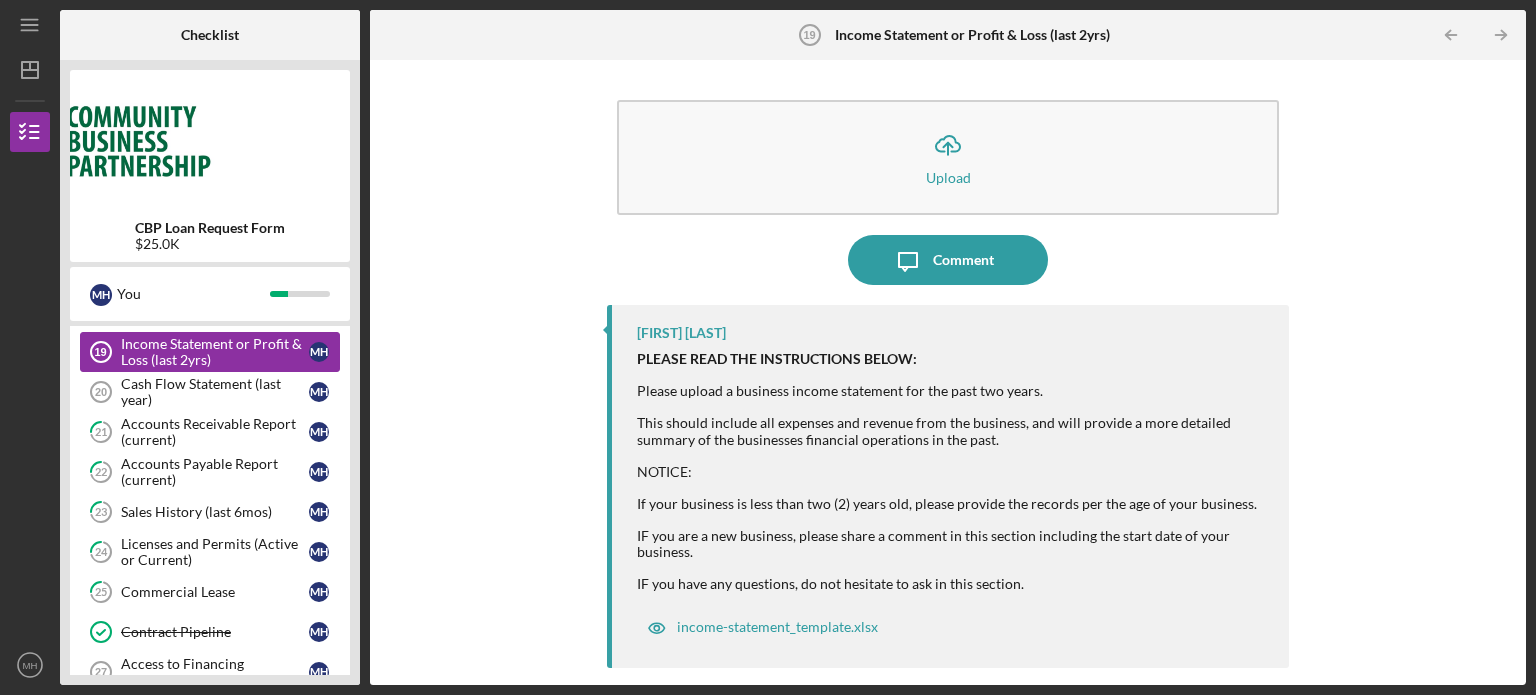 type 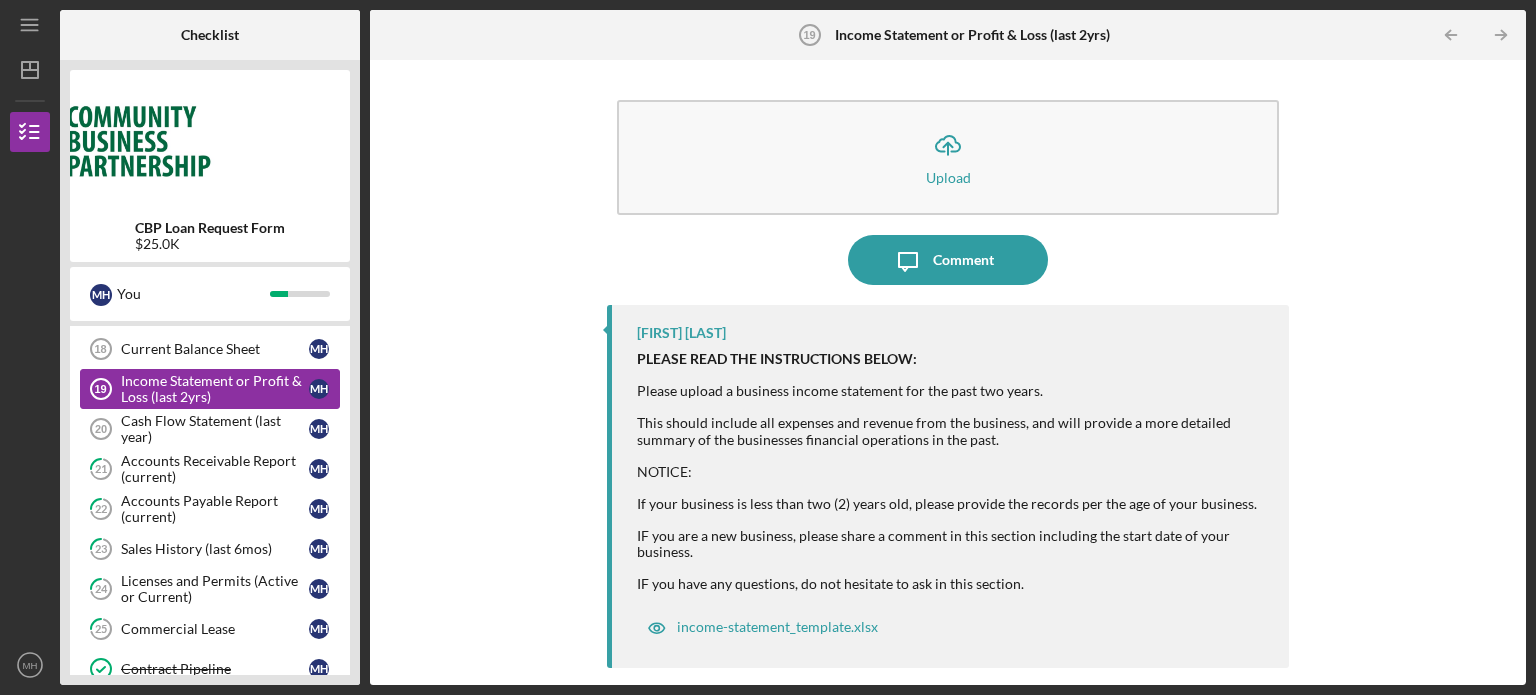 scroll, scrollTop: 600, scrollLeft: 0, axis: vertical 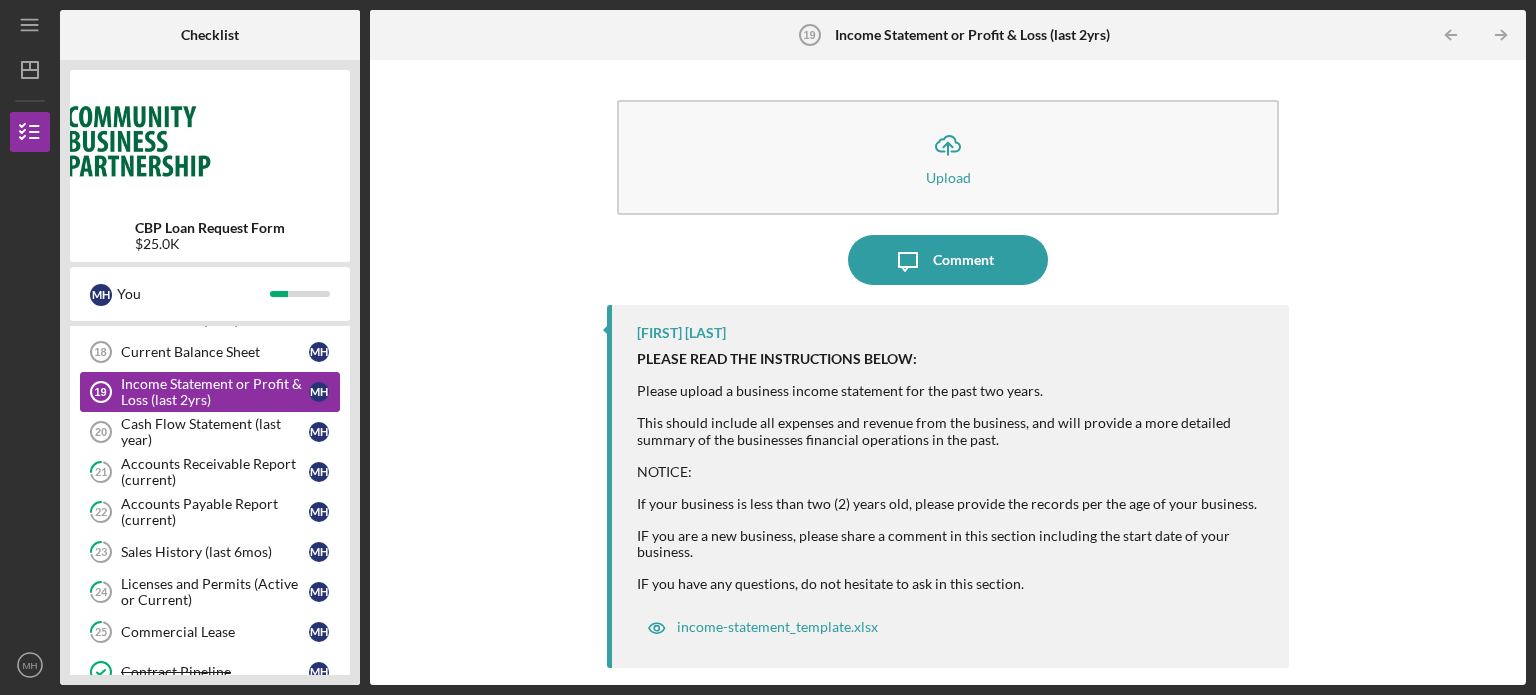 click on "Current Balance Sheet" at bounding box center [215, 352] 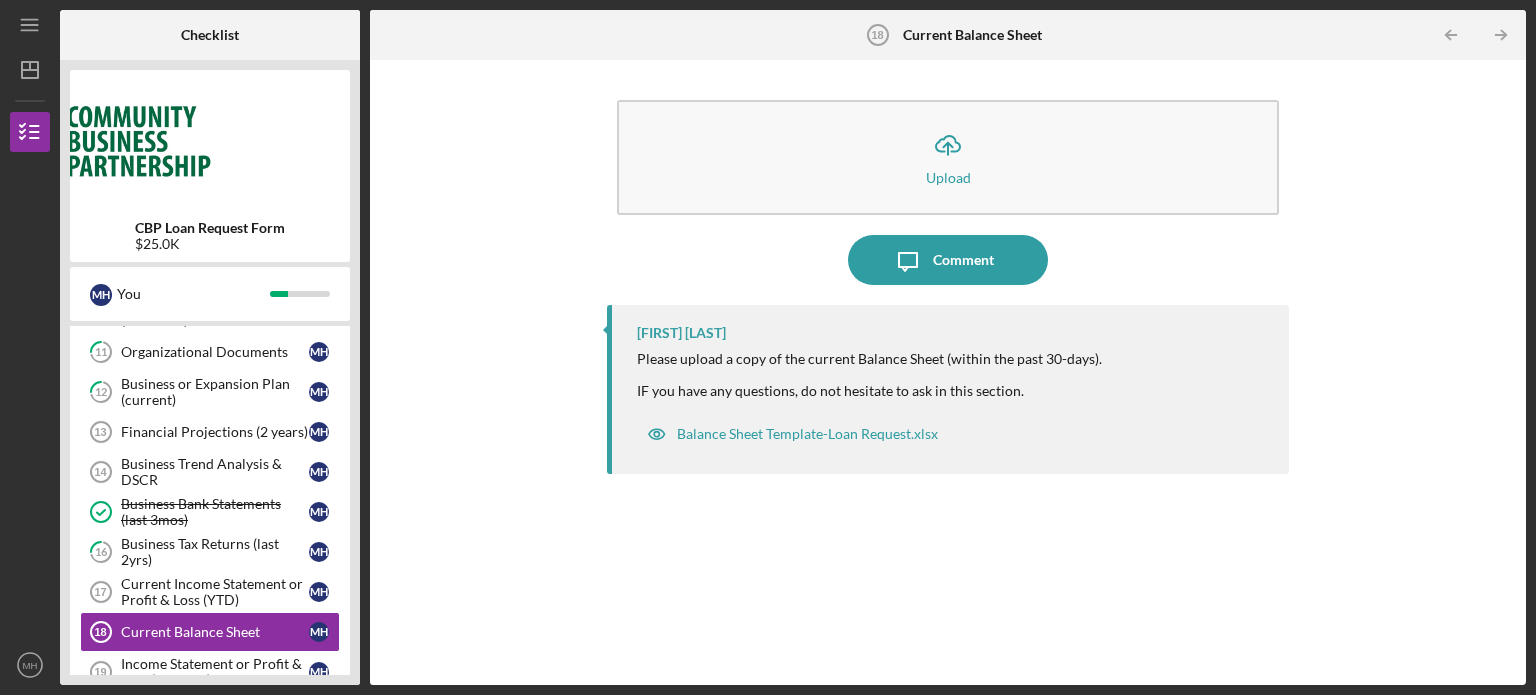 scroll, scrollTop: 280, scrollLeft: 0, axis: vertical 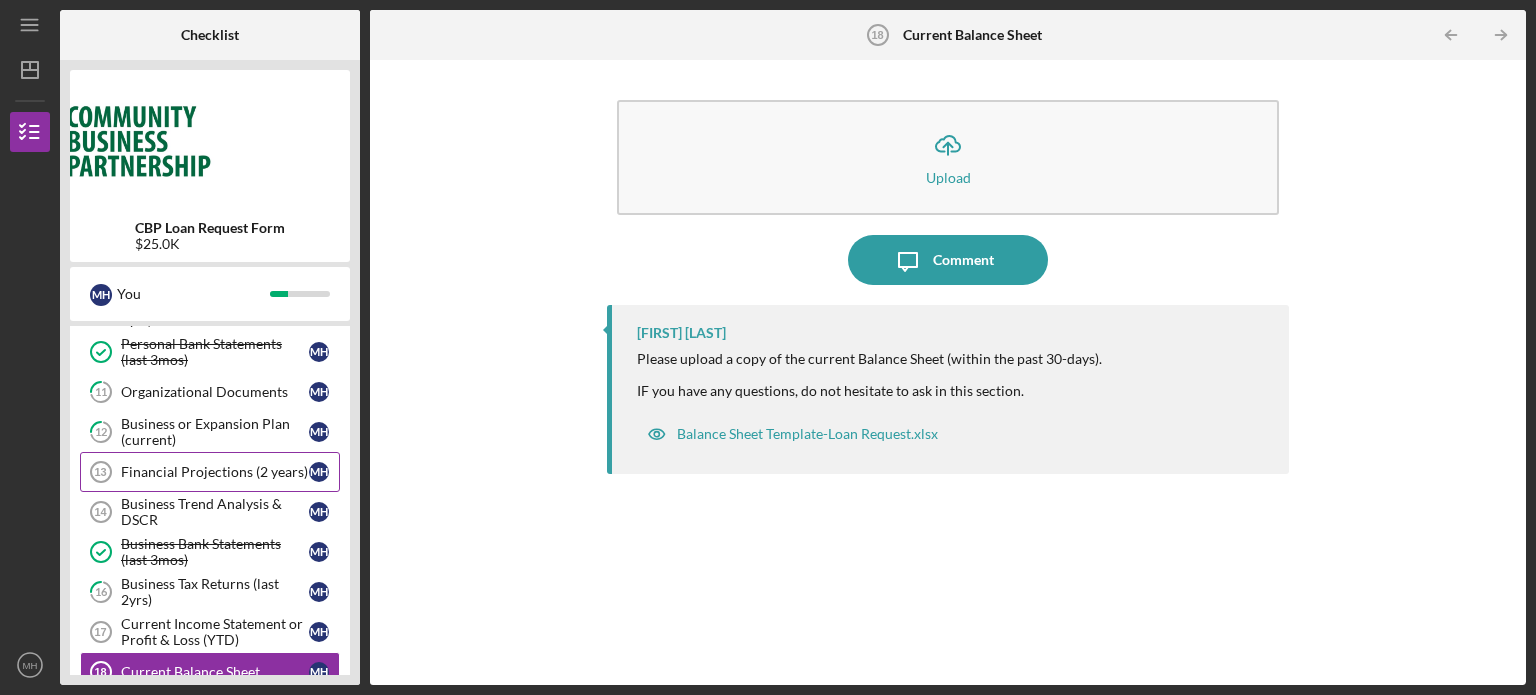 click on "Financial Projections (2 years)" at bounding box center [215, 472] 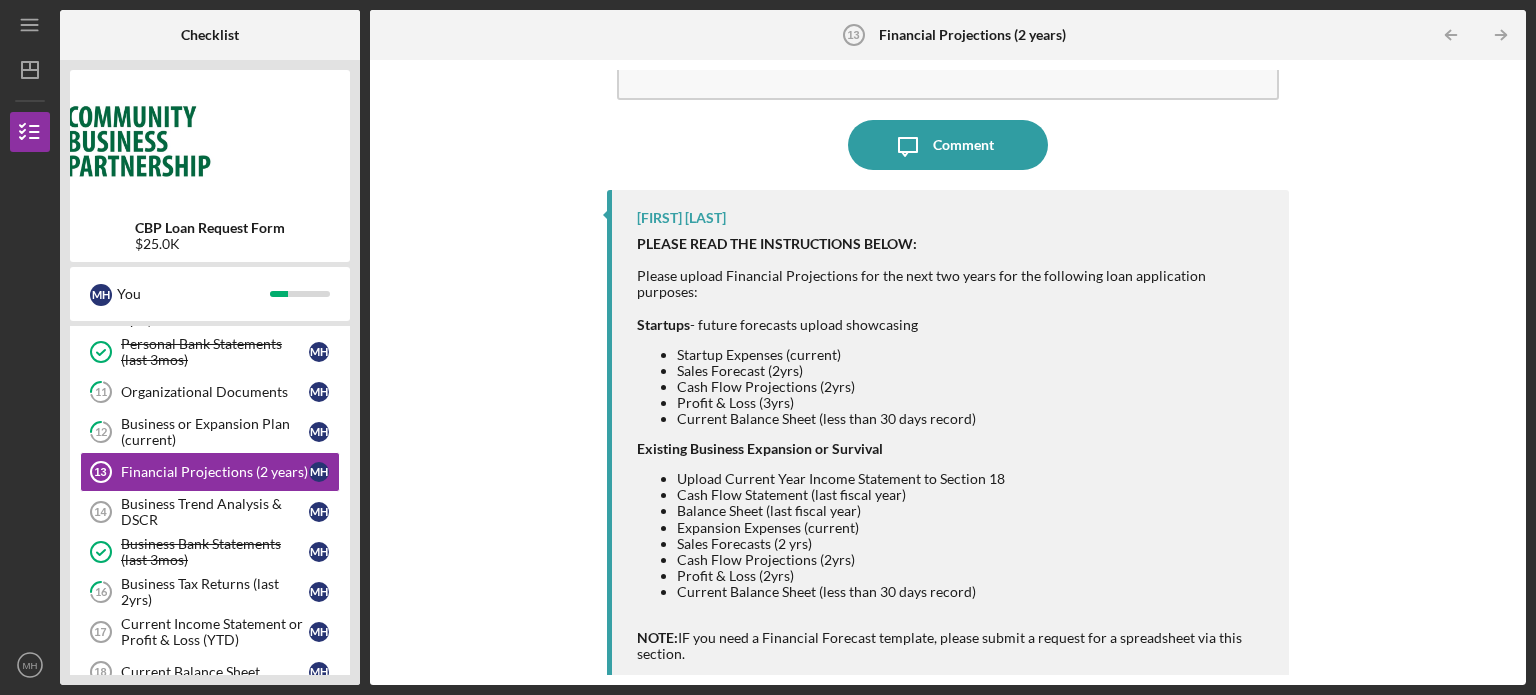 scroll, scrollTop: 123, scrollLeft: 0, axis: vertical 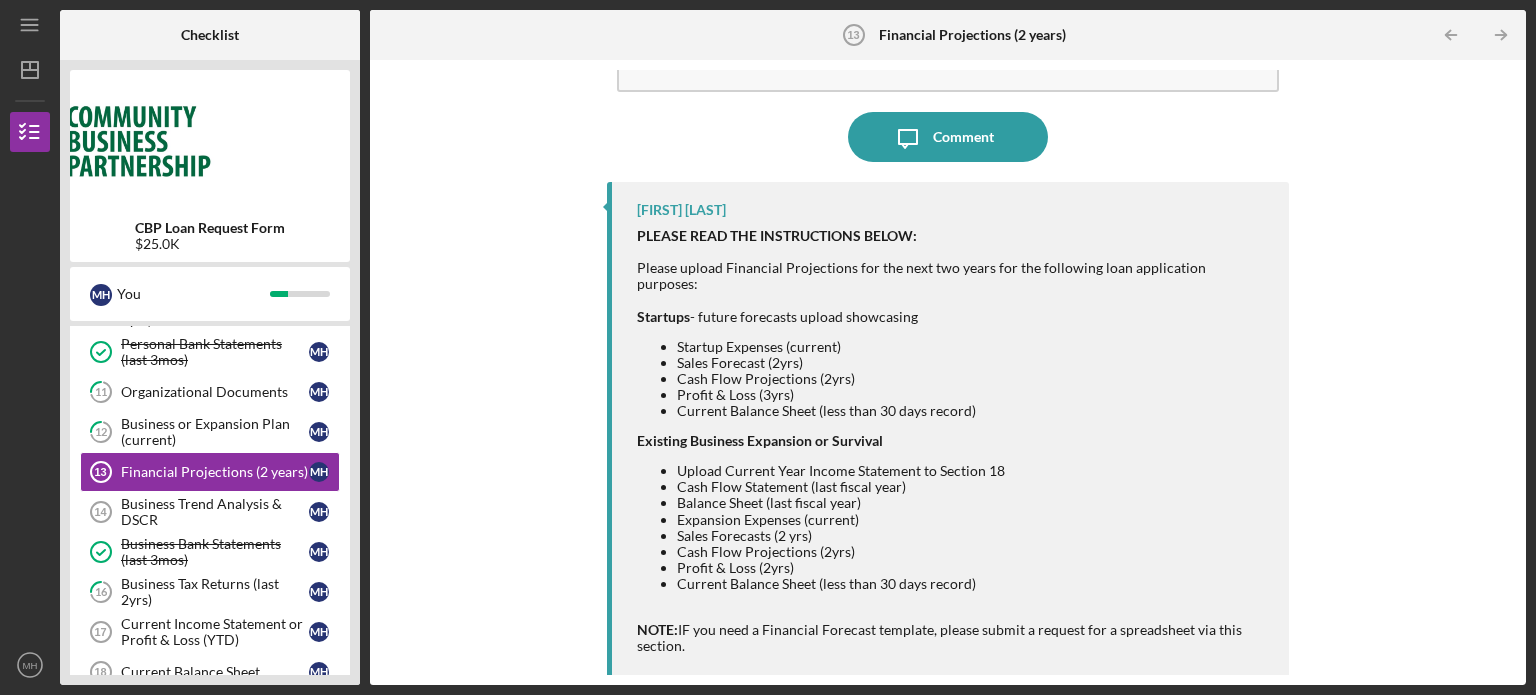 click on "Icon/Upload Upload Icon/Message Comment Shirley Natto   PLEASE READ THE INSTRUCTIONS BELOW:
Please upload Financial Projections for the next two years for the following loan application purposes:
Startups  - future forecasts upload showcasing
Startup Expenses (current)
Sales Forecast (2yrs)
Cash Flow Projections (2yrs)
Profit & Loss (3yrs)
Current Balance Sheet (less than 30 days record)
Existing Business Expansion or Survival
Upload Current Year Income Statement to Section 18
Cash Flow Statement (last fiscal year)
Balance Sheet (last fiscal year)
Expansion Expenses (current)
Sales Forecasts (2 yrs)
Cash Flow Projections (2yrs)
Profit & Loss (2yrs)
Current Balance Sheet (less than 30 days record)
NOTE:   IF you need a Financial Forecast template, please submit a request for a spreadsheet via this section.
BFC Financials for Loan Request_Projections.xls" at bounding box center [948, 372] 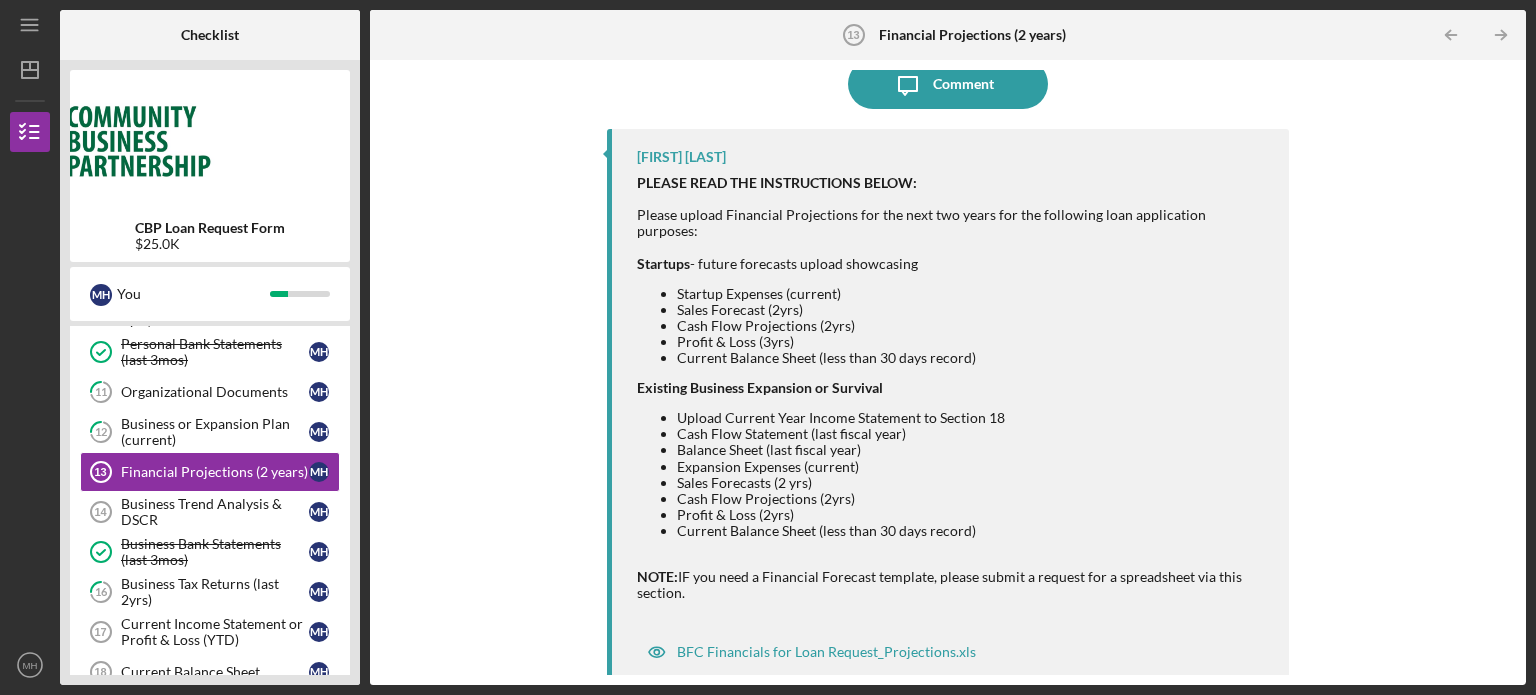 scroll, scrollTop: 176, scrollLeft: 0, axis: vertical 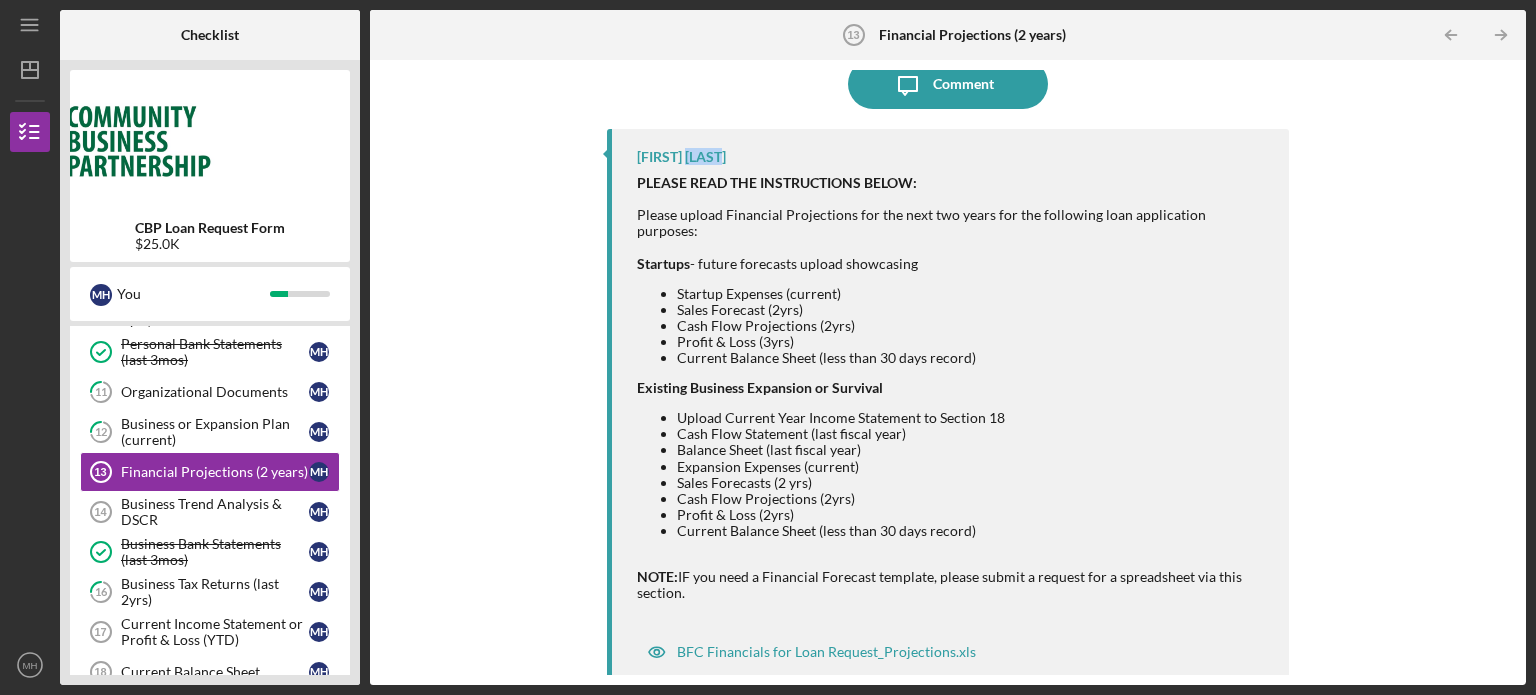click on "[FIRST] [LAST]" at bounding box center [681, 157] 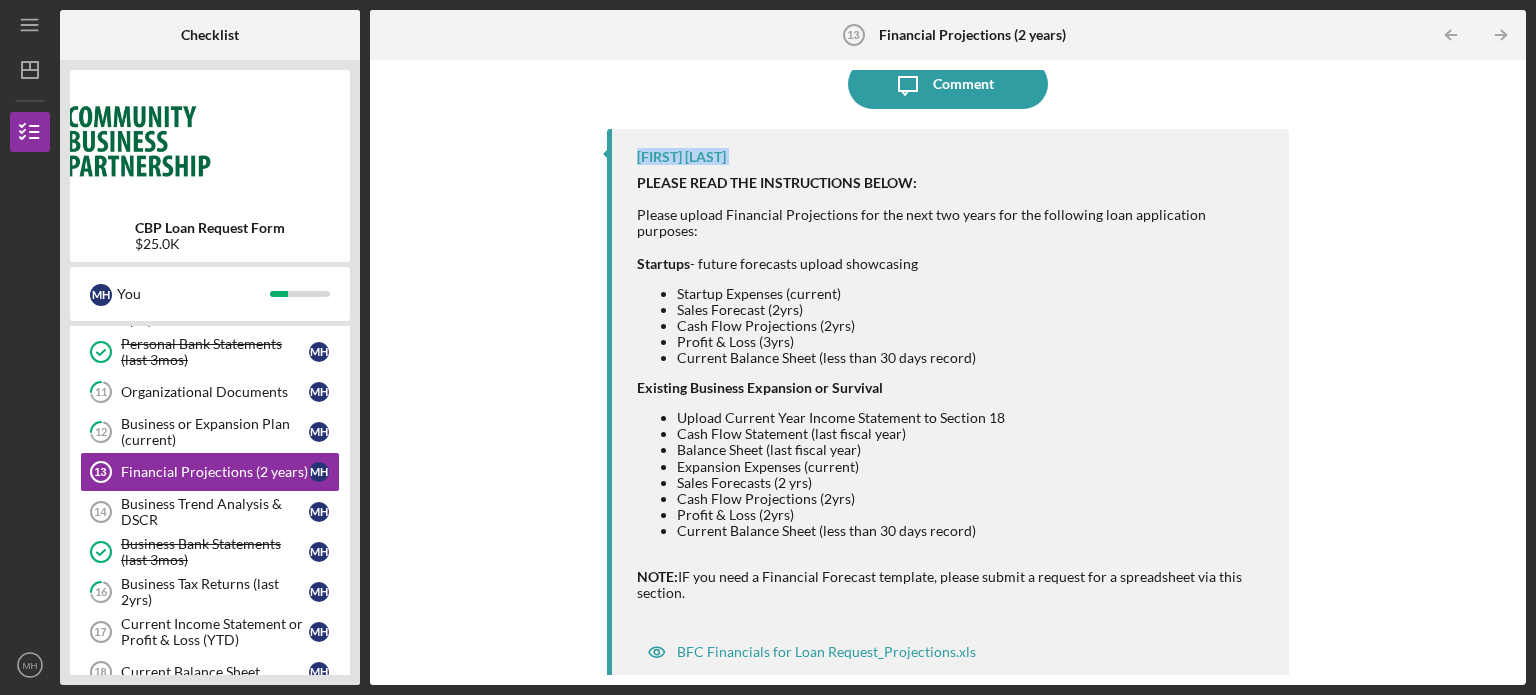 click on "[FIRST] [LAST]" at bounding box center [681, 157] 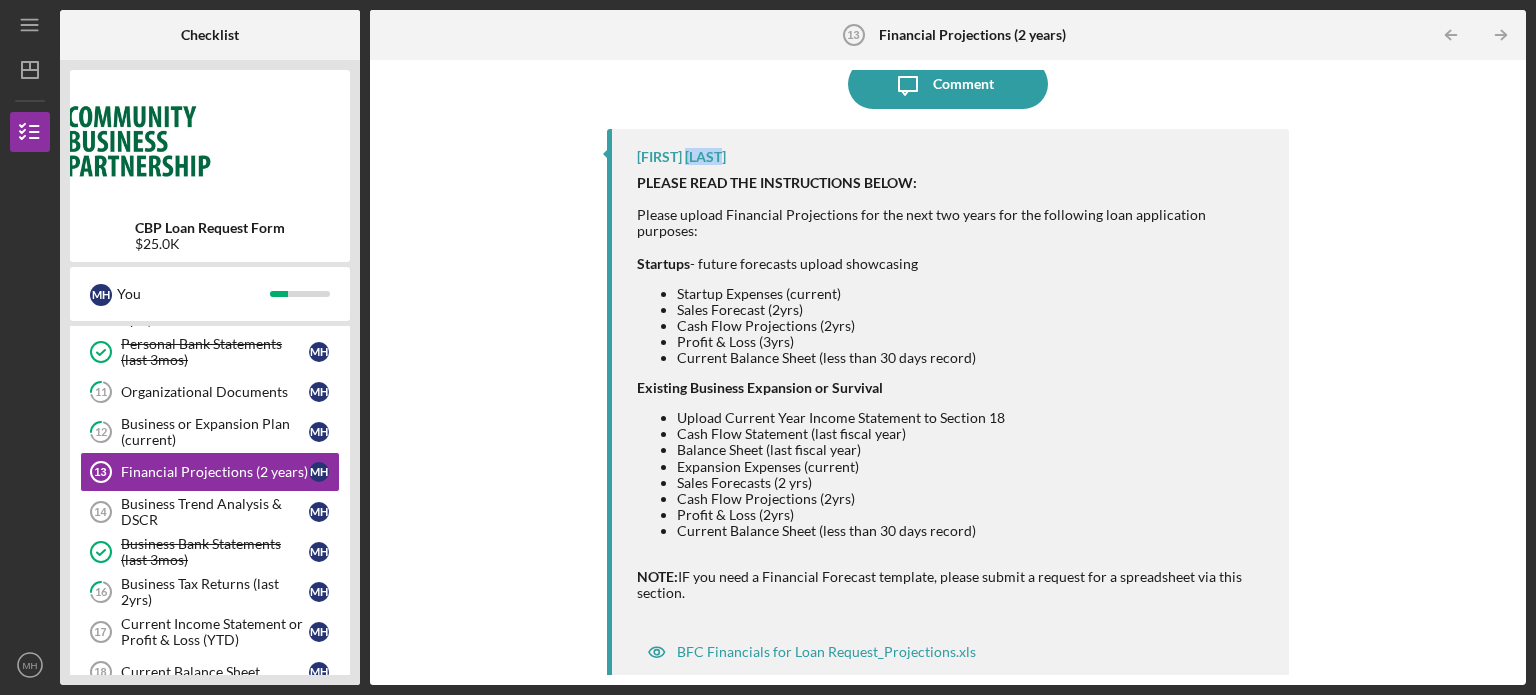 click on "[FIRST] [LAST]" at bounding box center (681, 157) 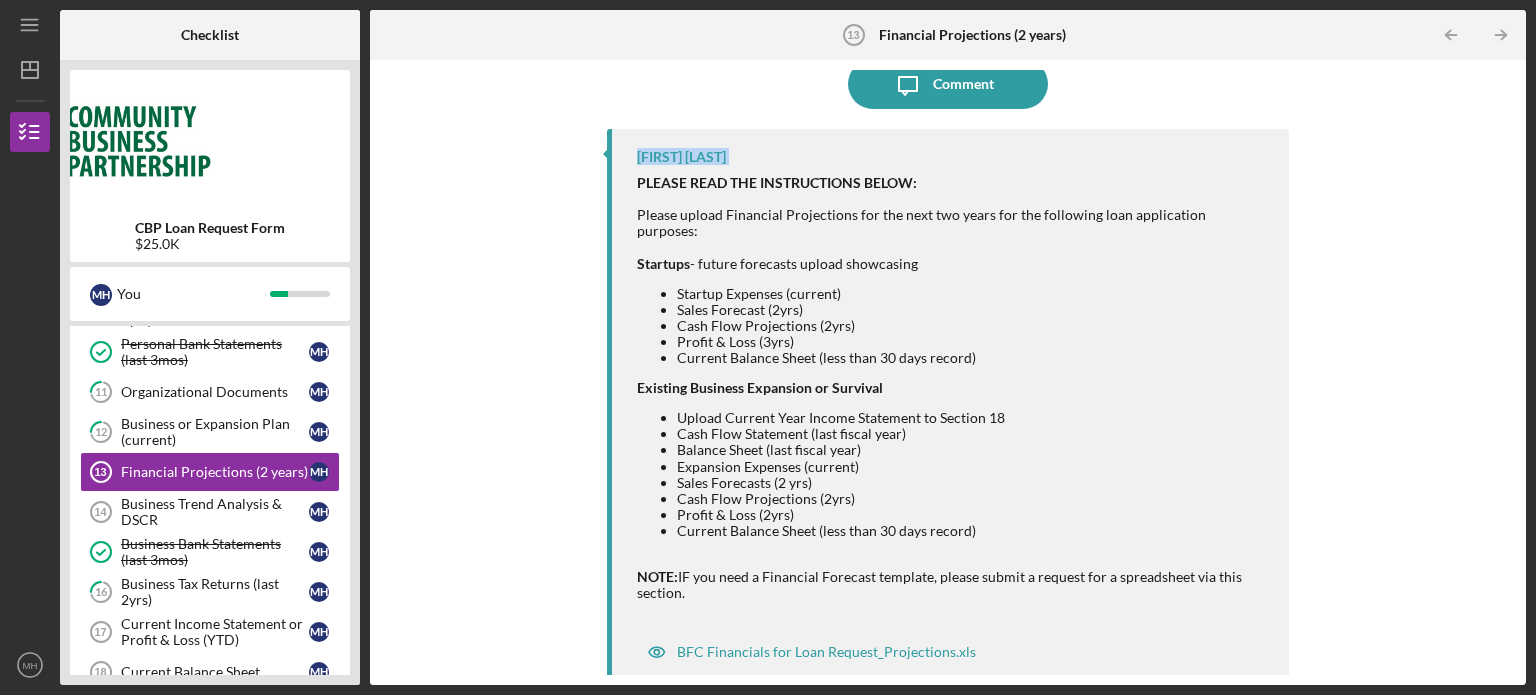 click on "[FIRST] [LAST]" at bounding box center [681, 157] 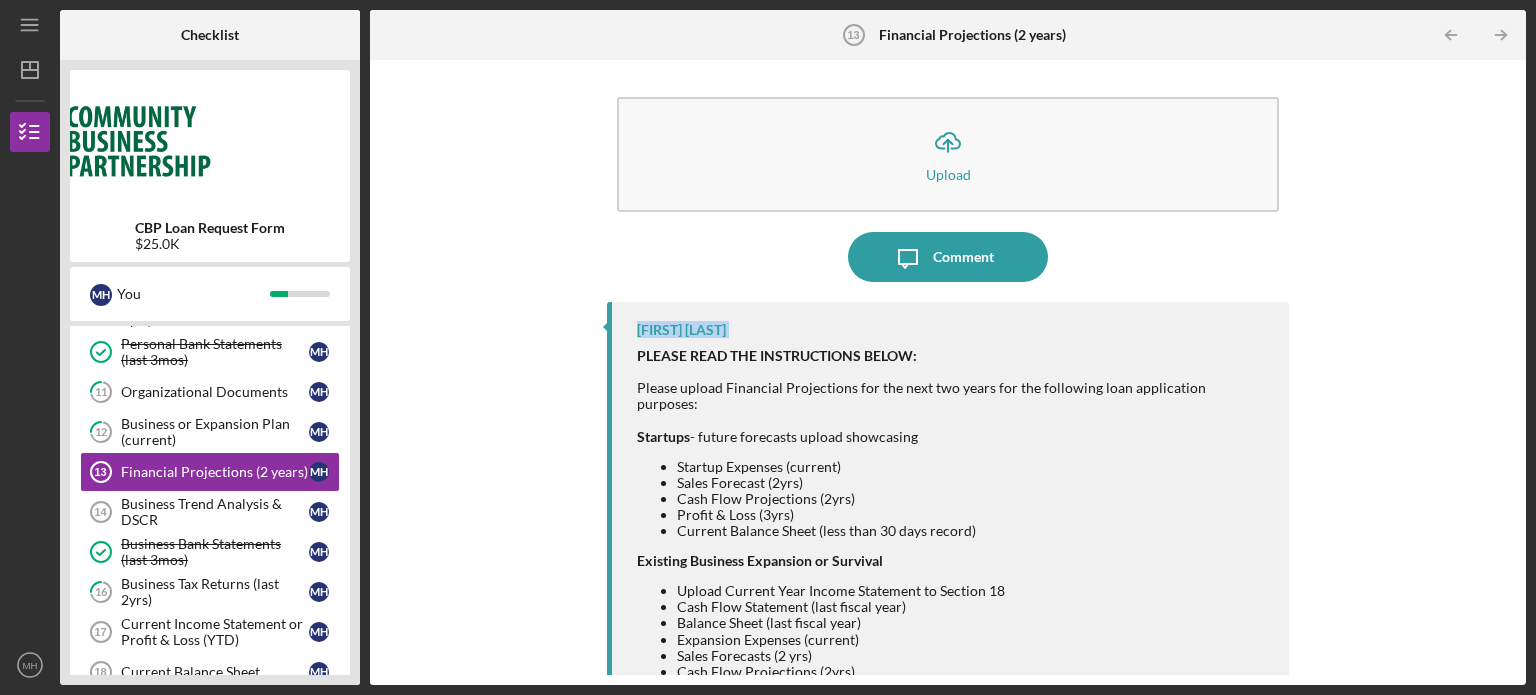 scroll, scrollTop: 0, scrollLeft: 0, axis: both 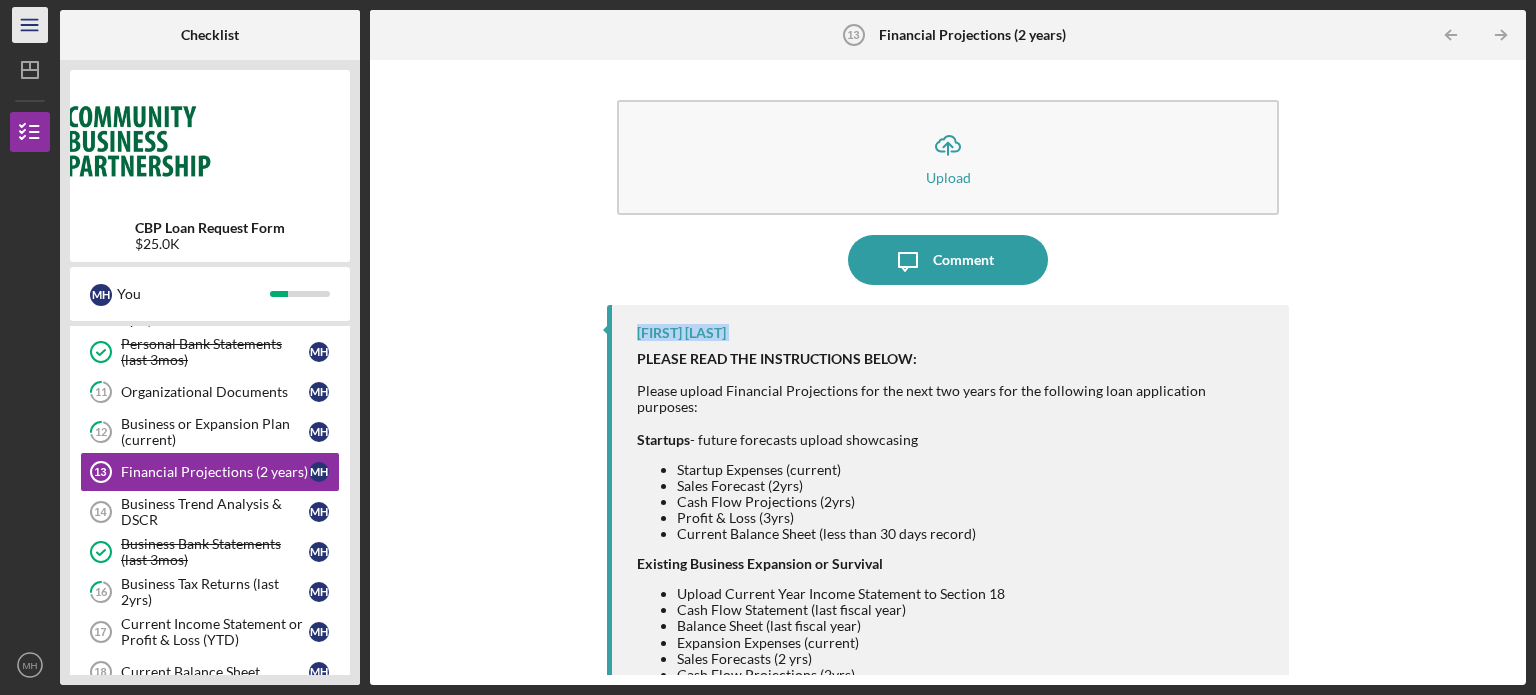 click on "Icon/Menu" 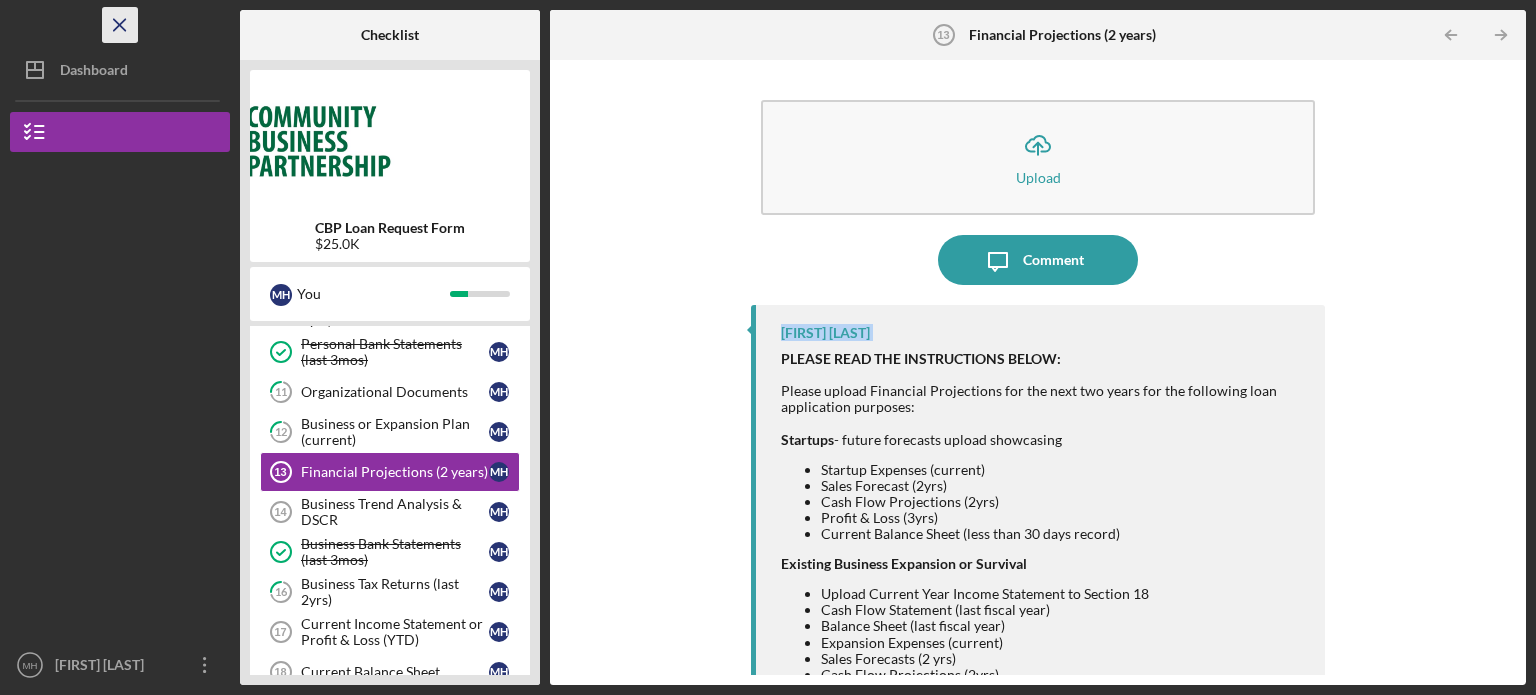 click on "Icon/Menu Close" 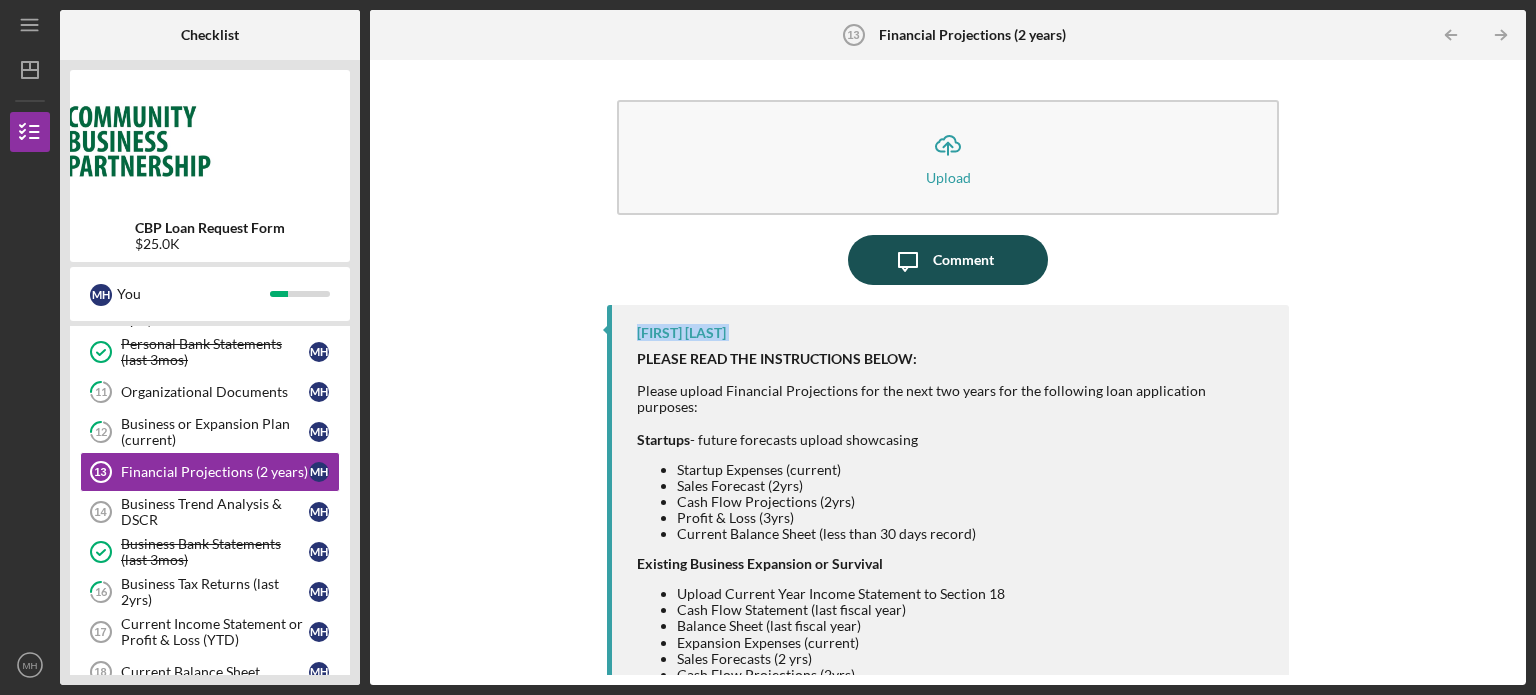 click 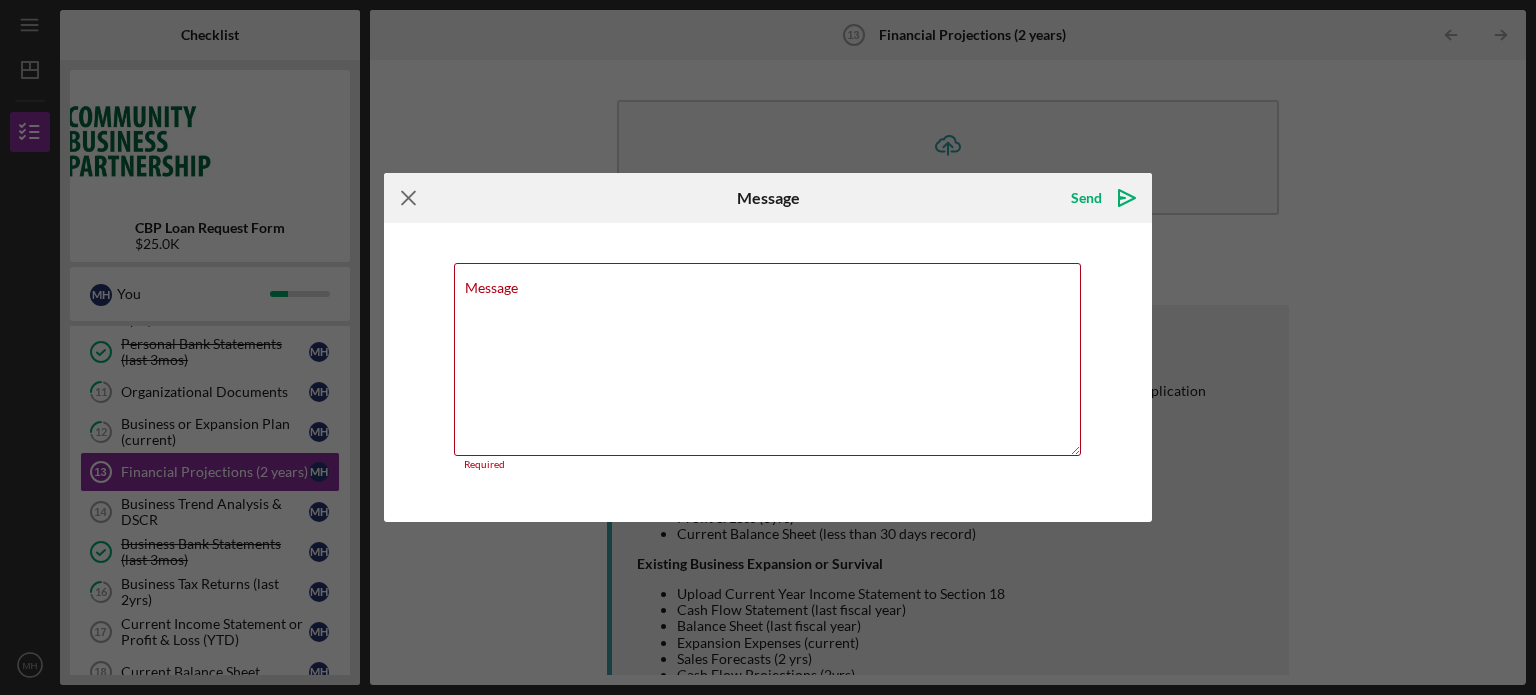 click on "Icon/Menu Close" 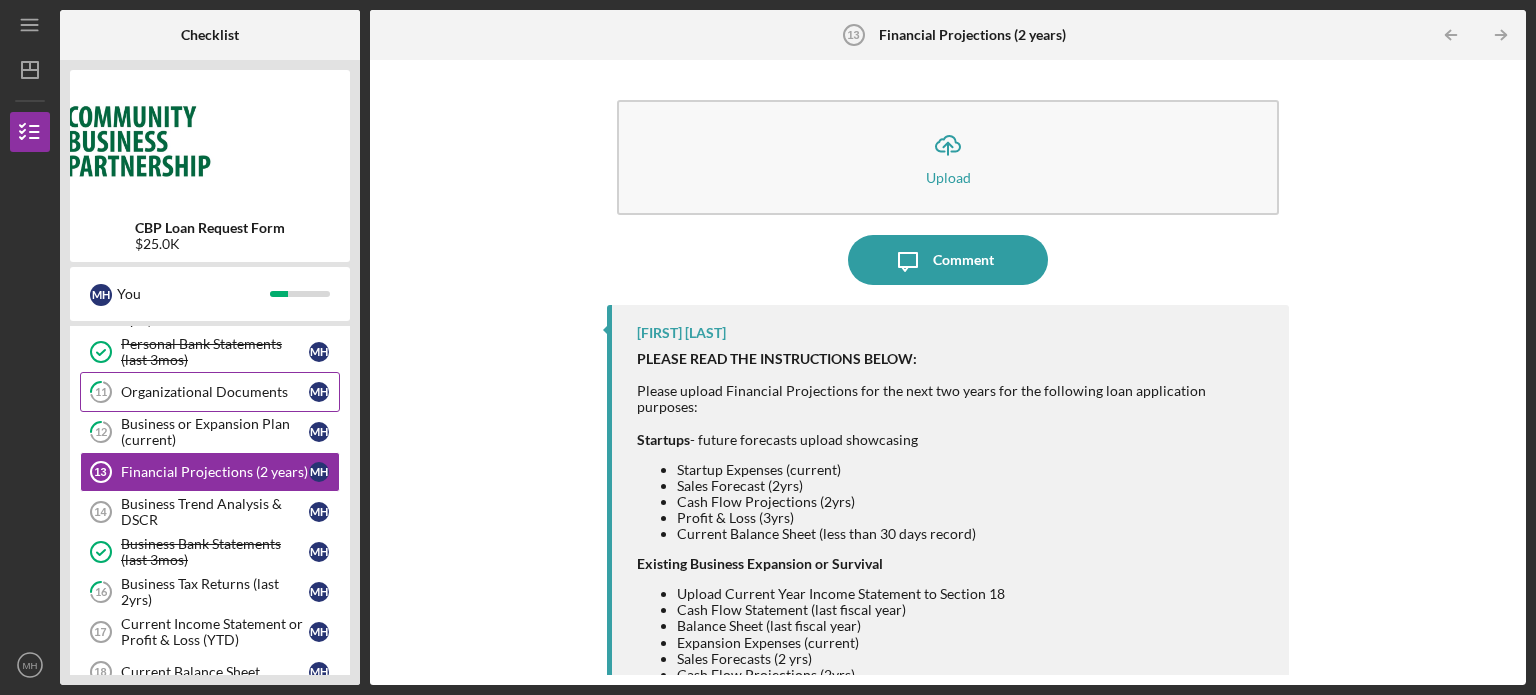 click on "Organizational Documents" at bounding box center [215, 392] 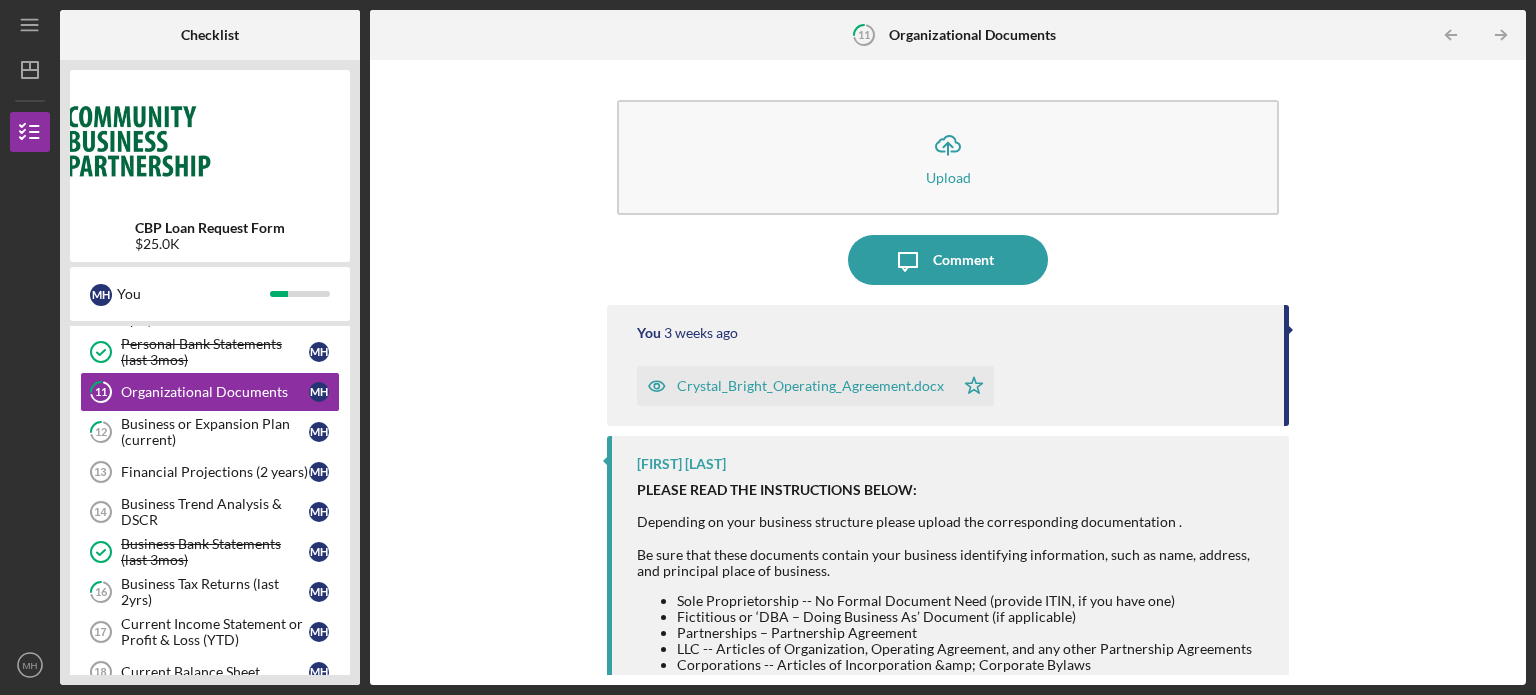 click on "Icon/Upload Upload Icon/Message Comment You   3 weeks ago [COMPANY]_Operating_Agreement.docx Icon/Star [FIRST] [LAST]   PLEASE READ THE INSTRUCTIONS BELOW:
Depending on your business structure please upload the corresponding documentation .
Be sure that these documents contain your business identifying information, such as name, address, and principal place of business.
Sole Proprietorship -- No Formal Document Need (provide ITIN, if you have one)
Fictitious or ‘DBA – Doing Business As’ Document (if applicable)
Partnerships – Partnership Agreement
LLC -- Articles of Organization, Operating Agreement, and any other Partnership Agreements
Corporations -- Articles of Incorporation &amp; Corporate Bylaws
EIN – Employer Identification Number/IRS EIN Letter" at bounding box center (948, 372) 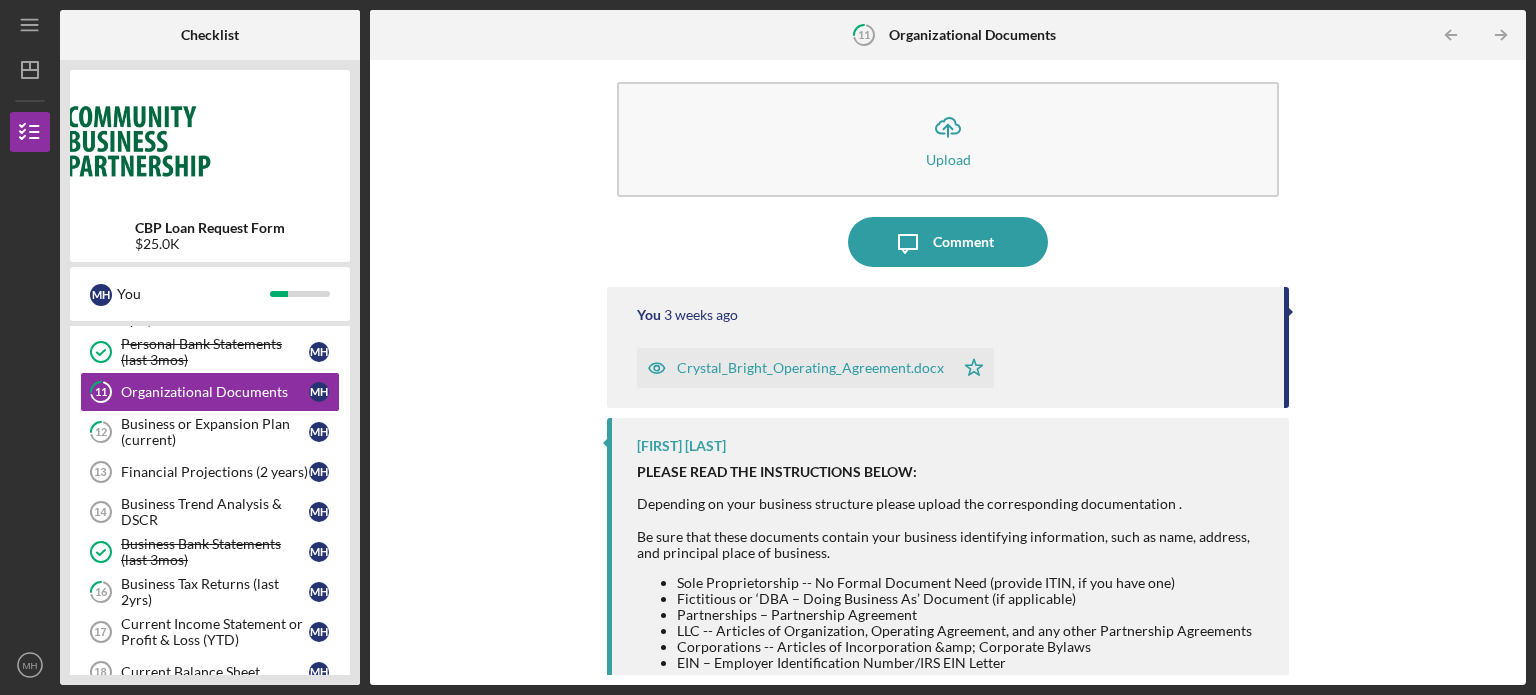 scroll, scrollTop: 12, scrollLeft: 0, axis: vertical 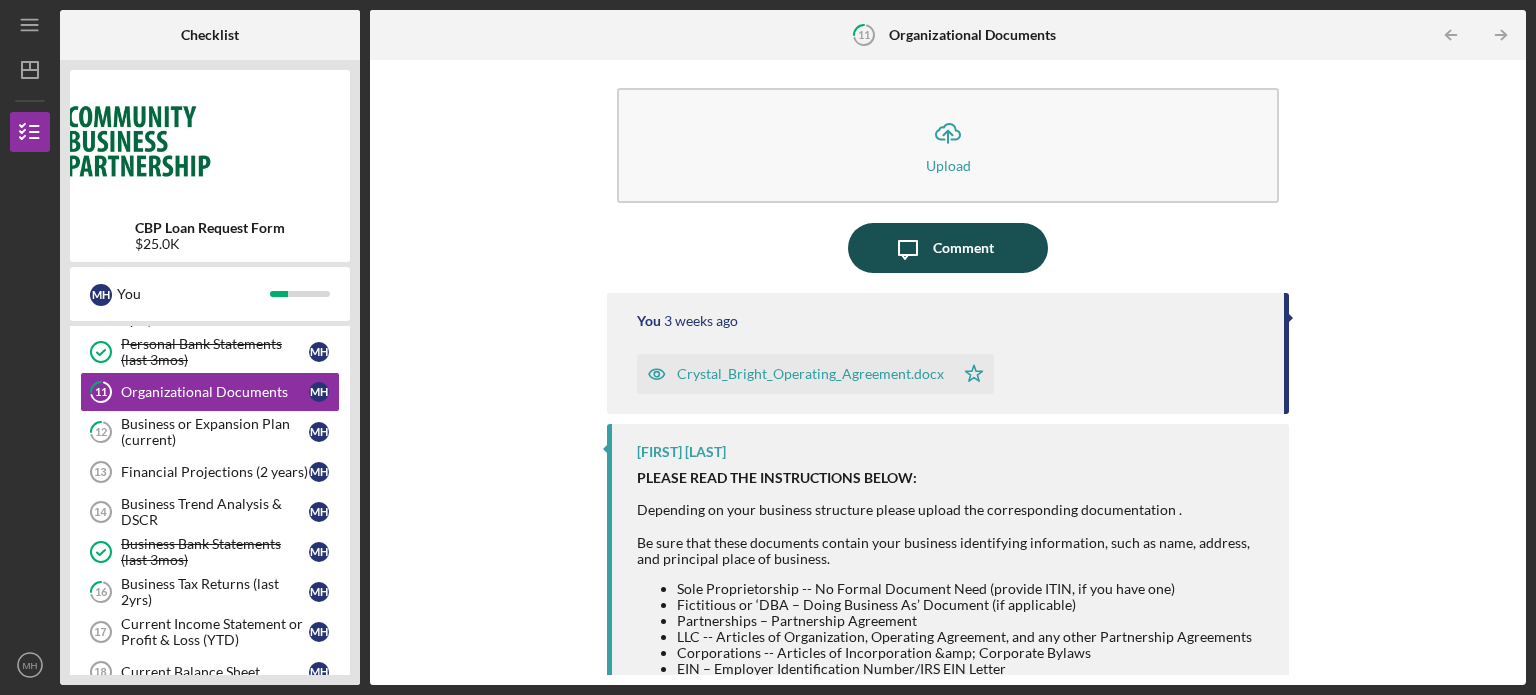 click on "Icon/Message Comment" at bounding box center [948, 248] 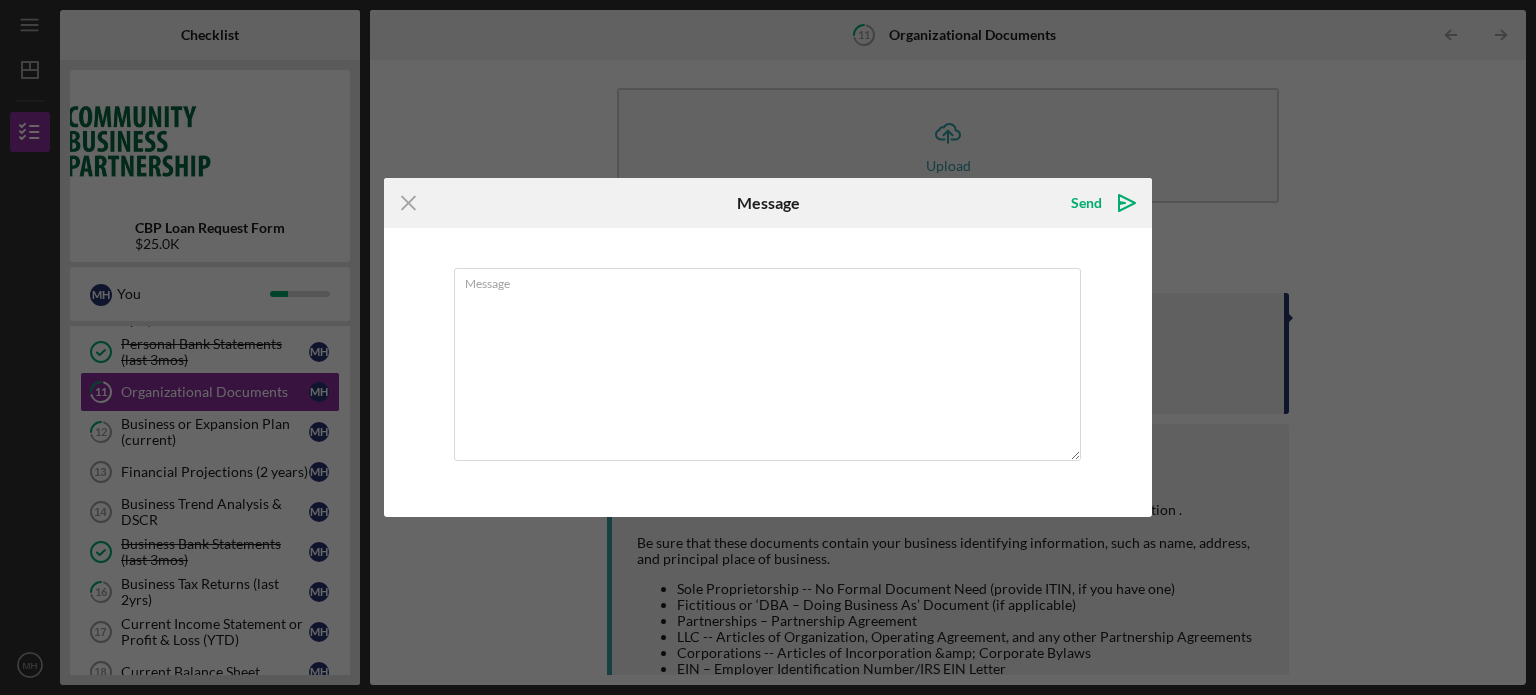 scroll, scrollTop: 0, scrollLeft: 0, axis: both 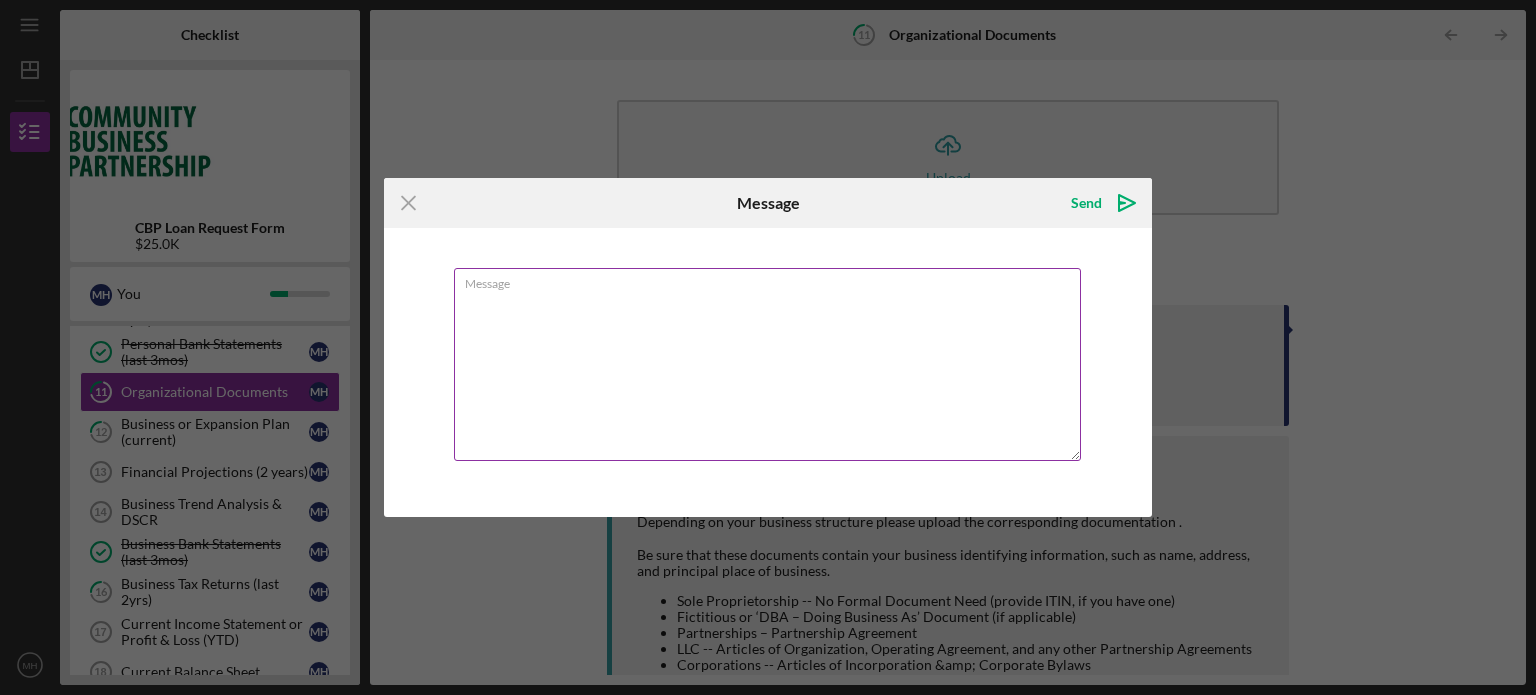 click on "Message" at bounding box center (767, 364) 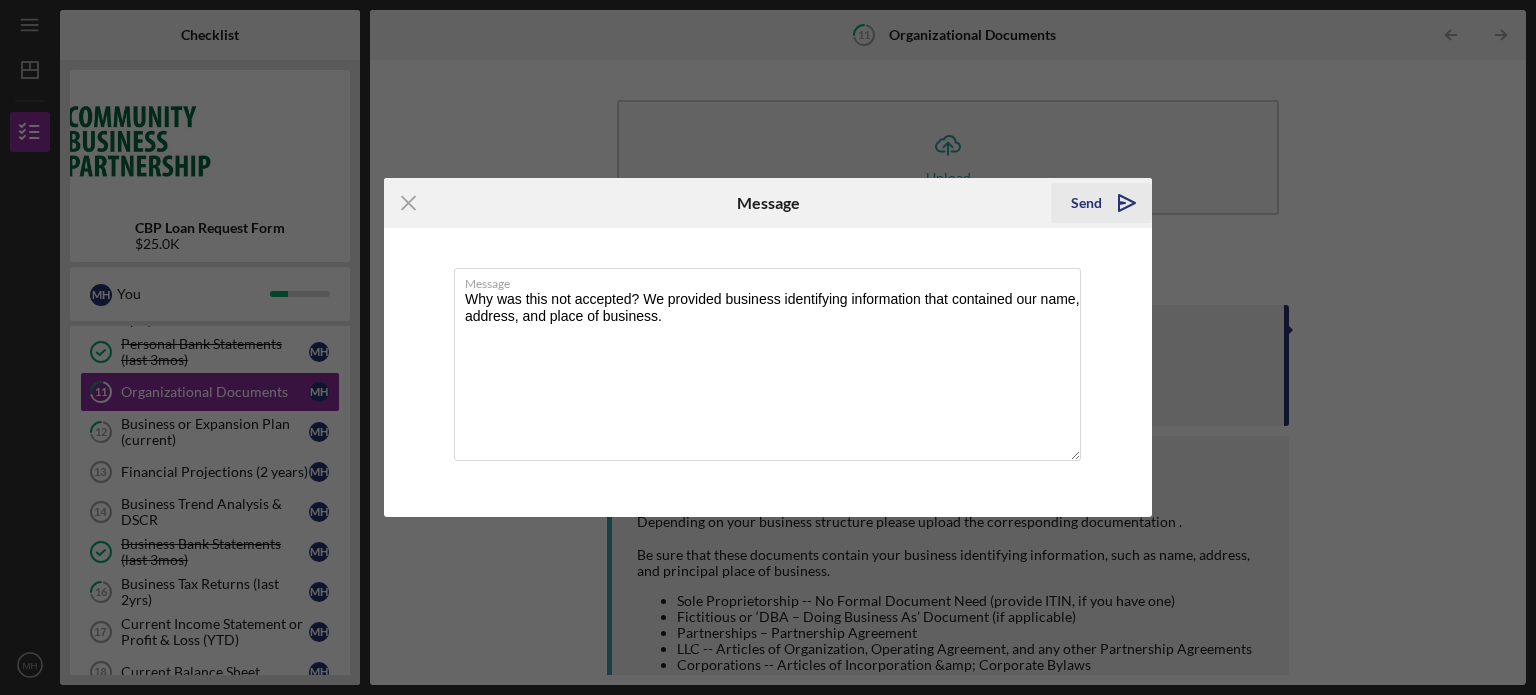 type on "Why was this not accepted? We provided business identifying information that contained our name, address, and place of business." 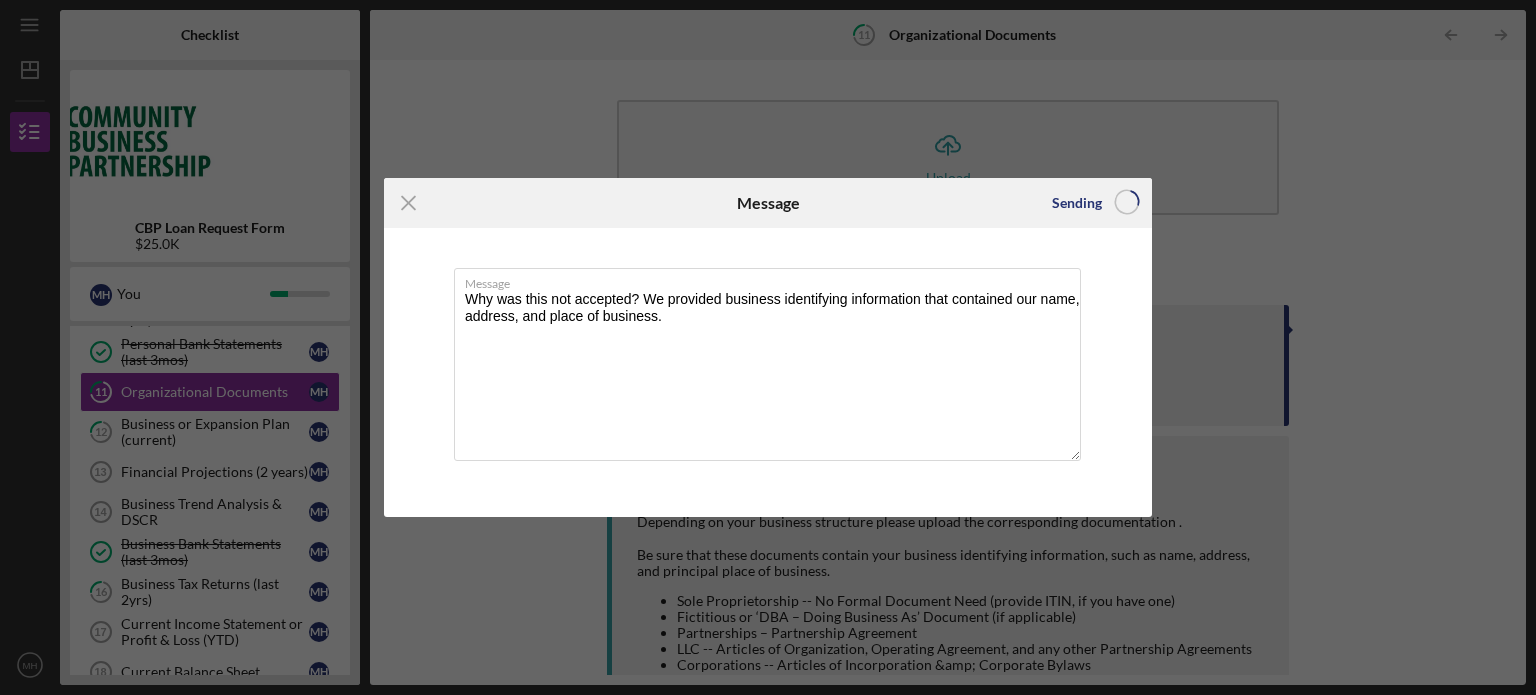 type 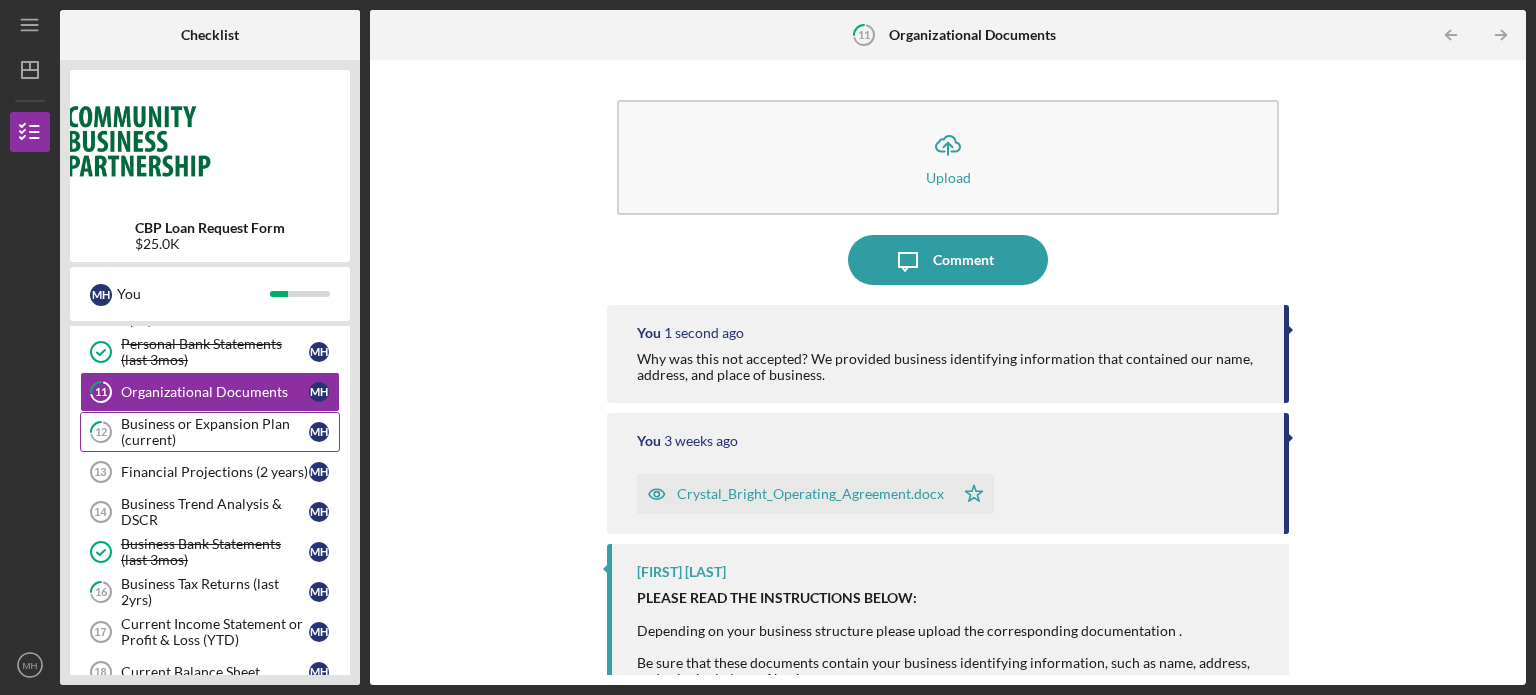 click on "Business  or Expansion Plan (current)" at bounding box center [215, 432] 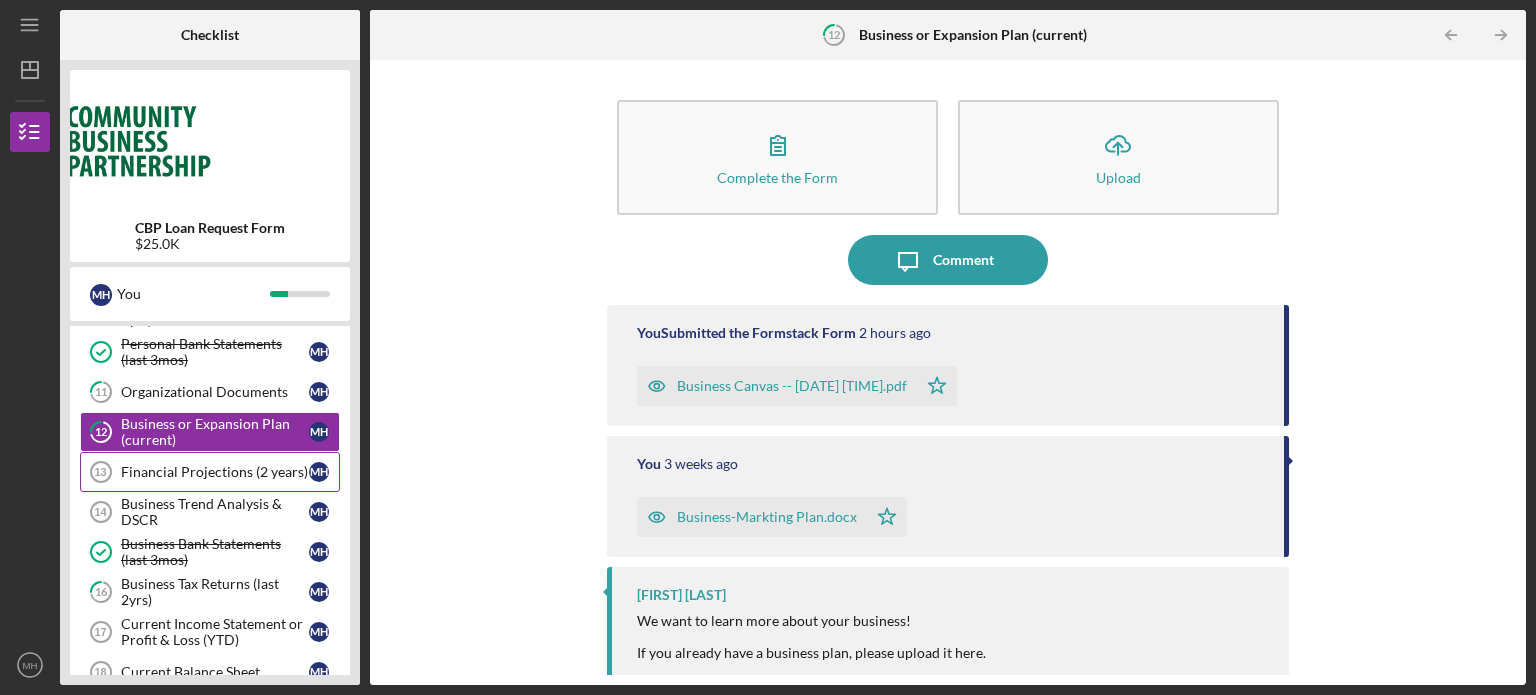 click on "Financial Projections ([YEAR] years) [NUMBER] Financial Projections ([YEAR] years) M H" at bounding box center [210, 472] 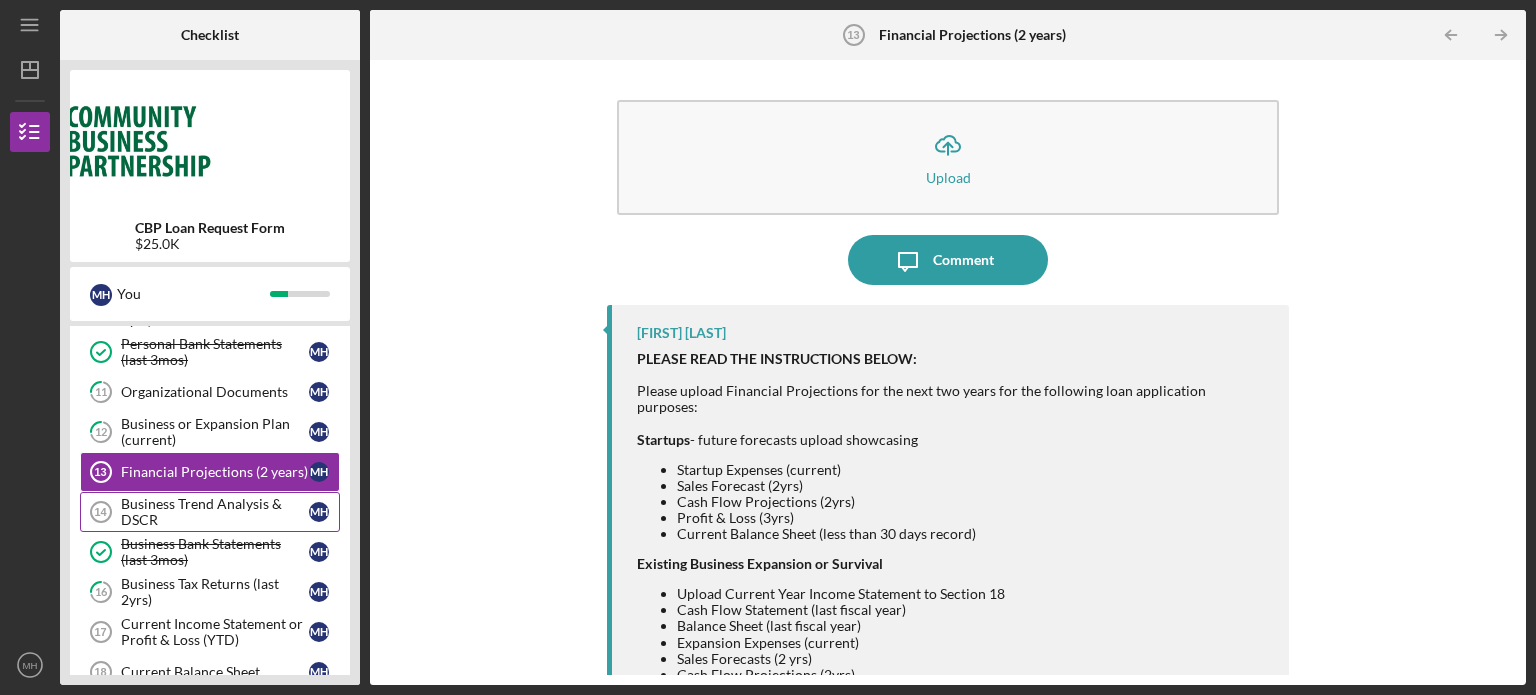 click on "Business Trend Analysis & DSCR" at bounding box center [215, 512] 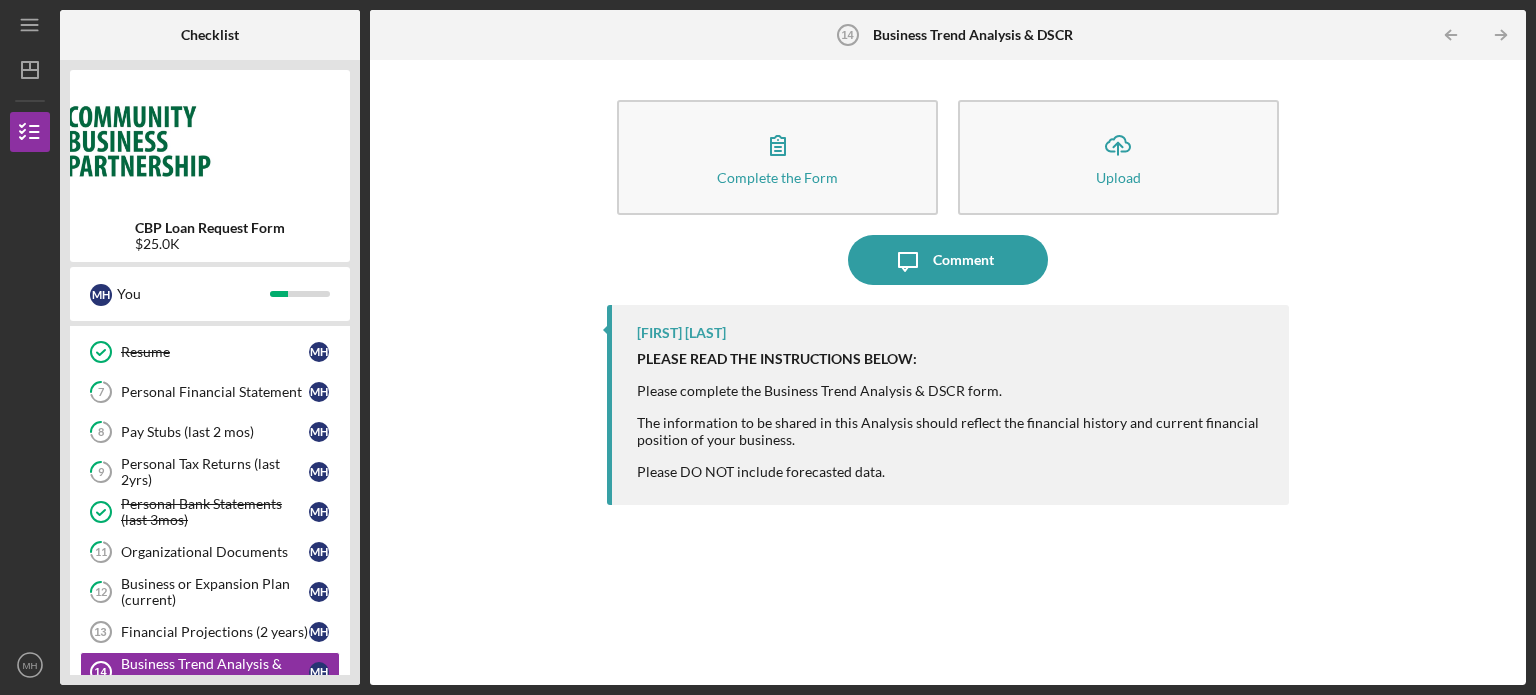scroll, scrollTop: 80, scrollLeft: 0, axis: vertical 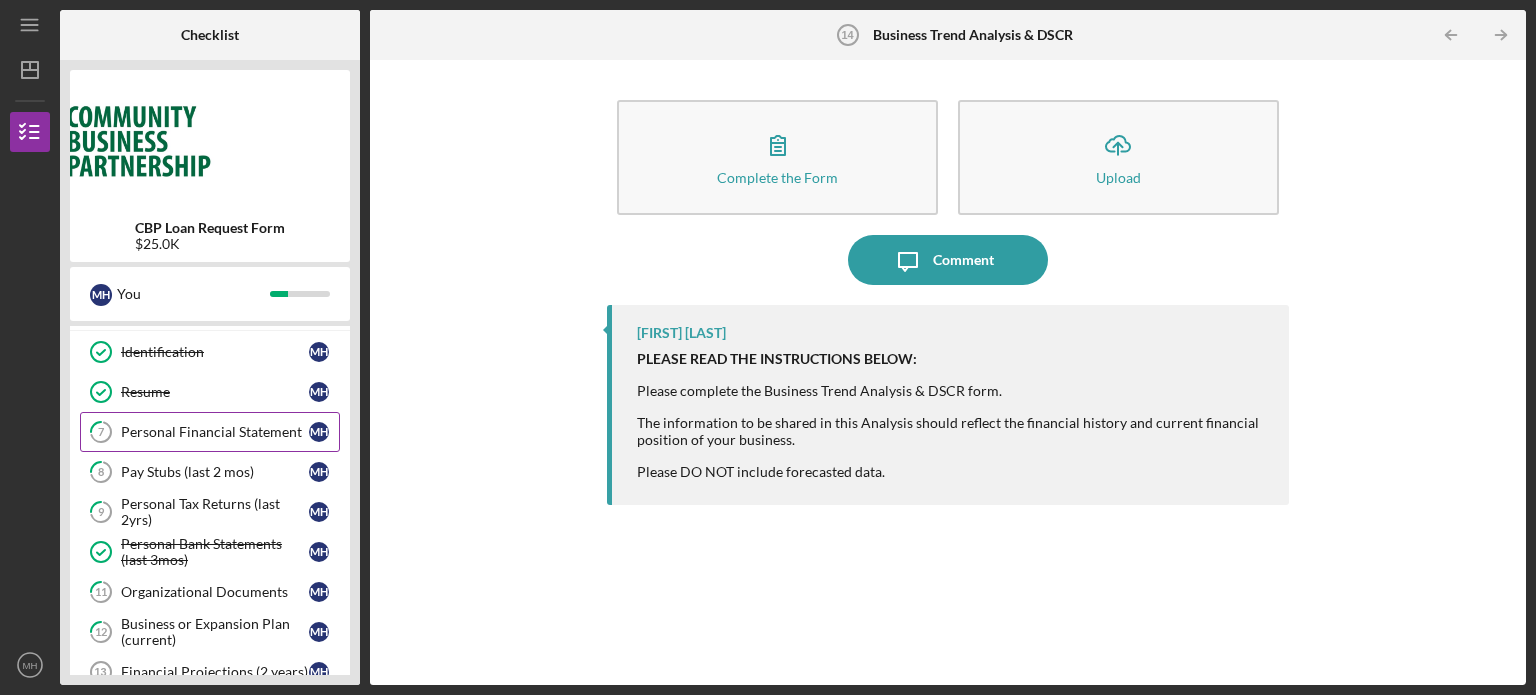 click on "Personal Financial Statement" at bounding box center [215, 432] 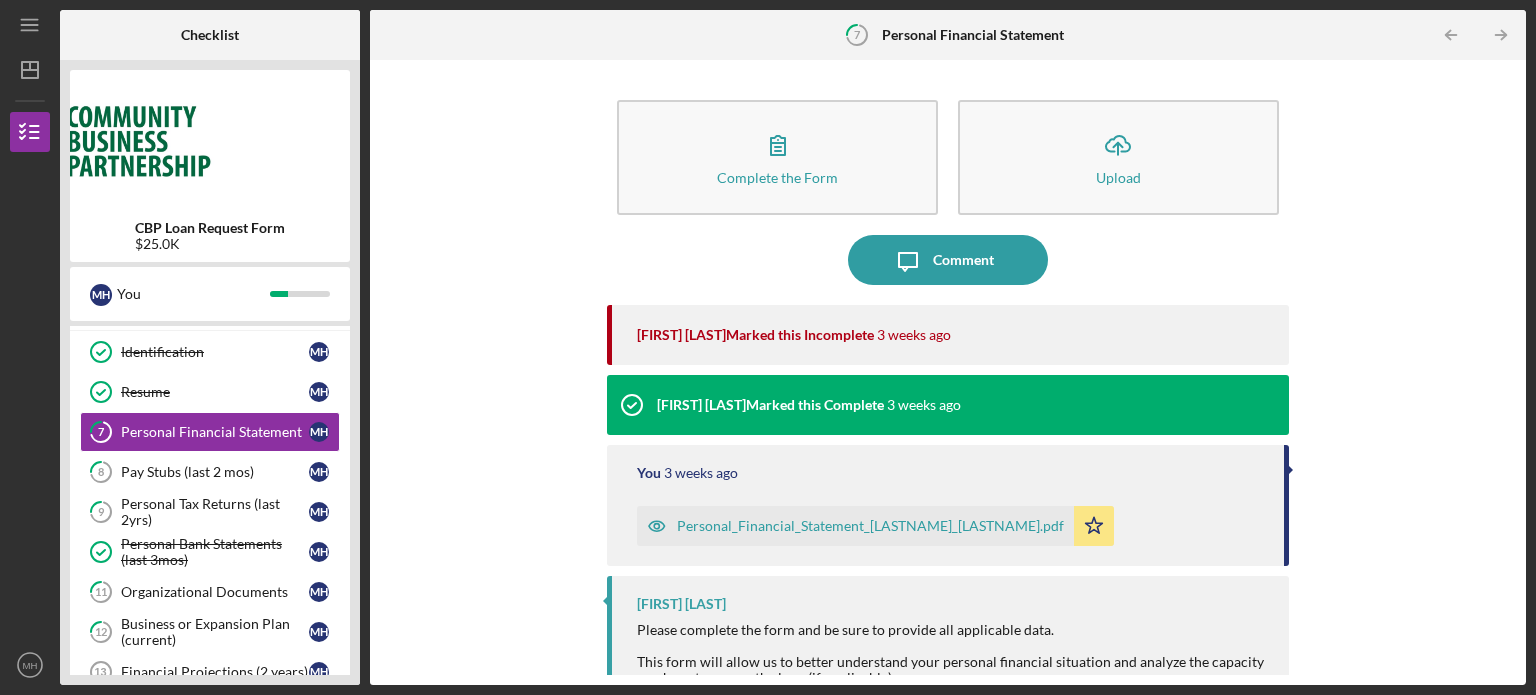 click on "Complete the Form Form Icon/Upload Upload Icon/Message Comment [FIRST] [LAST] Marked this Incomplete    [WEEKS] weeks ago [FIRST] [LAST] Marked this Complete    [WEEKS] weeks ago You   [WEEKS] weeks ago Personal_Financial_Statement_[NAME].pdf Icon/Star [FIRST] [LAST]   Please complete the form and be sure to provide all applicable data.
This form will allow us to better understand your personal financial situation and analyze the capacity you have to secure the loan (if applicable)." at bounding box center [948, 372] 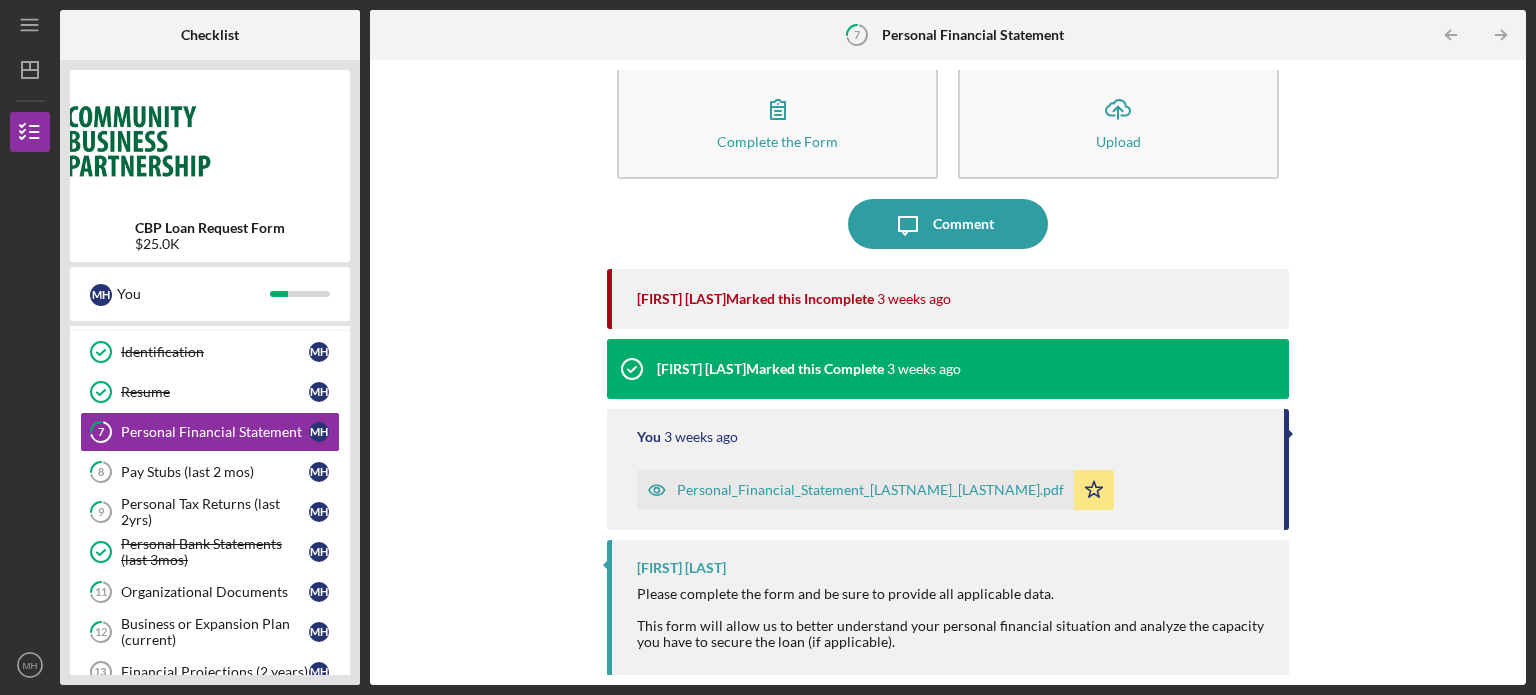 scroll, scrollTop: 0, scrollLeft: 0, axis: both 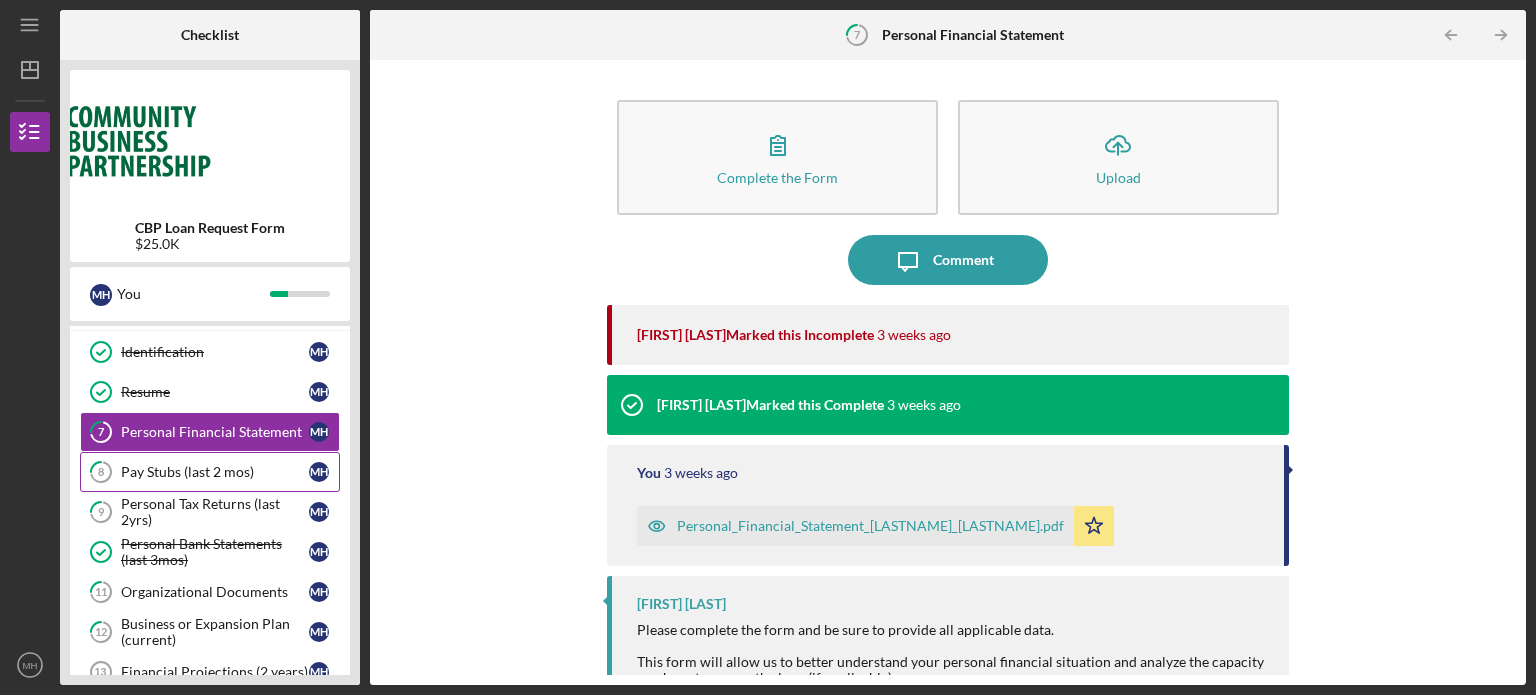 click on "Pay Stubs (last 2 mos)" at bounding box center [215, 472] 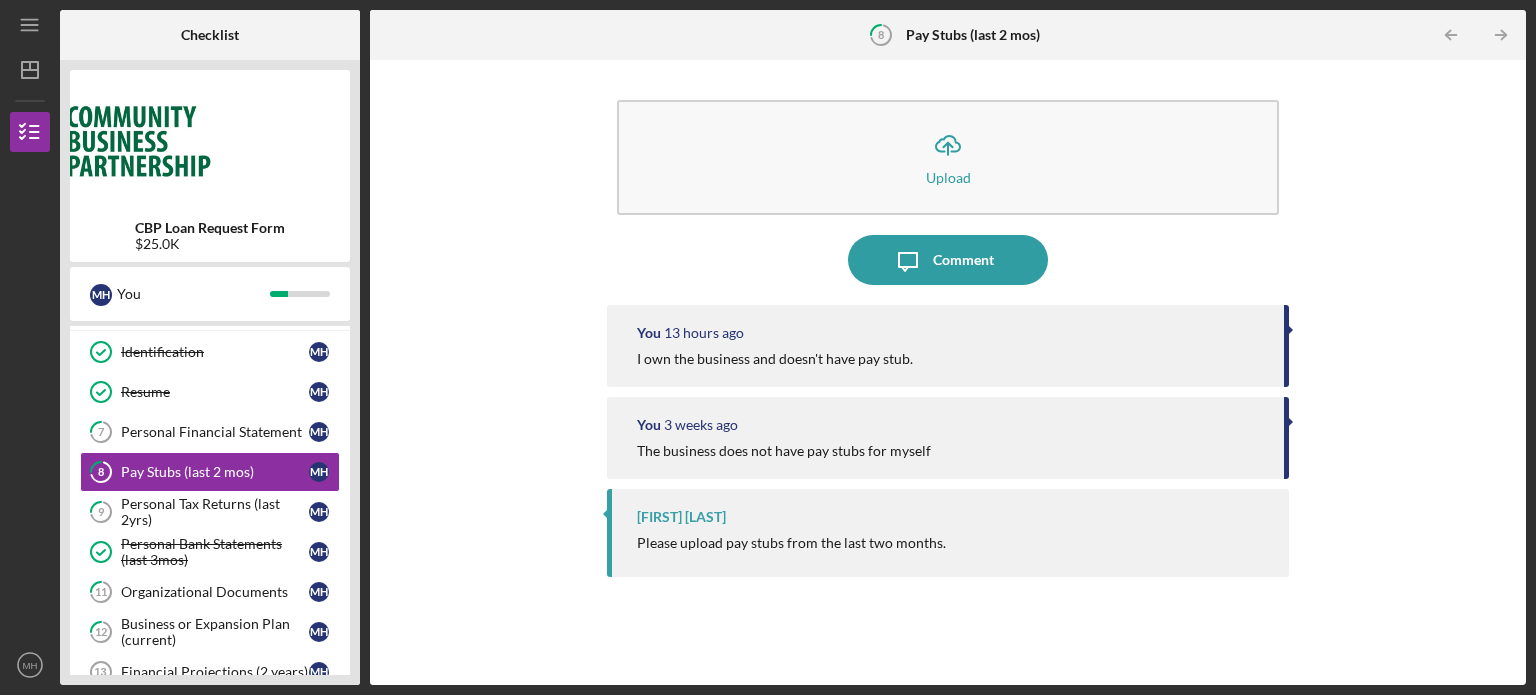 click at bounding box center (1290, 330) 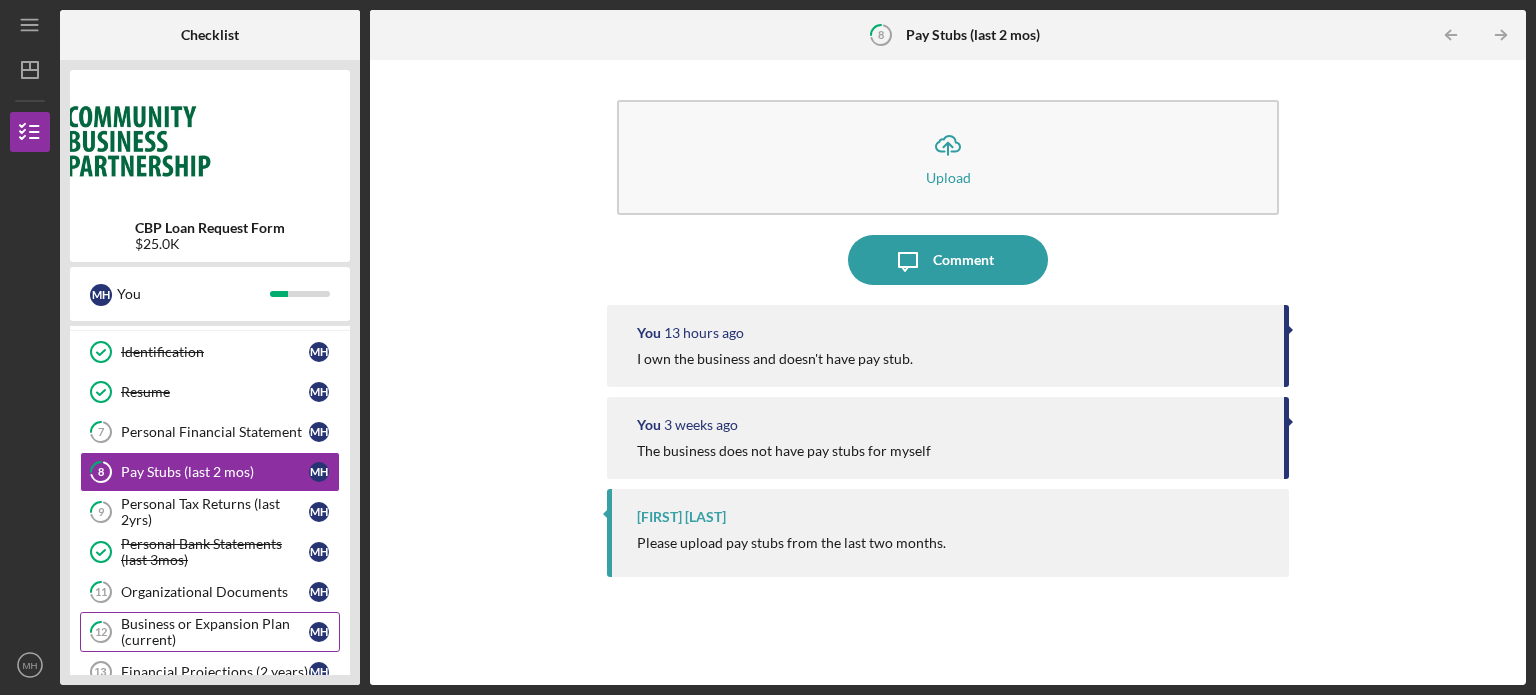 click on "Business  or Expansion Plan (current)" at bounding box center [215, 632] 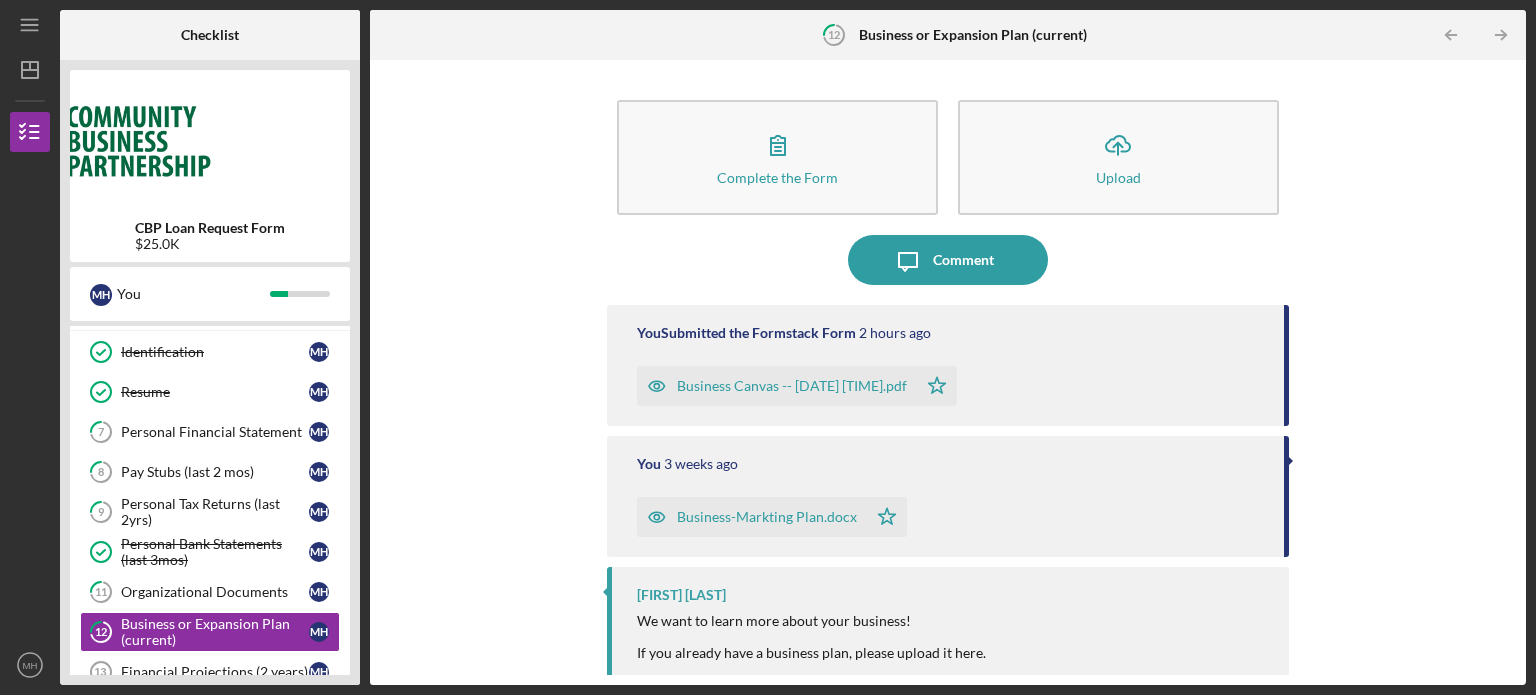 click on "Business Canvas -- [DATE] [TIME].pdf" at bounding box center (792, 386) 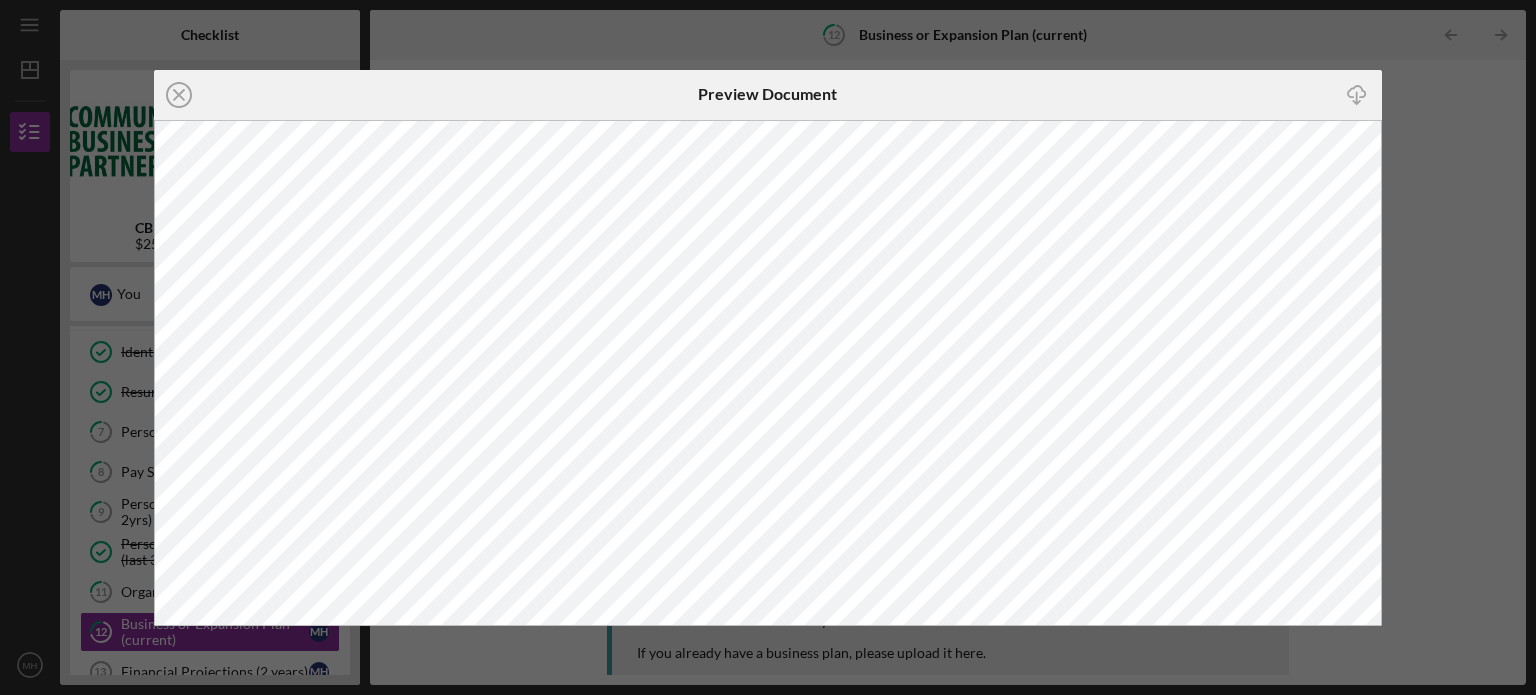 click on "Icon/Close Preview Document Icon/Download" at bounding box center [768, 347] 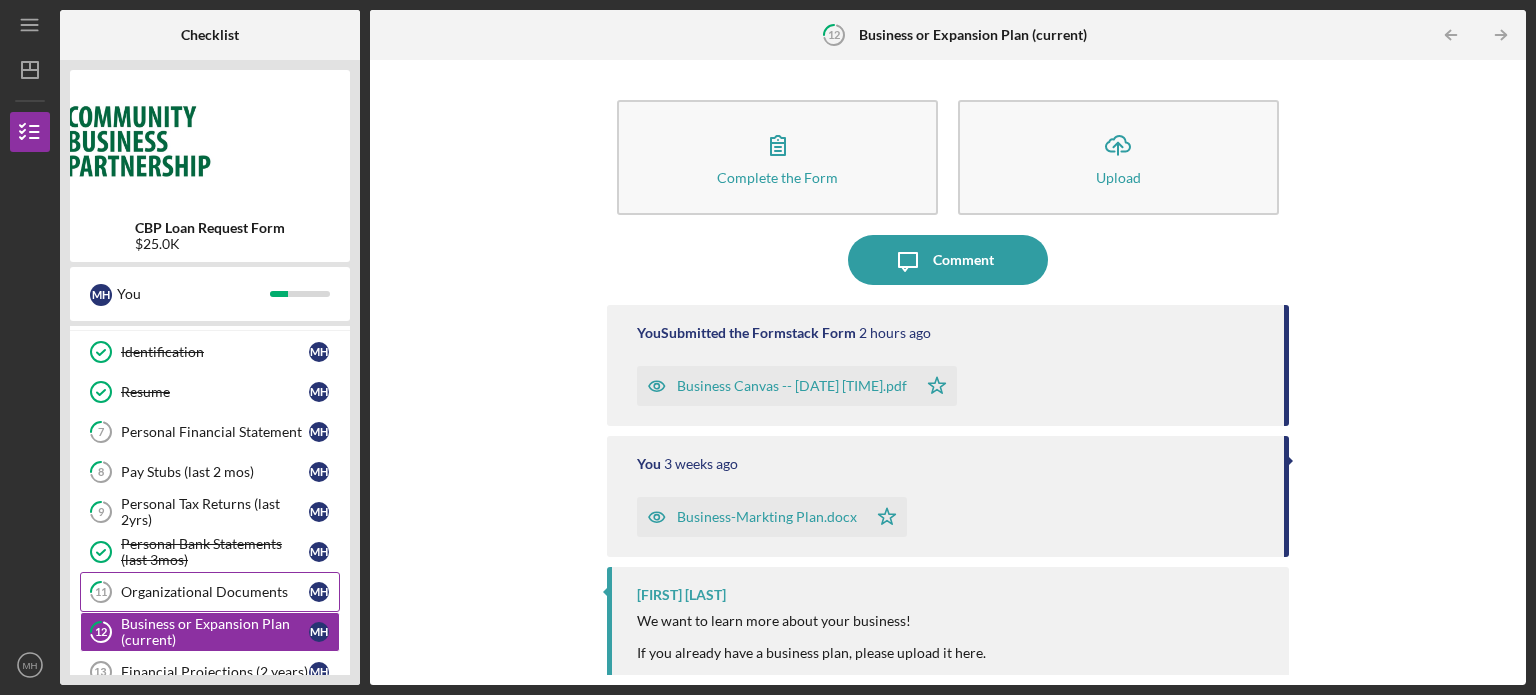 click on "11 Organizational Documents M H" at bounding box center (210, 592) 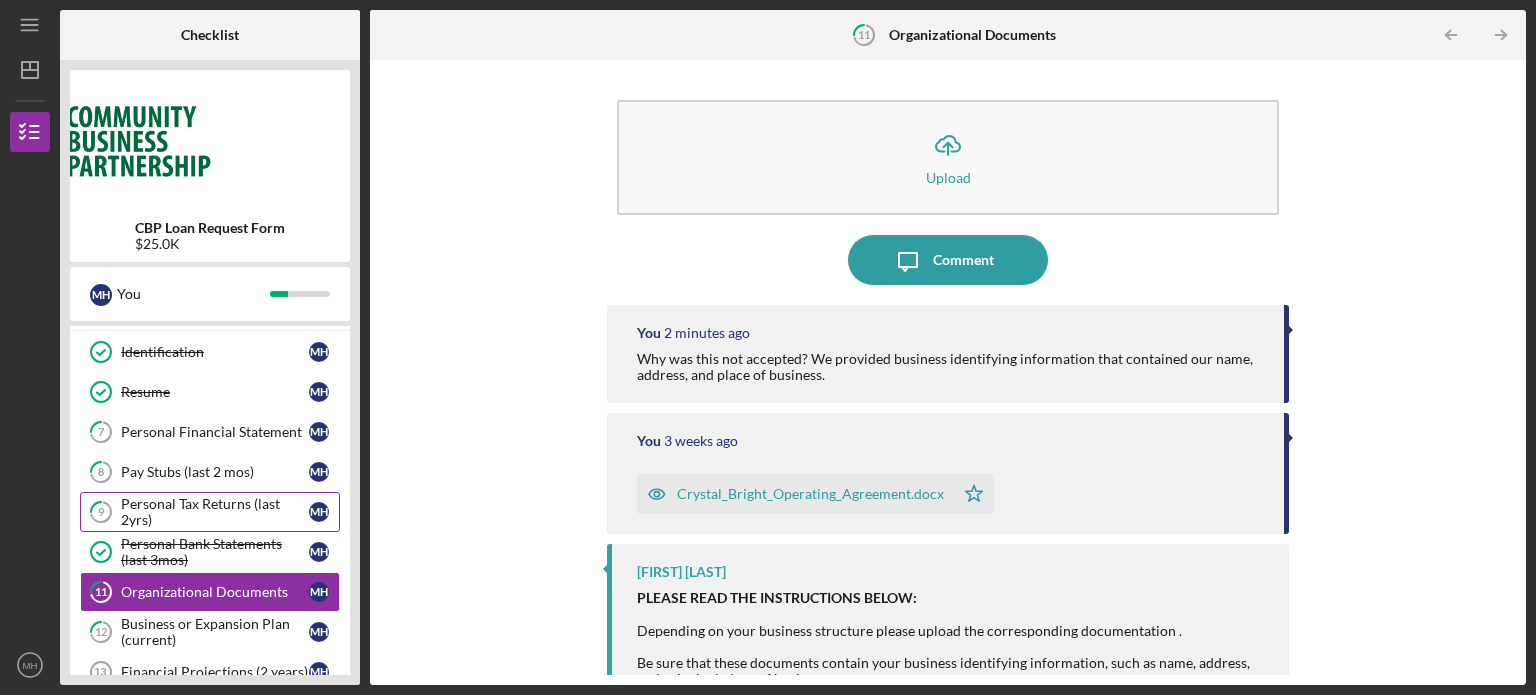 click on "Personal Tax Returns (last 2yrs)" at bounding box center [215, 512] 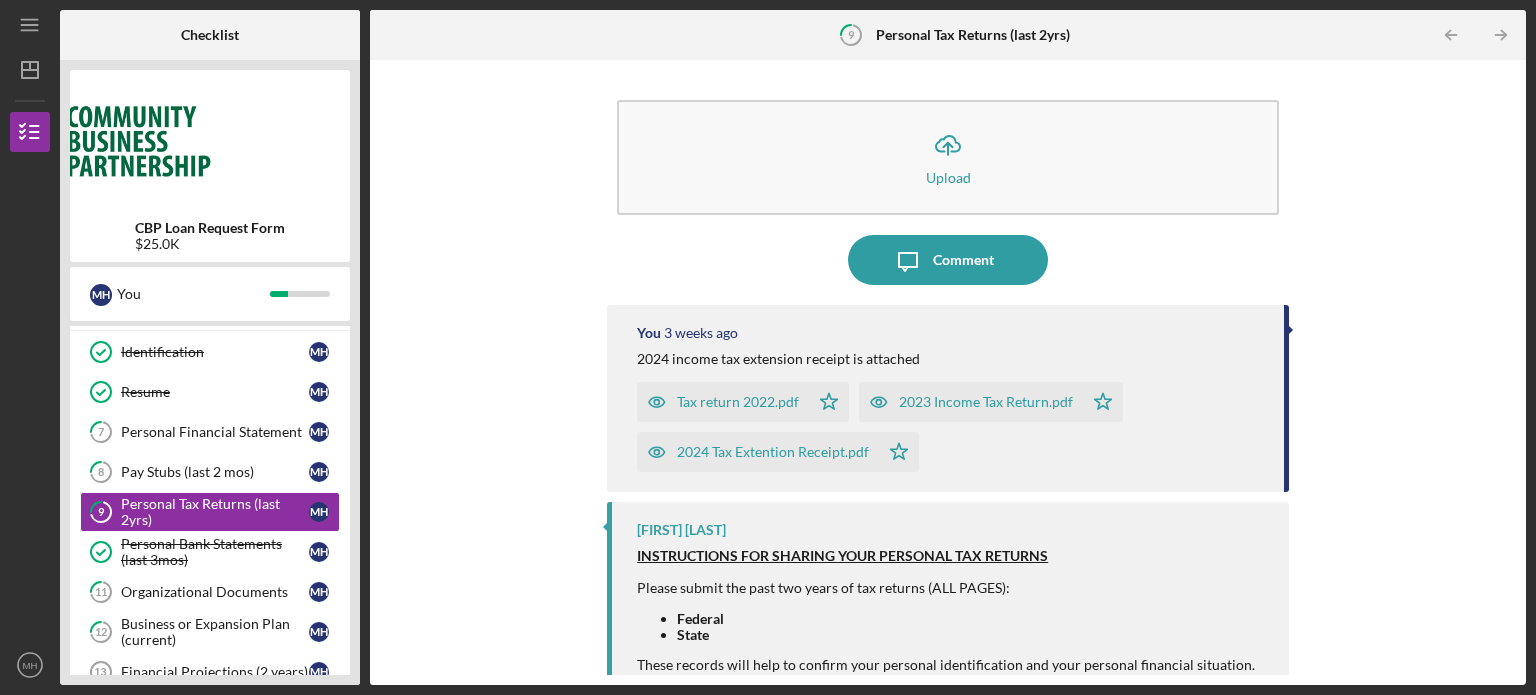 click on "Icon/Upload Upload Icon/Message Comment You   [WEEKS] weeks ago [YEAR] income tax extension receipt is attached Tax return [YEAR].pdf Icon/Star [YEAR] Income Tax Return.pdf Icon/Star [YEAR] Tax Extention Receipt.pdf Icon/Star [FIRST] [LAST]   INSTRUCTIONS FOR SHARING YOUR PERSONAL TAX RETURNS
Please submit the past [YEARS] years of tax returns (ALL PAGES):
Federal
State
These records will help to confirm your personal identification and your personal financial situation. Please provide ALL pages of the returns regardless of the page count.
DO NOT Upload Tax Returns that are password protected.
All owners of your company with [PERCENTAGE]% or more ownership  must present their individual tax returns separately and privately via each owner's access to our loan application system.
Community Business Partnership (CBP) does not accept the following:
Tax returns that have been tampered with or have blacked-out sections that does not present as the actual record." at bounding box center (948, 372) 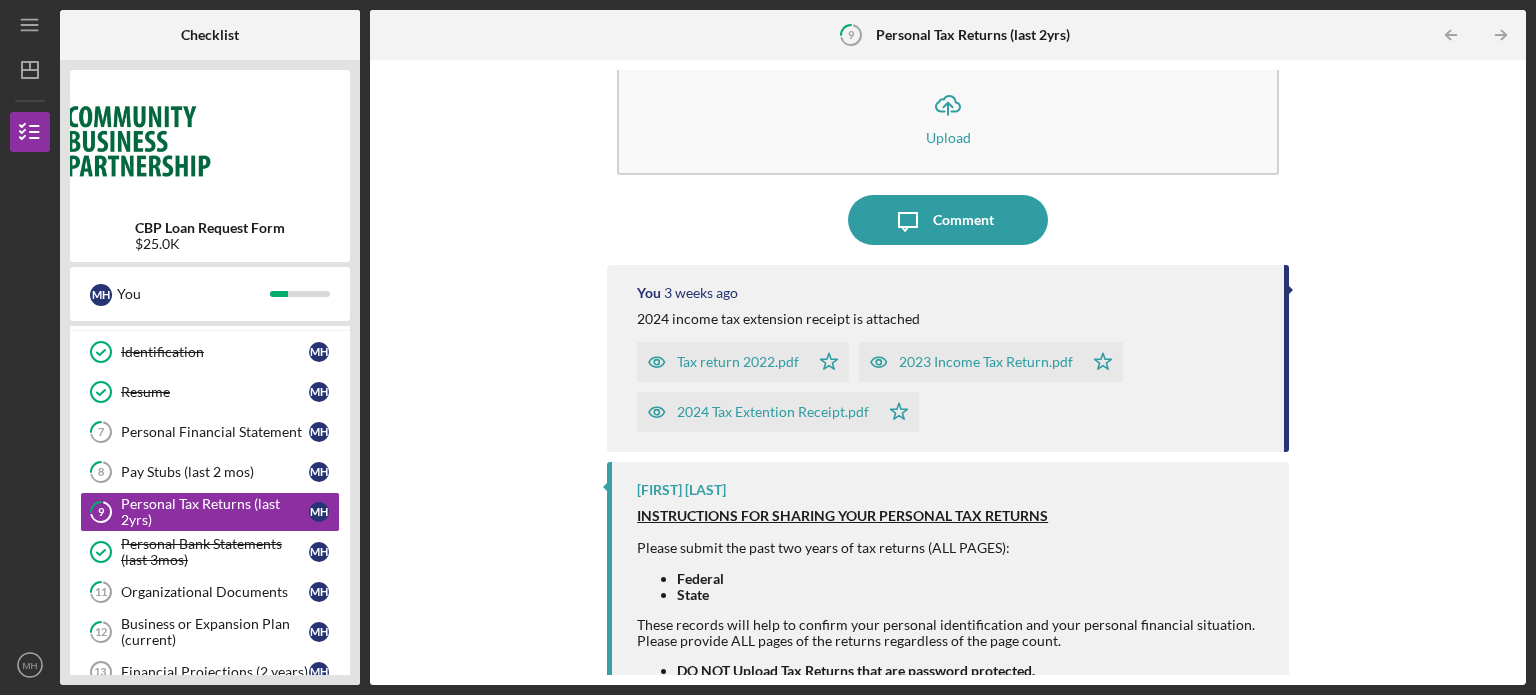 click on "Icon/Upload Upload Icon/Message Comment You   [WEEKS] weeks ago [YEAR] income tax extension receipt is attached Tax return [YEAR].pdf Icon/Star [YEAR] Income Tax Return.pdf Icon/Star [YEAR] Tax Extention Receipt.pdf Icon/Star [FIRST] [LAST]   INSTRUCTIONS FOR SHARING YOUR PERSONAL TAX RETURNS
Please submit the past [YEARS] years of tax returns (ALL PAGES):
Federal
State
These records will help to confirm your personal identification and your personal financial situation. Please provide ALL pages of the returns regardless of the page count.
DO NOT Upload Tax Returns that are password protected.
All owners of your company with [PERCENTAGE]% or more ownership  must present their individual tax returns separately and privately via each owner's access to our loan application system.
Community Business Partnership (CBP) does not accept the following:
Tax returns that have been tampered with or have blacked-out sections that does not present as the actual record." at bounding box center [948, 372] 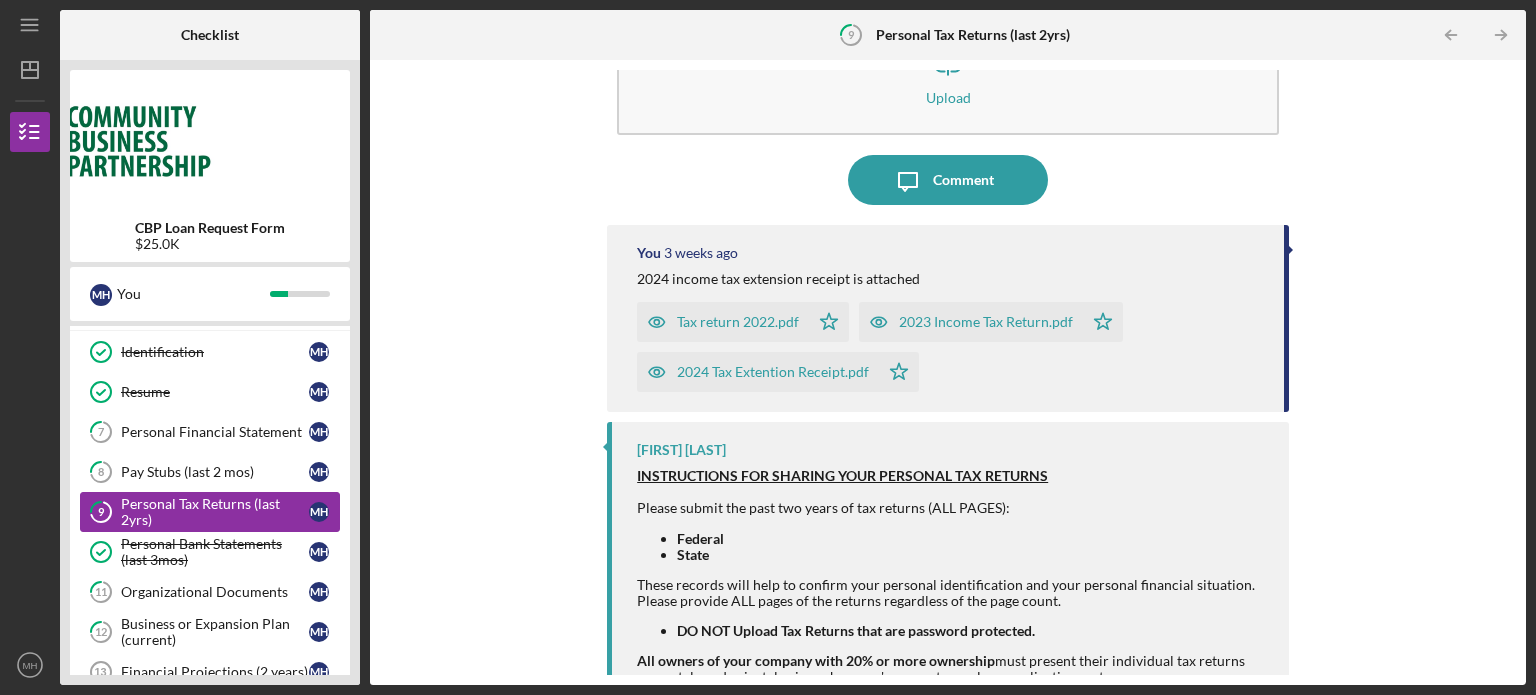 click on "Personal Tax Returns (last 2yrs)" at bounding box center [215, 512] 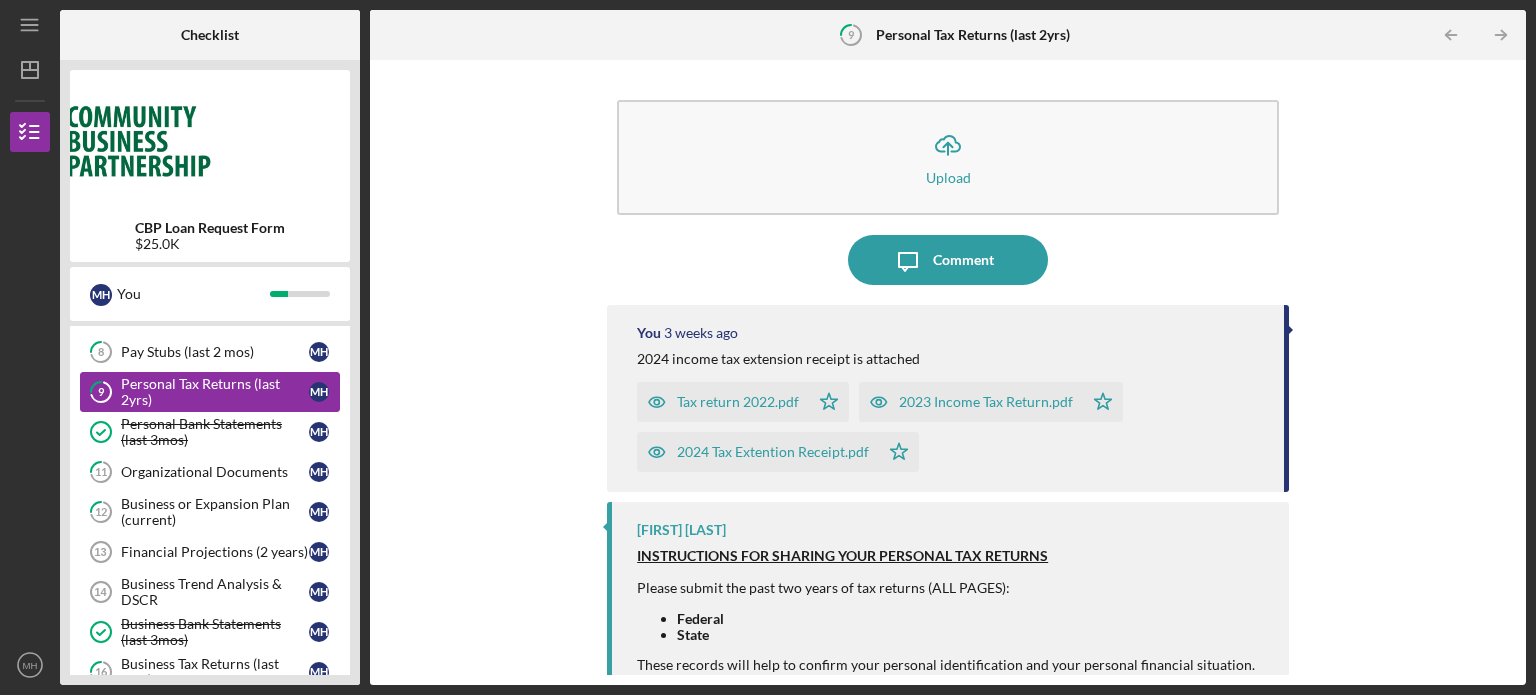 scroll, scrollTop: 240, scrollLeft: 0, axis: vertical 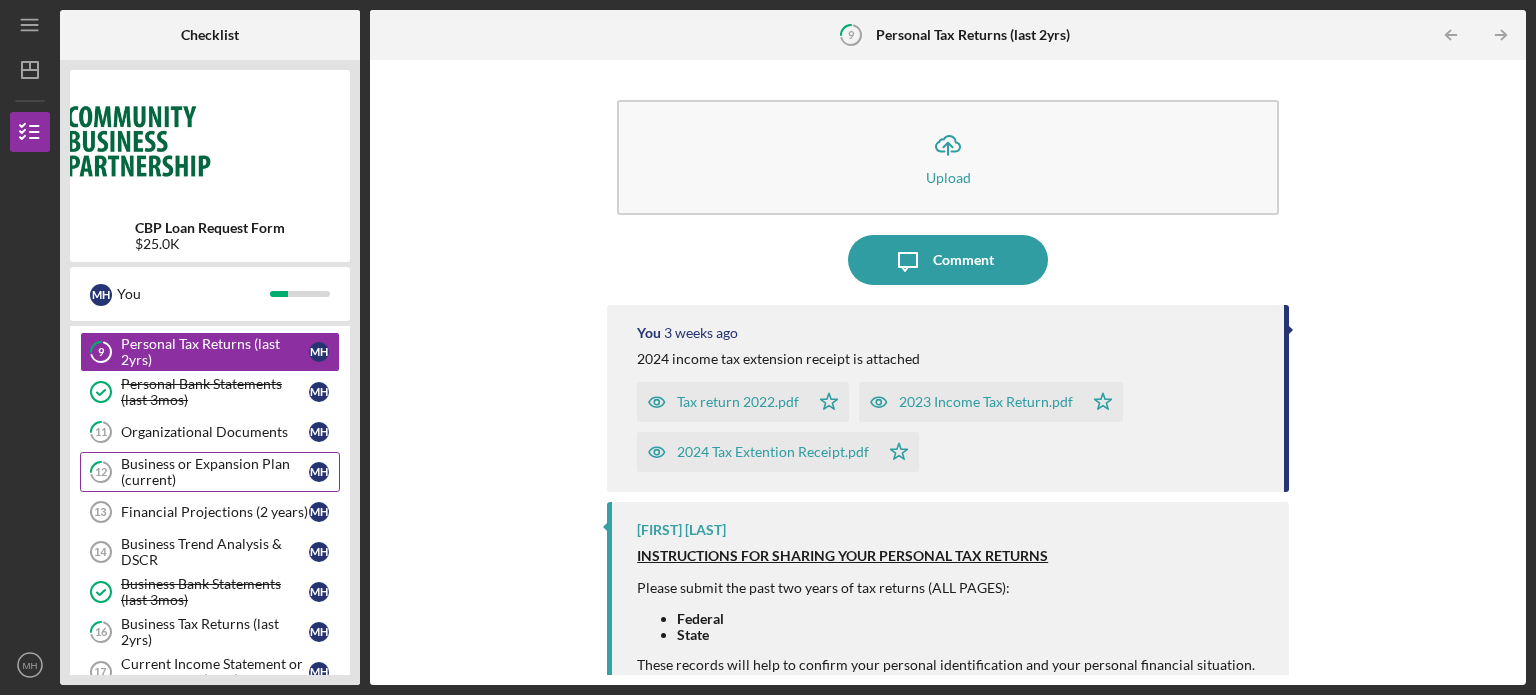 click on "Business  or Expansion Plan (current)" at bounding box center (215, 472) 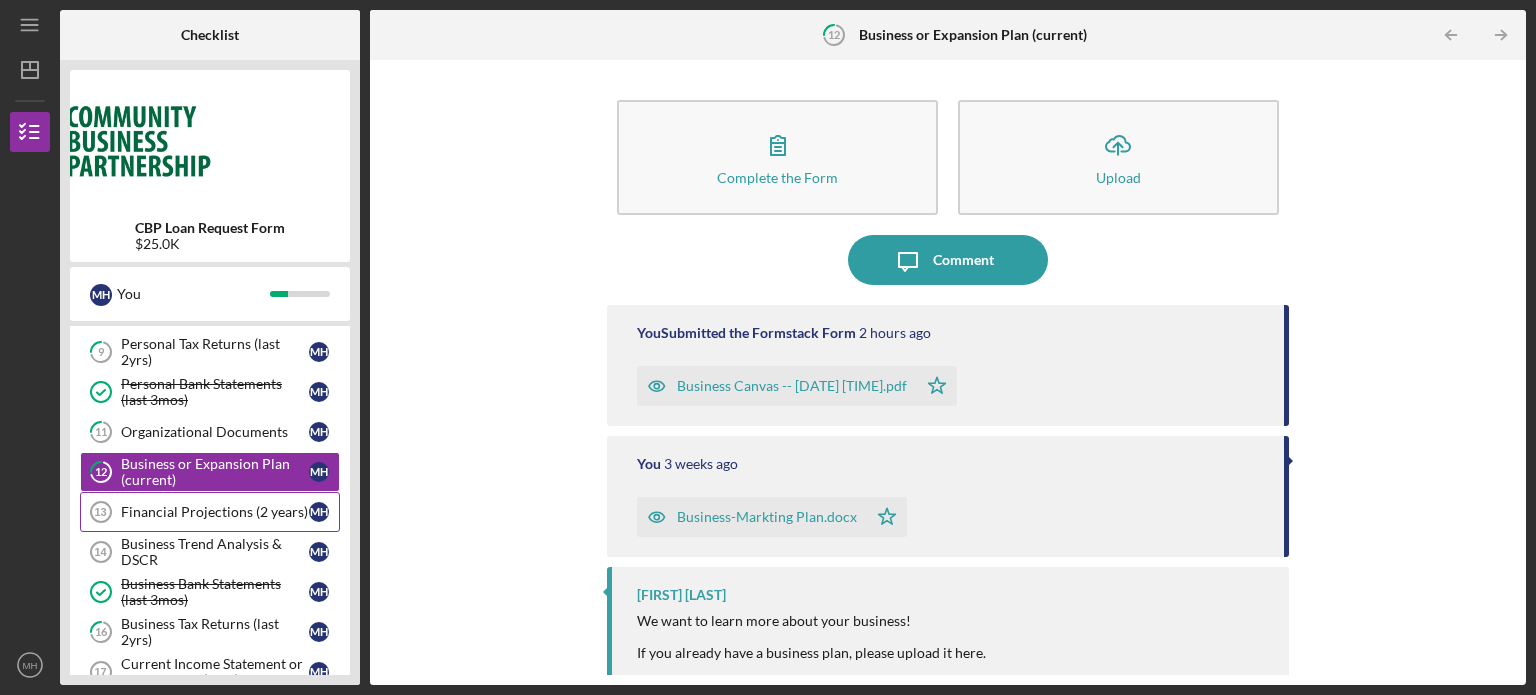 click on "Financial Projections ([YEAR] years) [NUMBER] Financial Projections ([YEAR] years) M H" at bounding box center [210, 512] 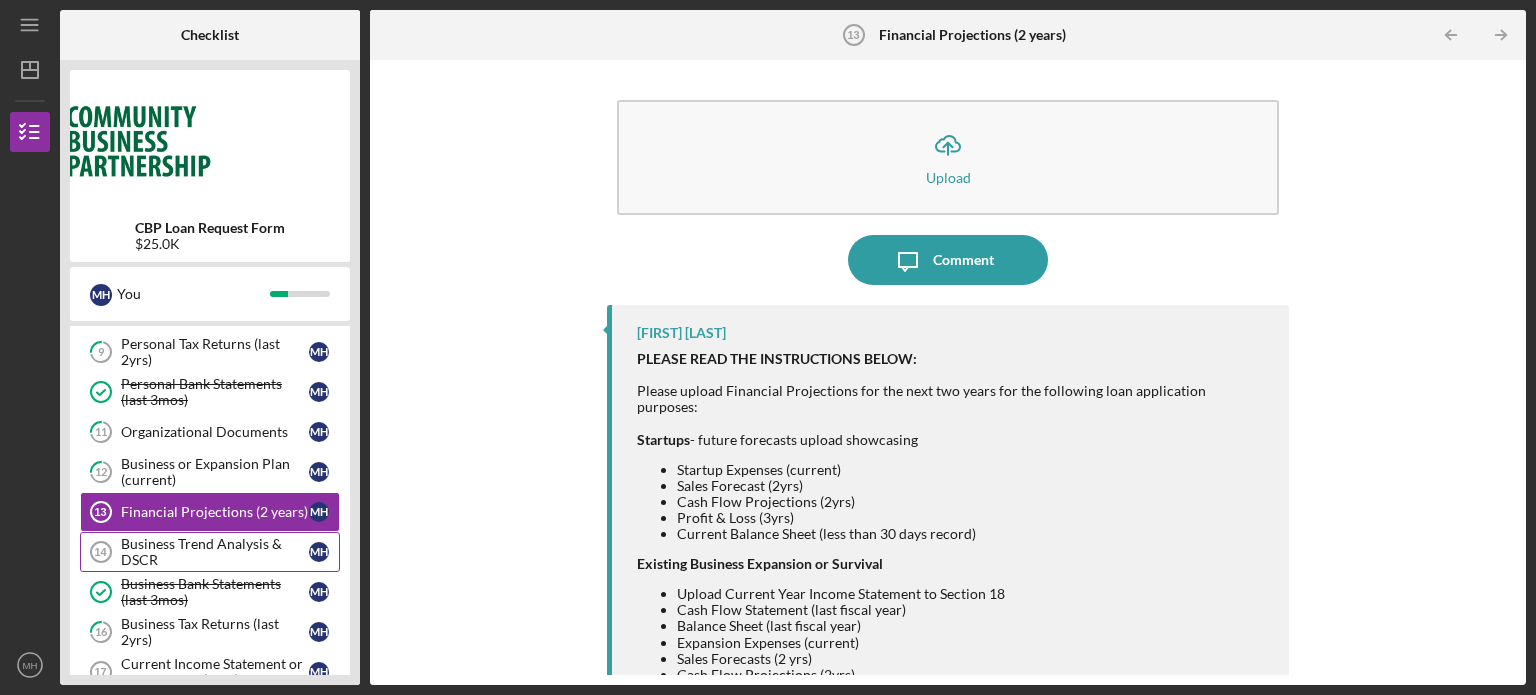click on "Business Trend Analysis & DSCR" at bounding box center [215, 552] 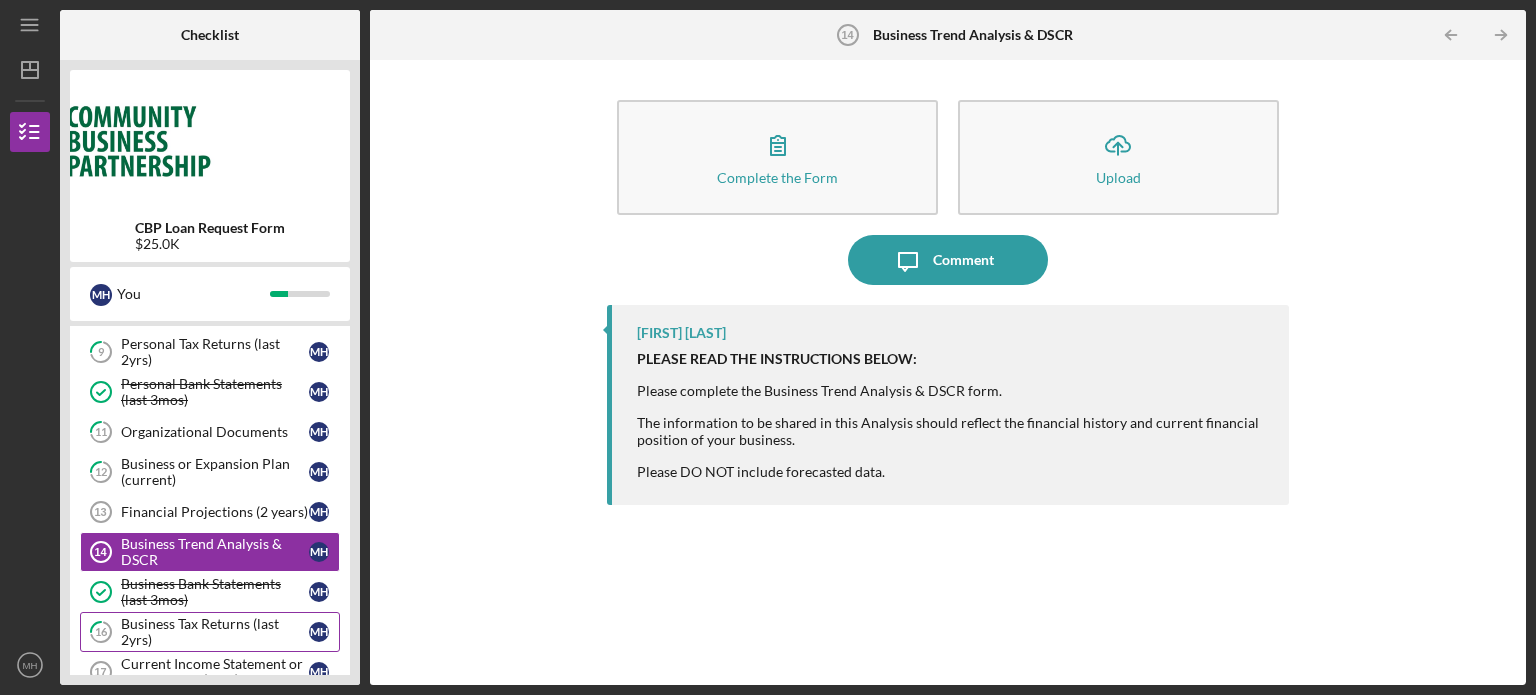 click on "Business Tax Returns (last 2yrs)" at bounding box center [215, 632] 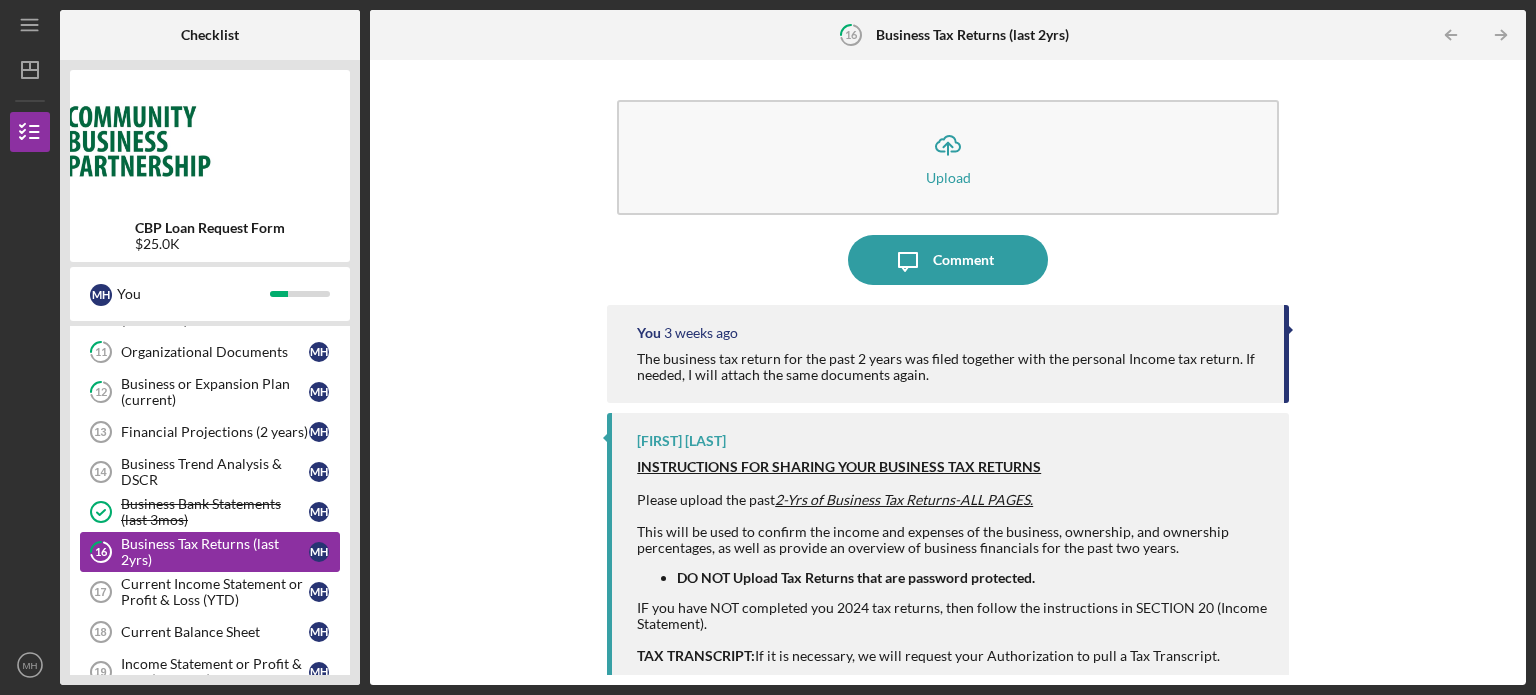 scroll, scrollTop: 360, scrollLeft: 0, axis: vertical 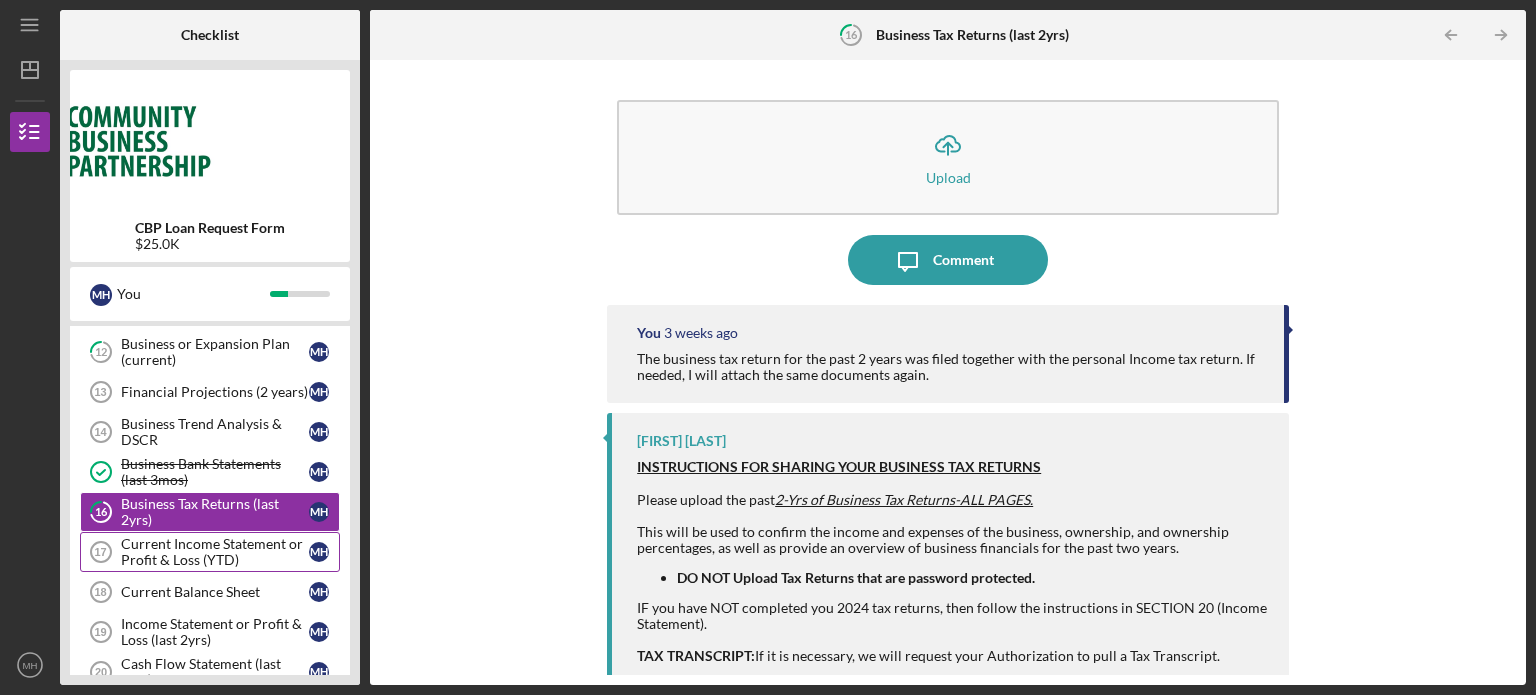 click on "Current Income Statement or Profit  & Loss (YTD)" at bounding box center [215, 552] 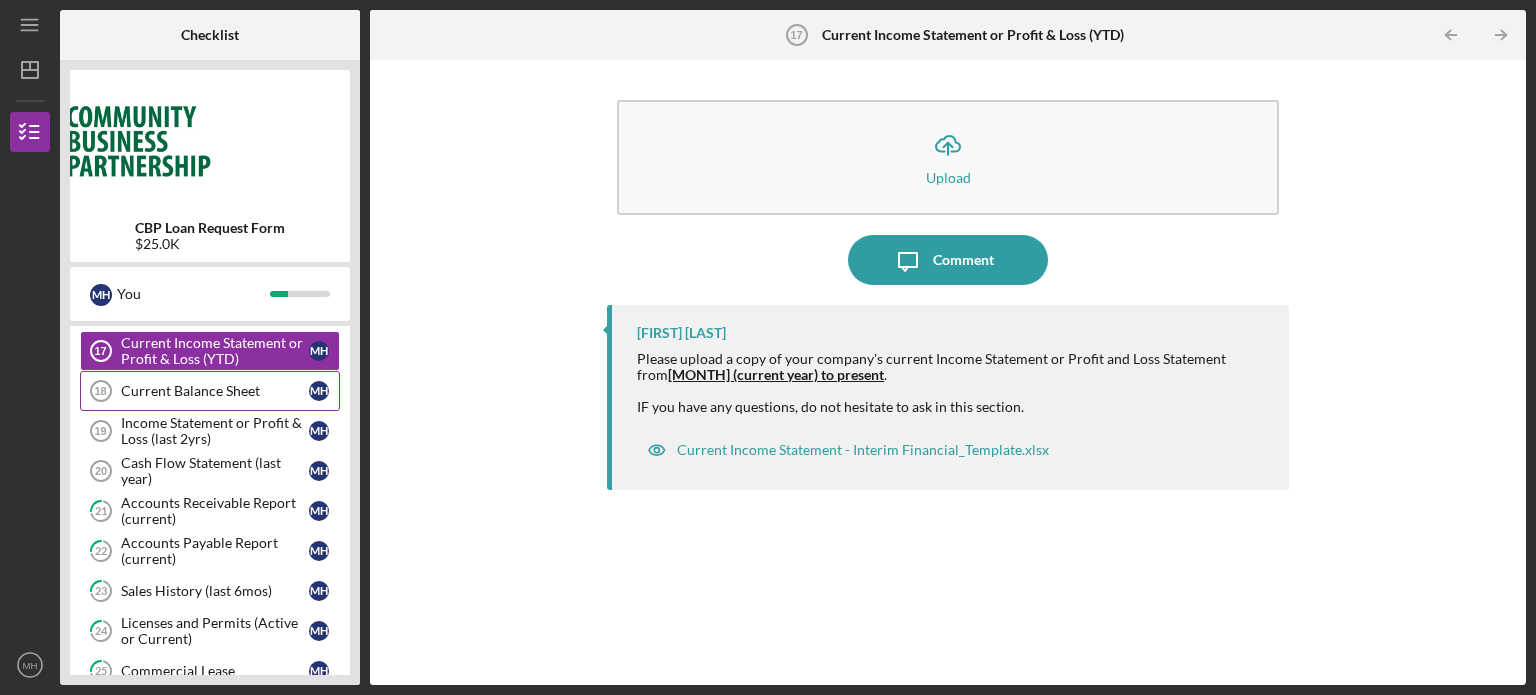scroll, scrollTop: 600, scrollLeft: 0, axis: vertical 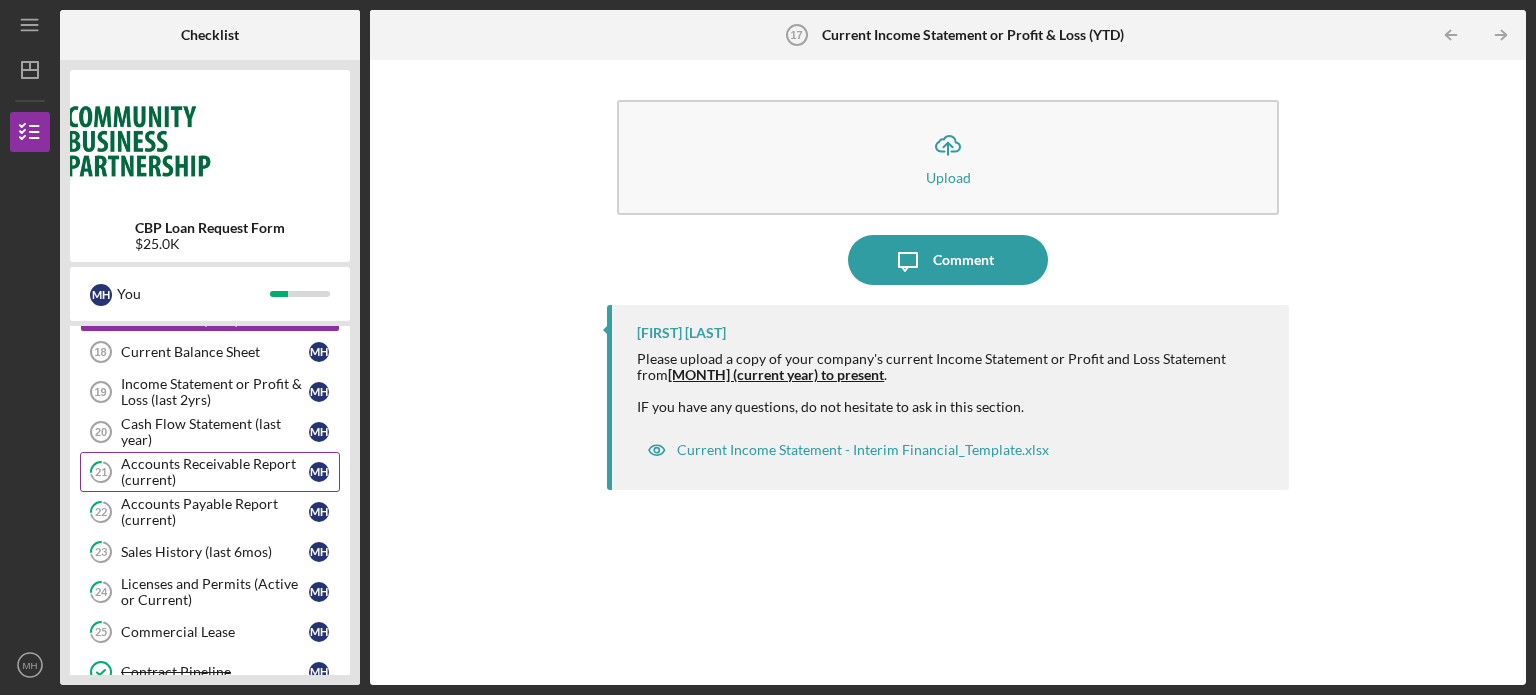 click on "Accounts Receivable Report (current)" at bounding box center (215, 472) 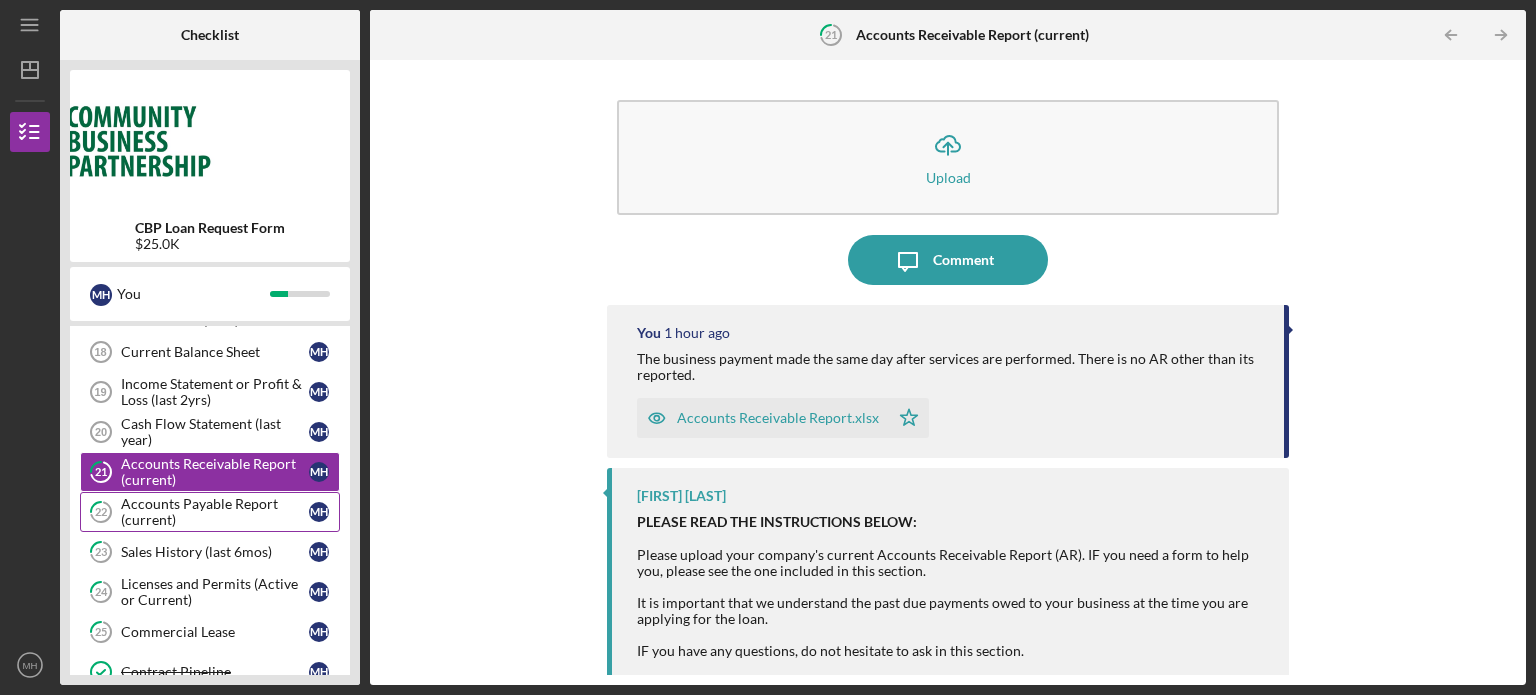 click on "Accounts Payable Report (current)" at bounding box center (215, 512) 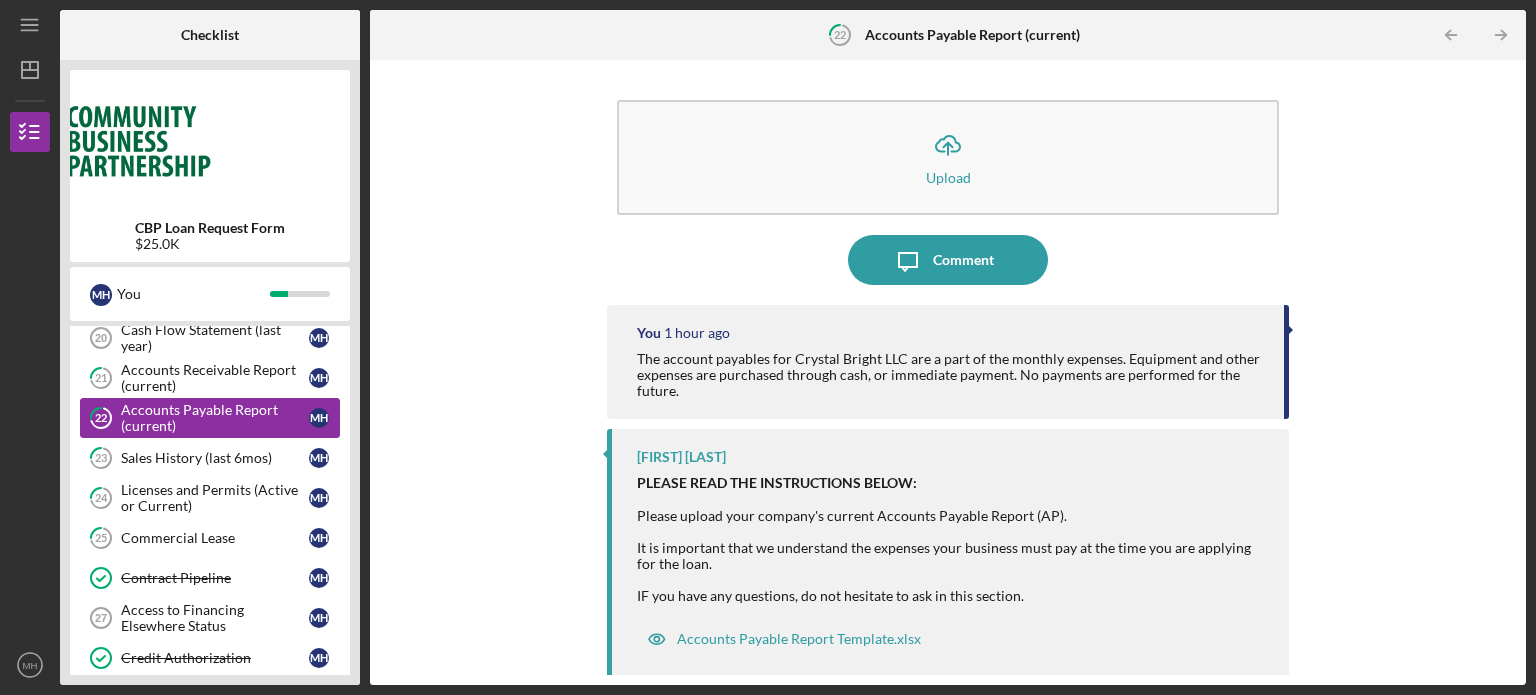scroll, scrollTop: 680, scrollLeft: 0, axis: vertical 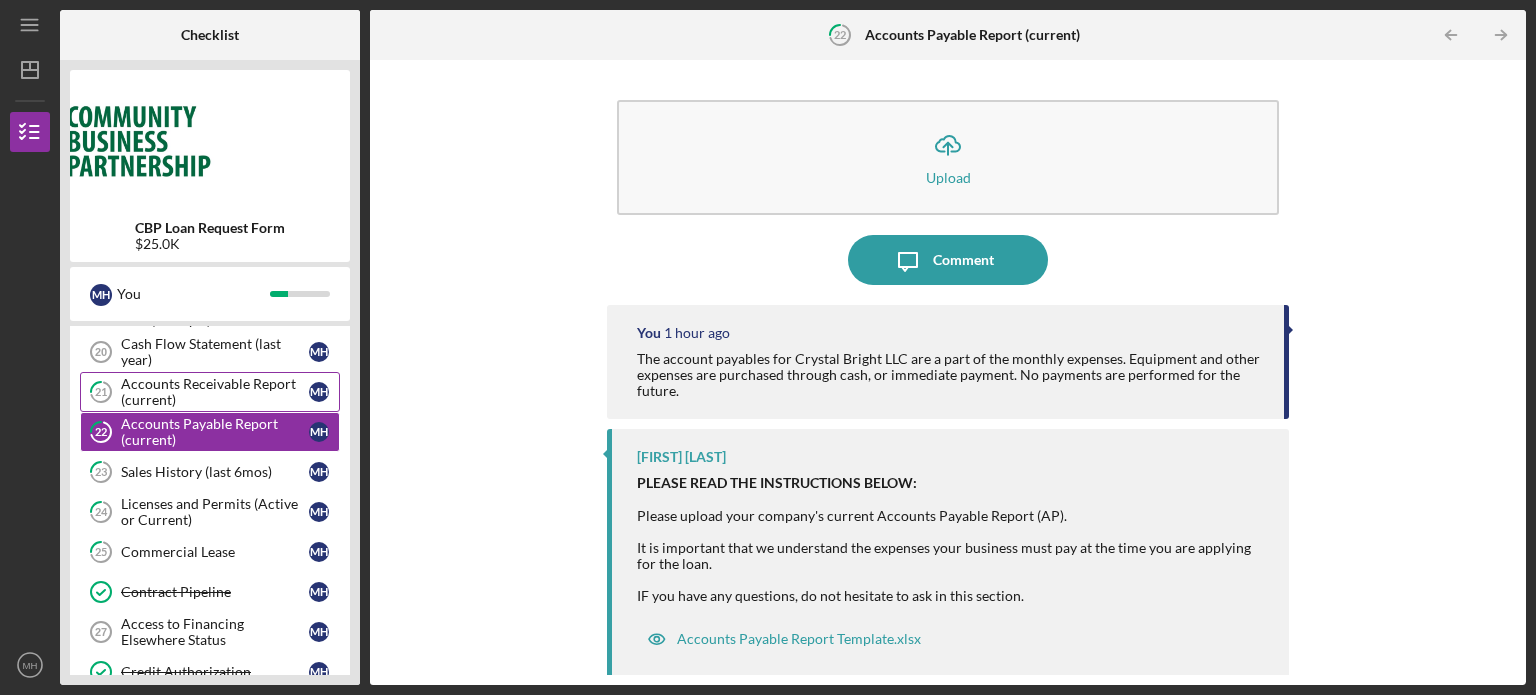 click on "Accounts Receivable Report (current)" at bounding box center [215, 392] 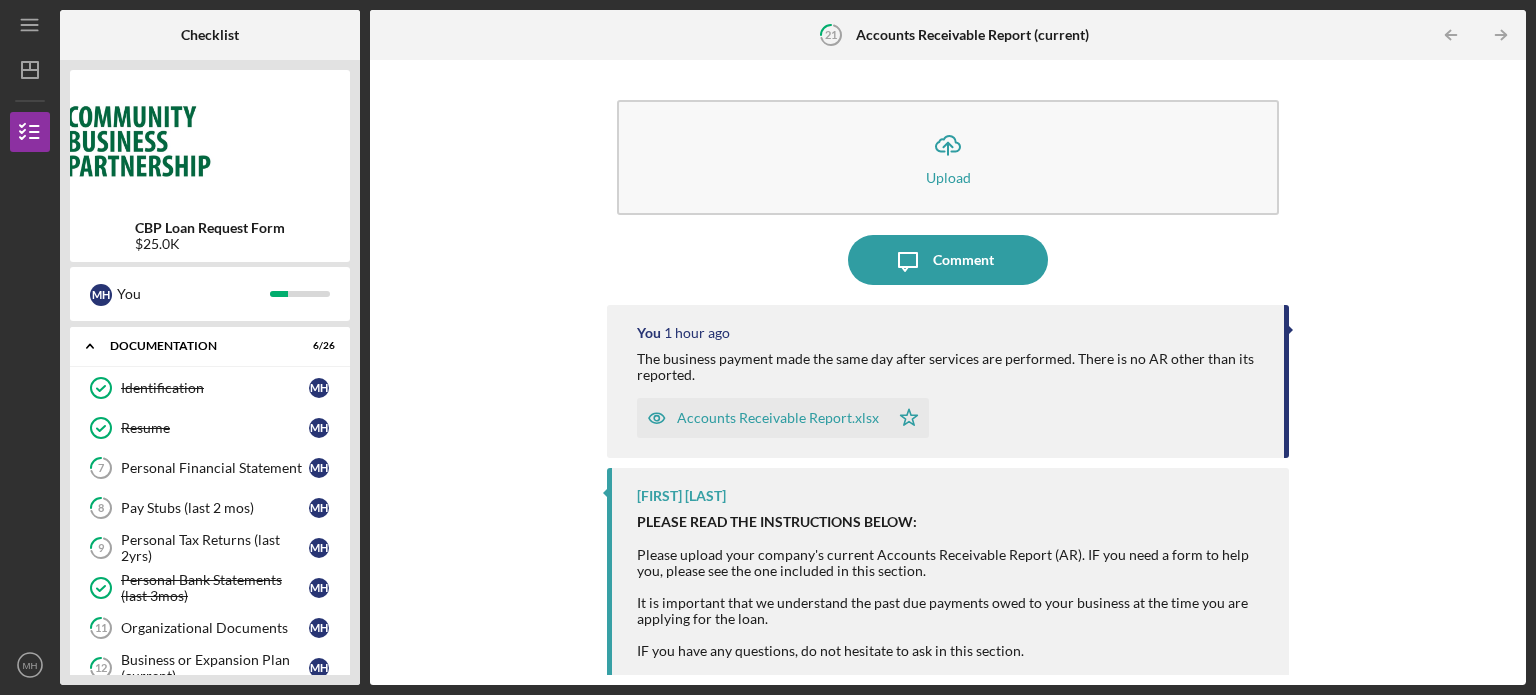 scroll, scrollTop: 0, scrollLeft: 0, axis: both 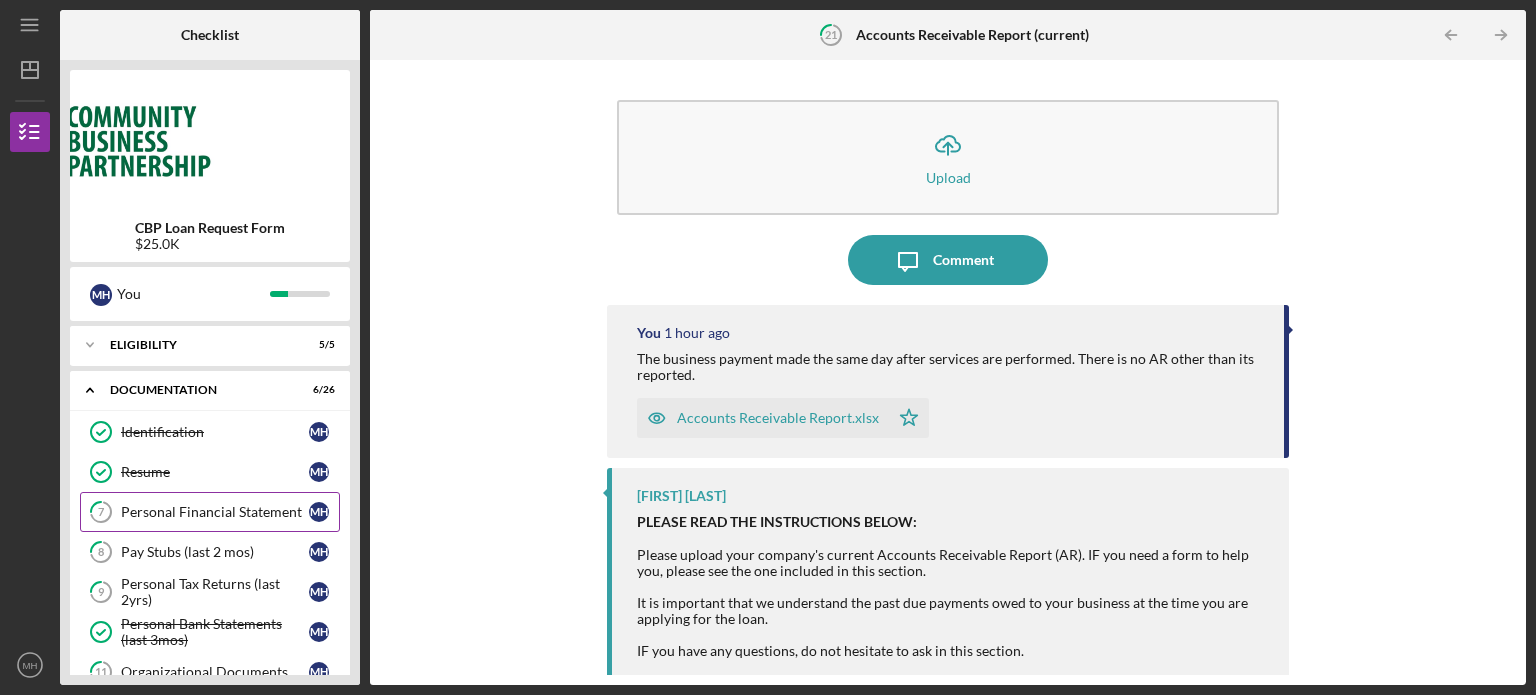 click on "[NUMBER] Personal Financial Statement  M H" at bounding box center (210, 512) 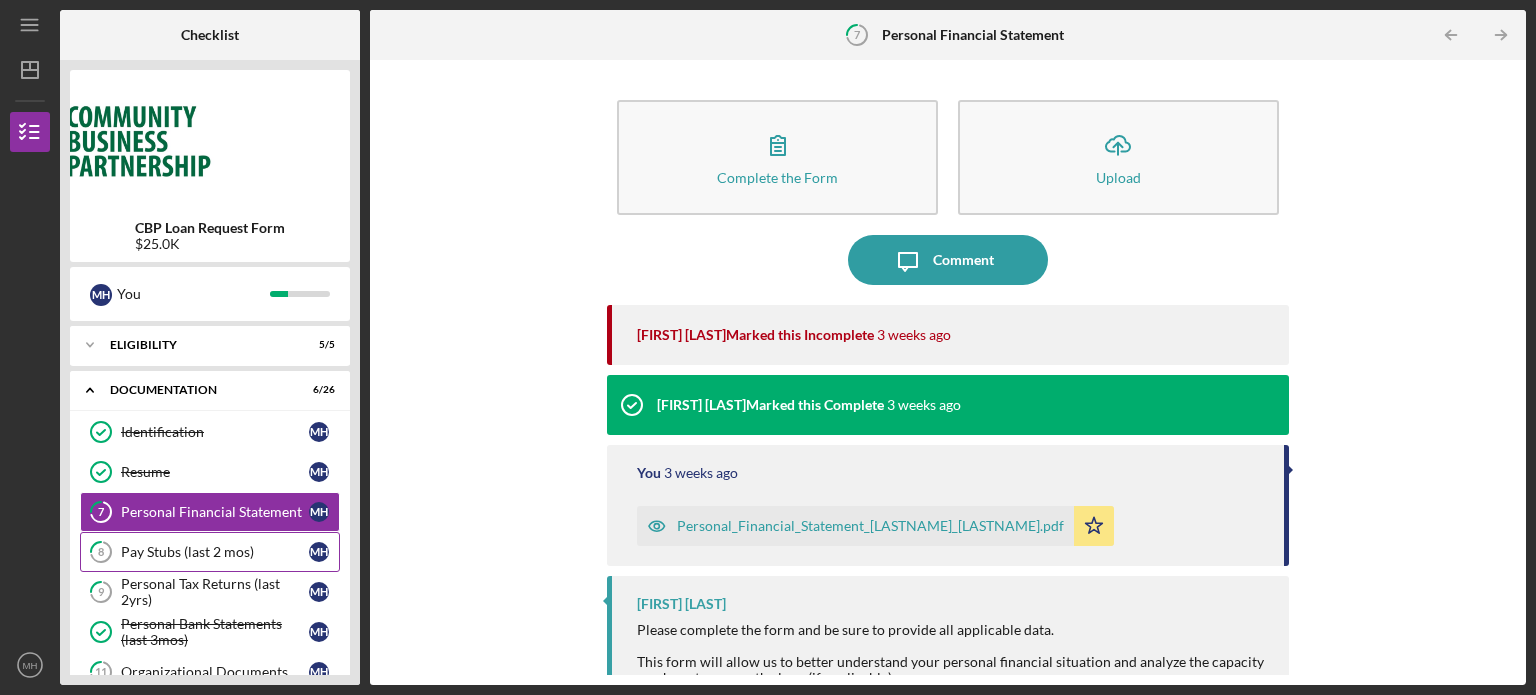 click on "Pay Stubs (last 2 mos)" at bounding box center [215, 552] 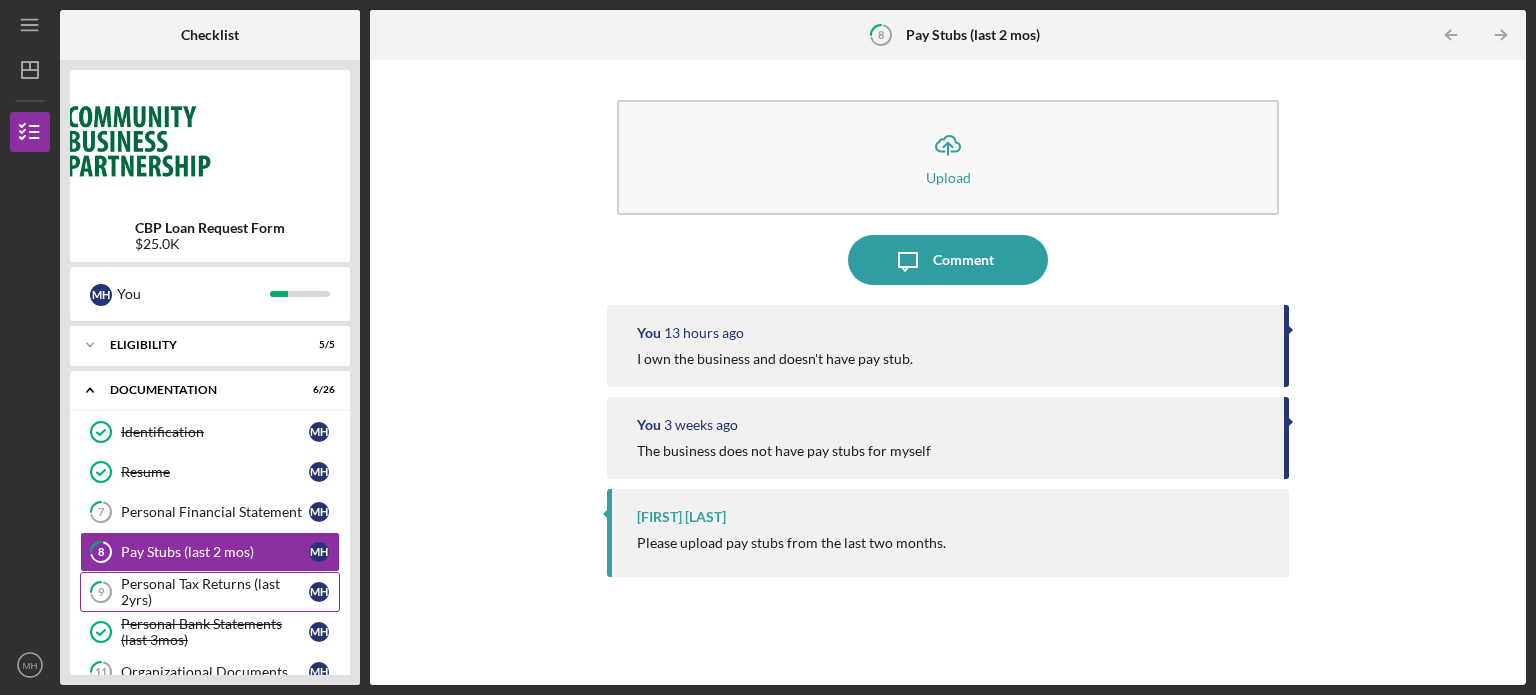 click on "Personal Tax Returns (last 2yrs)" at bounding box center [215, 592] 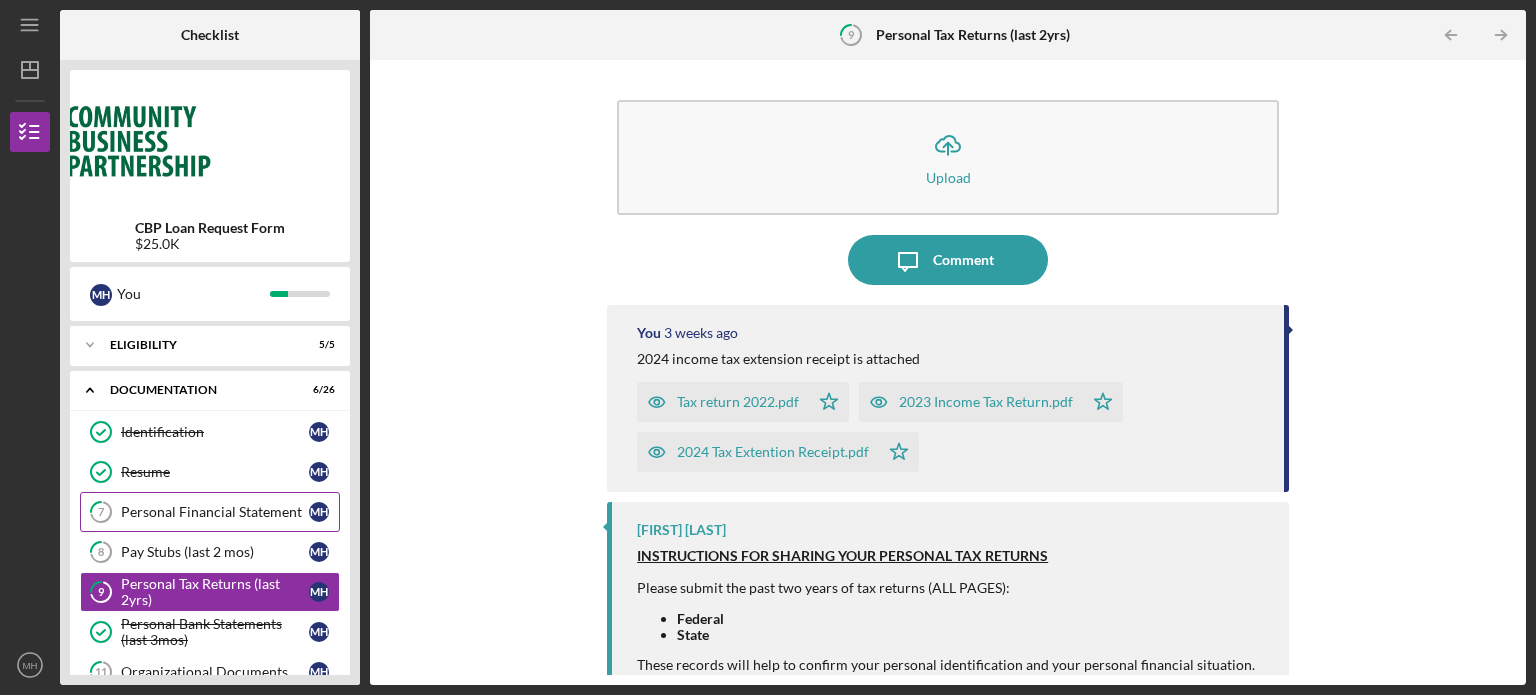 click on "[NUMBER] Personal Financial Statement  M H" at bounding box center [210, 512] 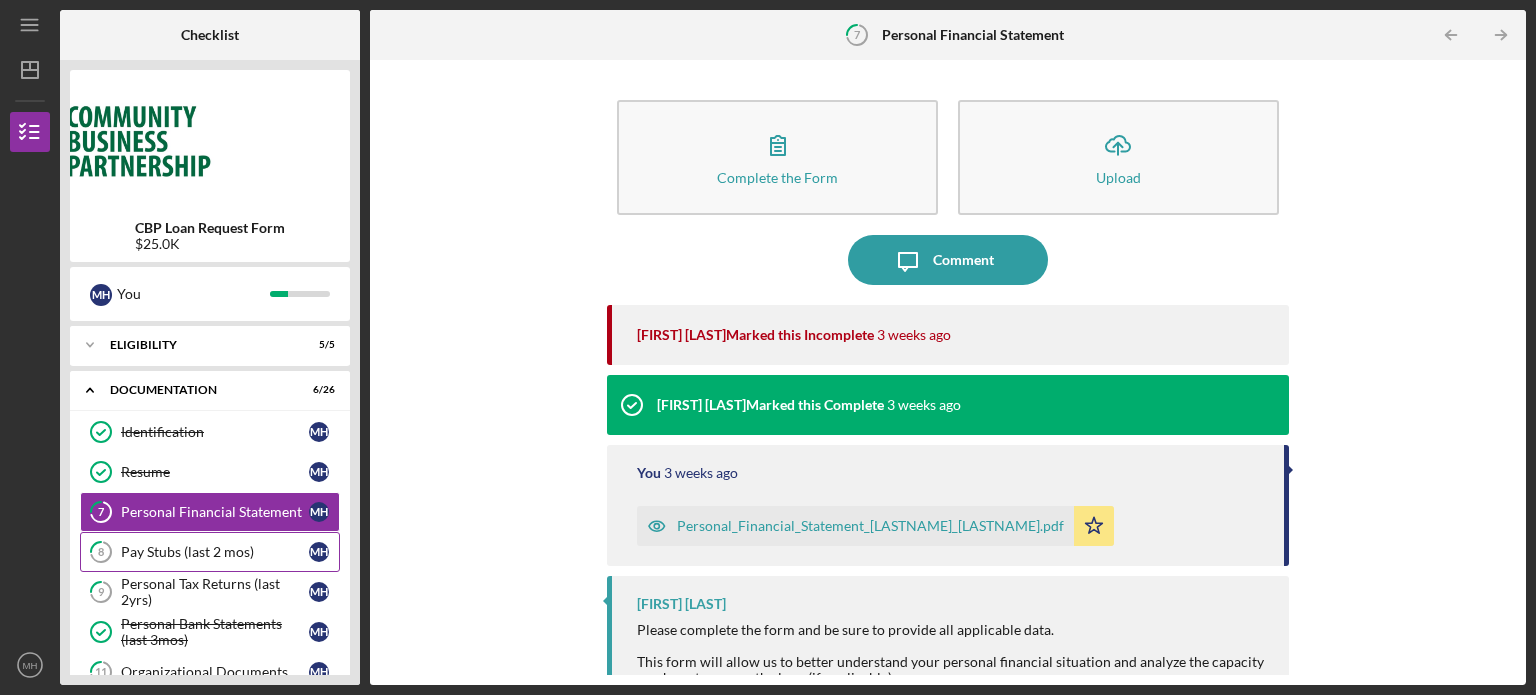 click on "Pay Stubs (last 2 mos)" at bounding box center [215, 552] 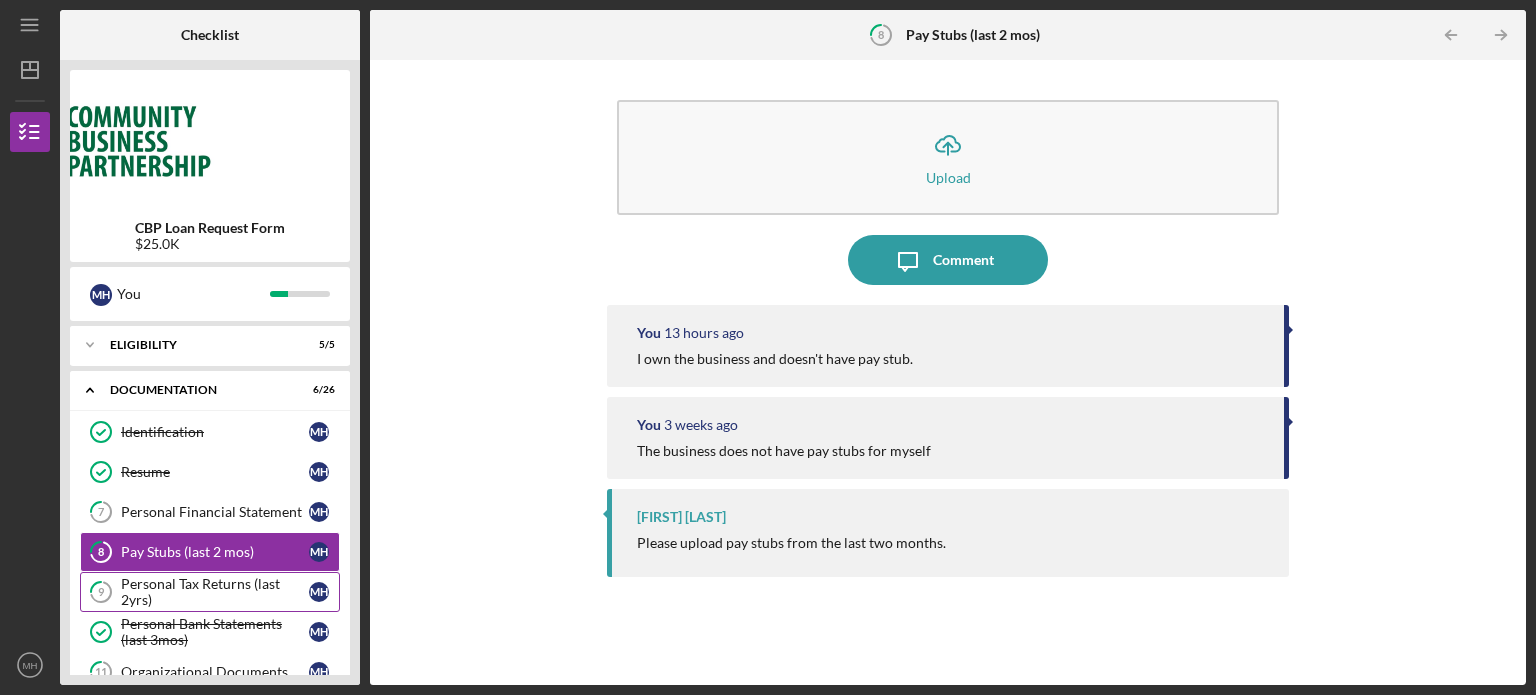 click on "Personal Tax Returns (last 2yrs)" at bounding box center (215, 592) 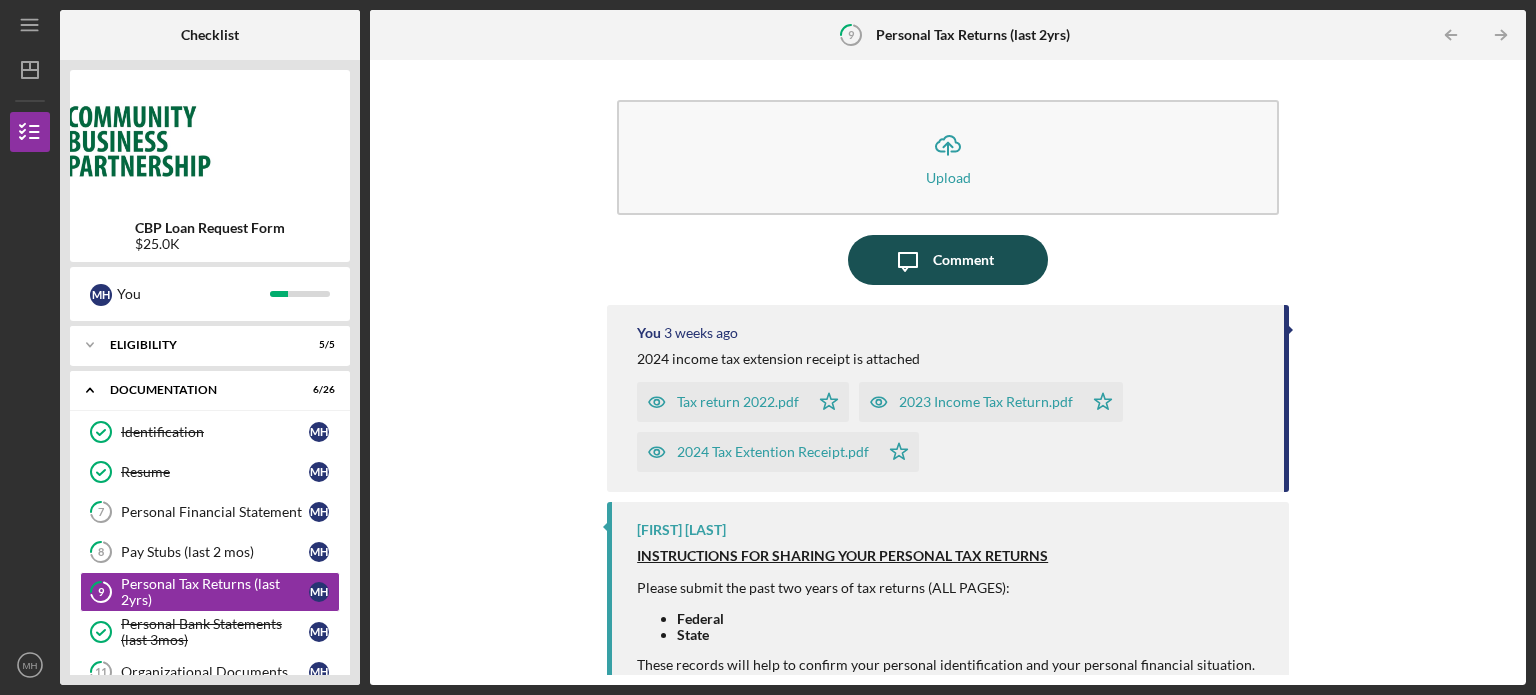 click on "Comment" at bounding box center [963, 260] 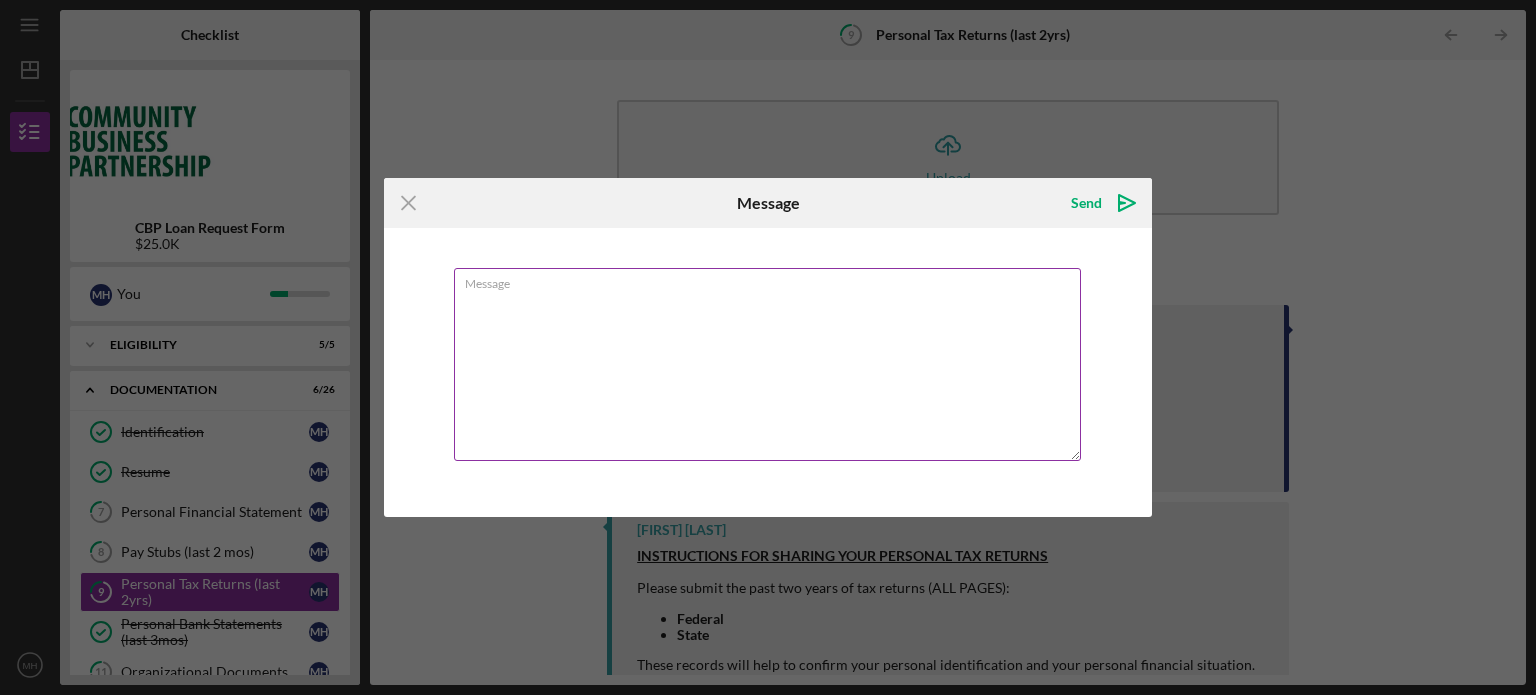 click on "Message" at bounding box center [767, 364] 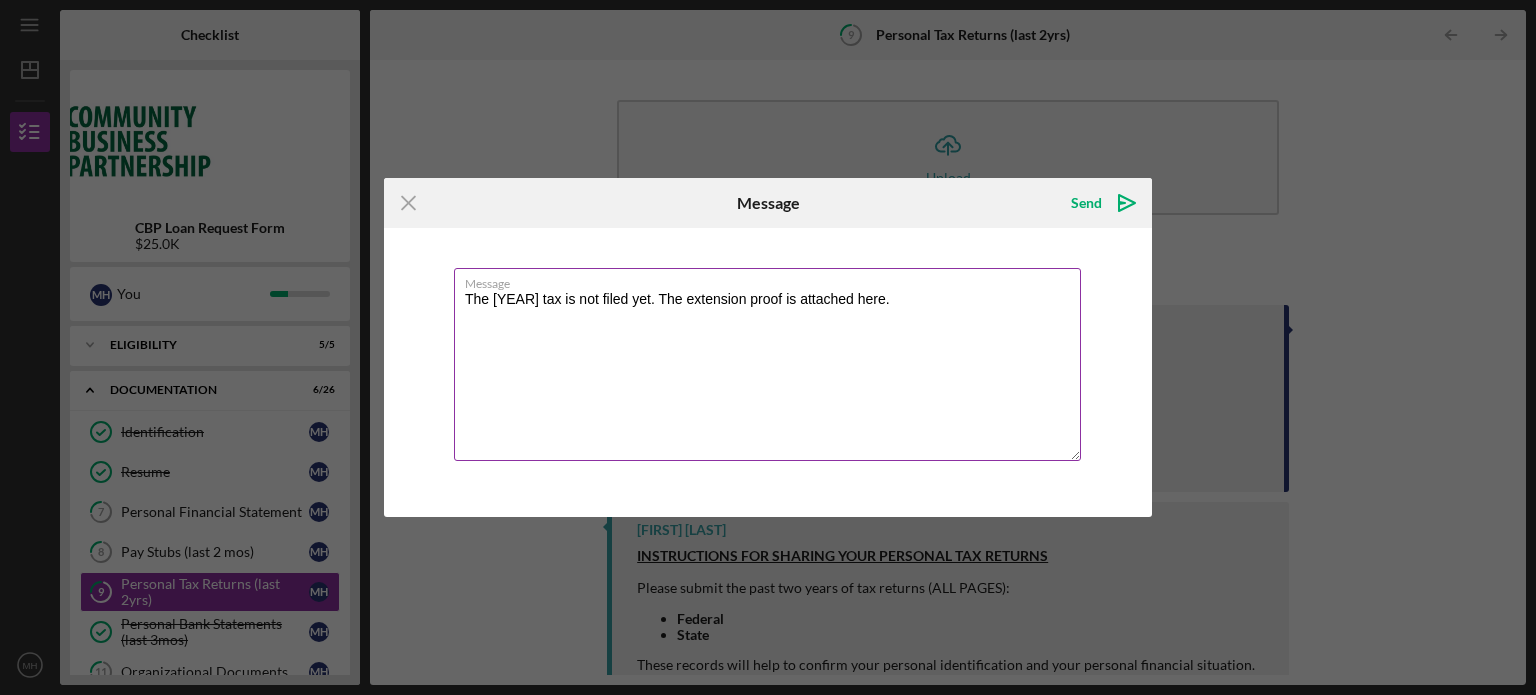 click on "The [YEAR] tax is not filed yet. The extension proof is attached here." at bounding box center (767, 364) 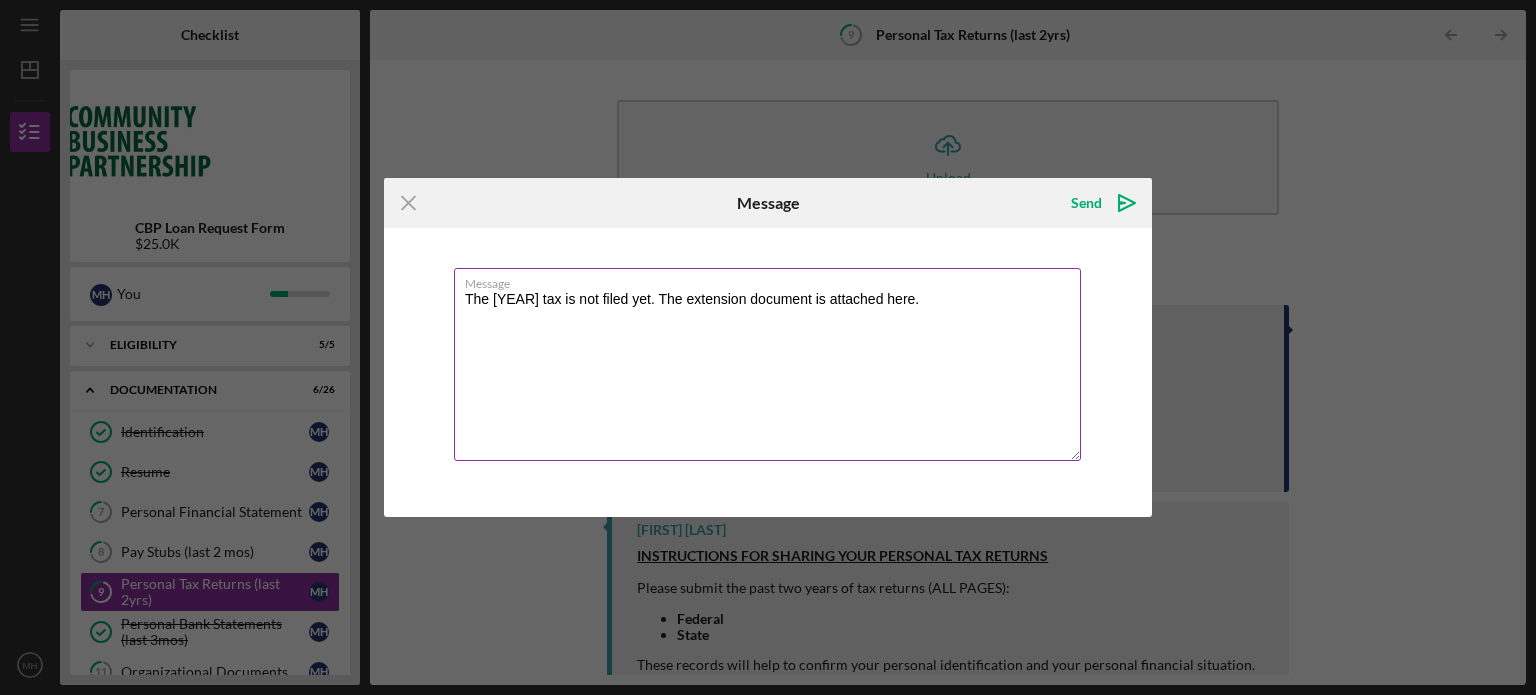 click on "The [YEAR] tax is not filed yet. The extension document is attached here." at bounding box center (767, 364) 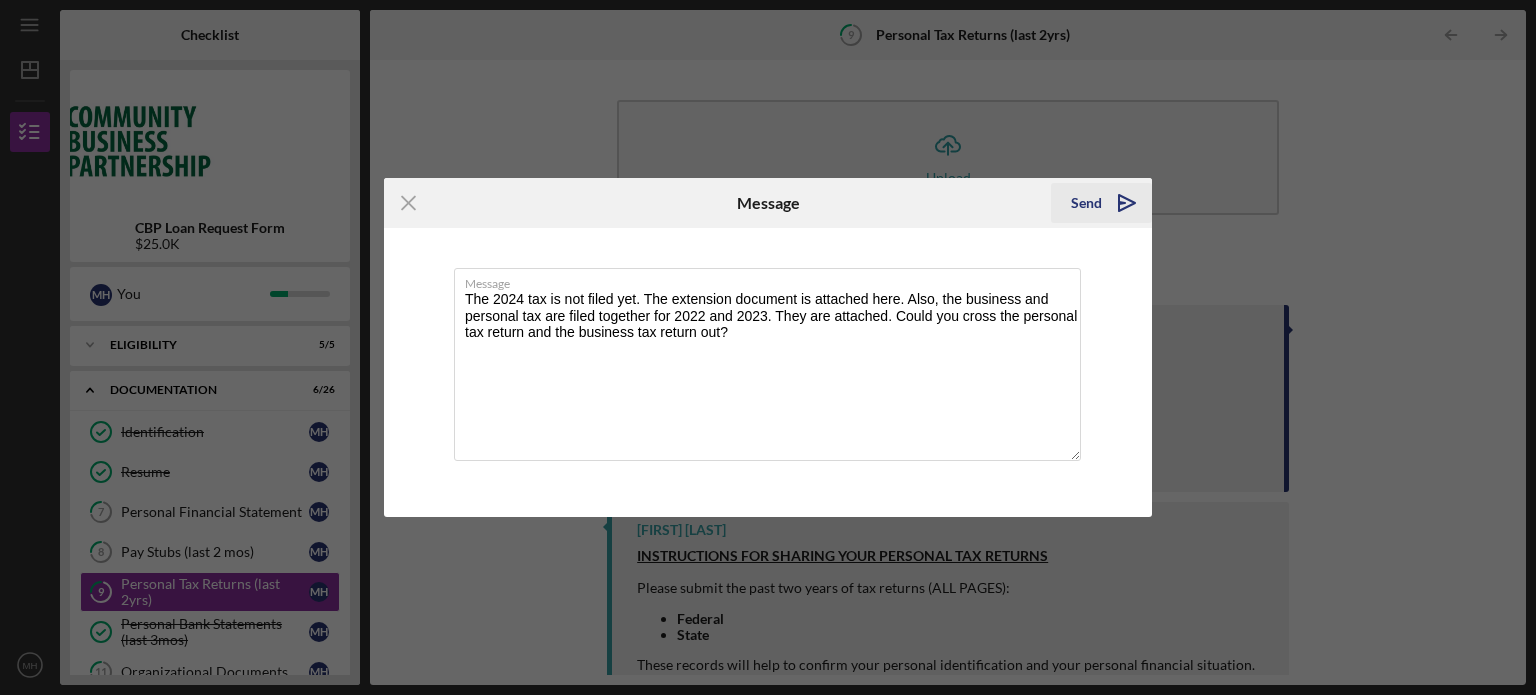 type on "The 2024 tax is not filed yet. The extension document is attached here. Also, the business and personal tax are filed together for 2022 and 2023. They are attached. Could you cross the personal tax return and the business tax return out?" 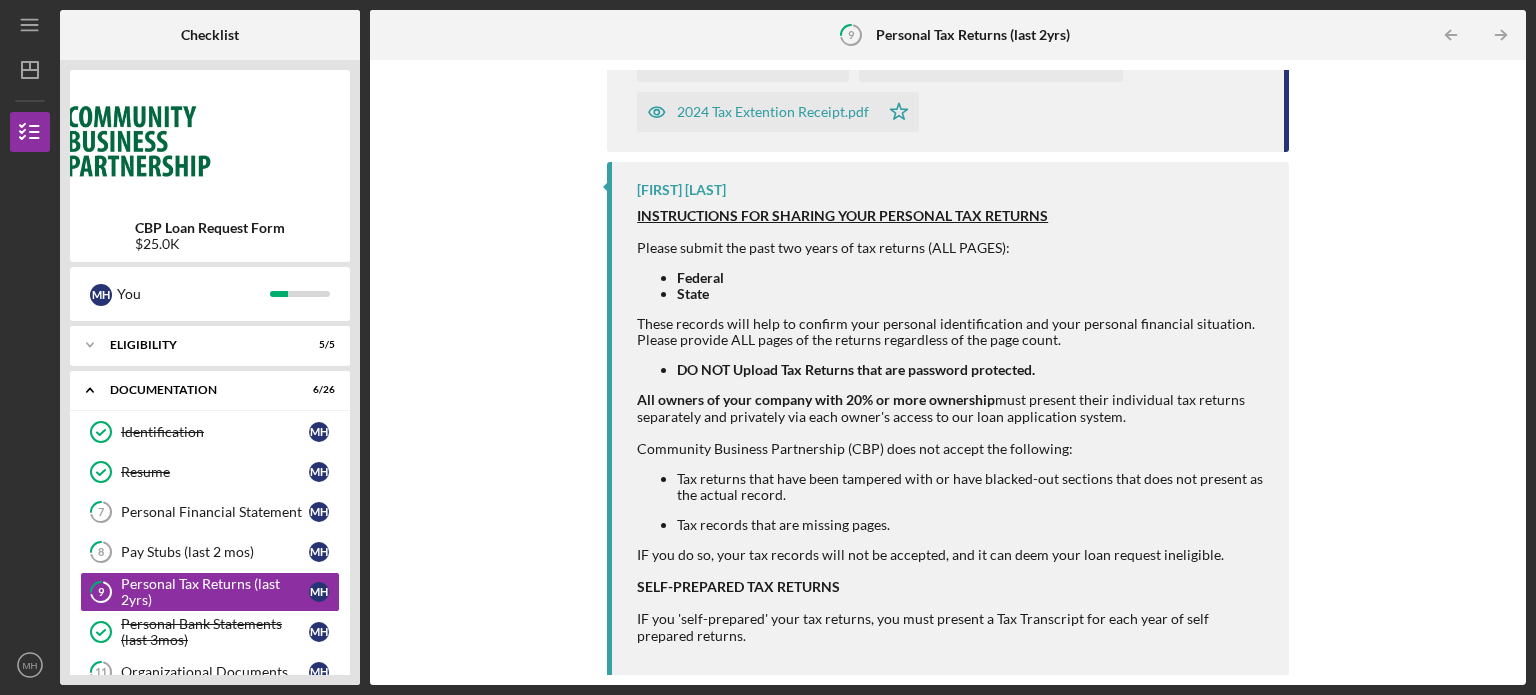 scroll, scrollTop: 467, scrollLeft: 0, axis: vertical 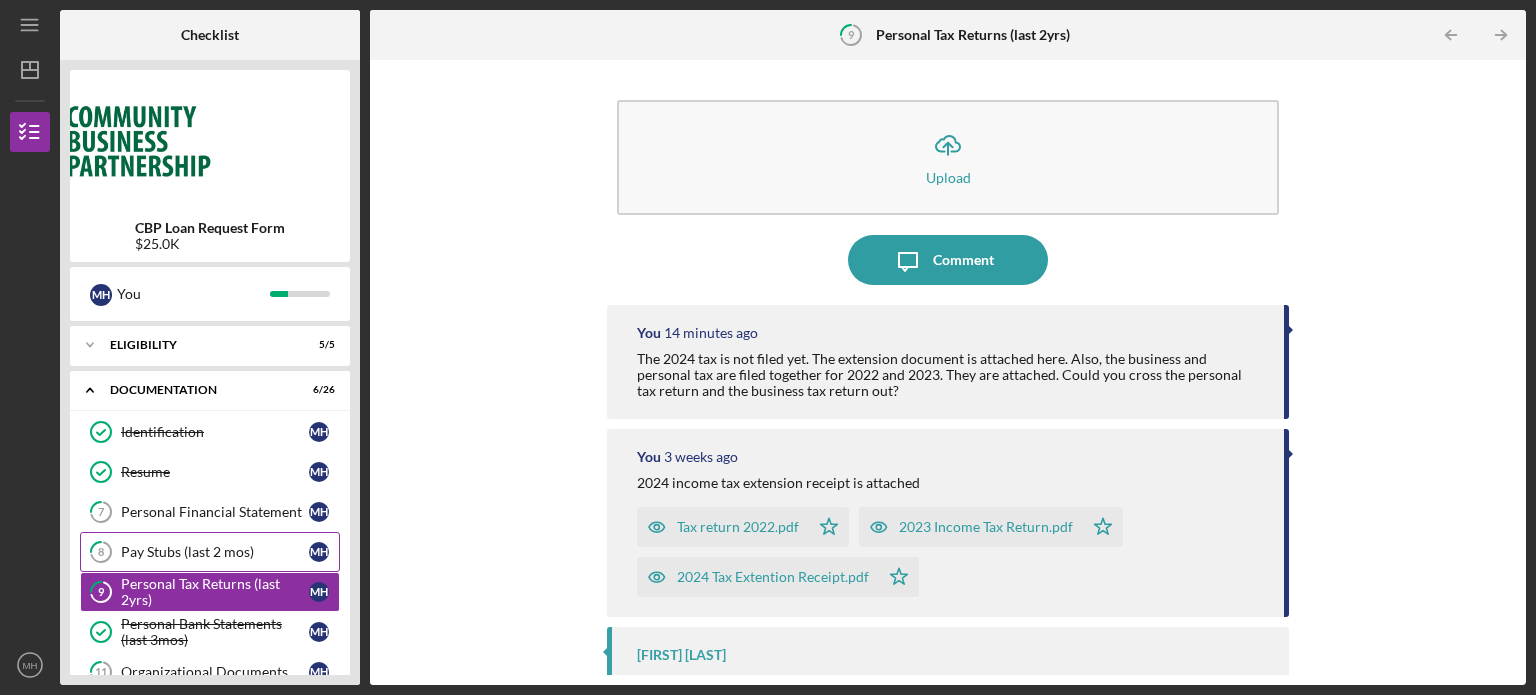 click on "[NUMBER] Pay Stubs (last 2 mos) M H" at bounding box center (210, 552) 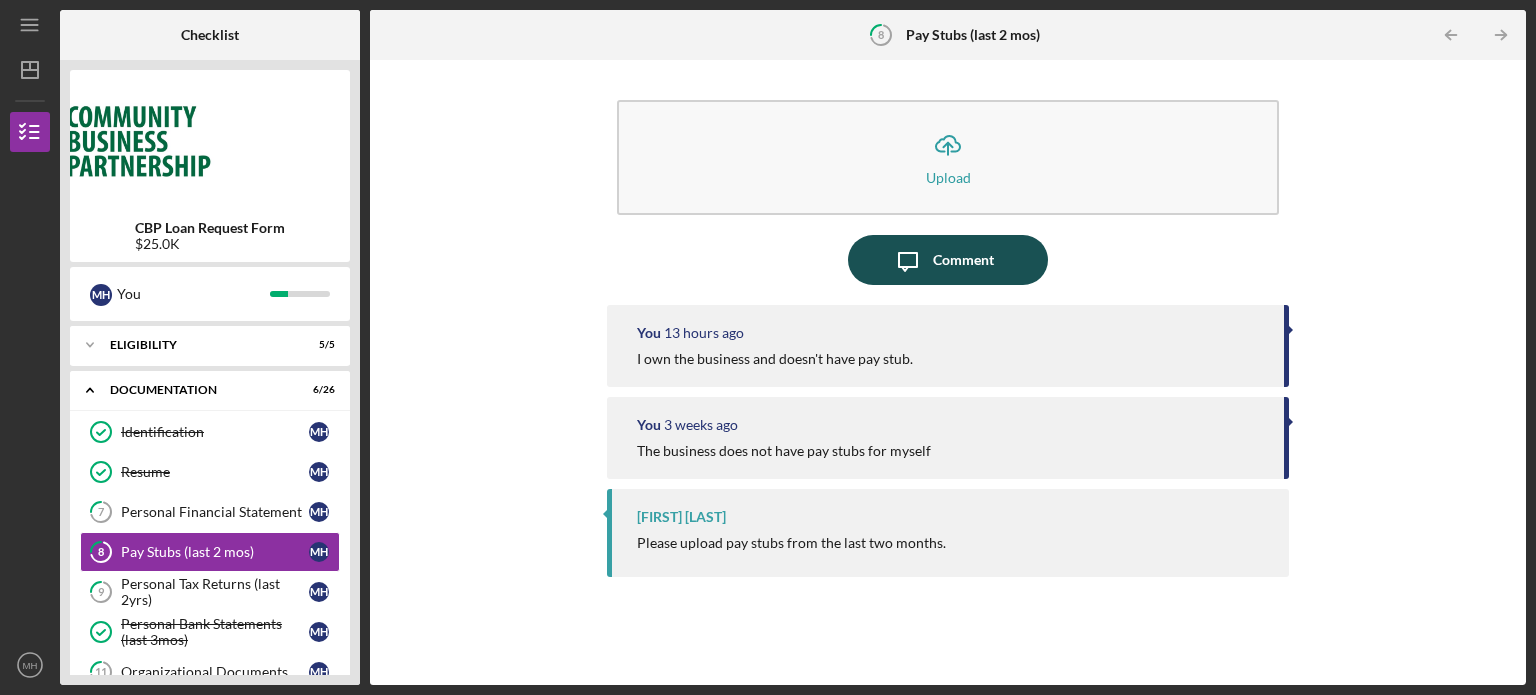 click on "Comment" at bounding box center (963, 260) 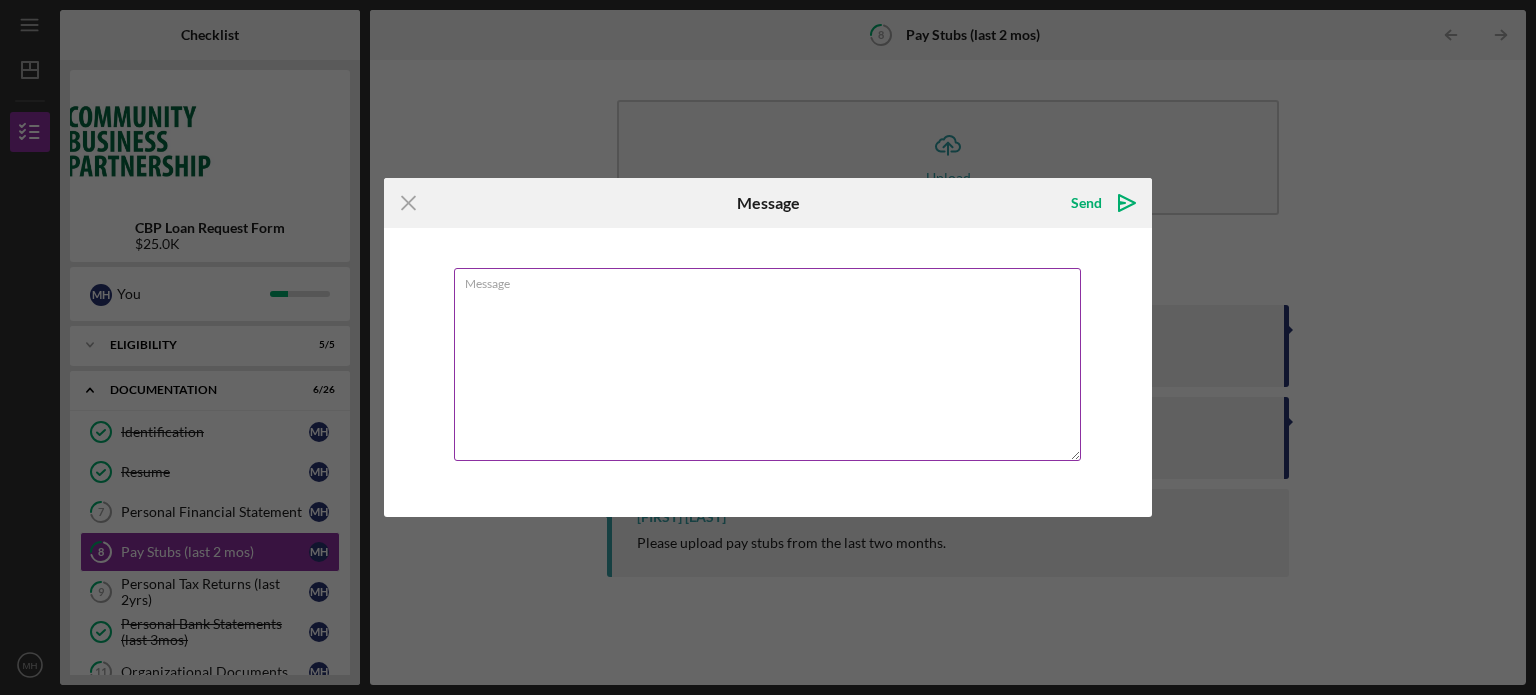 click on "Message" at bounding box center [767, 364] 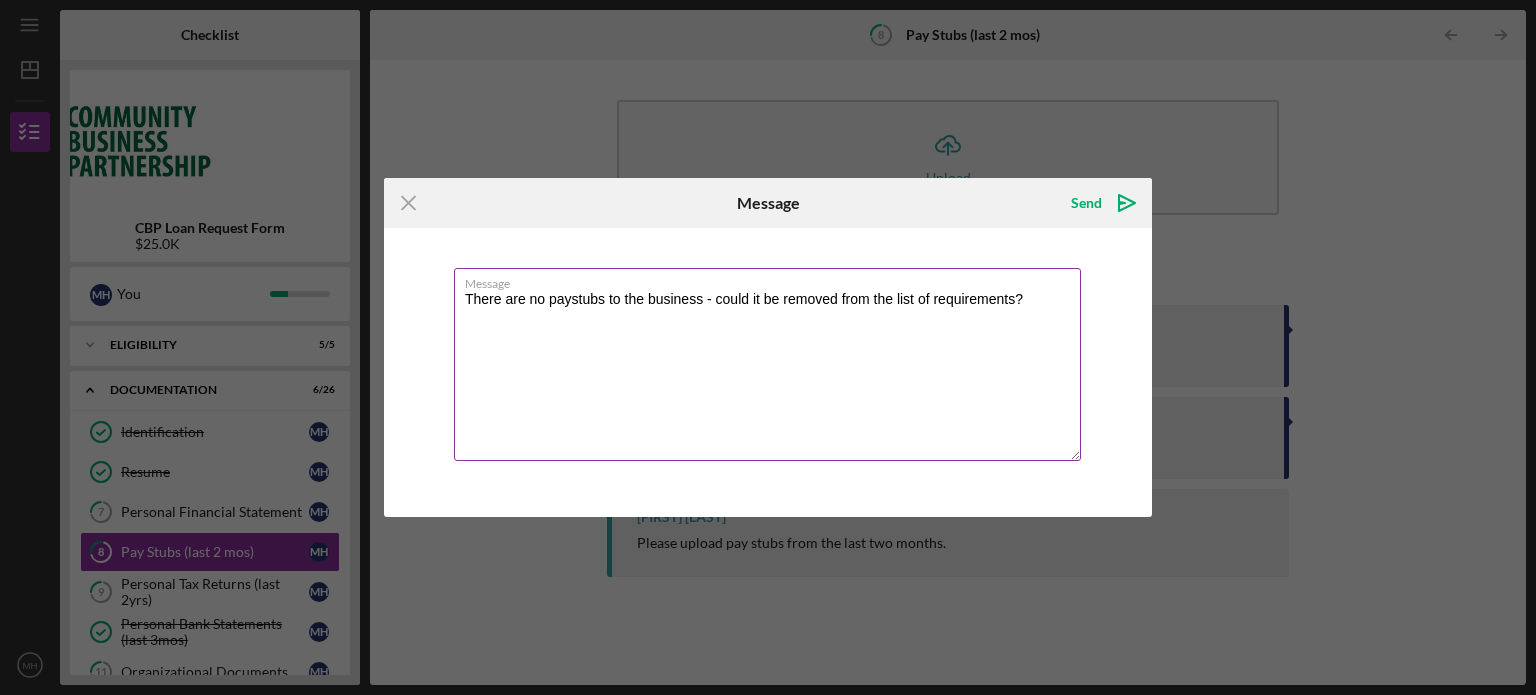 click on "There are no paystubs to the business - could it be removed from the list of requirements?" at bounding box center [767, 364] 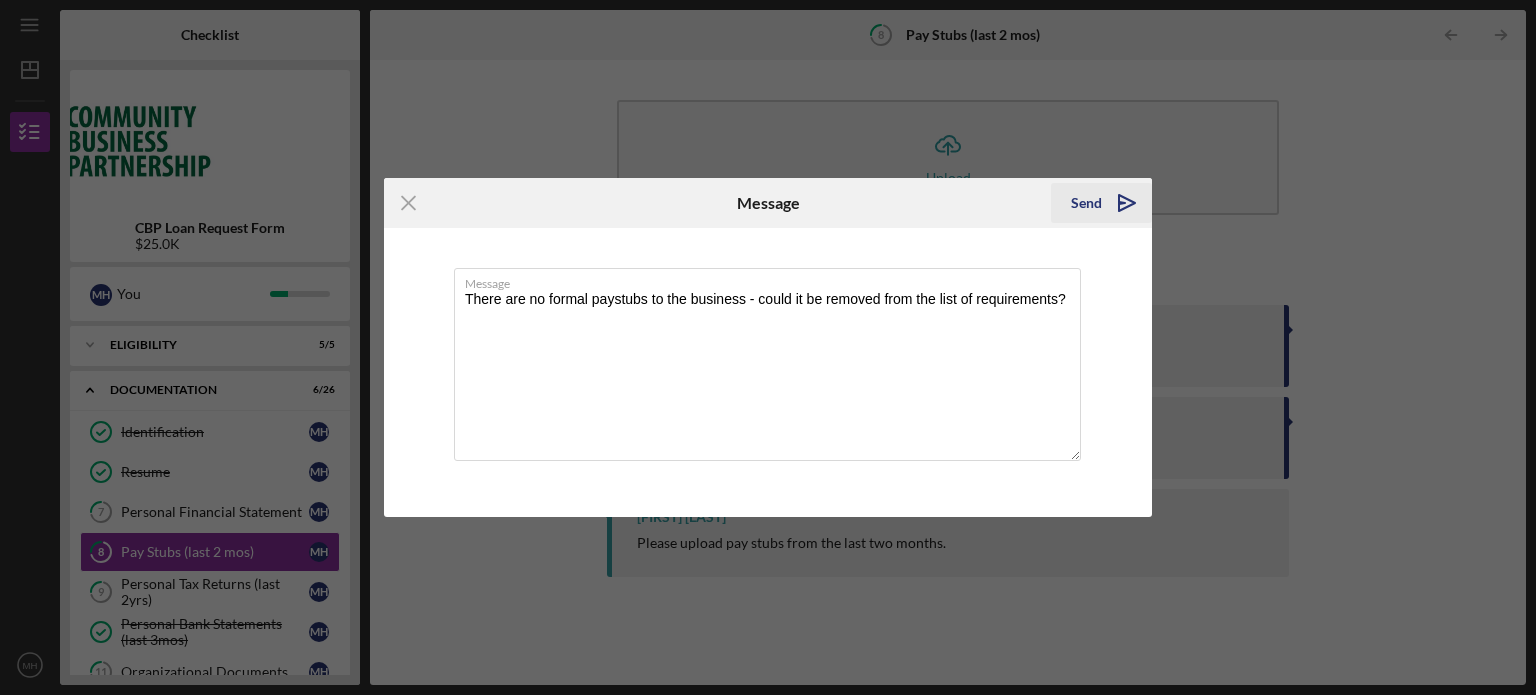 type on "There are no formal paystubs to the business - could it be removed from the list of requirements?" 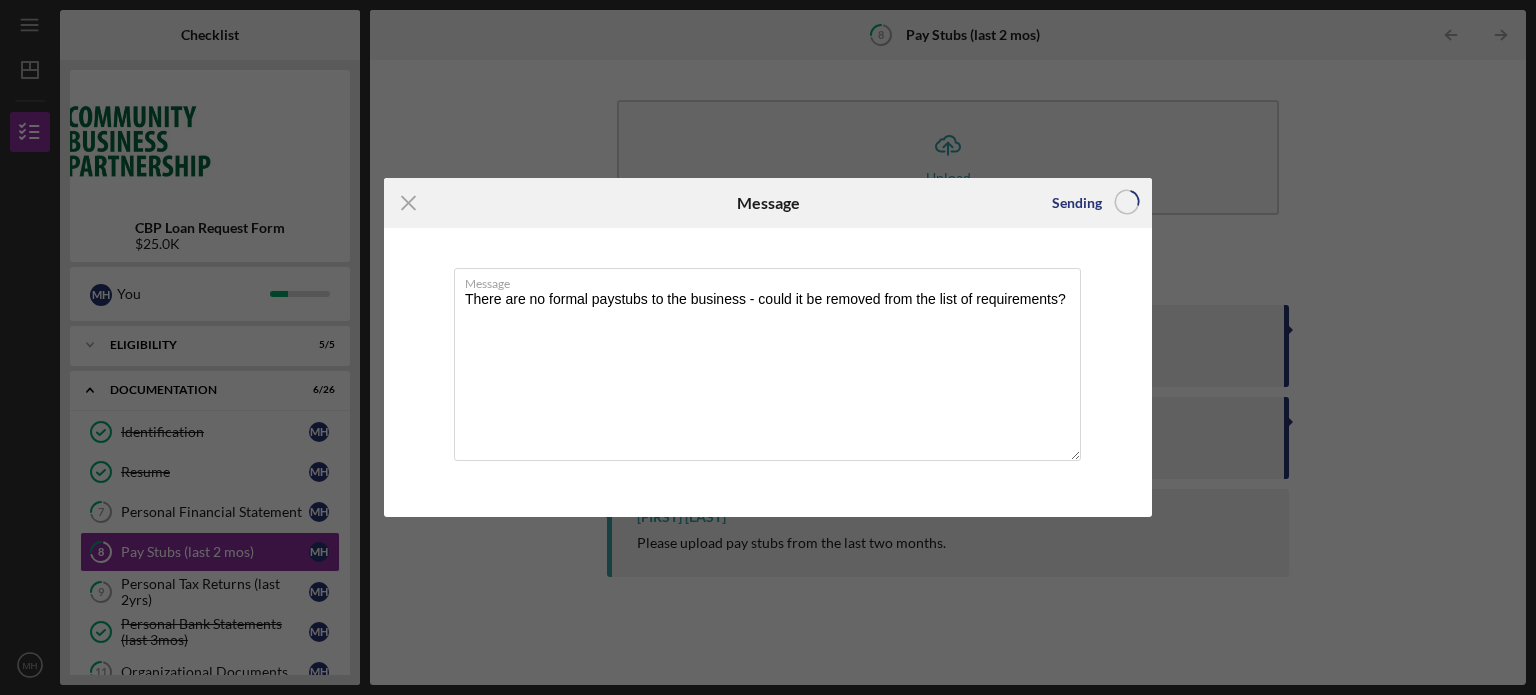 type 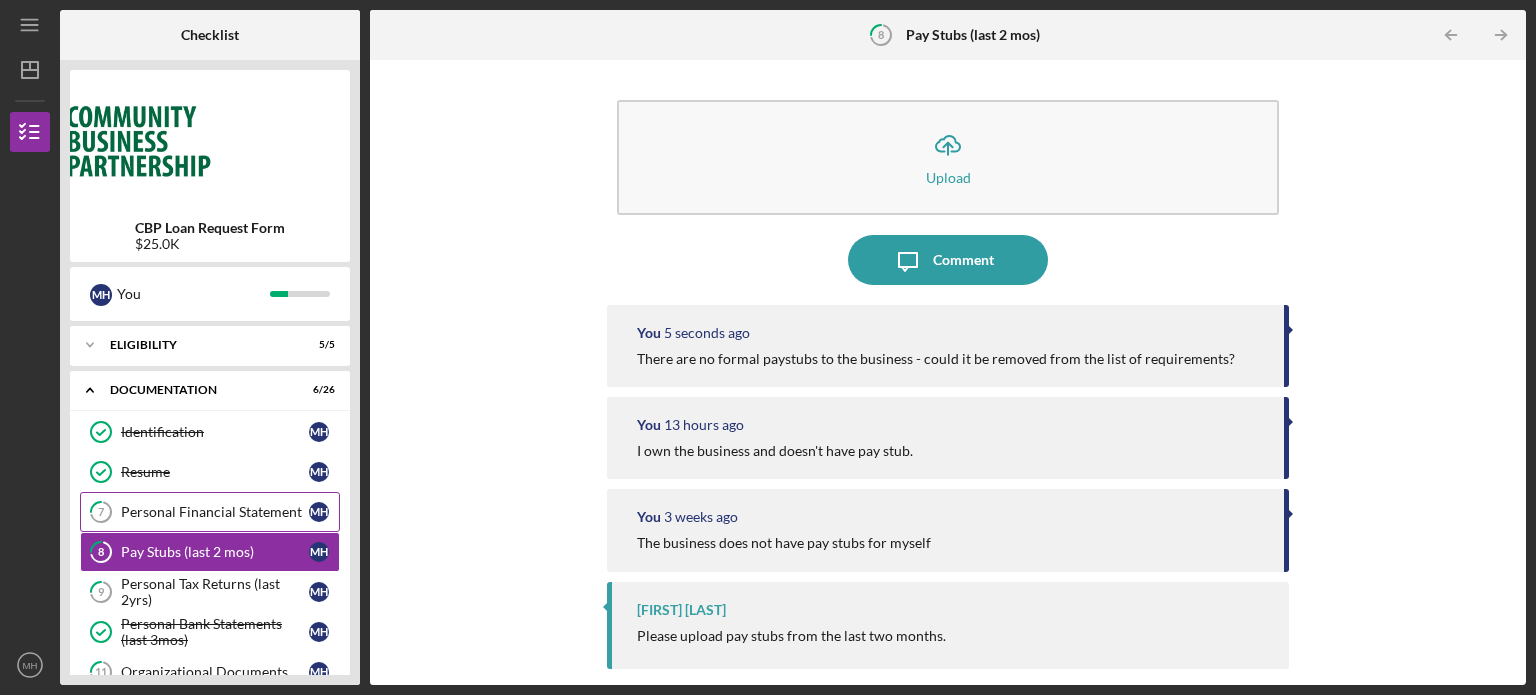 click on "Personal Financial Statement" at bounding box center (215, 512) 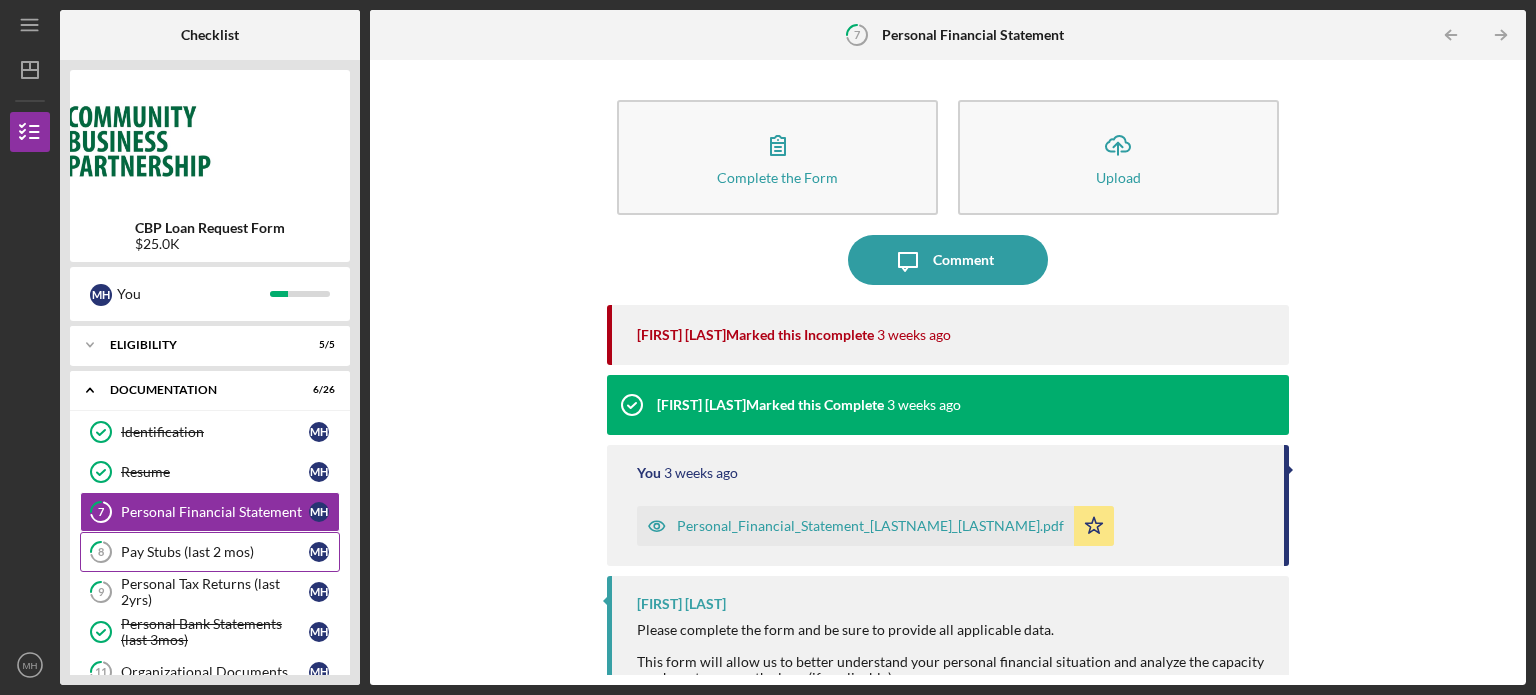 click on "[NUMBER] Pay Stubs (last 2 mos) M H" at bounding box center [210, 552] 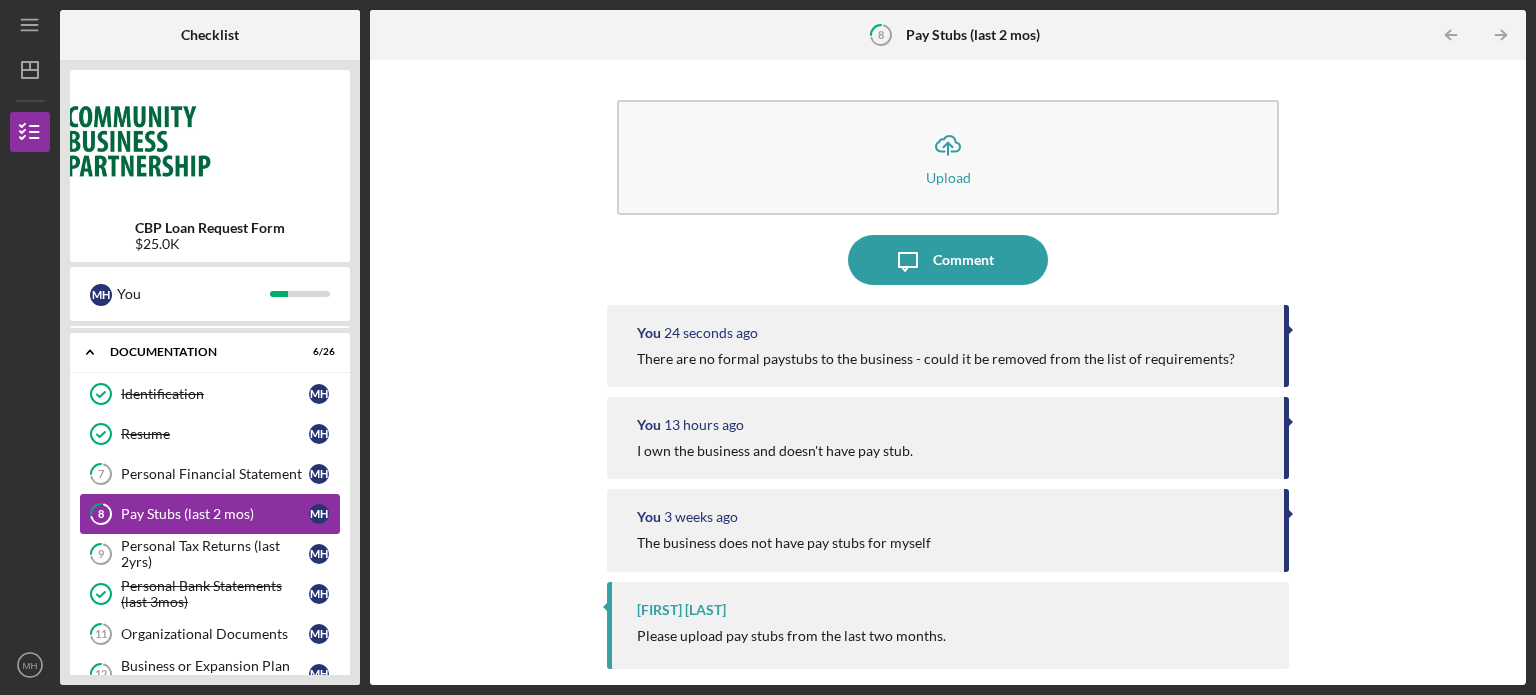scroll, scrollTop: 40, scrollLeft: 0, axis: vertical 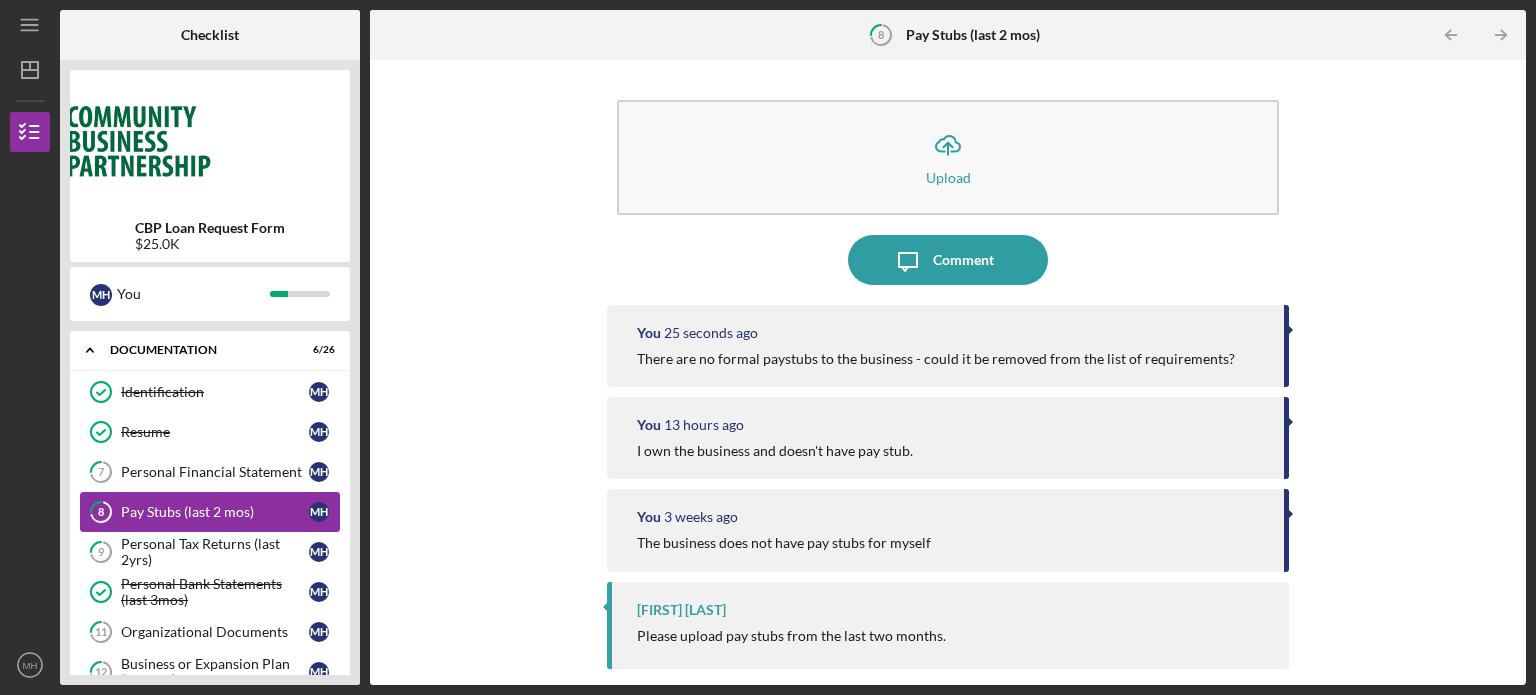 click on "Personal Tax Returns (last 2yrs)" at bounding box center (215, 552) 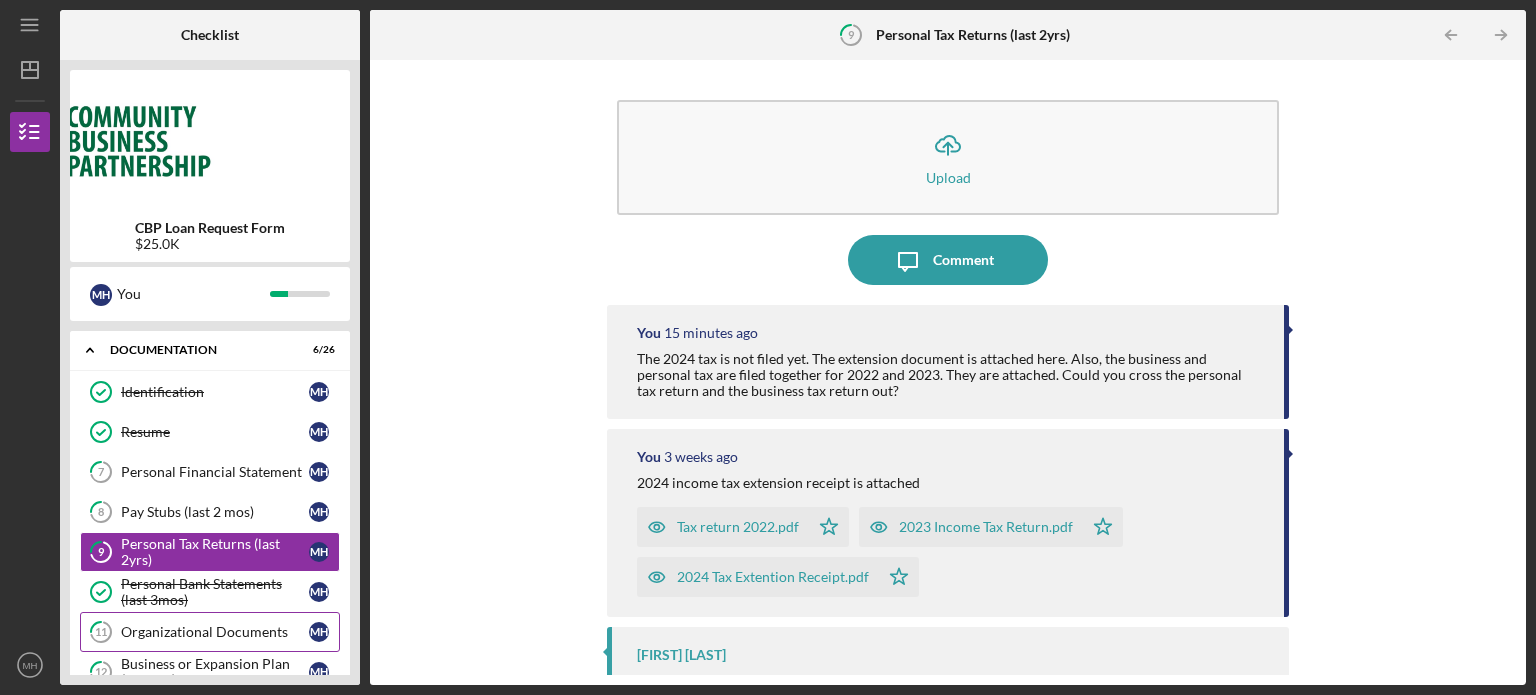 click on "Organizational Documents" at bounding box center [215, 632] 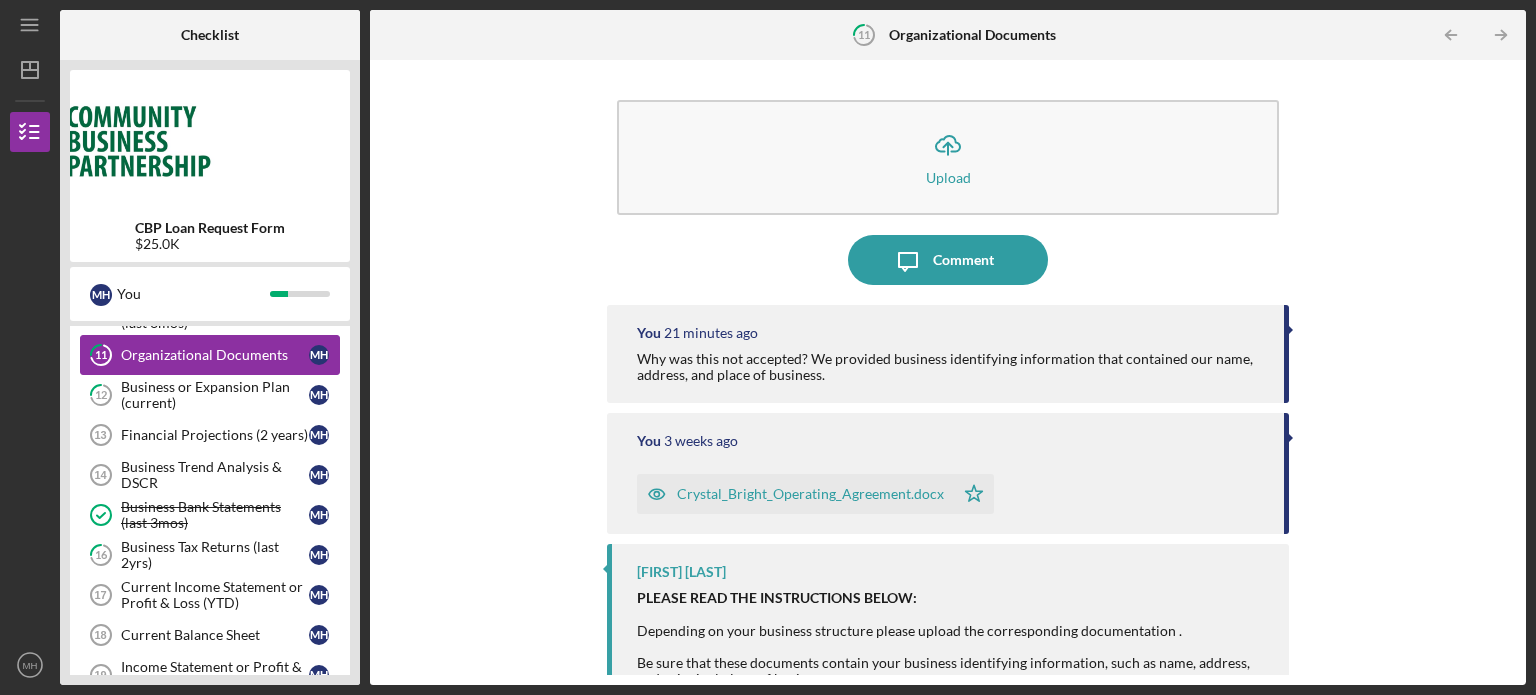 scroll, scrollTop: 320, scrollLeft: 0, axis: vertical 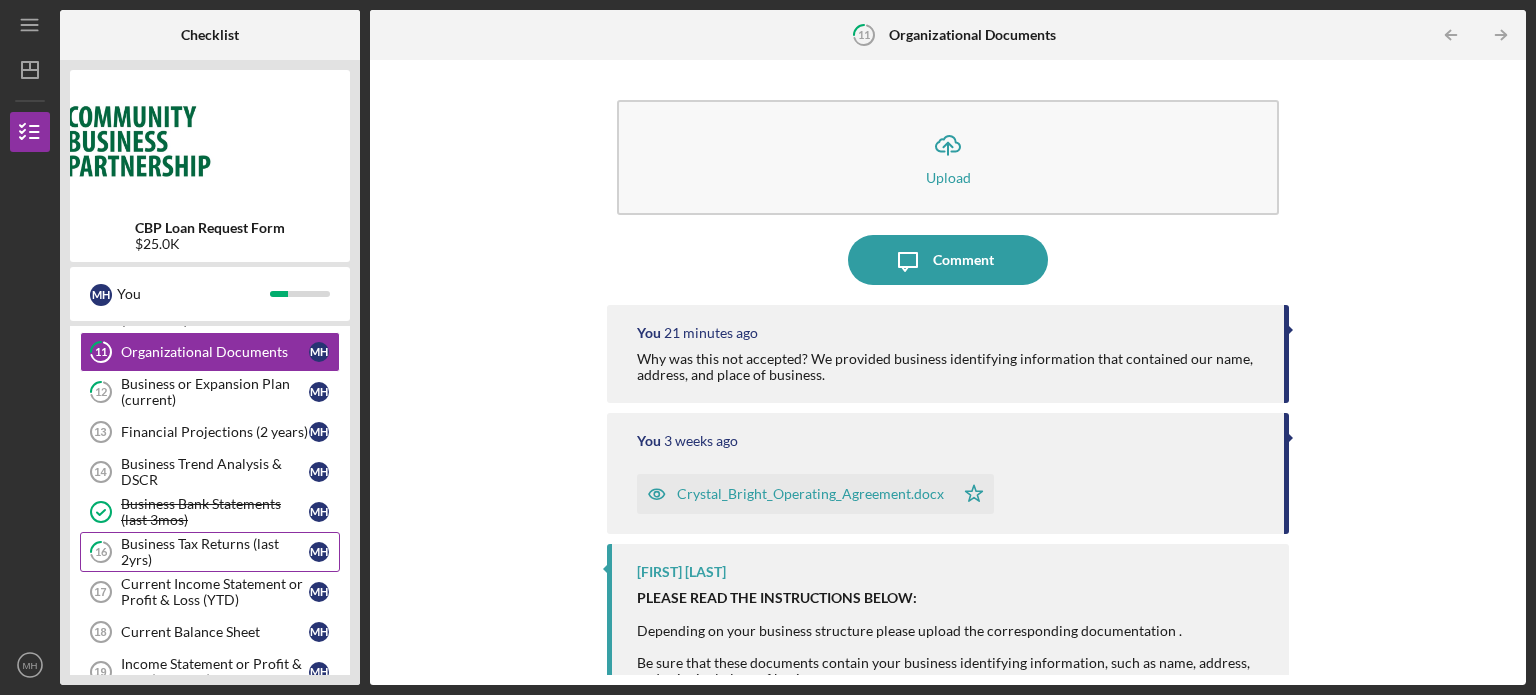 click on "Business Tax Returns (last 2yrs)" at bounding box center (215, 552) 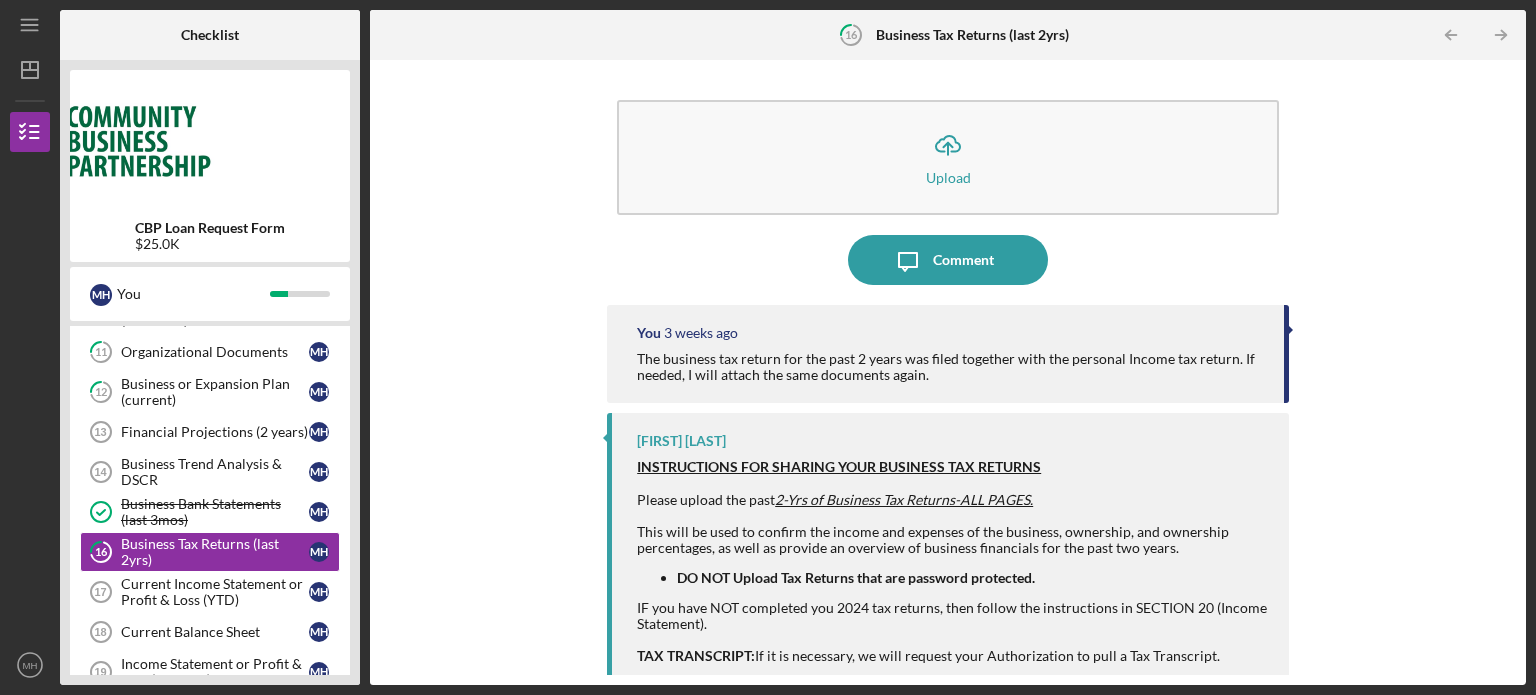 click on "You   [WEEKS] weeks ago The business tax return for the past [YEARS] years was filed together with the personal Income tax return. If needed, I will attach the same documents again." at bounding box center [948, 354] 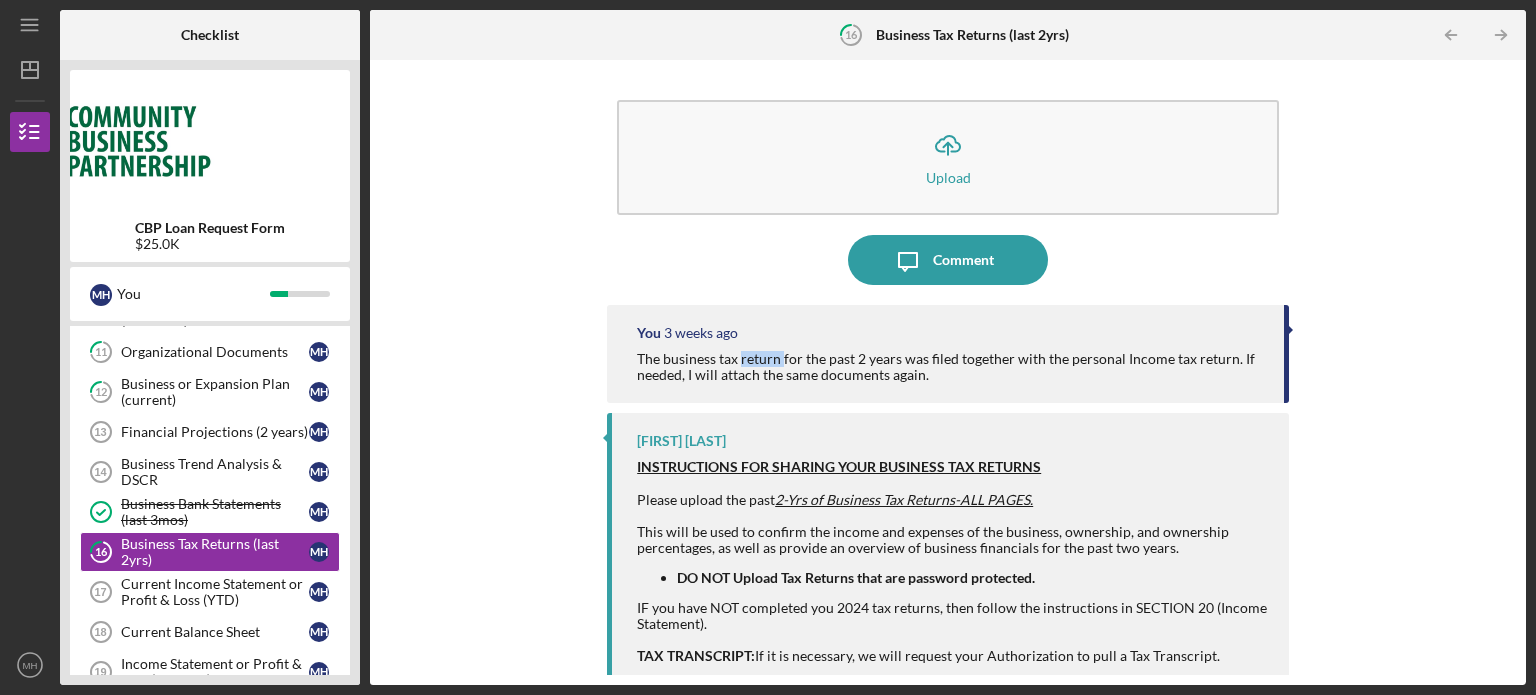 click on "You   [WEEKS] weeks ago The business tax return for the past [YEARS] years was filed together with the personal Income tax return. If needed, I will attach the same documents again." at bounding box center (948, 354) 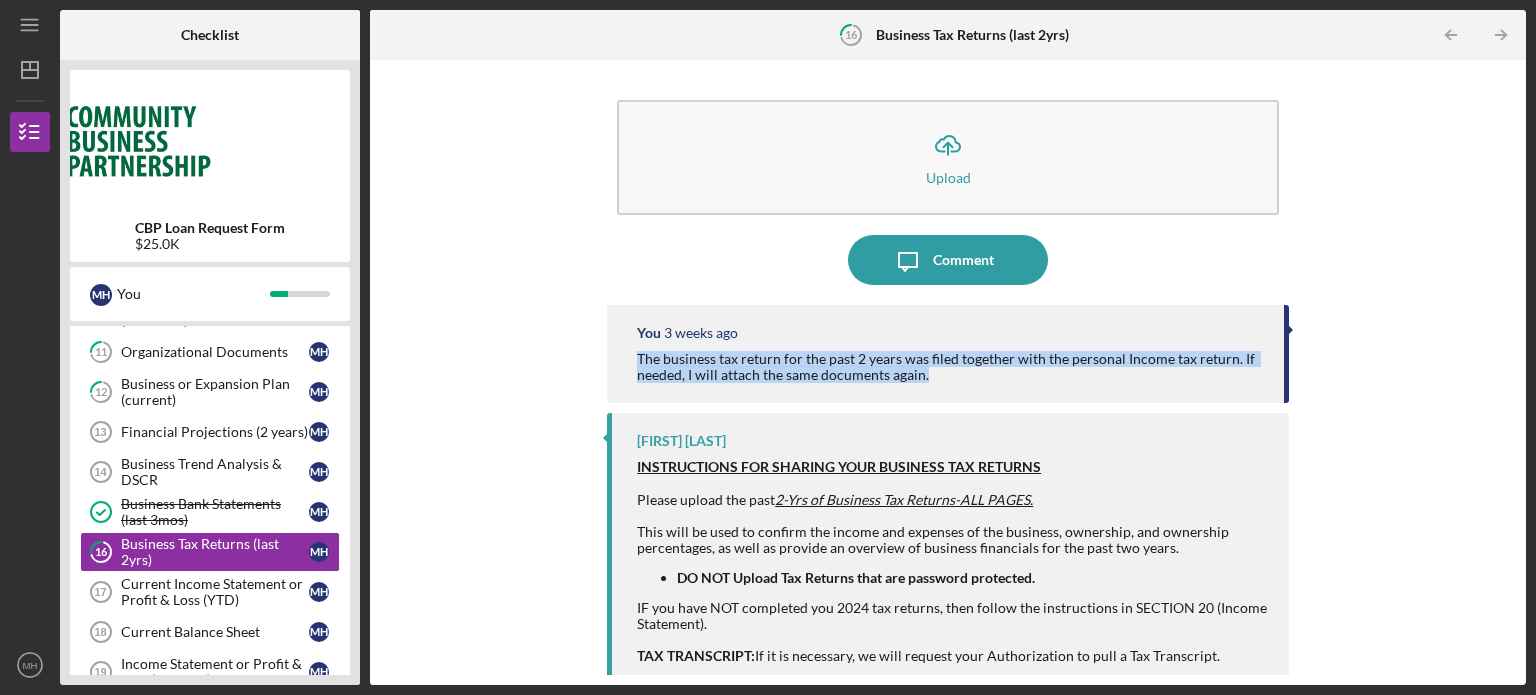 click on "You   [WEEKS] weeks ago The business tax return for the past [YEARS] years was filed together with the personal Income tax return. If needed, I will attach the same documents again." at bounding box center (948, 354) 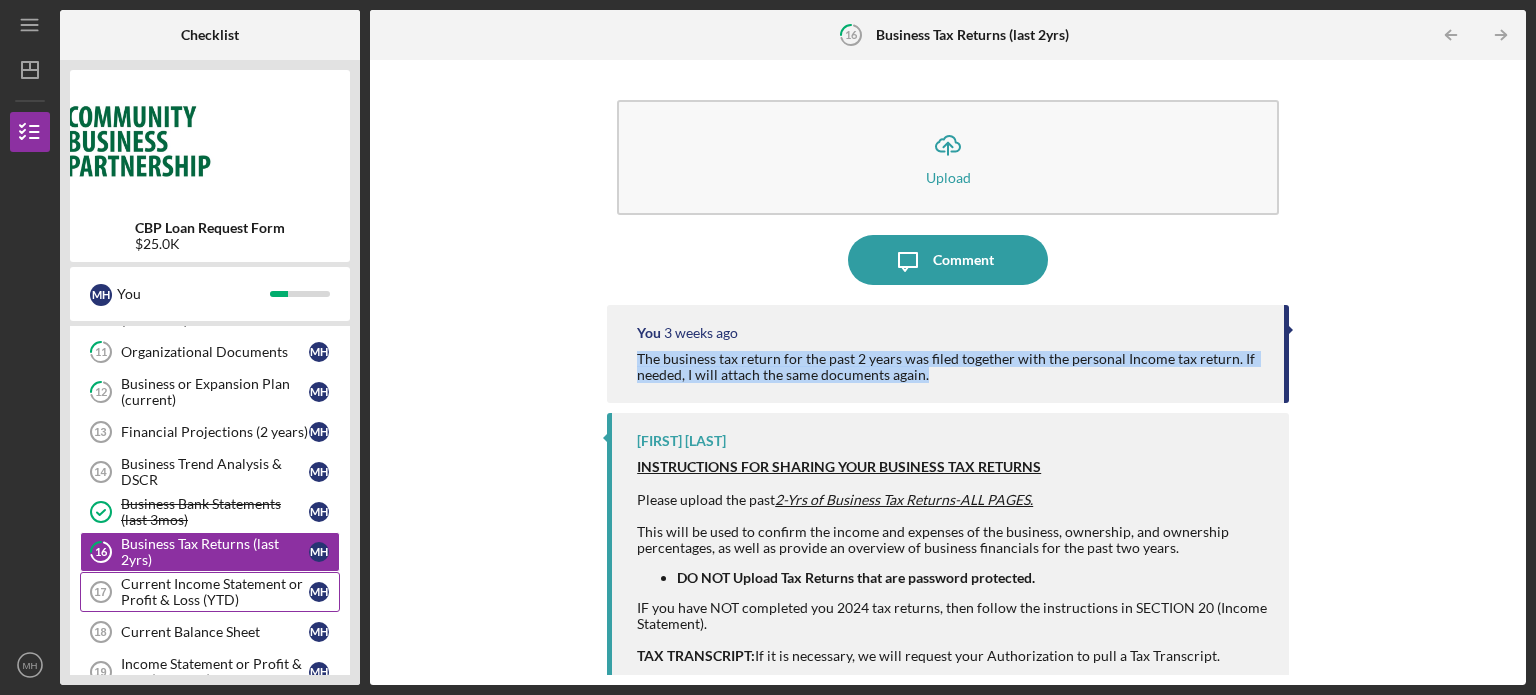 click on "Current Income Statement or Profit & Loss (YTD) [YEAR] Current Income Statement or Profit & Loss (YTD) M H" at bounding box center (210, 592) 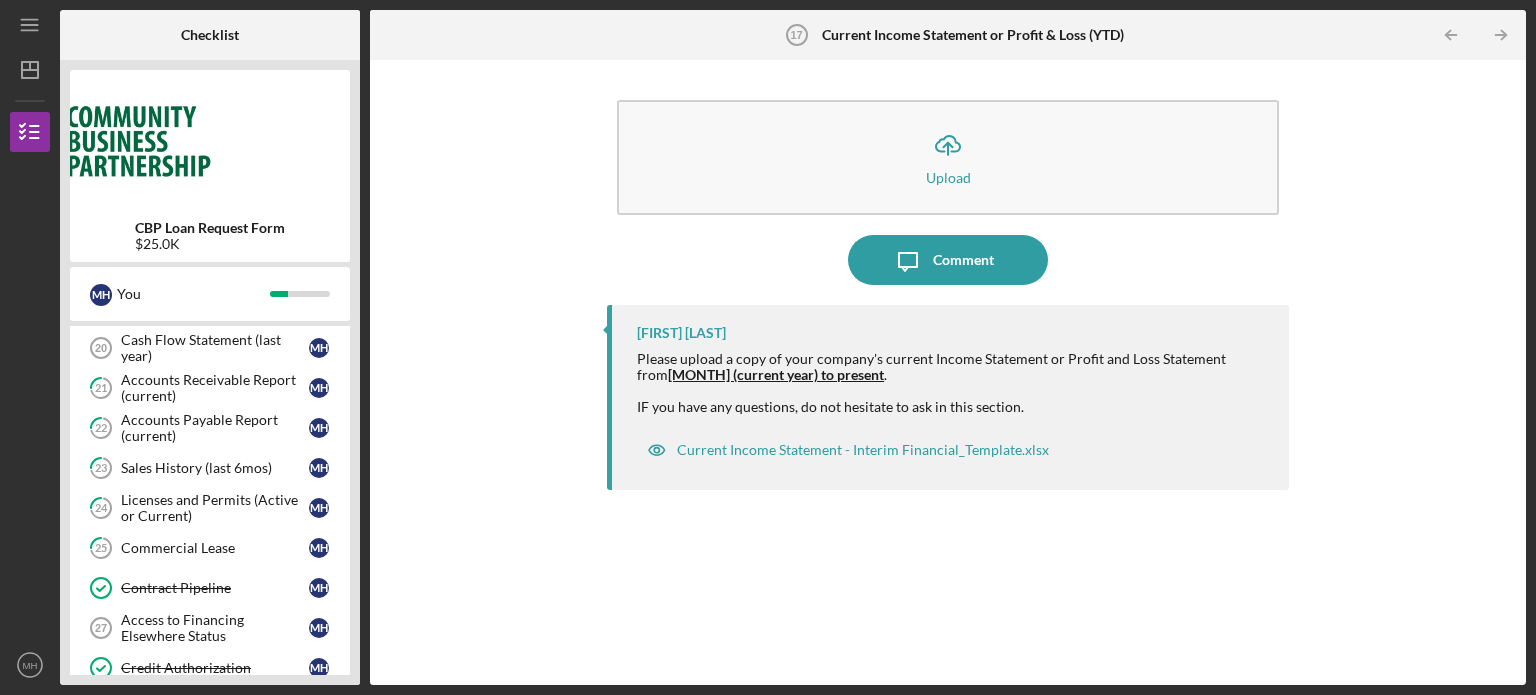 scroll, scrollTop: 680, scrollLeft: 0, axis: vertical 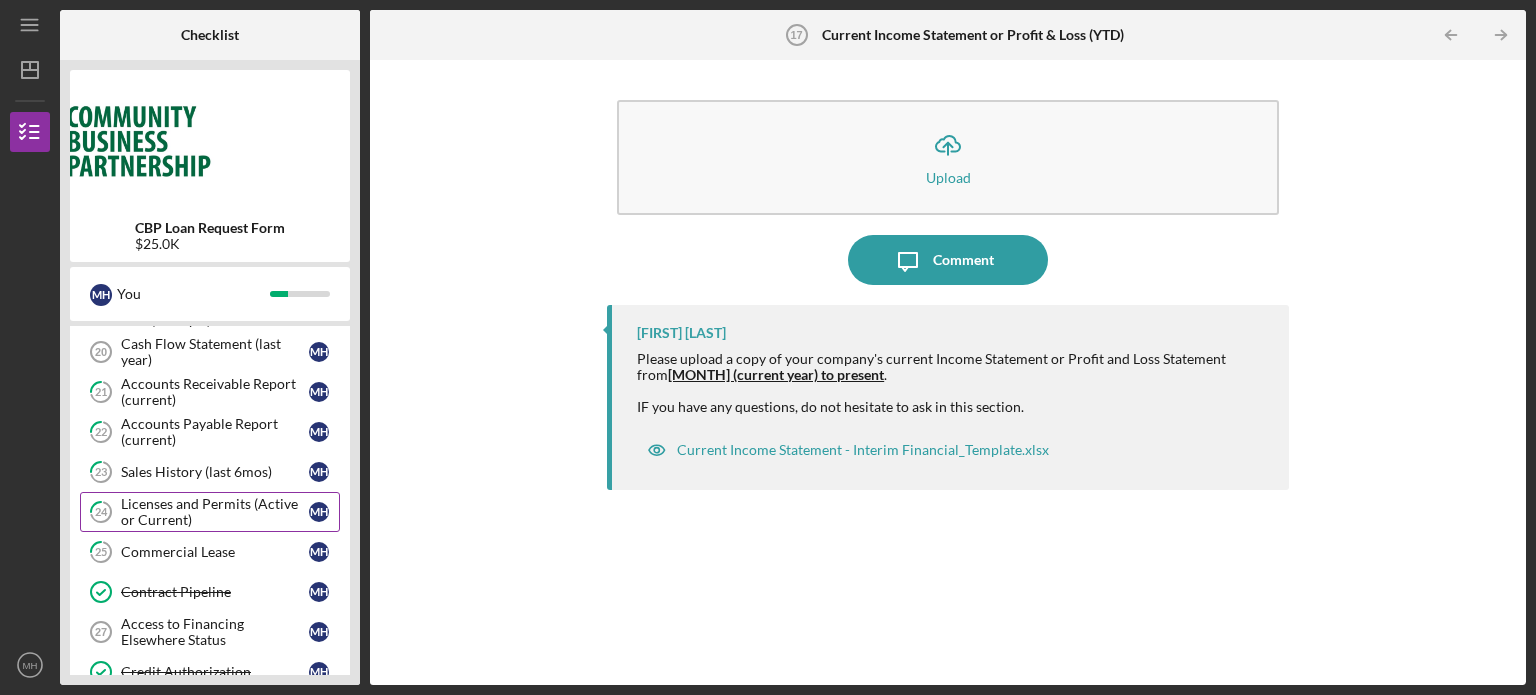 click on "Licenses and Permits (Active or Current)" at bounding box center [215, 512] 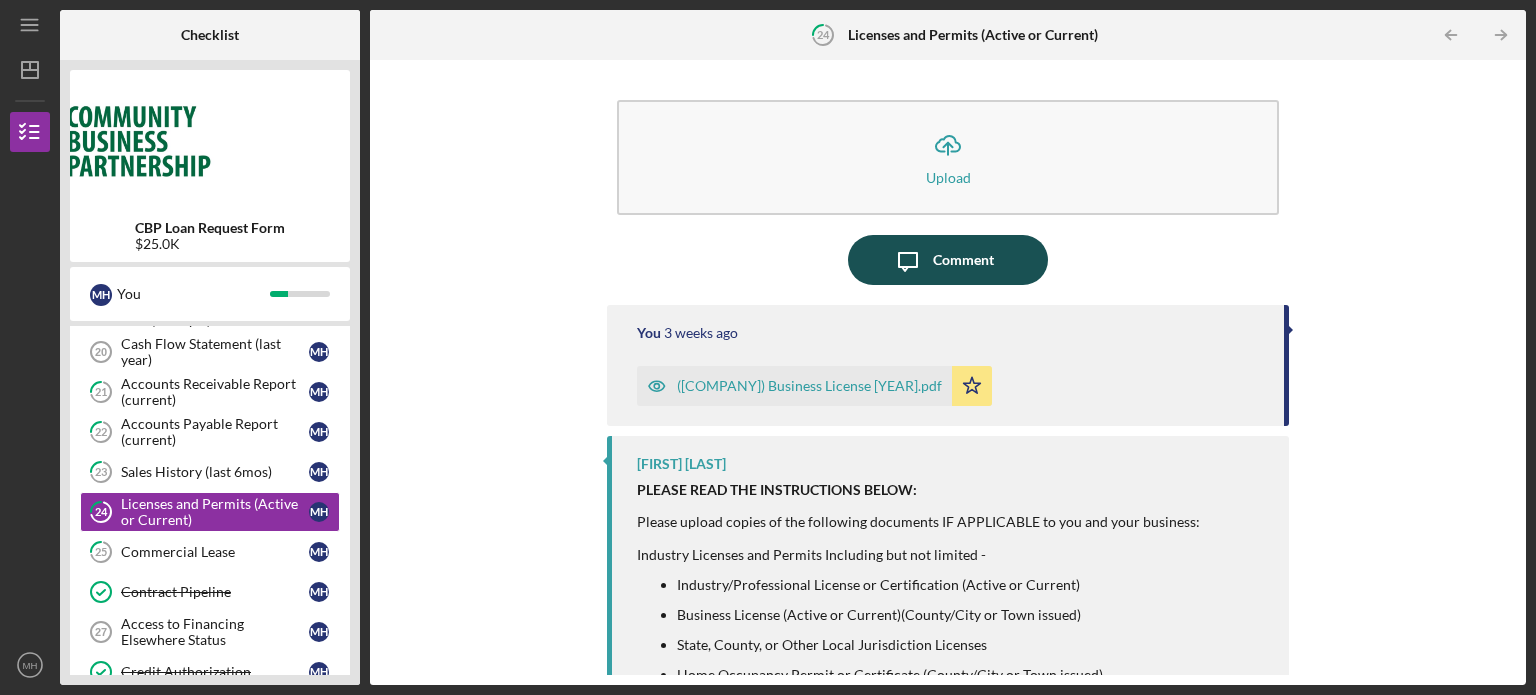 click on "Icon/Message Comment" at bounding box center (948, 260) 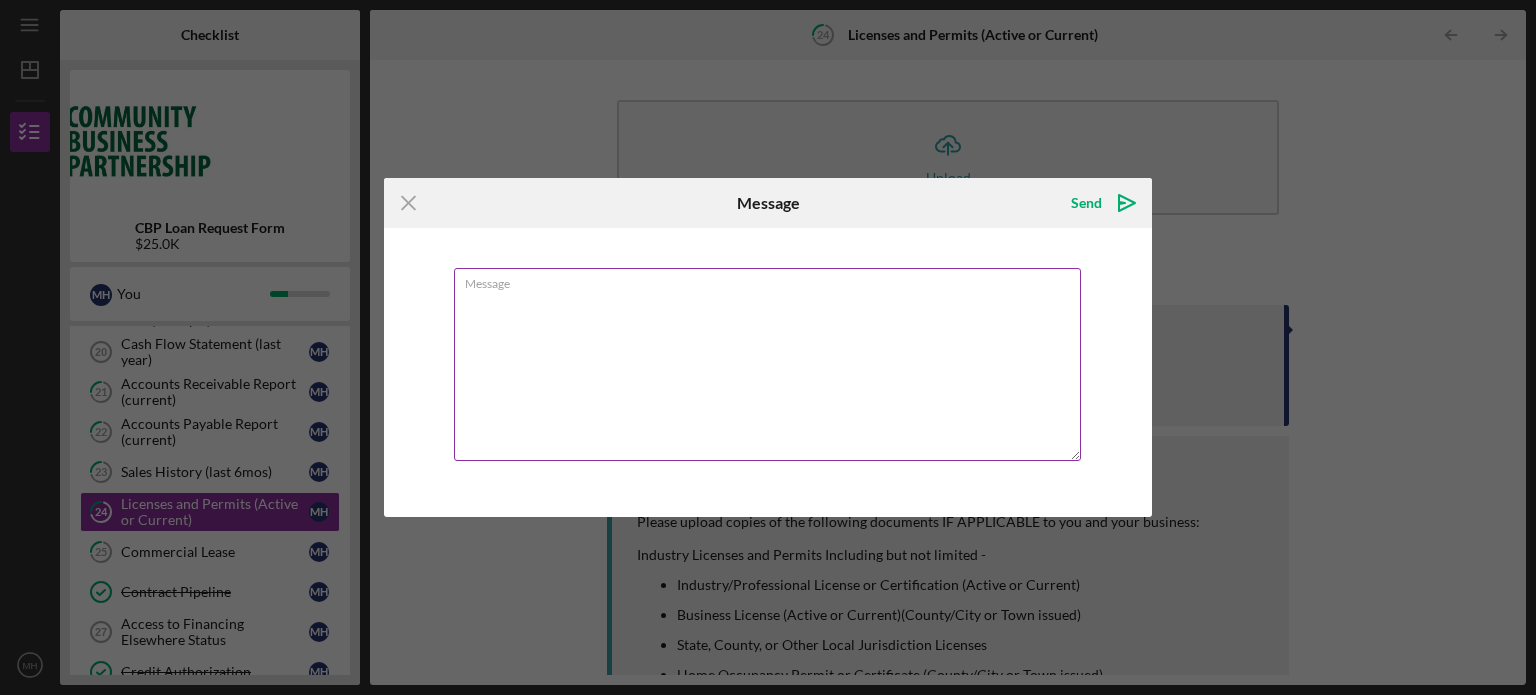 click on "Message" at bounding box center [767, 364] 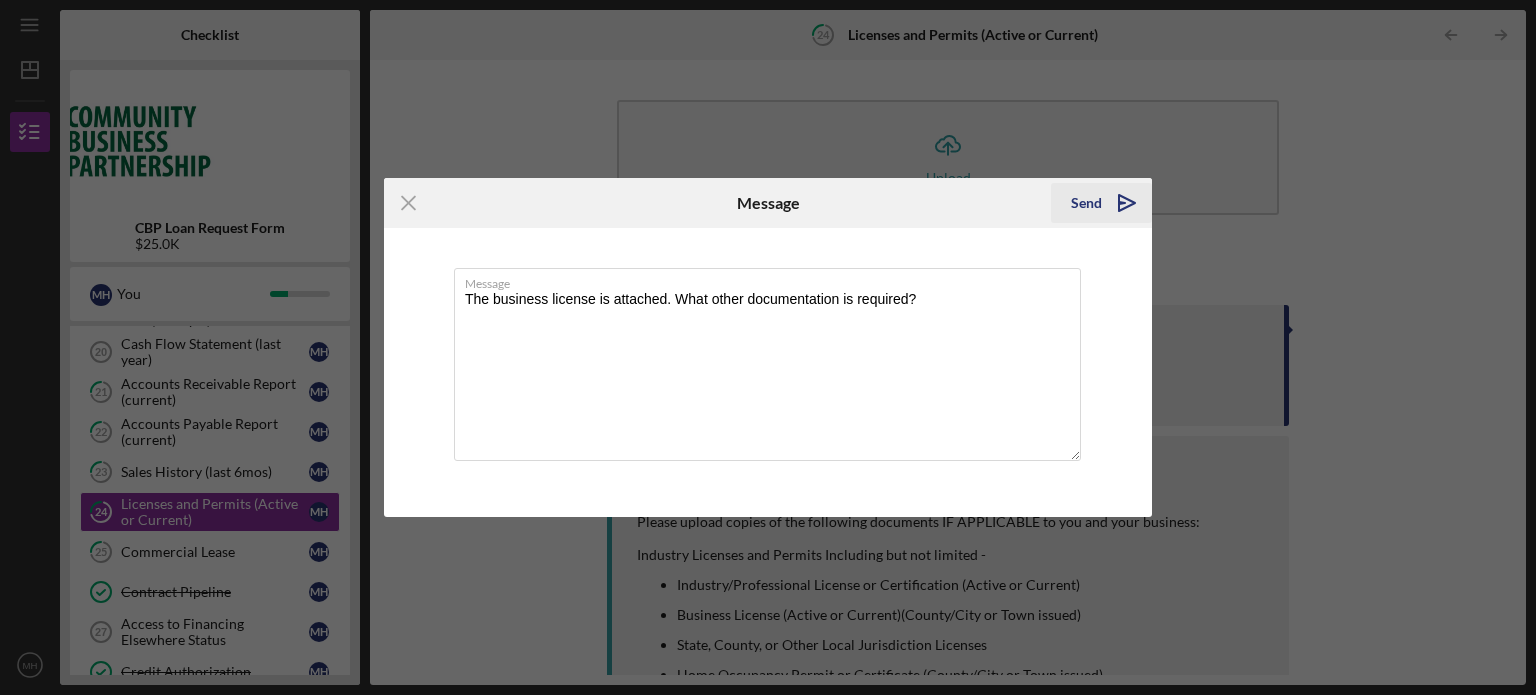 type on "The business license is attached. What other documentation is required?" 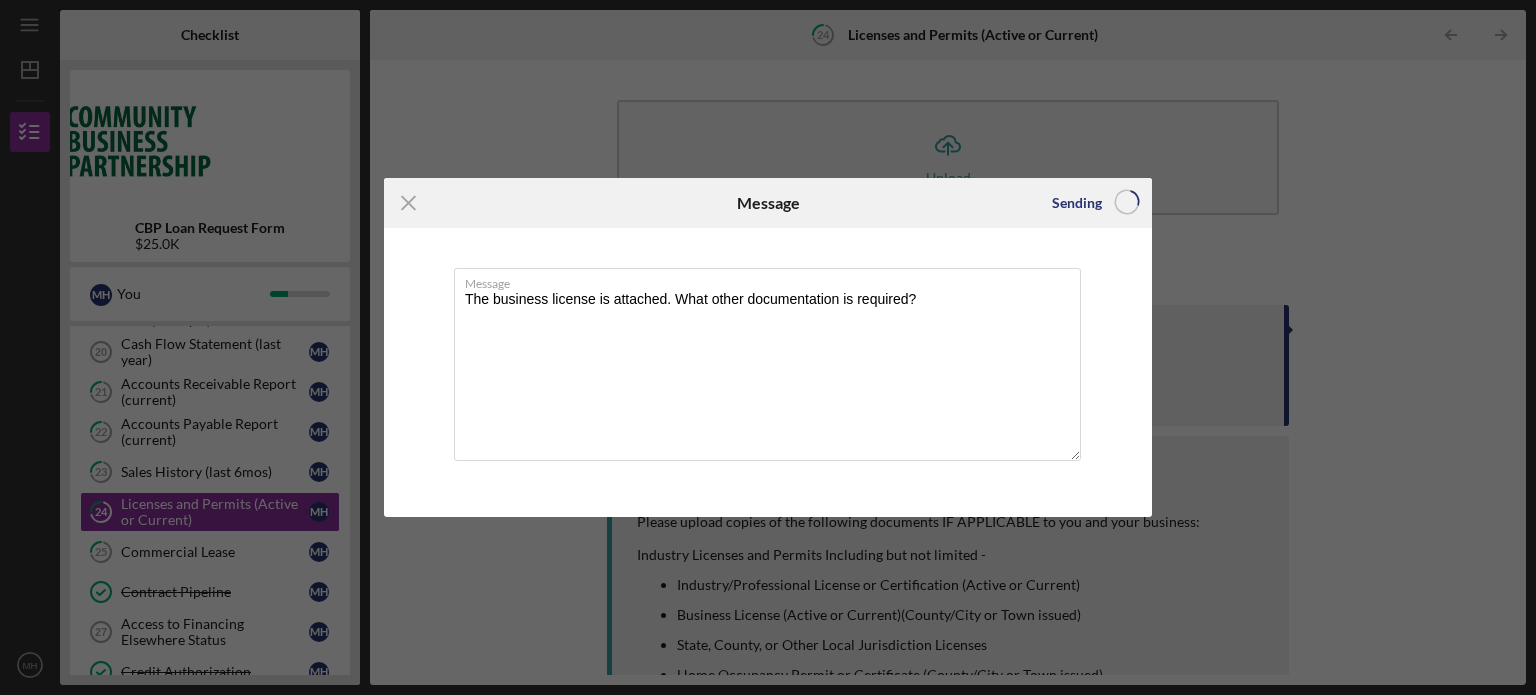 type 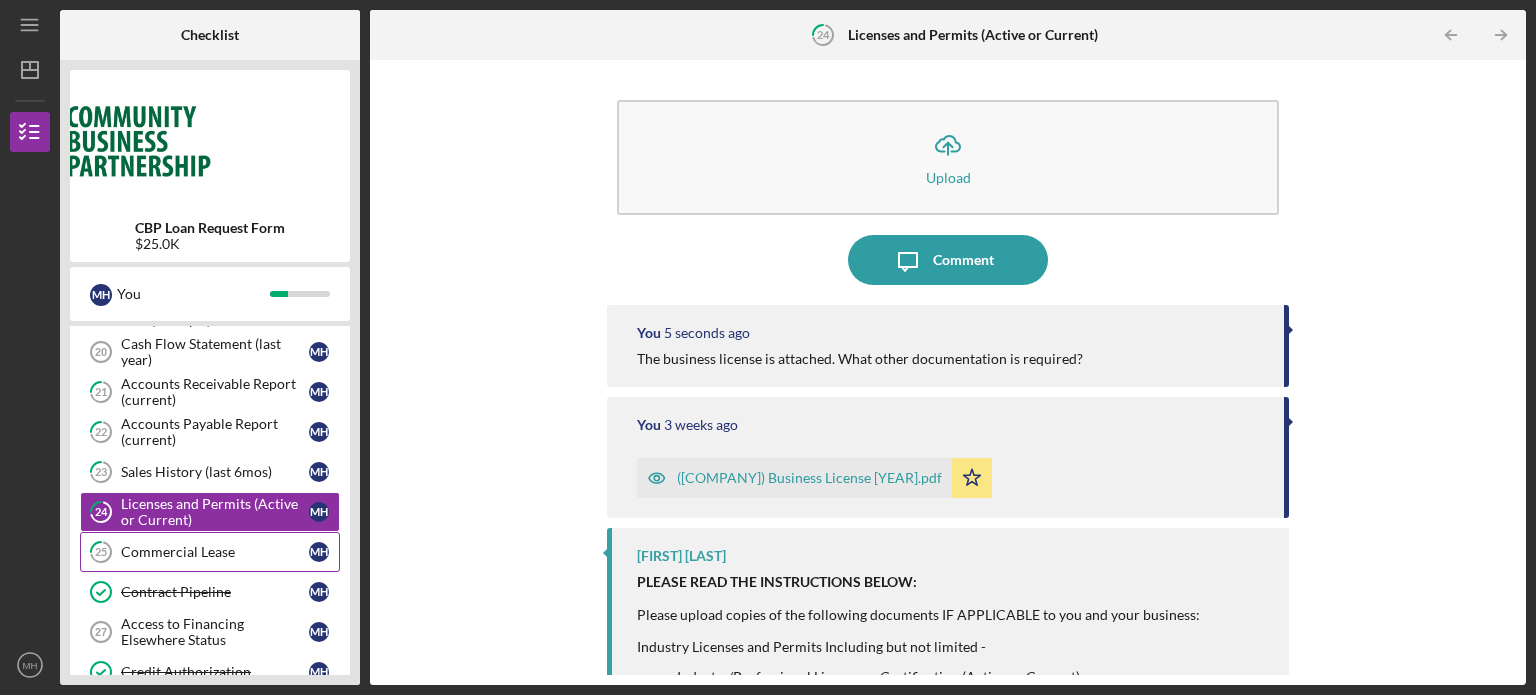 click on "Commercial Lease" at bounding box center (215, 552) 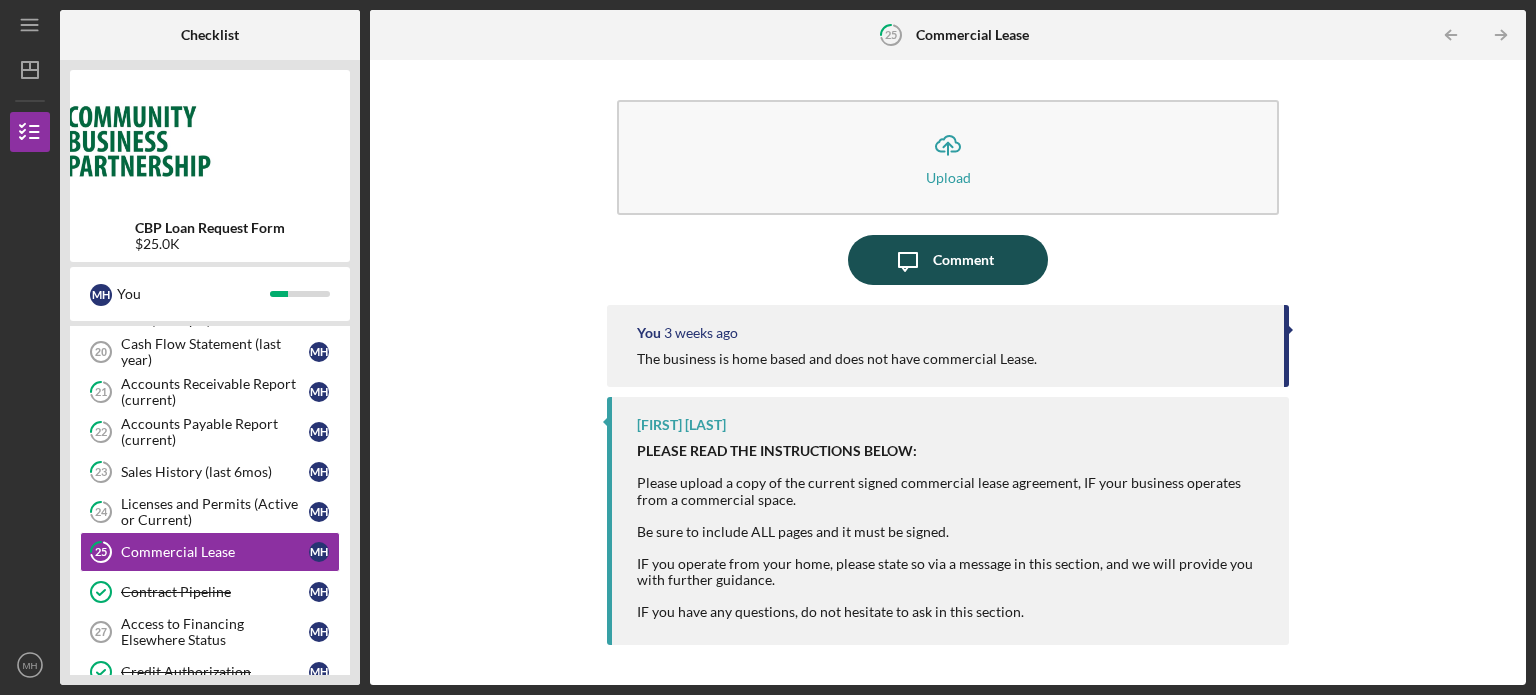 click on "Icon/Message" 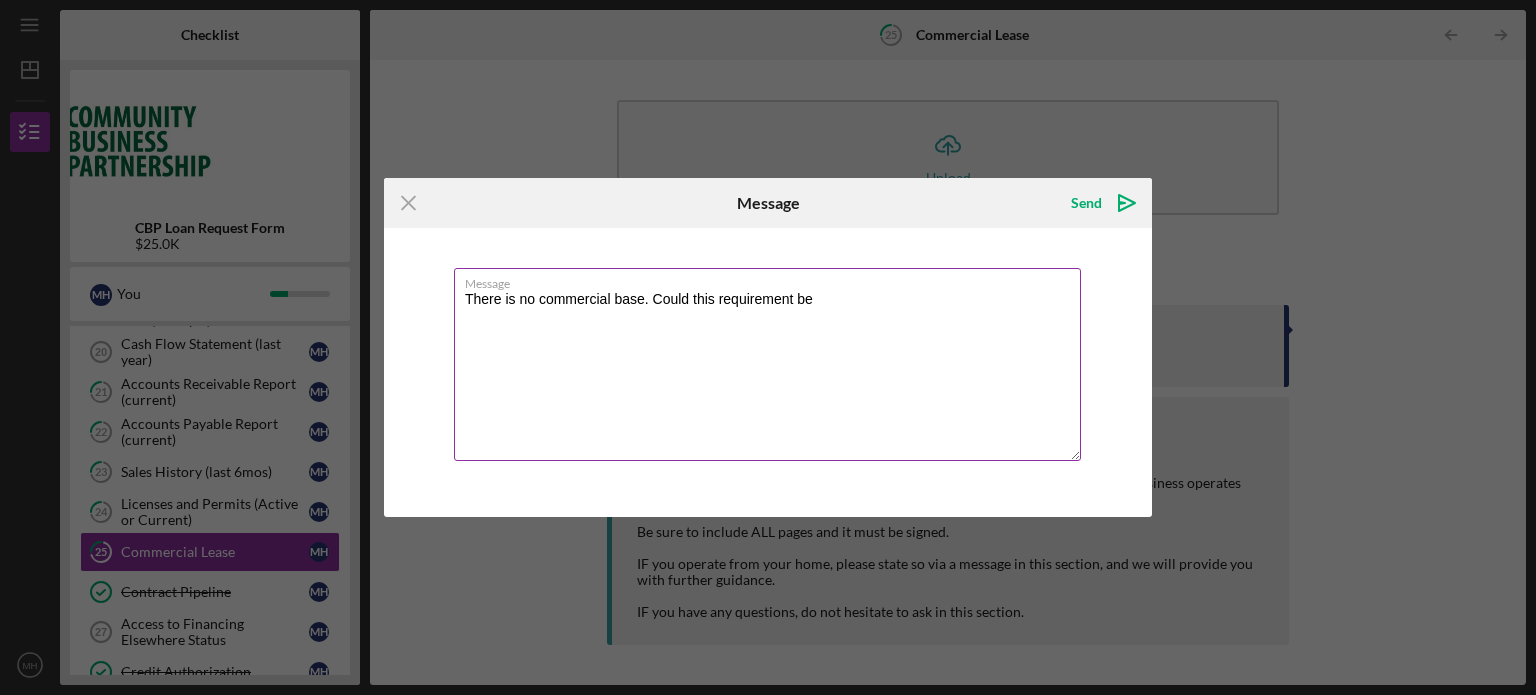 drag, startPoint x: 880, startPoint y: 315, endPoint x: 650, endPoint y: 308, distance: 230.10649 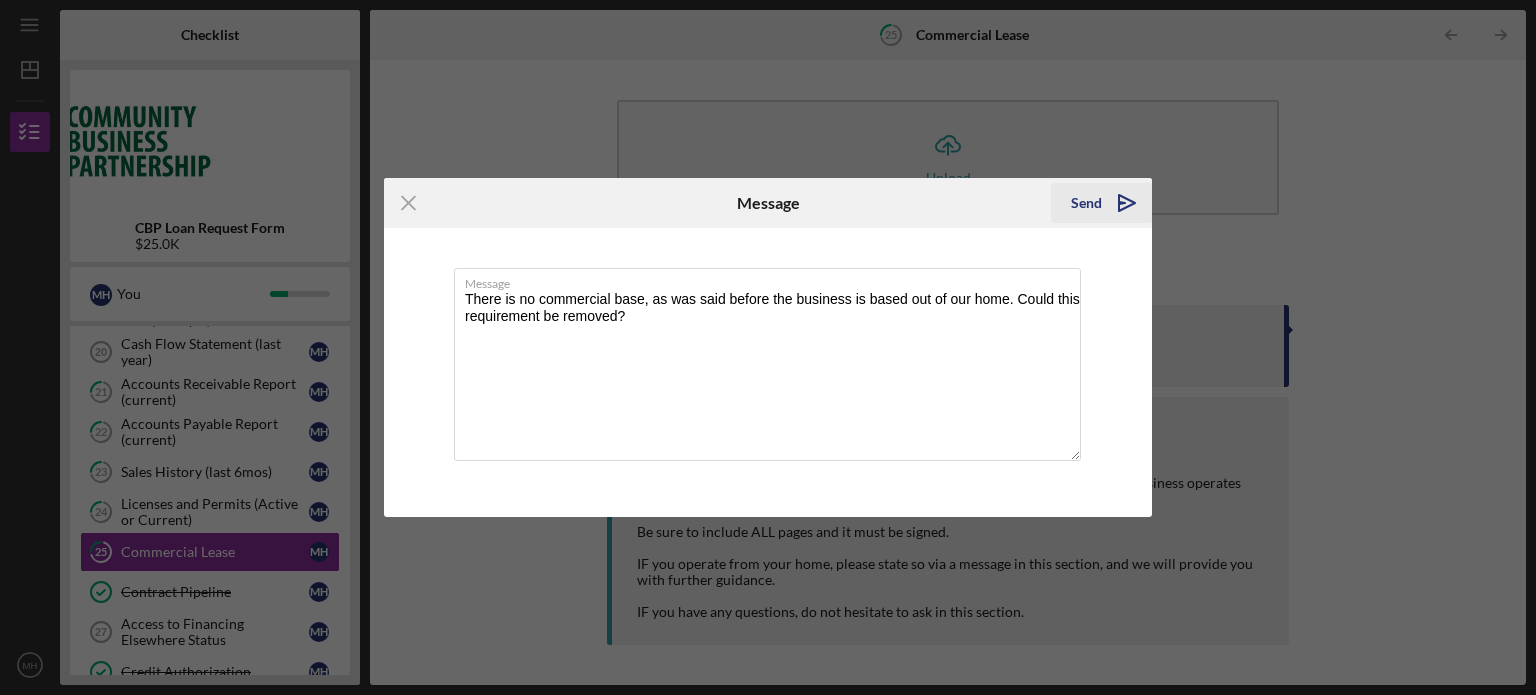 type on "There is no commercial base, as was said before the business is based out of our home. Could this requirement be removed?" 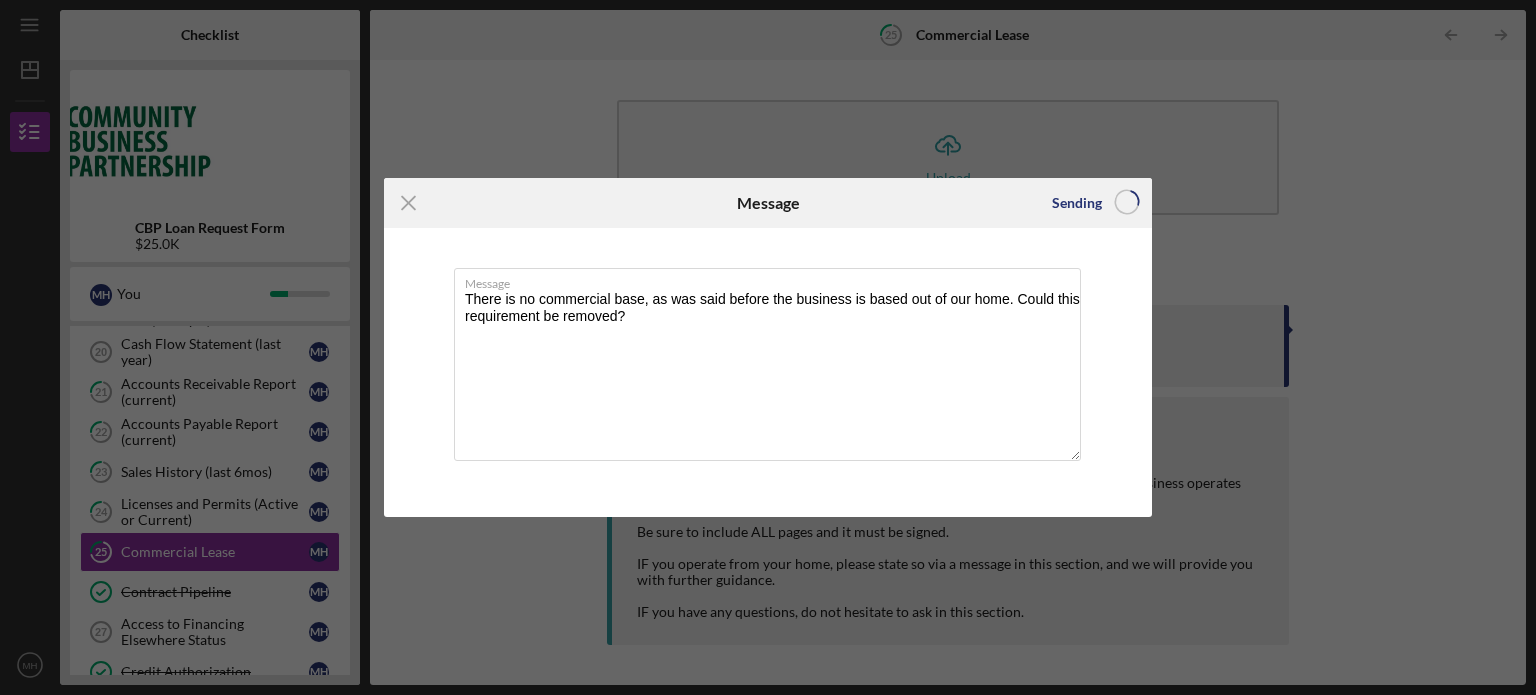 type 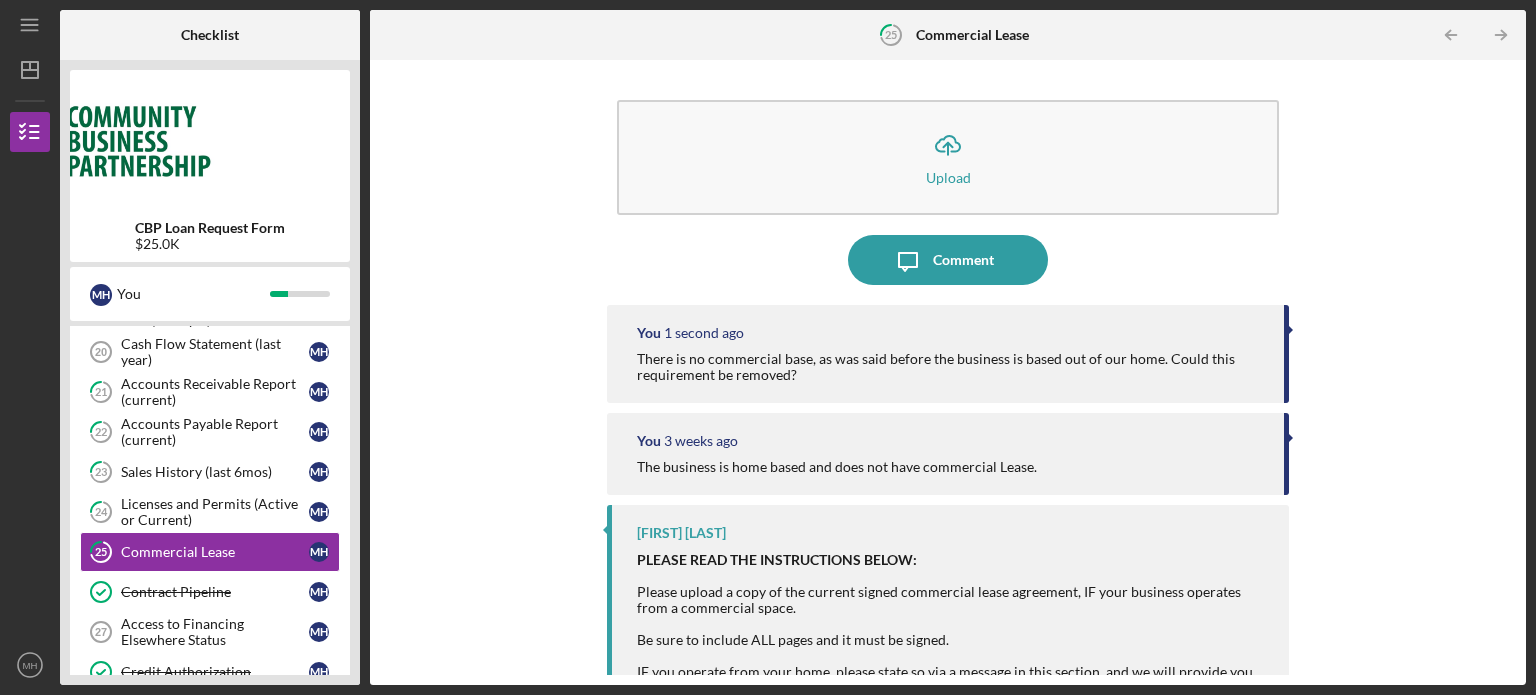 click on "Icon/Upload Upload Icon/Message Comment You   [SECONDS] second ago There is no commercial base, as was said before the business is based out of our home. Could this requirement be removed? You   [WEEKS] weeks ago The business is home based and does not have commercial Lease. [FIRST] [LAST]
PLEASE READ THE INSTRUCTIONS BELOW:
Please upload a copy of the current signed commercial lease agreement, IF your business operates from a commercial space.
Be sure to include ALL pages and it must be signed.
IF you operate from your home, please state so via a message in this section, and we will provide you with further guidance.
IF you have any questions, do not hesitate to ask in this section." at bounding box center [948, 372] 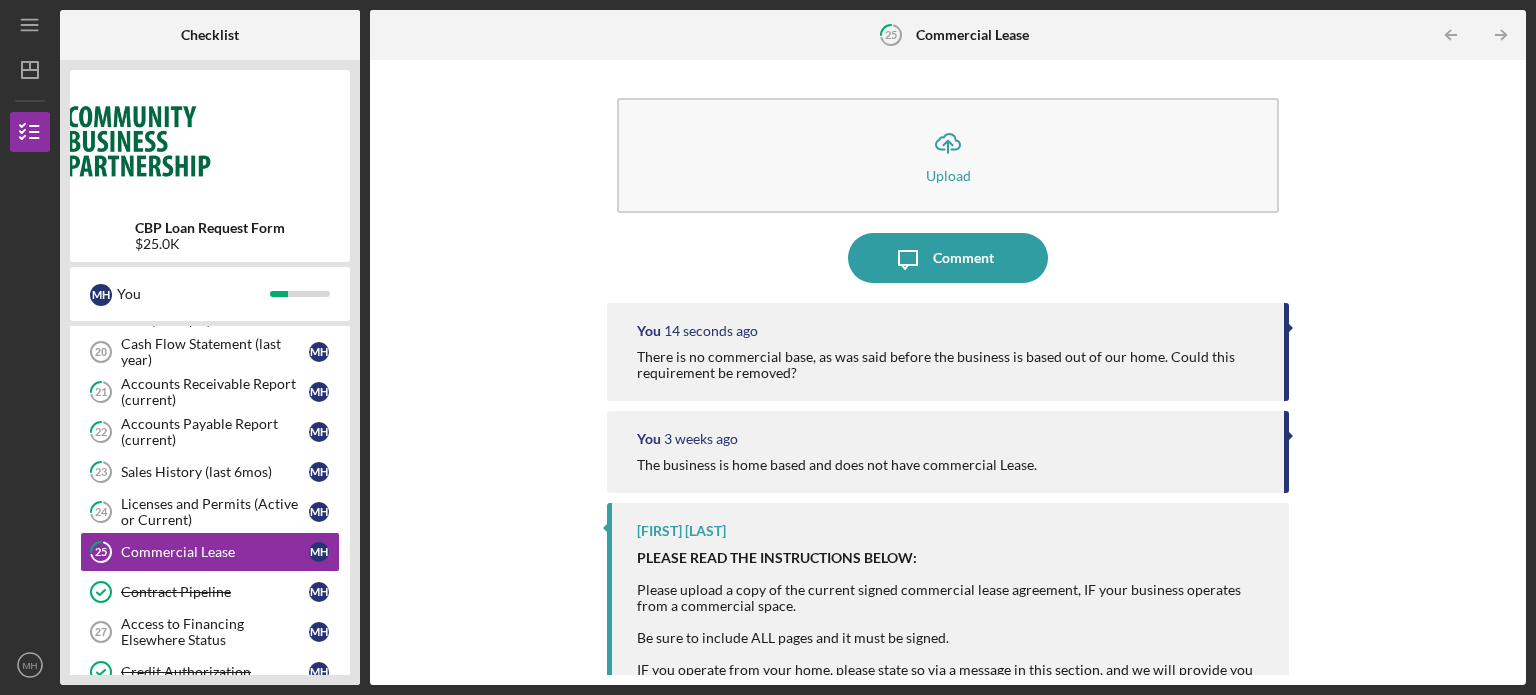 scroll, scrollTop: 0, scrollLeft: 0, axis: both 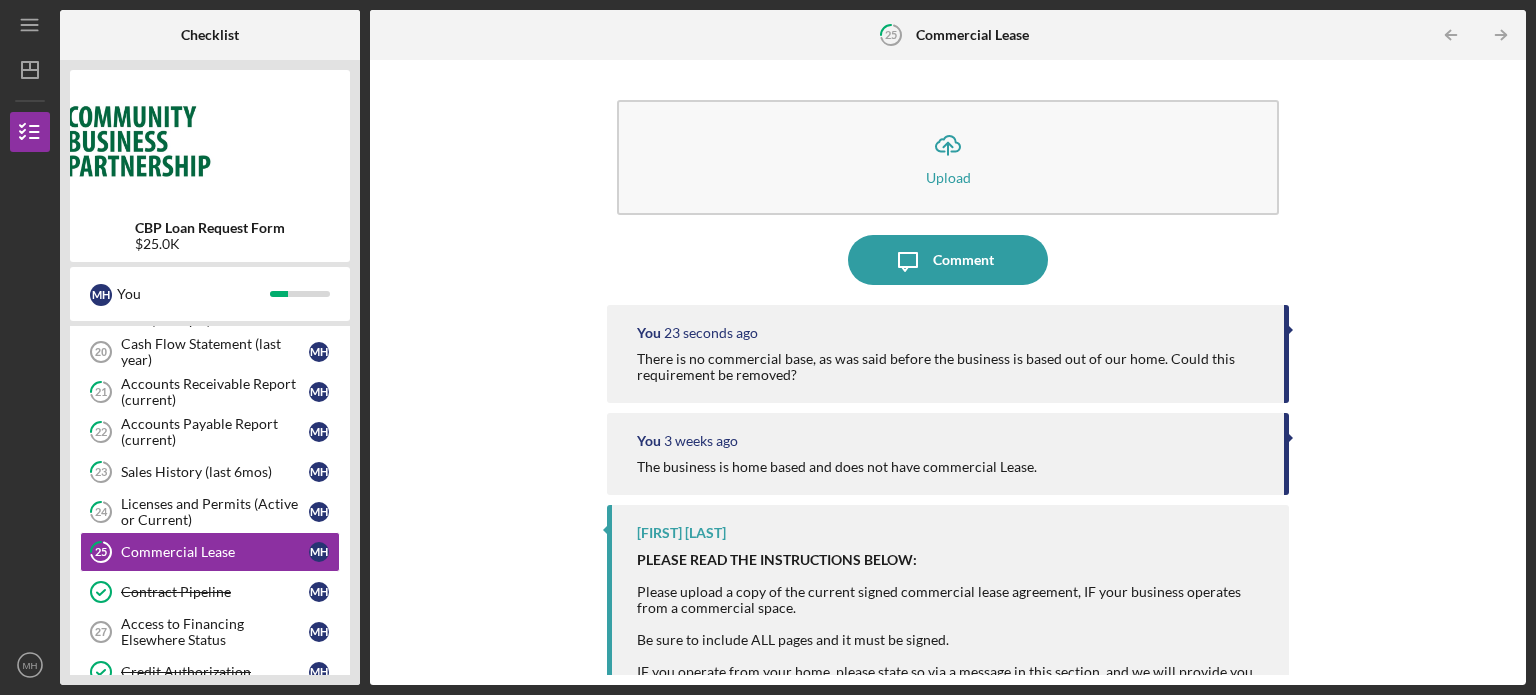 click on "Please upload a copy of the current signed commercial lease agreement, IF your business operates from a commercial space." at bounding box center [953, 600] 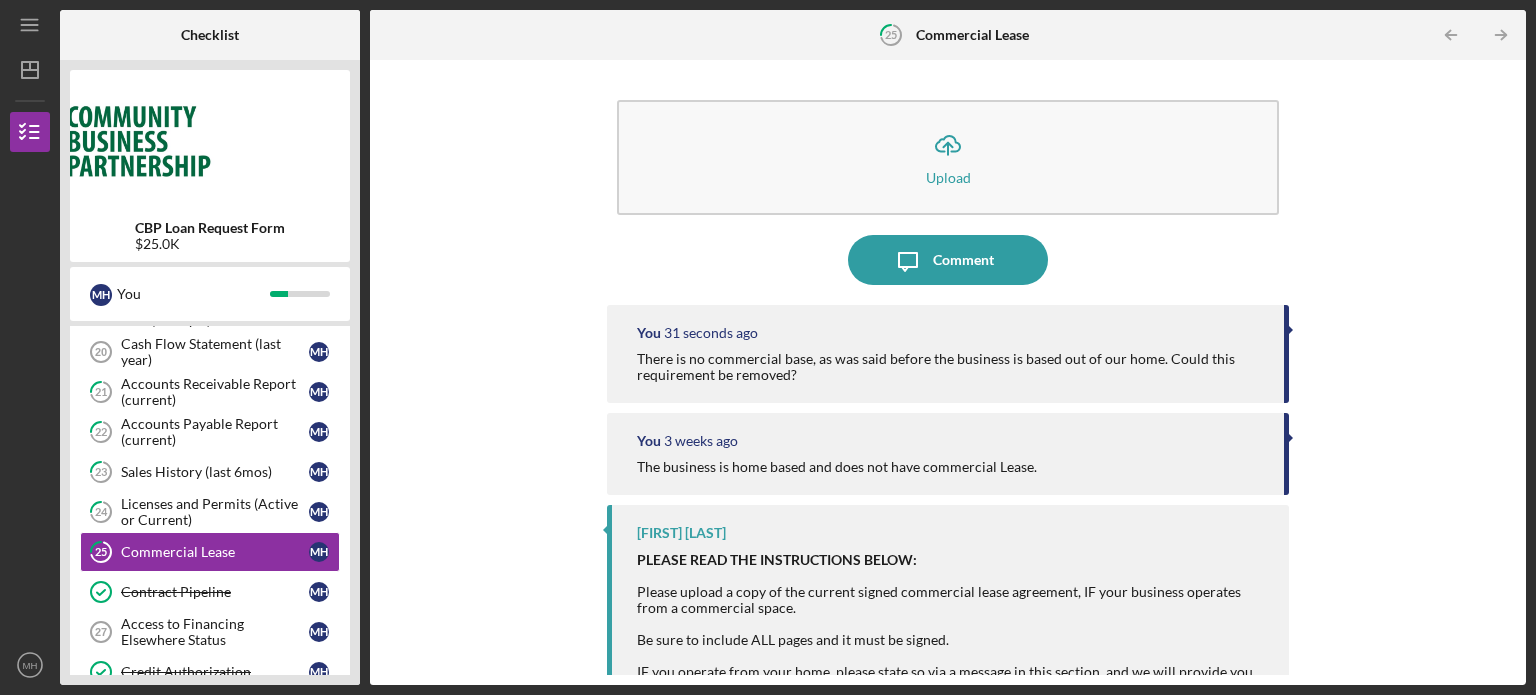 click on "[FIRST] [LAST]" at bounding box center (681, 533) 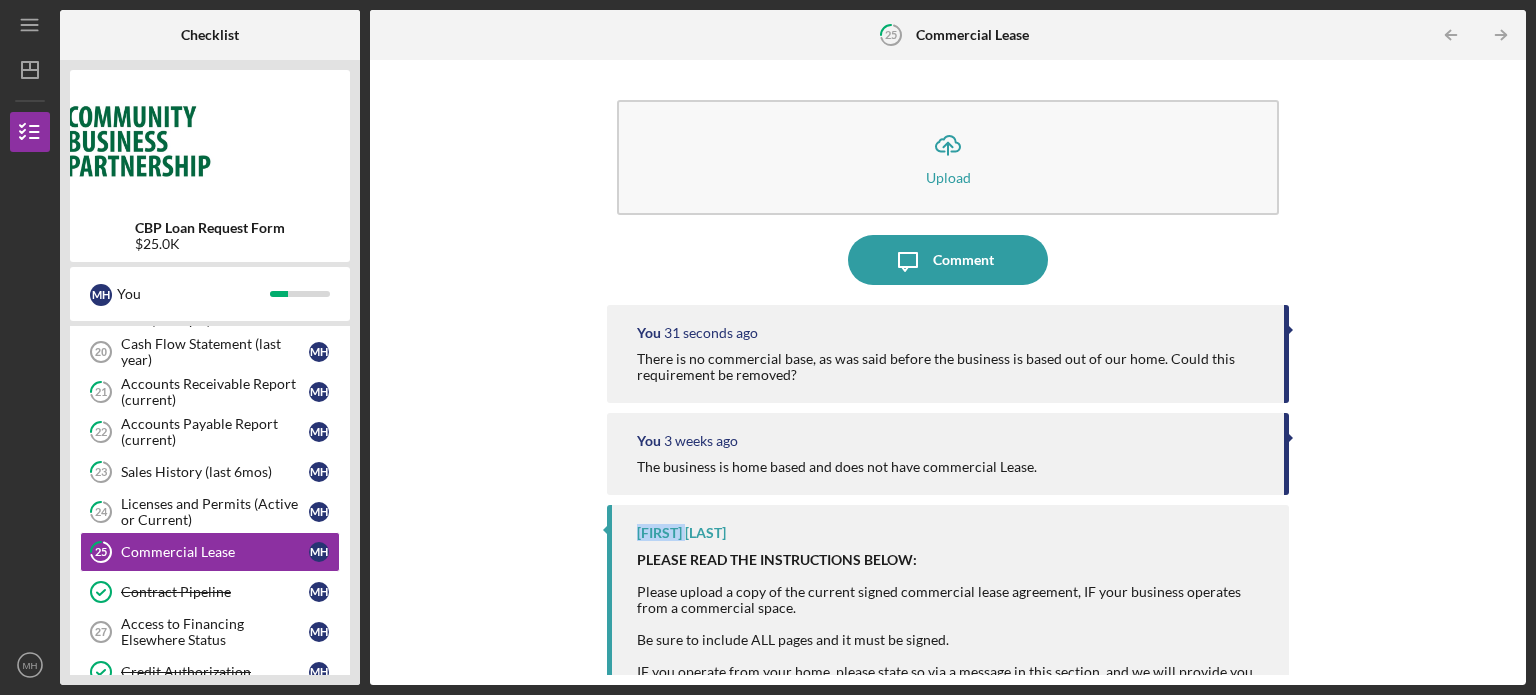 click on "[FIRST] [LAST]" at bounding box center (681, 533) 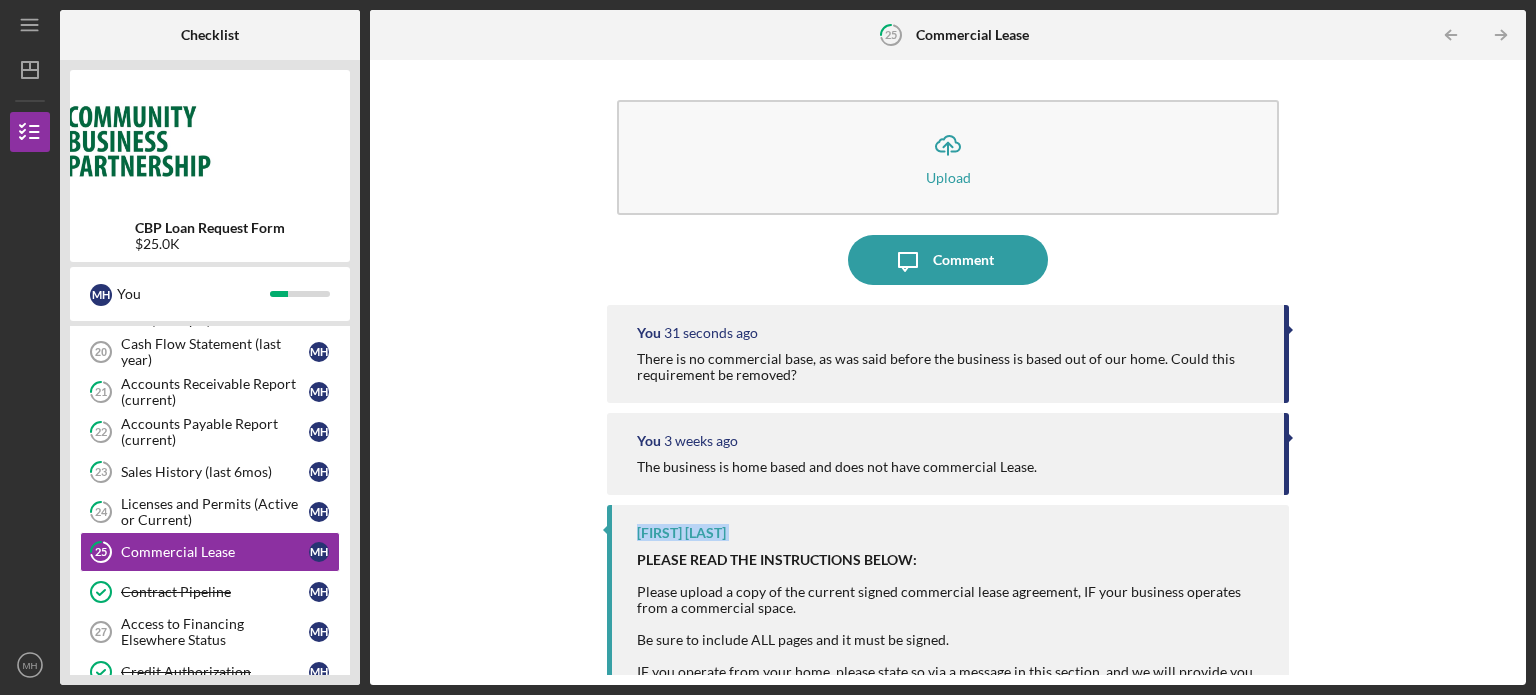 click on "[FIRST] [LAST]" at bounding box center (681, 533) 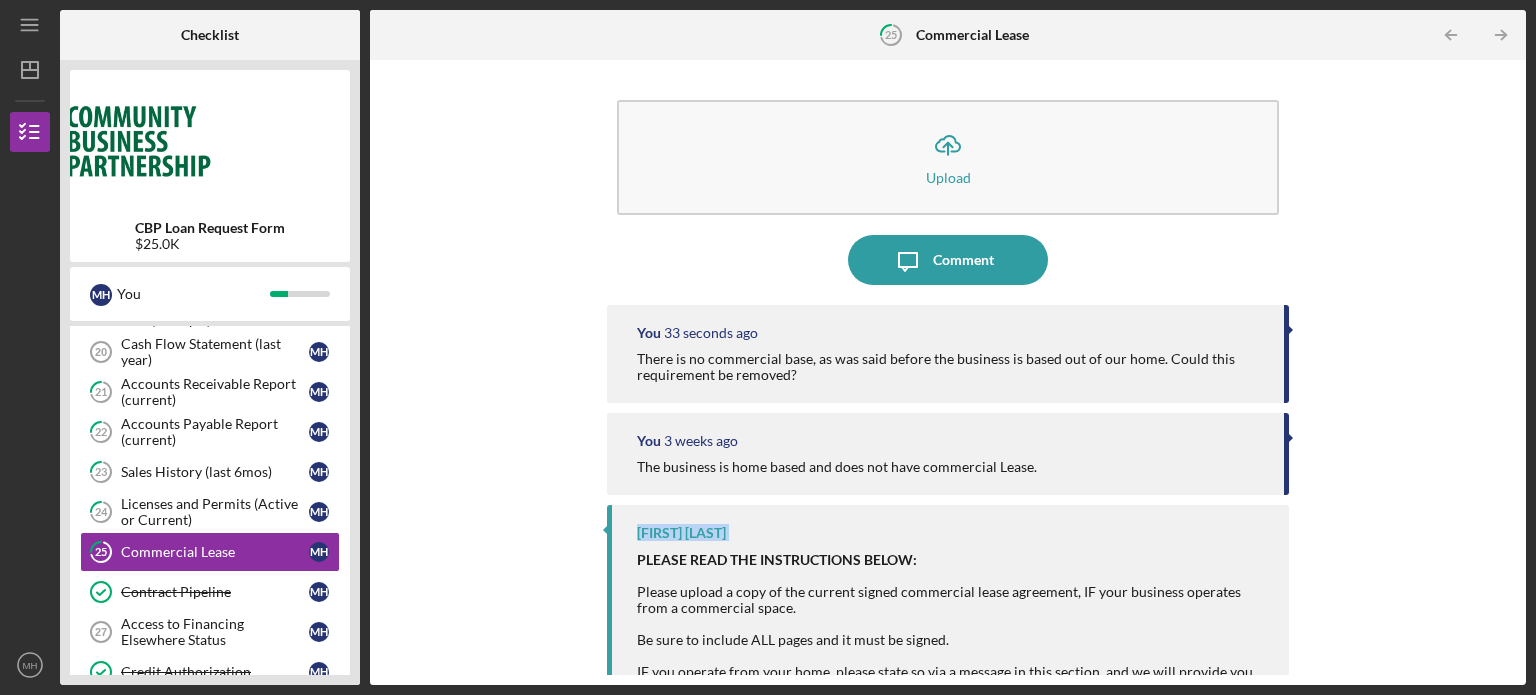 click on "[FIRST] [LAST]" at bounding box center (681, 533) 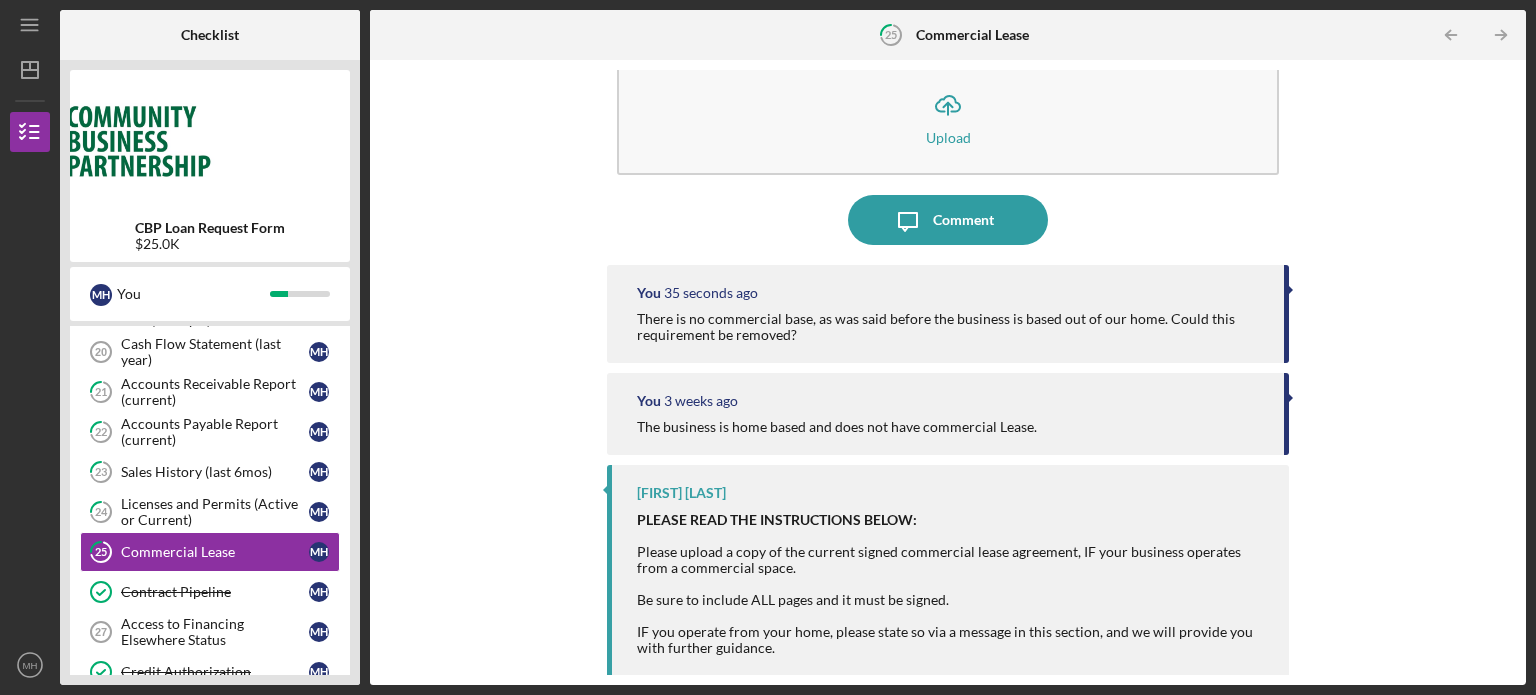 scroll, scrollTop: 78, scrollLeft: 0, axis: vertical 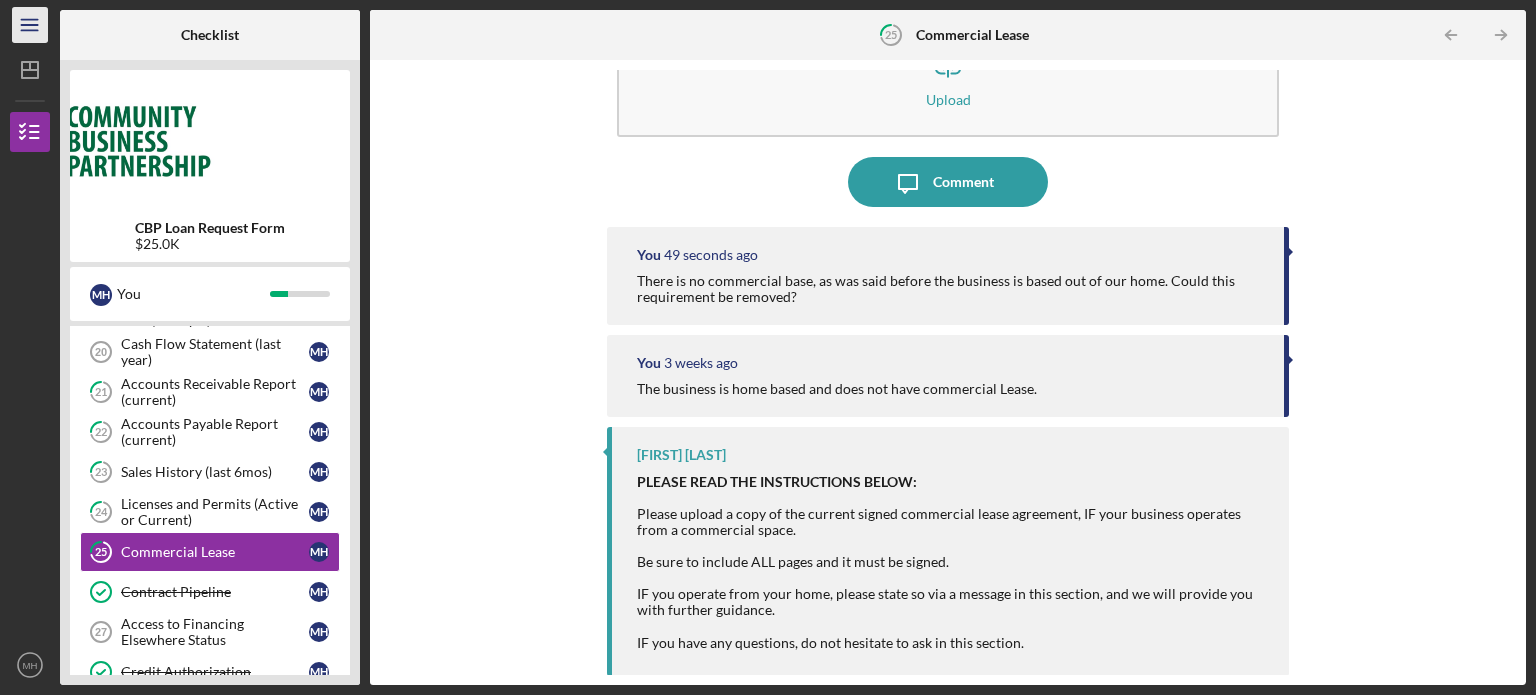 click on "Icon/Menu" 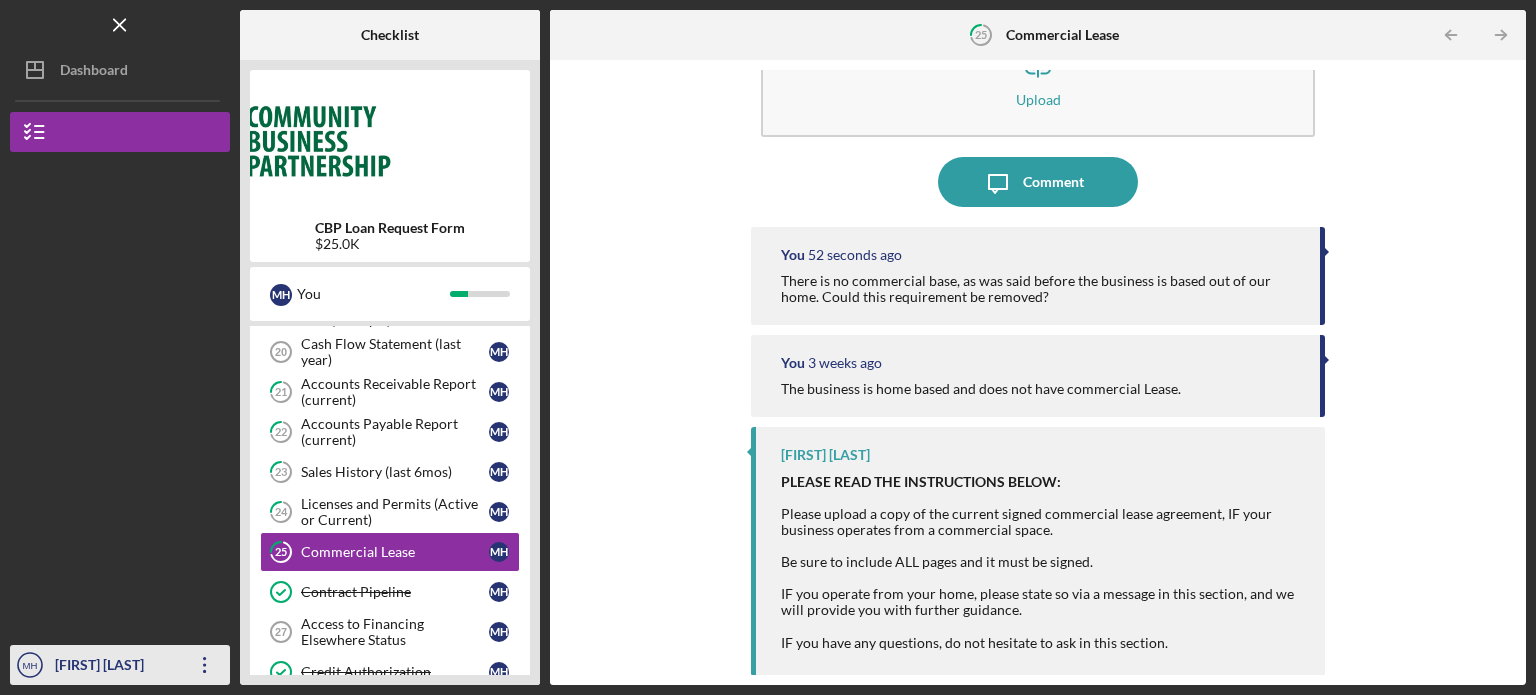 click on "MH" 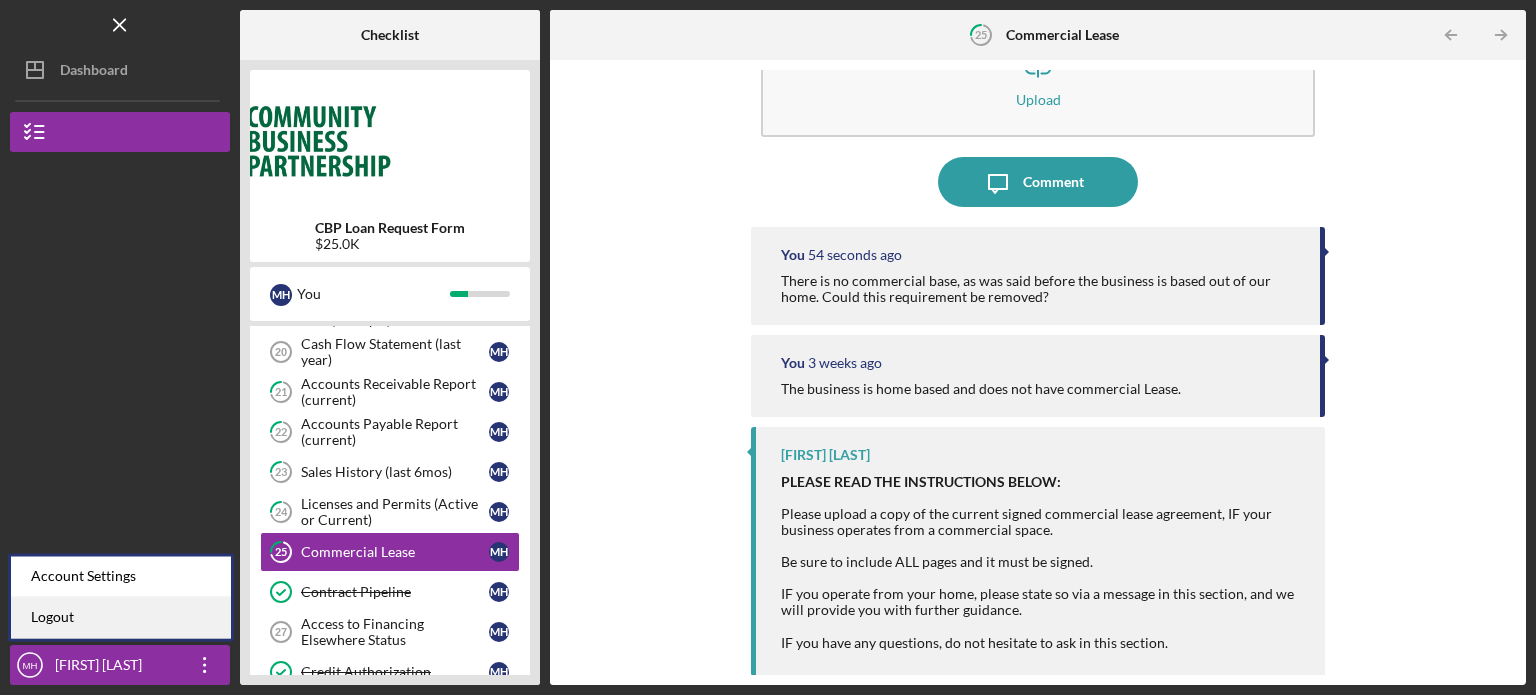 click on "Logout" at bounding box center [121, 617] 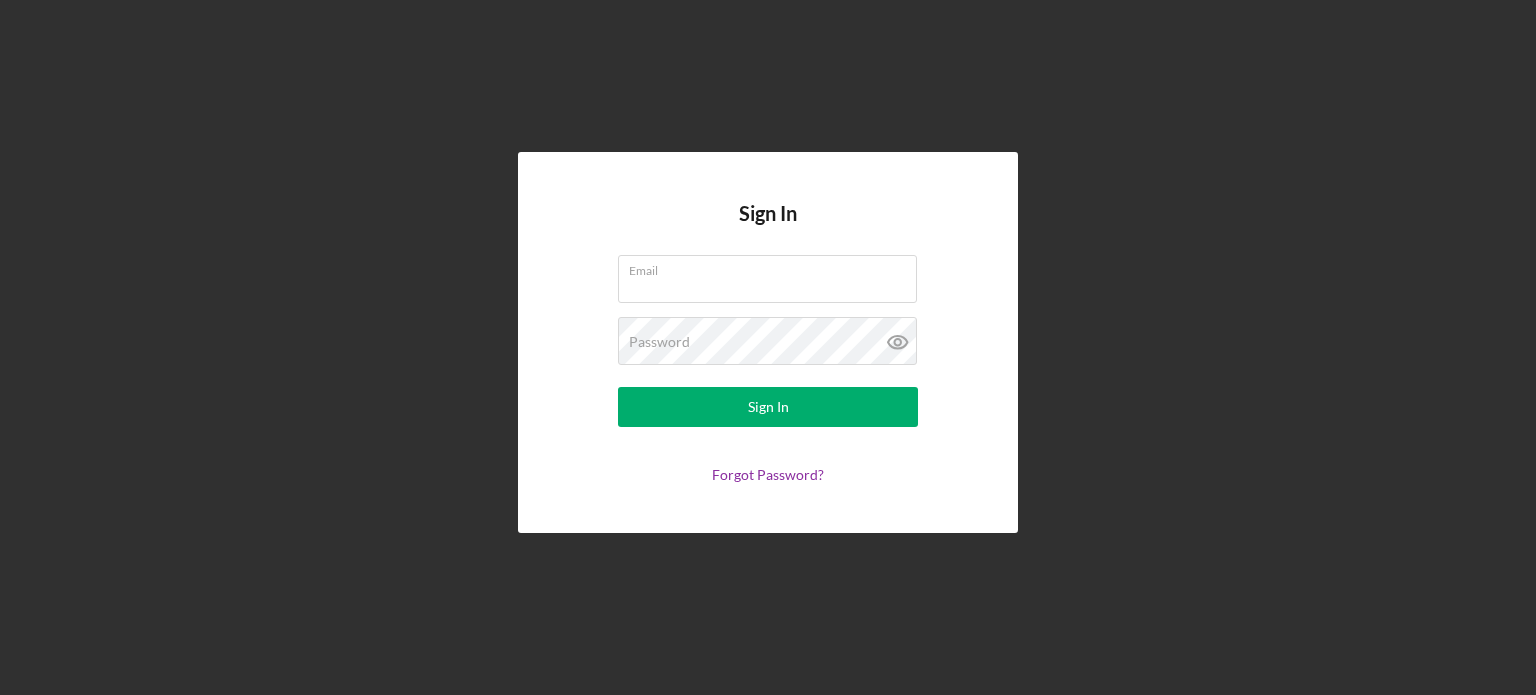 type on "[EMAIL]" 